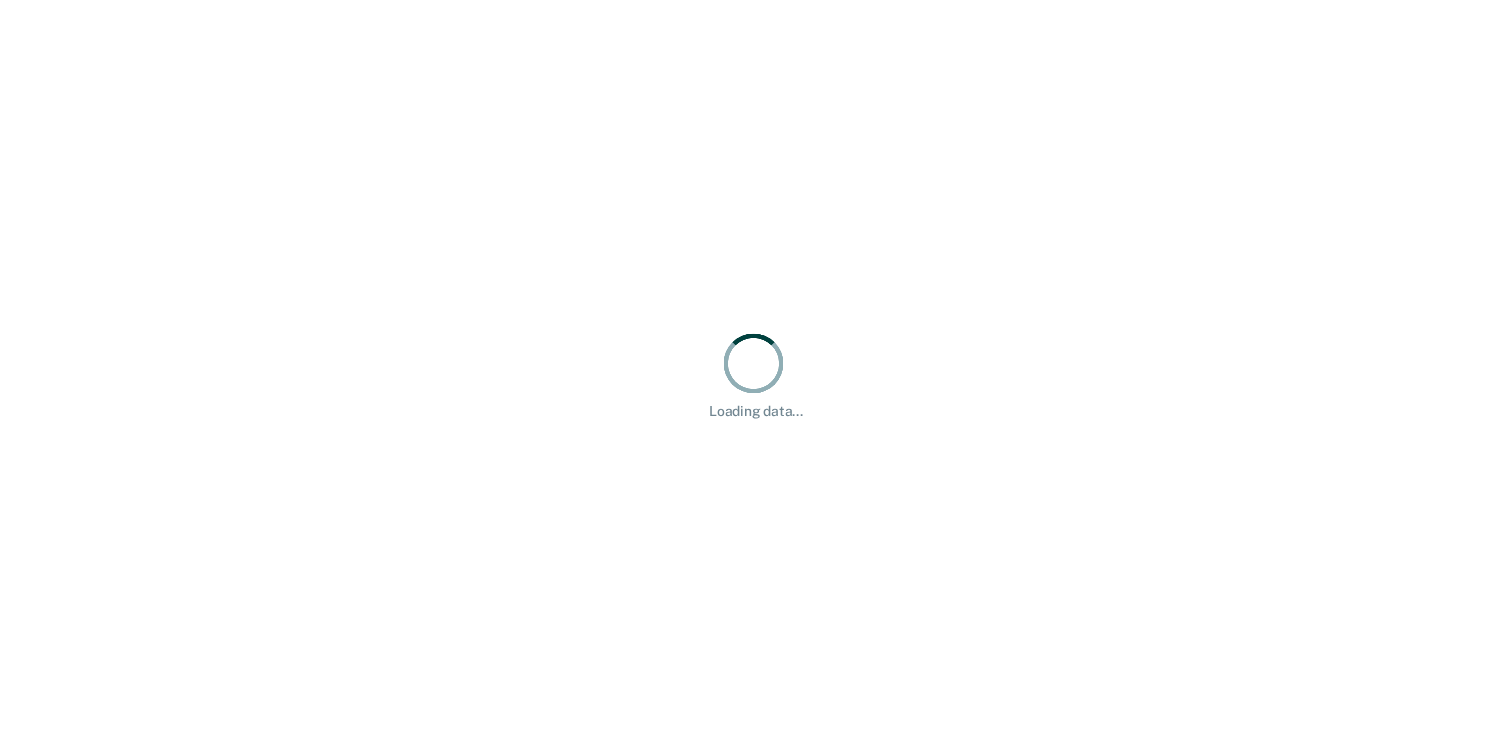 scroll, scrollTop: 0, scrollLeft: 0, axis: both 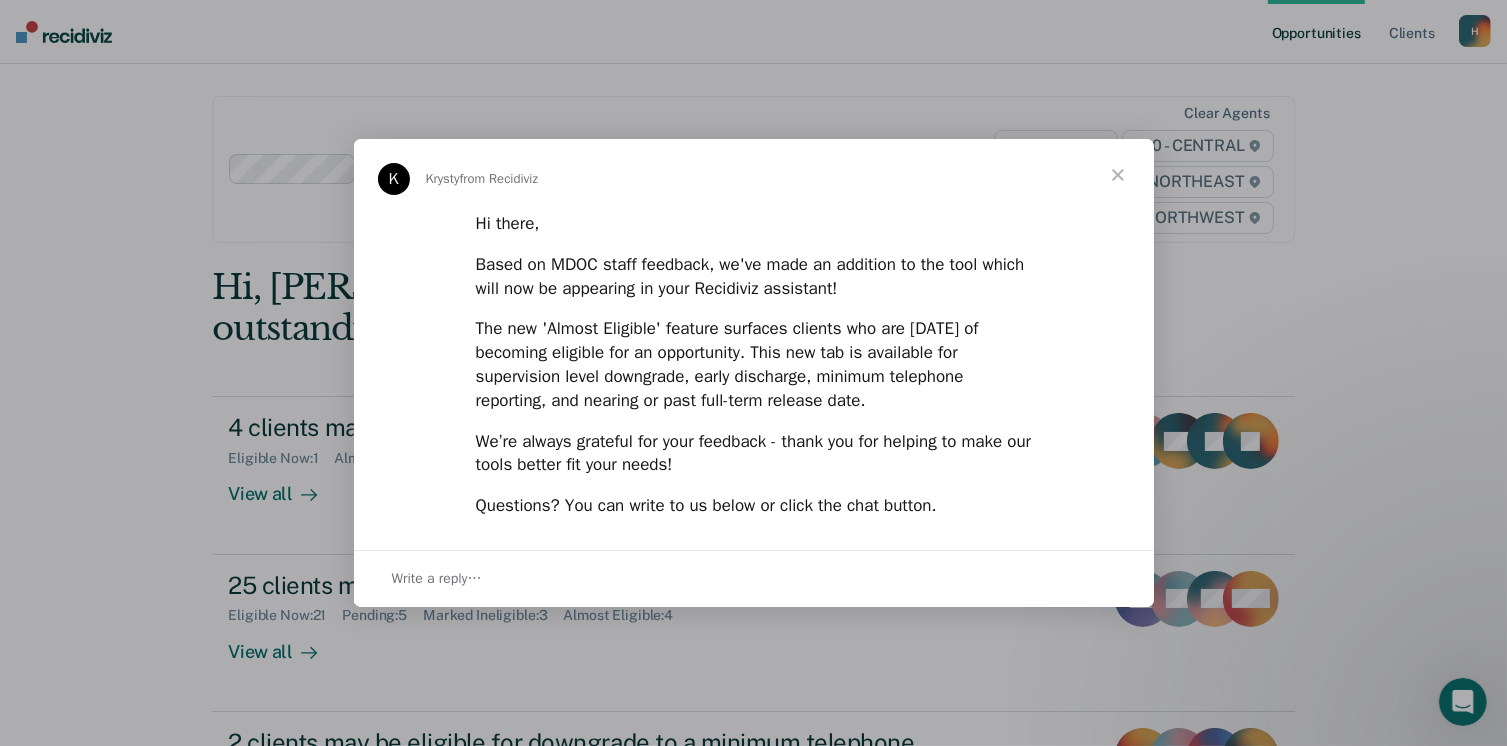 click at bounding box center [1118, 175] 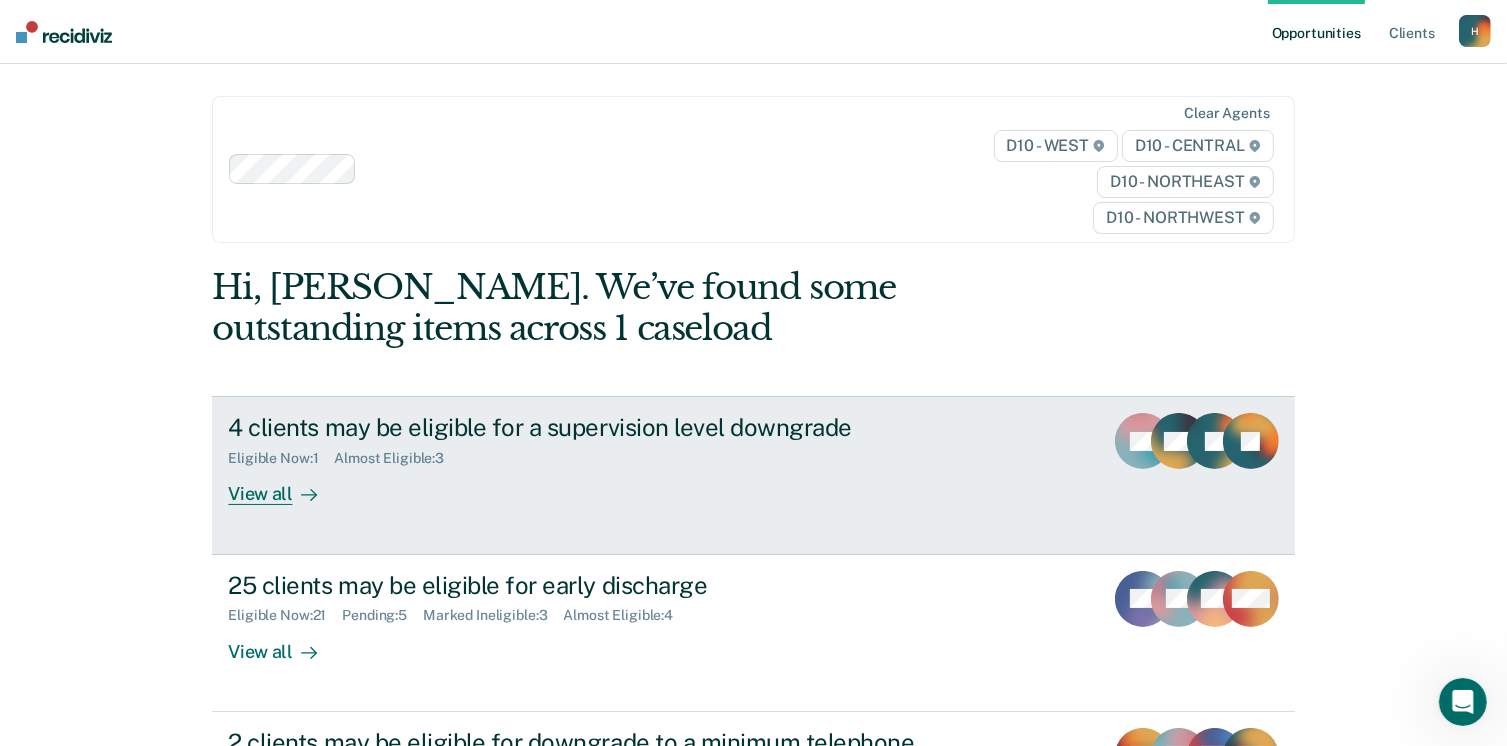 click on "View all" at bounding box center [284, 486] 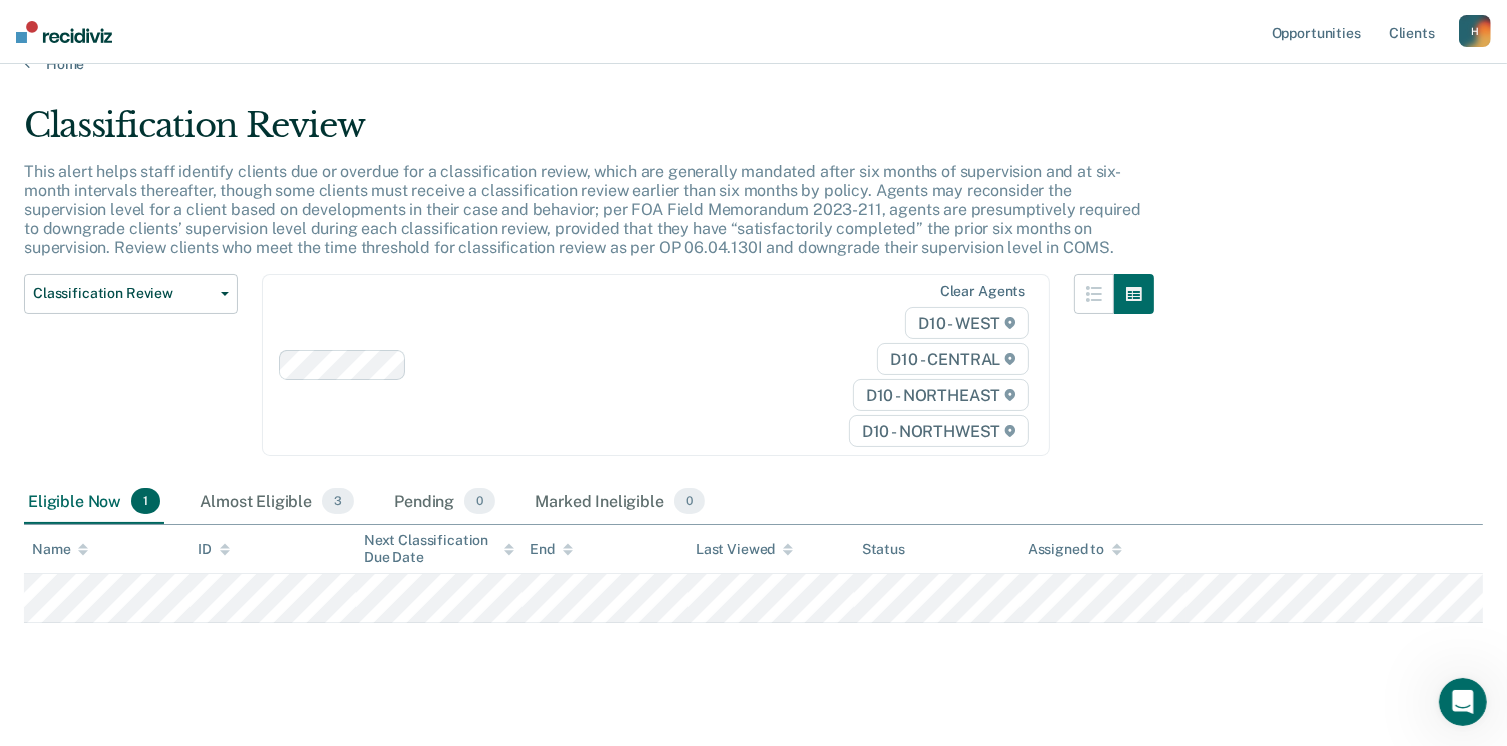scroll, scrollTop: 52, scrollLeft: 0, axis: vertical 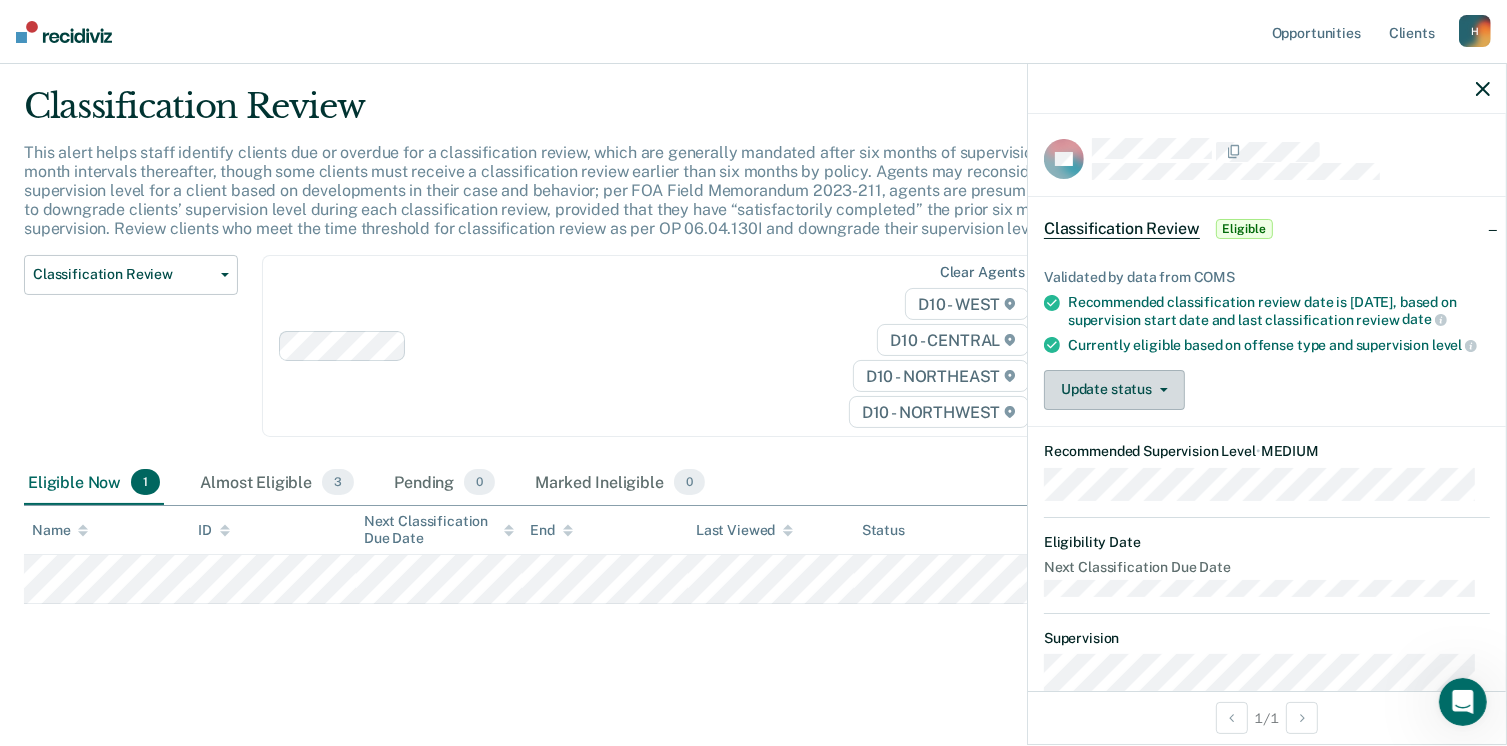 click on "Update status" at bounding box center [1114, 390] 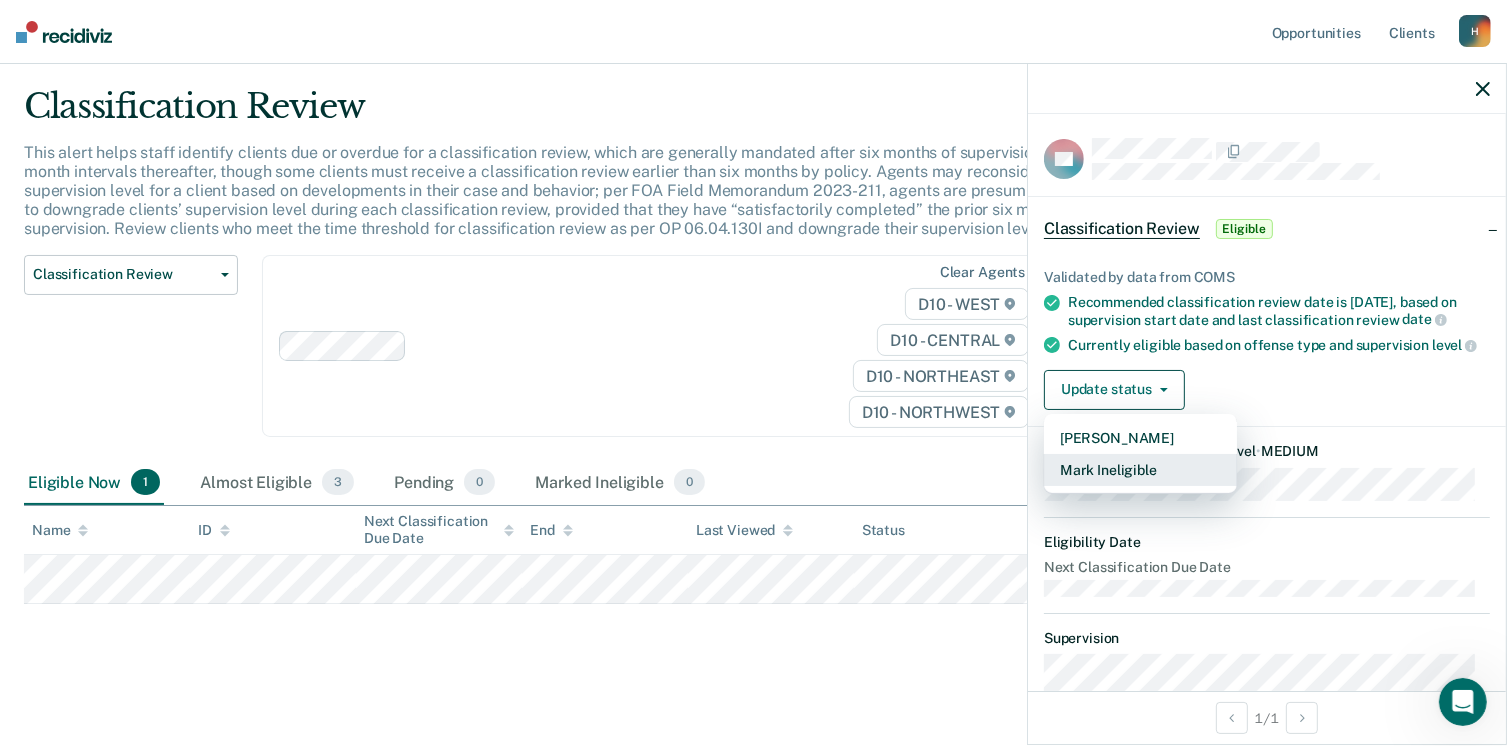 click on "Mark Ineligible" at bounding box center [1140, 470] 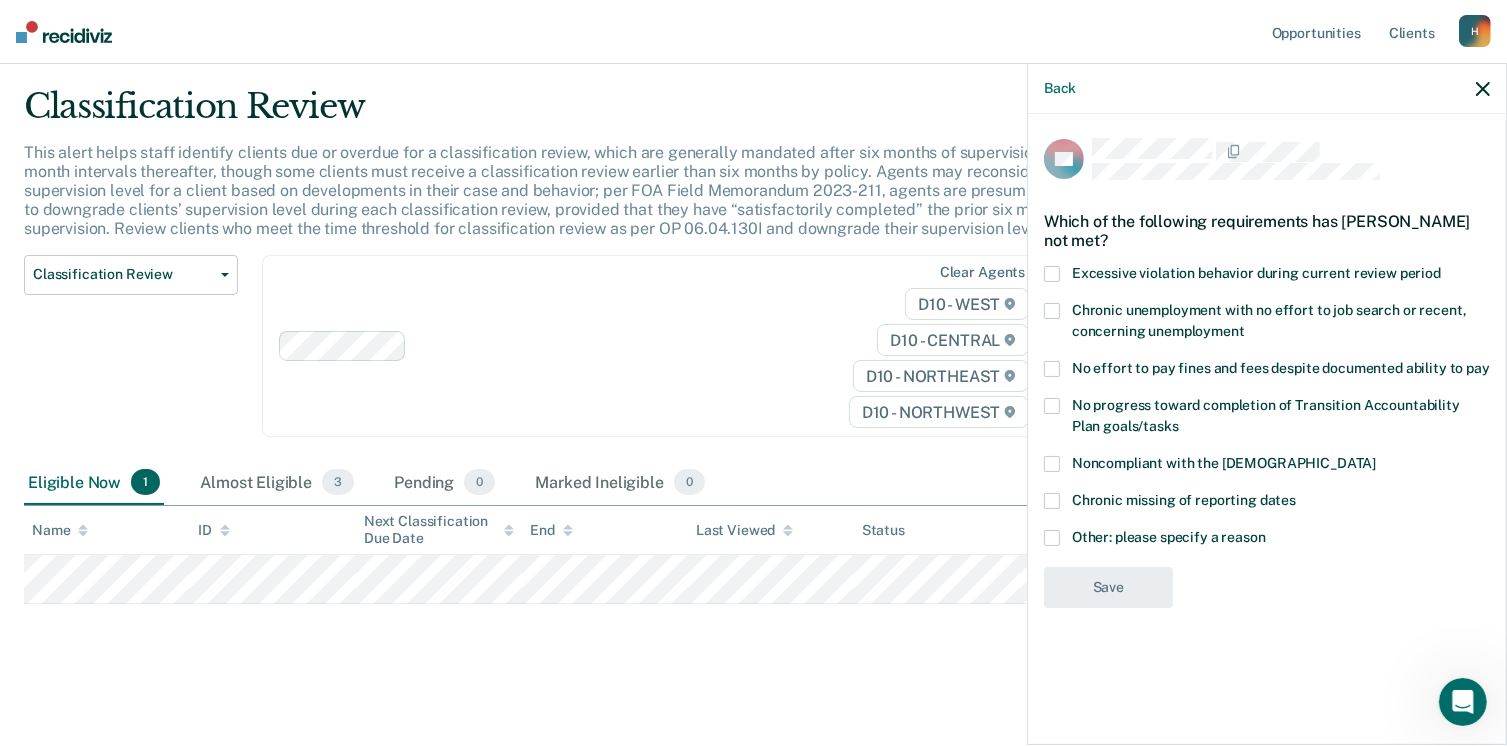 click at bounding box center (1052, 464) 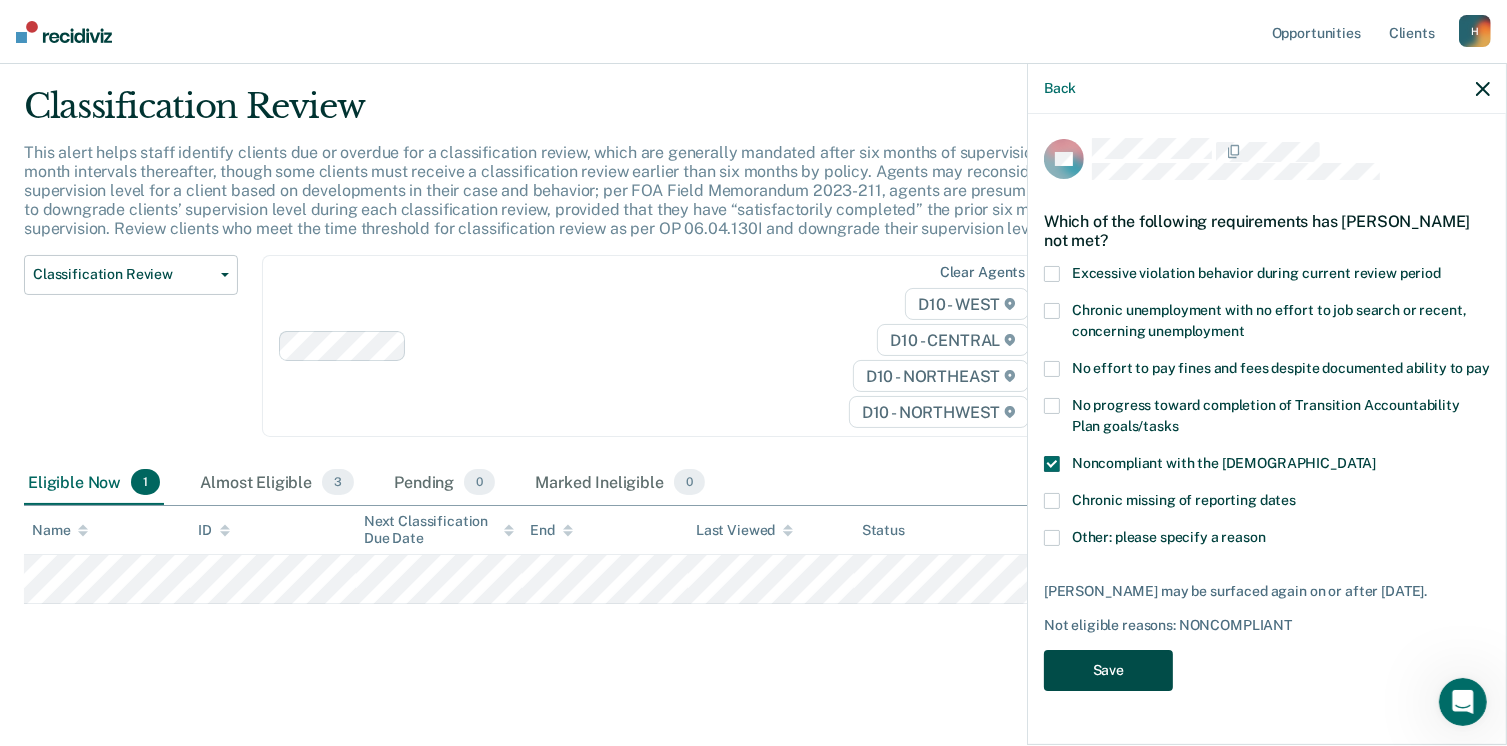 click on "Save" at bounding box center (1108, 670) 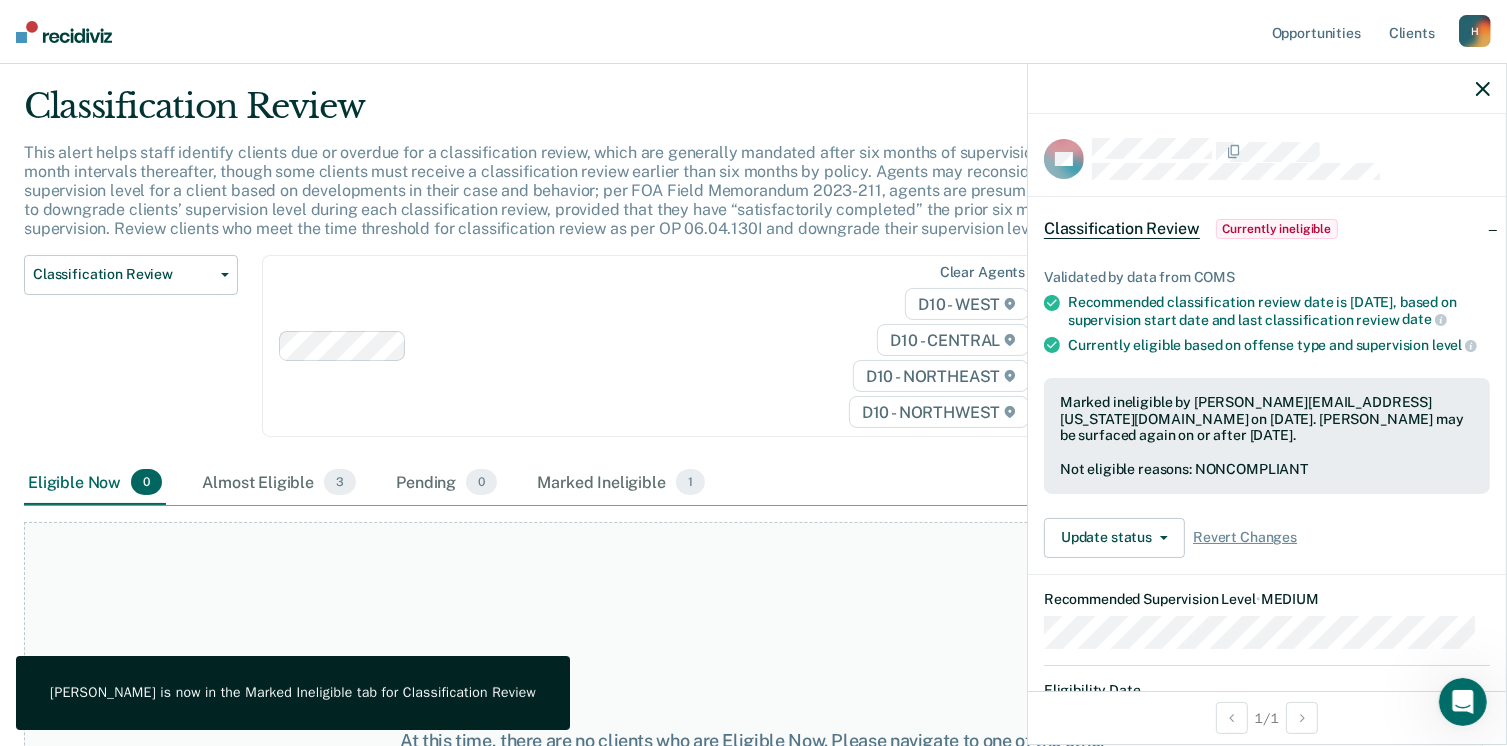 click 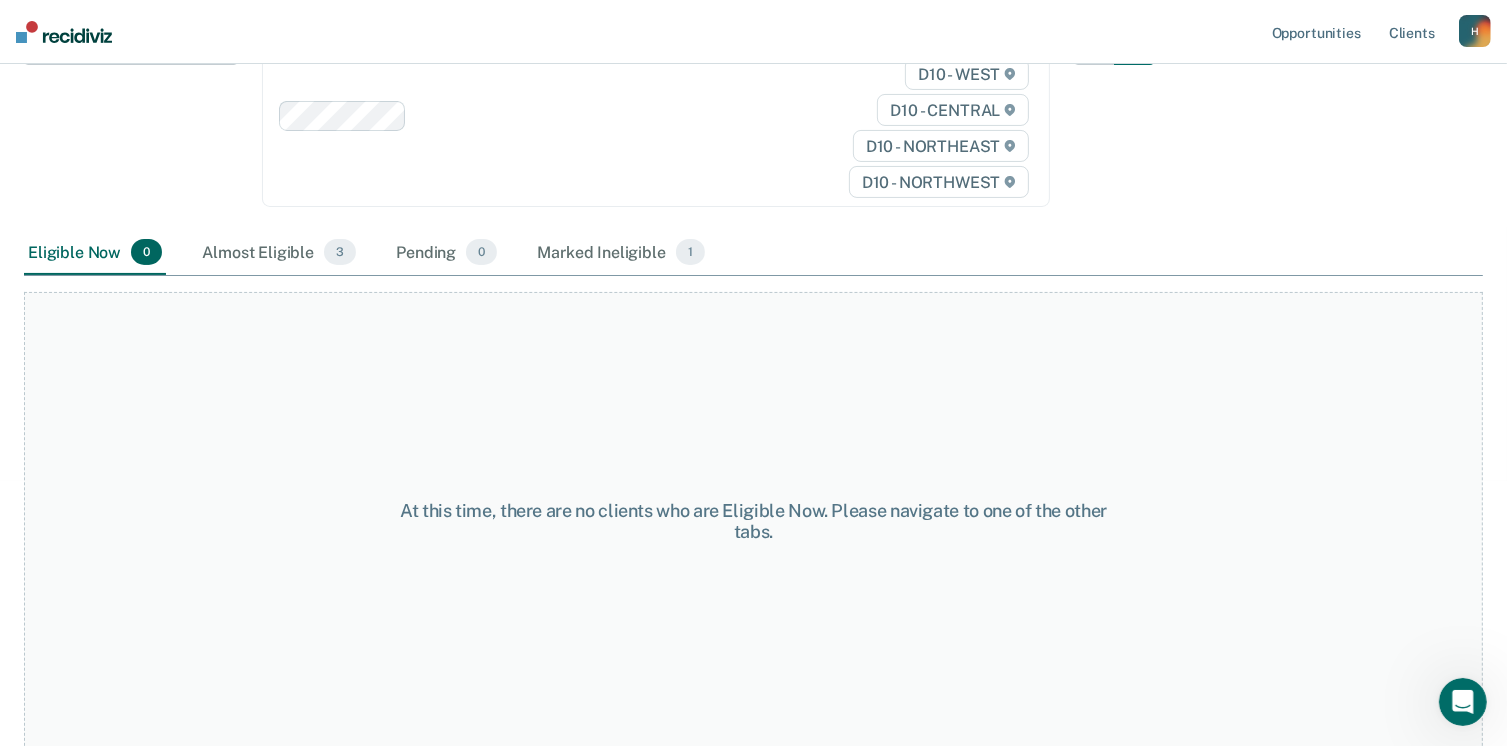scroll, scrollTop: 0, scrollLeft: 0, axis: both 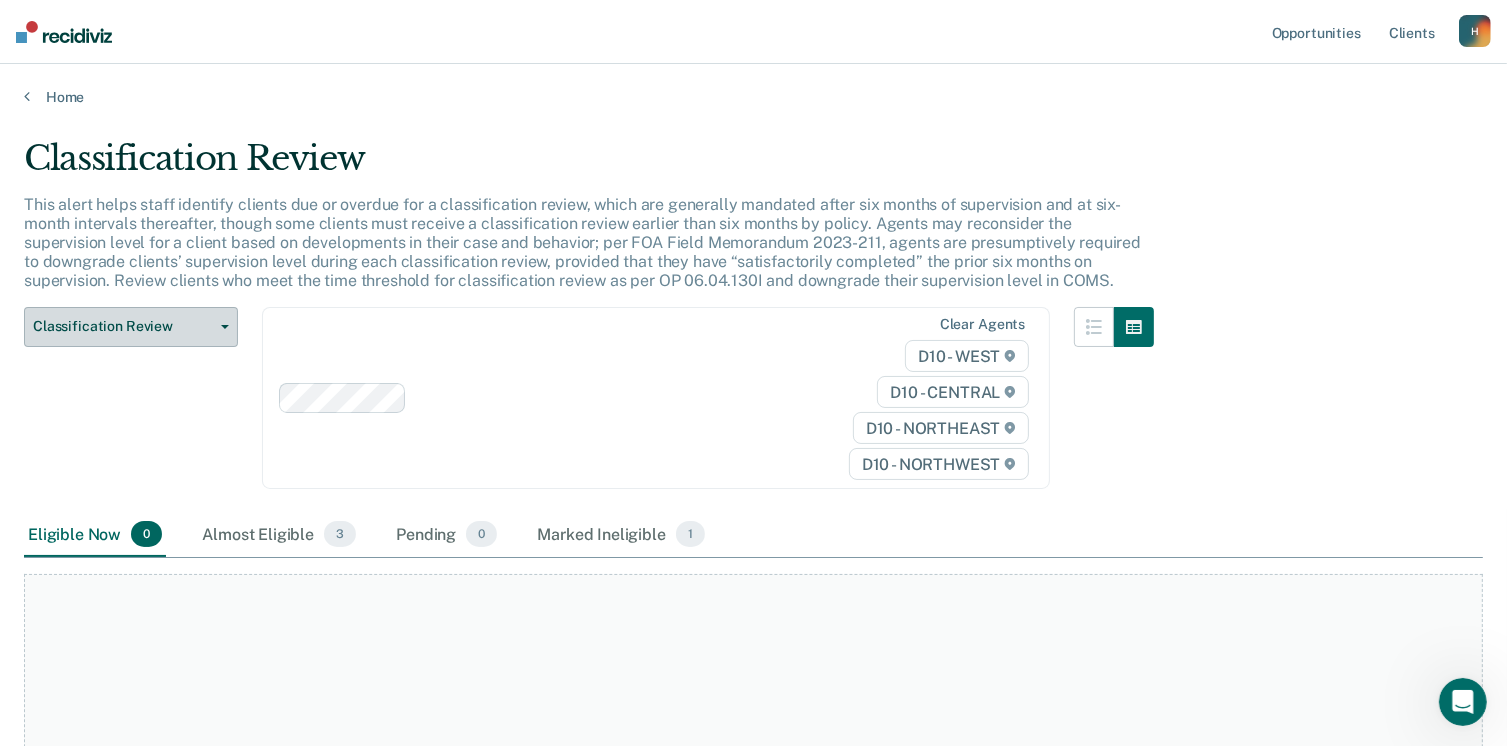 click on "Classification Review" at bounding box center (123, 326) 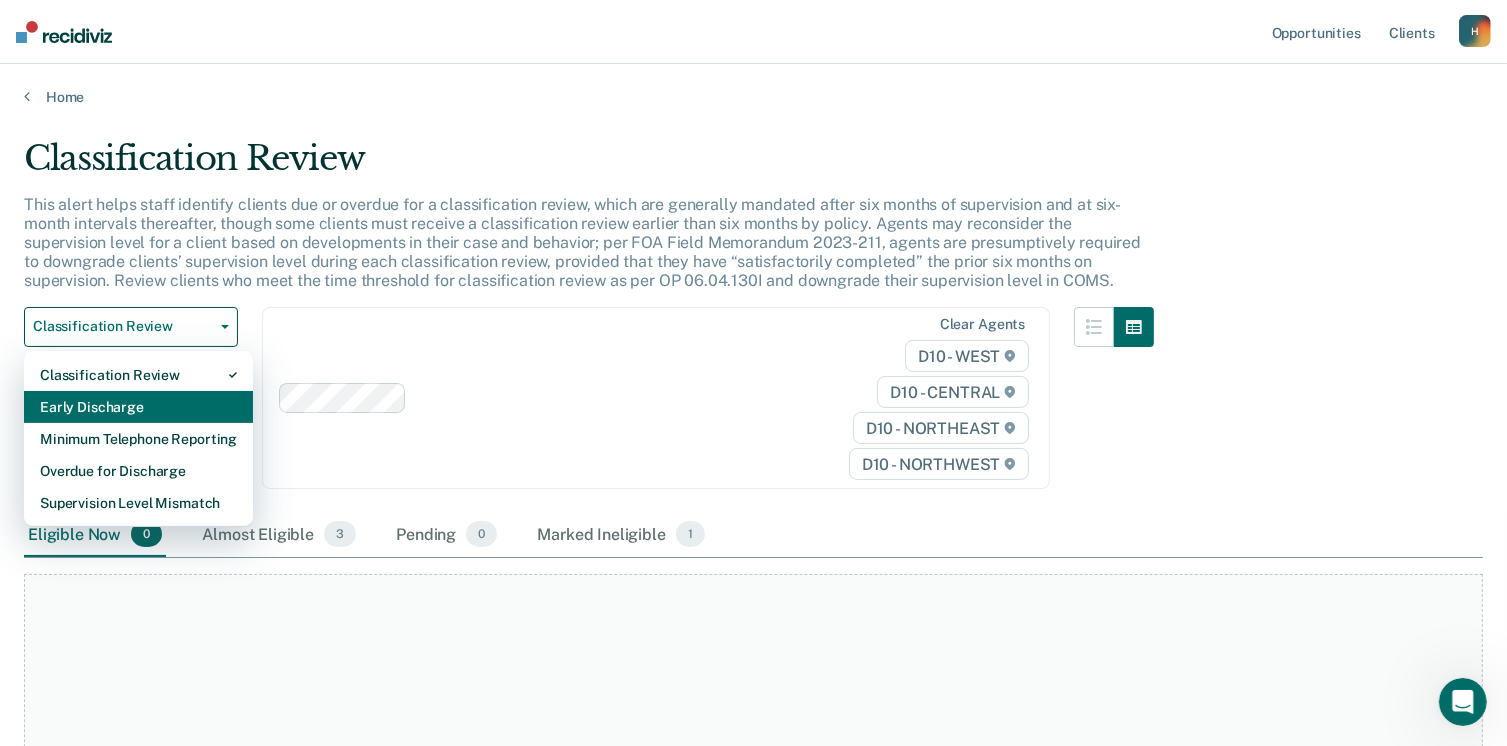 click on "Early Discharge" at bounding box center [138, 407] 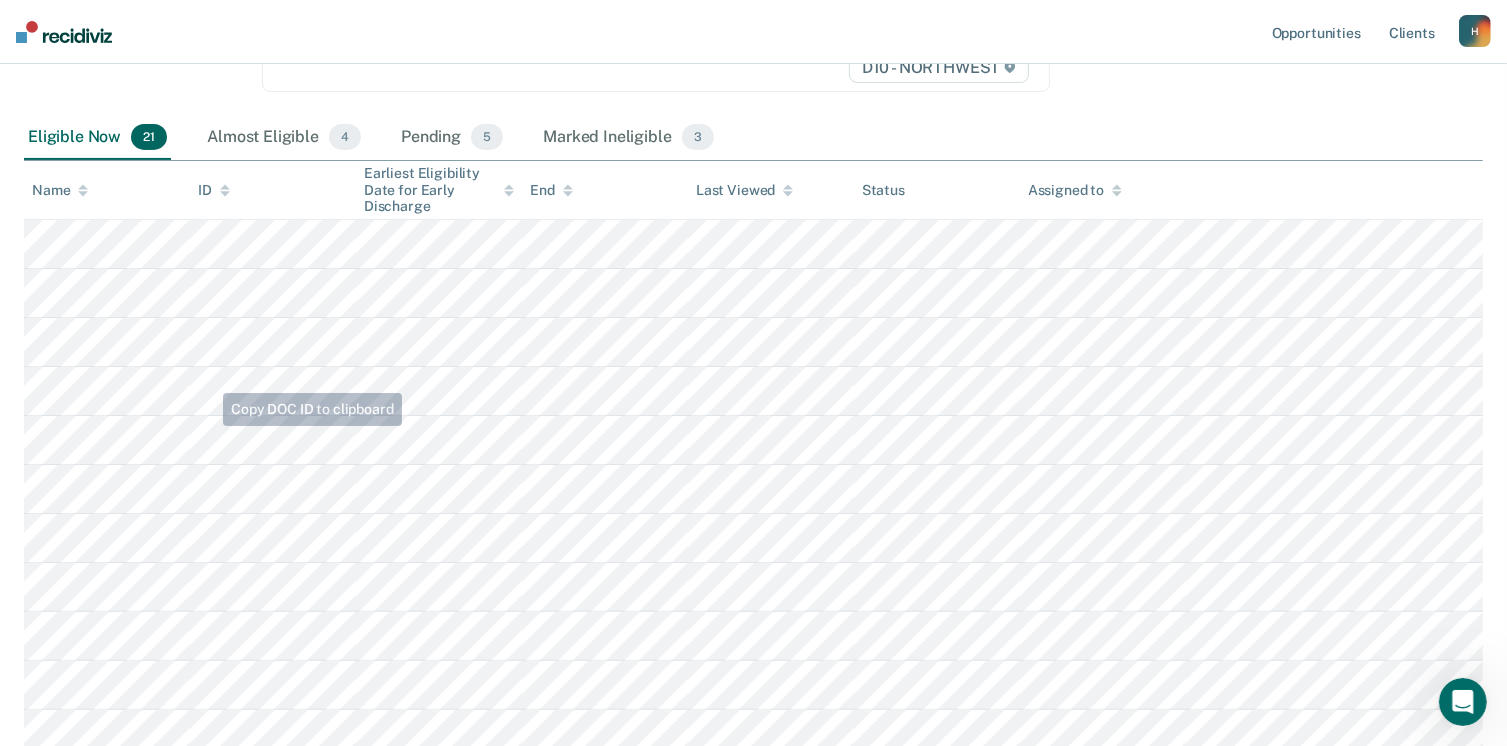 scroll, scrollTop: 322, scrollLeft: 0, axis: vertical 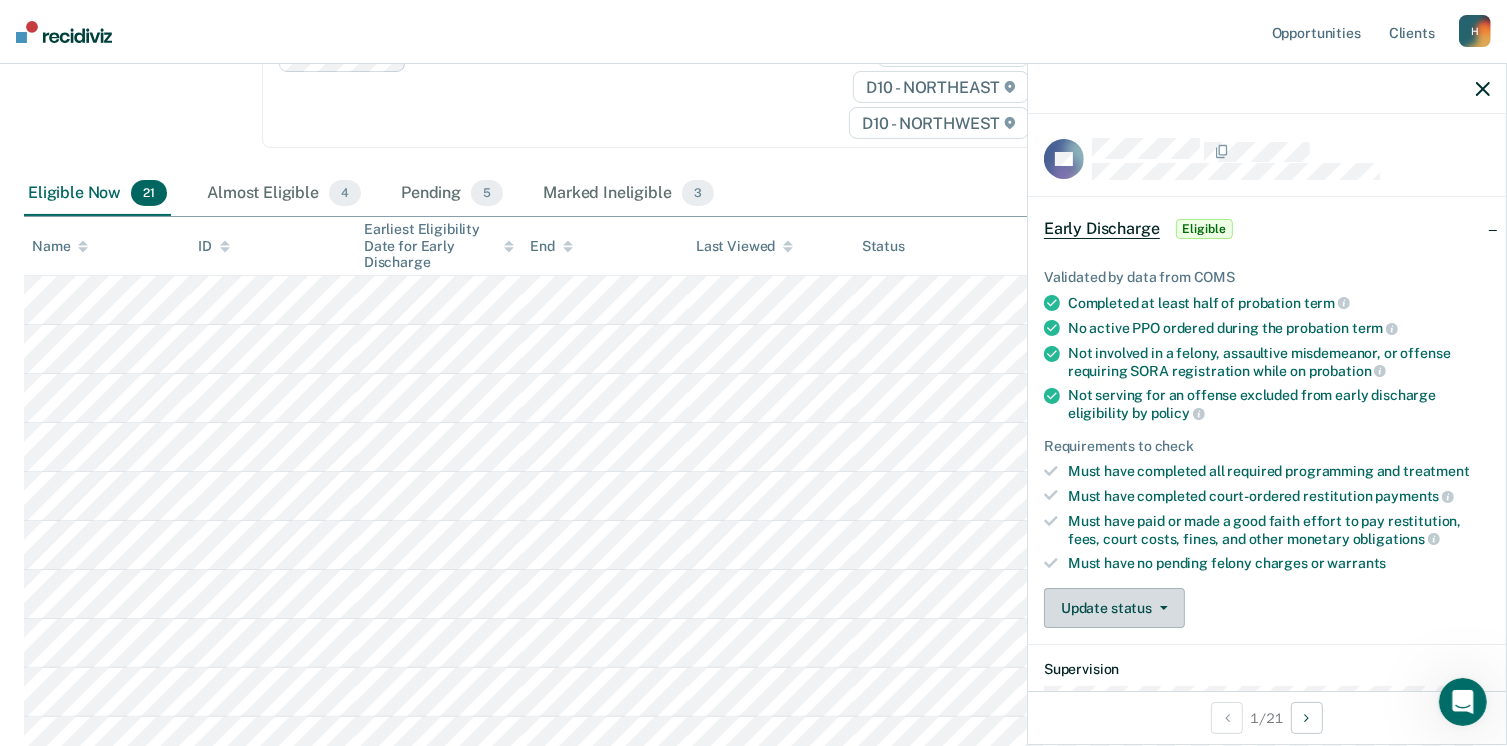 click on "Update status" at bounding box center (1114, 608) 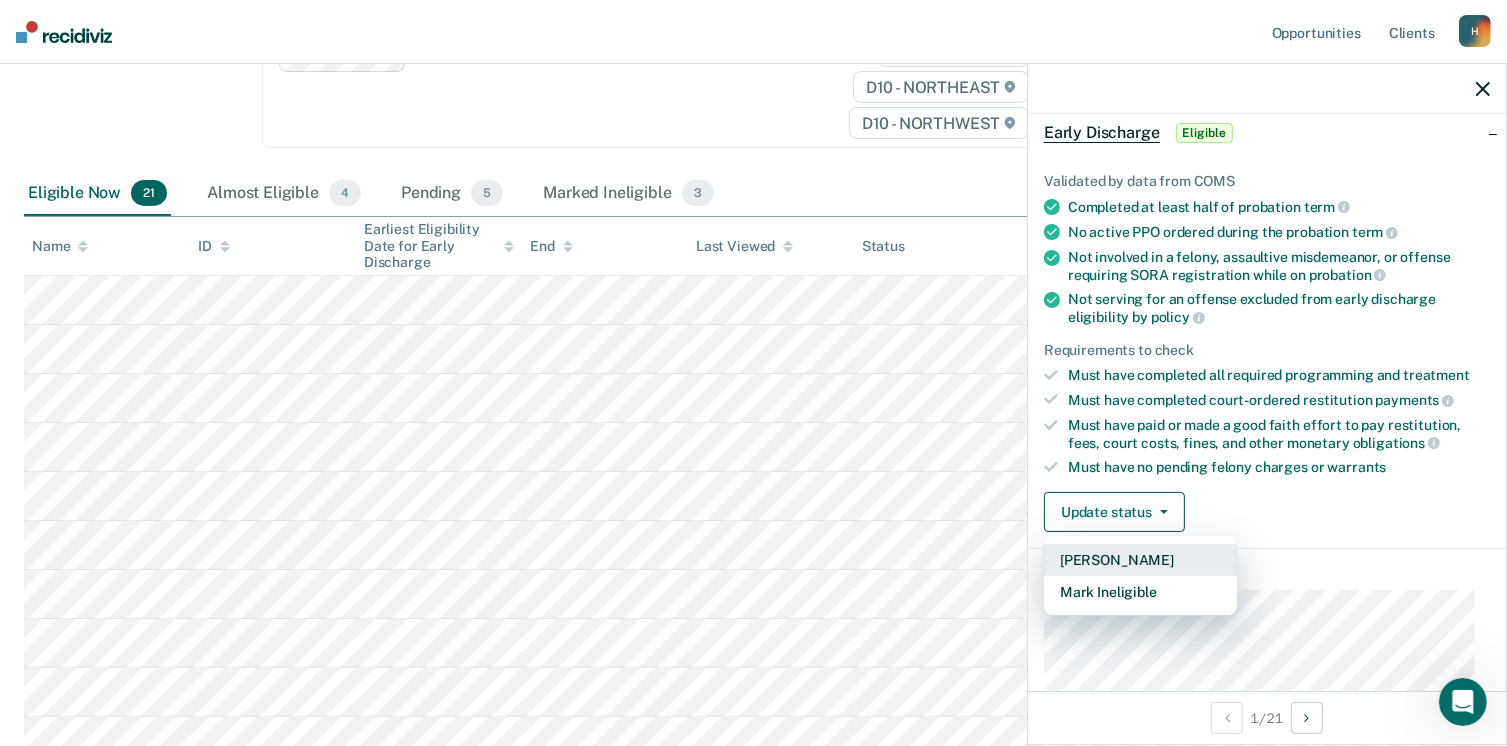 scroll, scrollTop: 200, scrollLeft: 0, axis: vertical 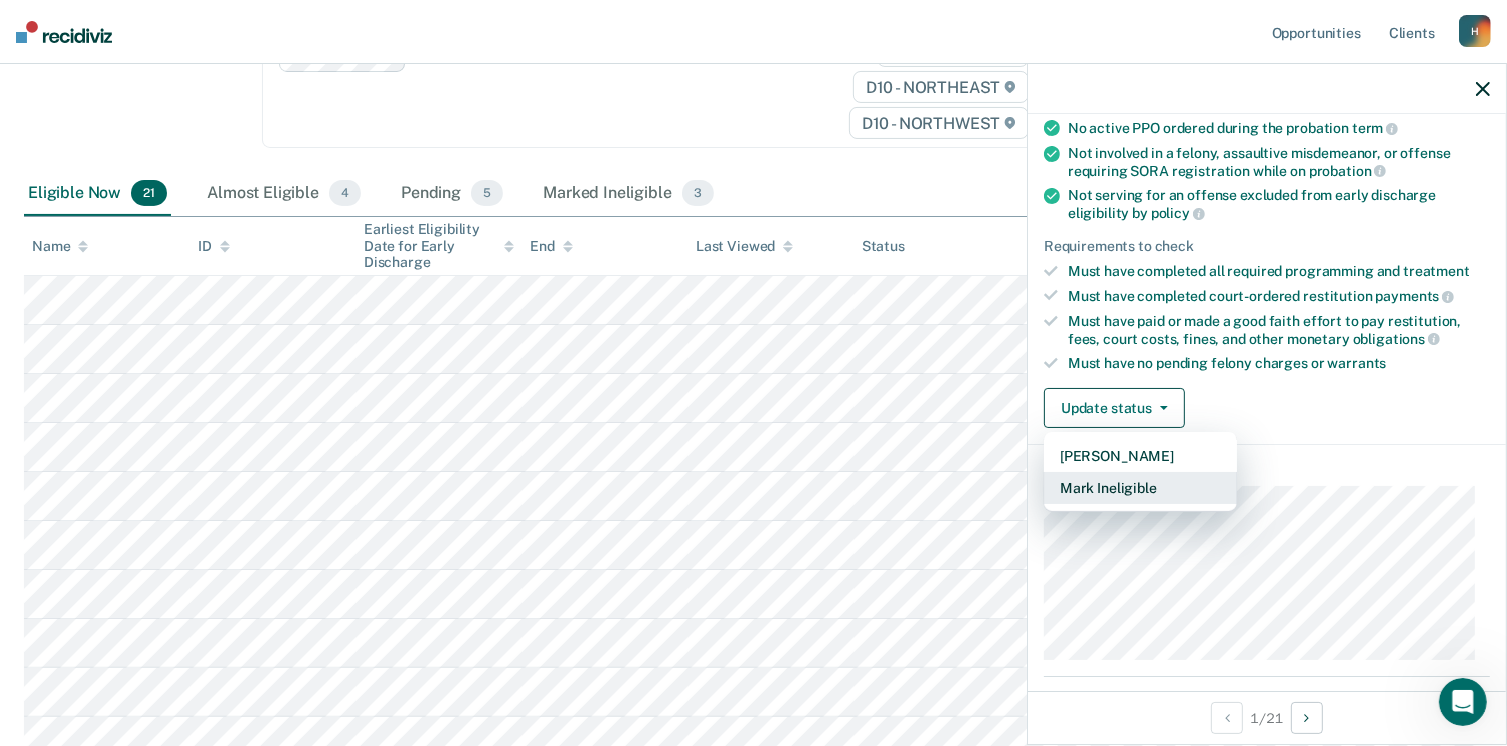 click on "Mark Ineligible" at bounding box center [1140, 488] 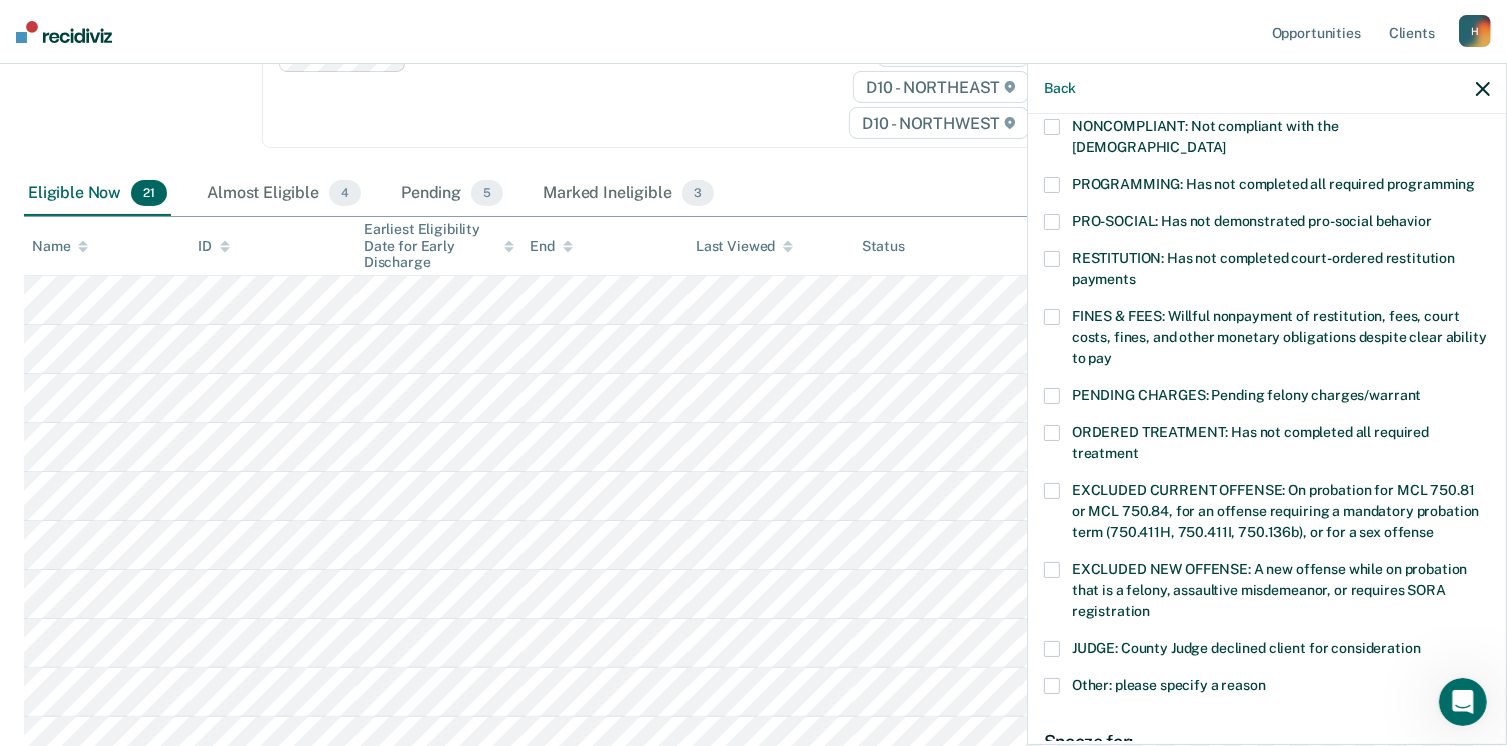scroll, scrollTop: 300, scrollLeft: 0, axis: vertical 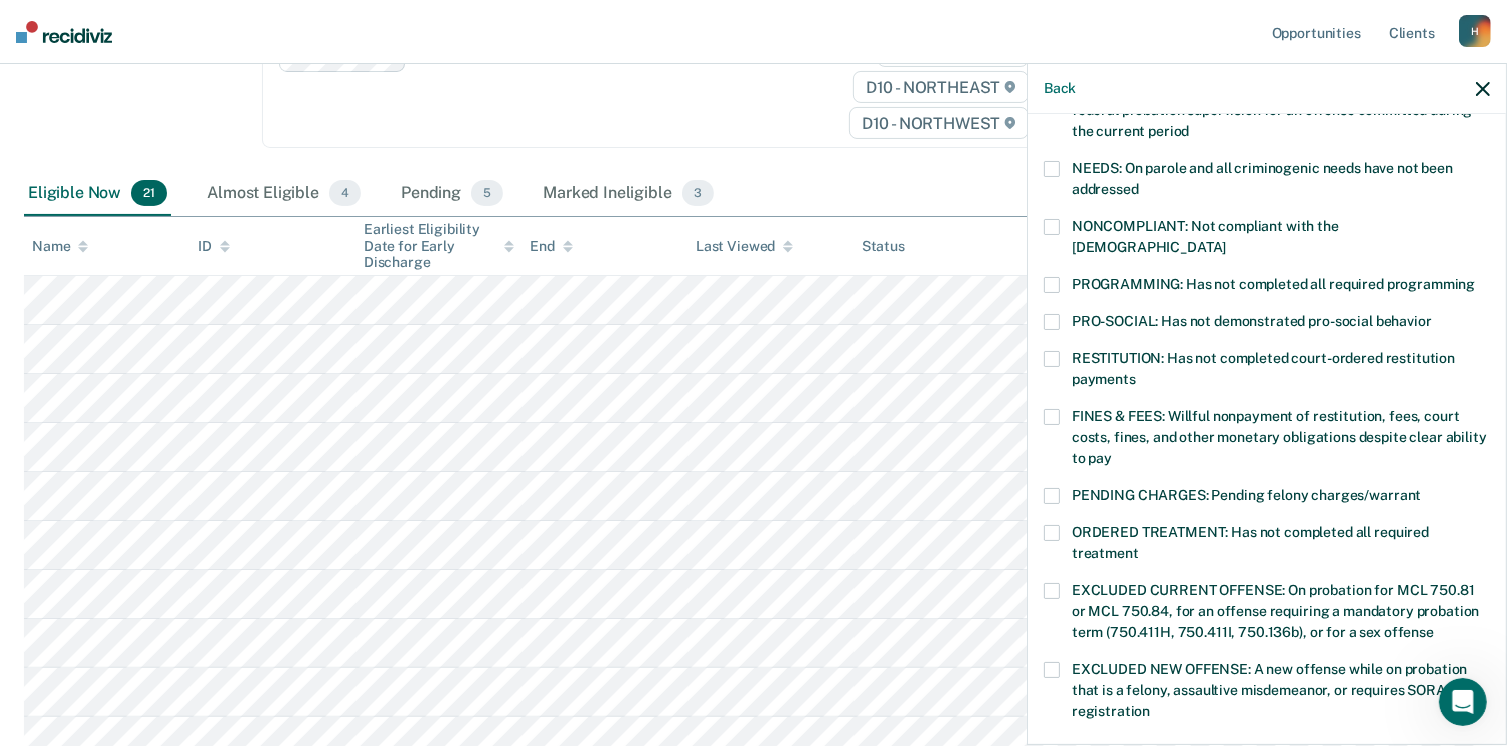 click at bounding box center [1052, 227] 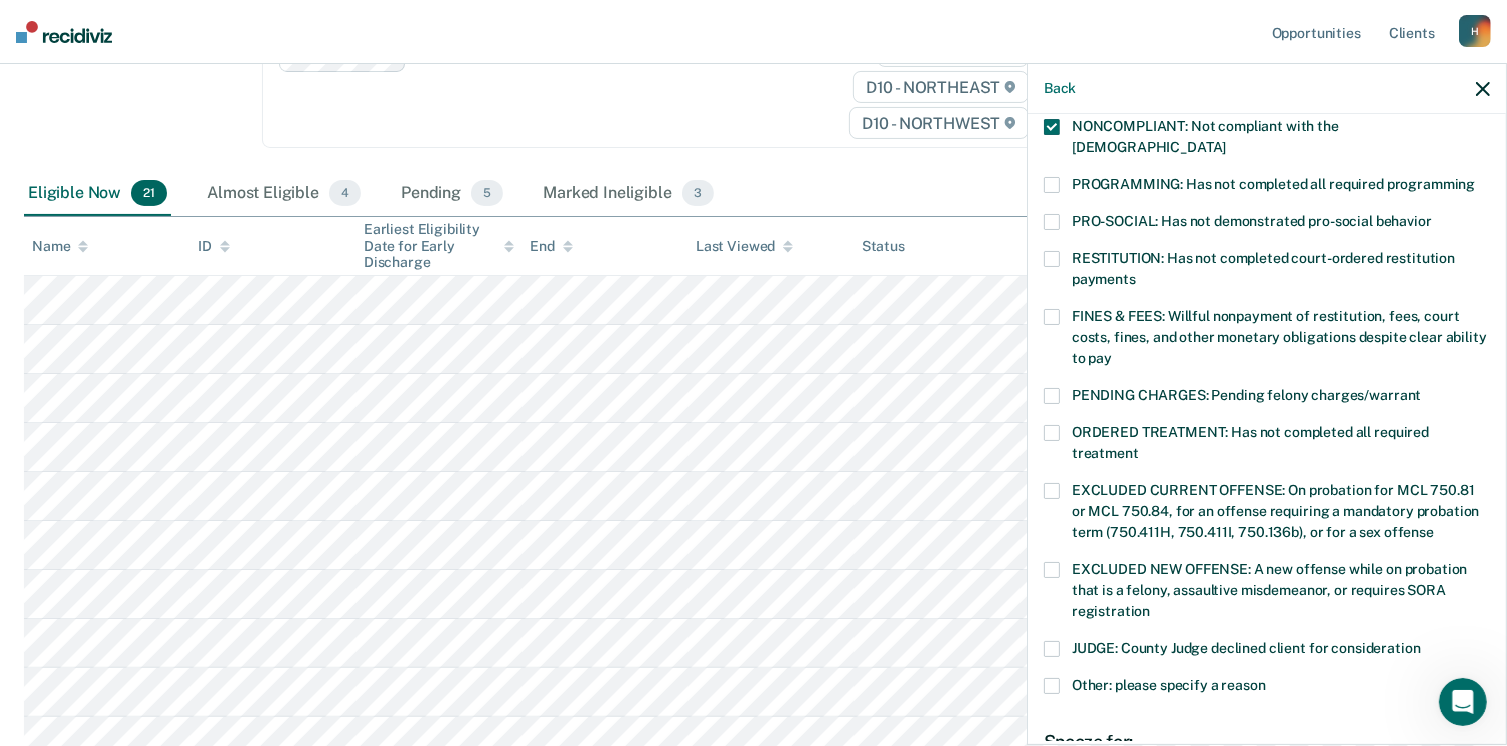 scroll, scrollTop: 600, scrollLeft: 0, axis: vertical 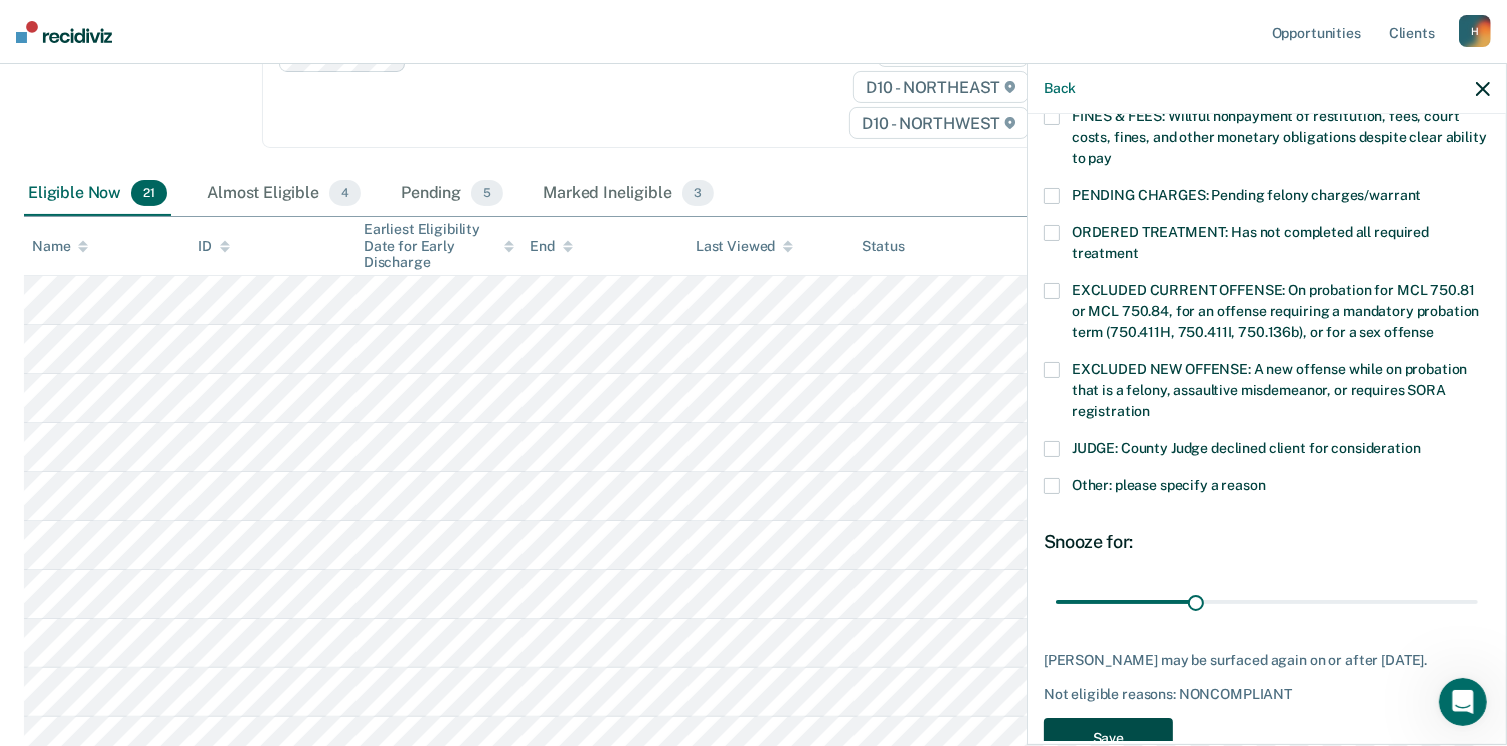 click on "Save" at bounding box center (1108, 738) 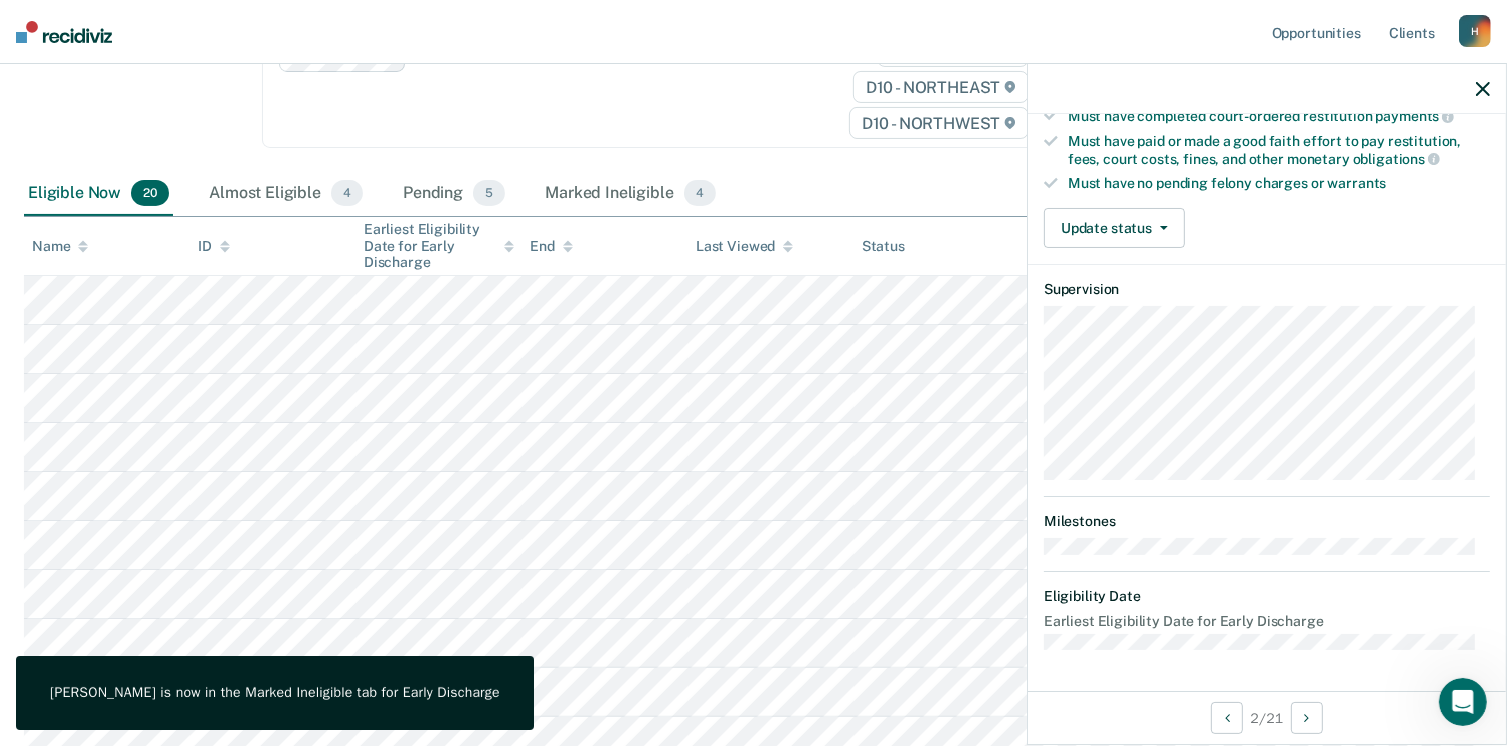 scroll, scrollTop: 371, scrollLeft: 0, axis: vertical 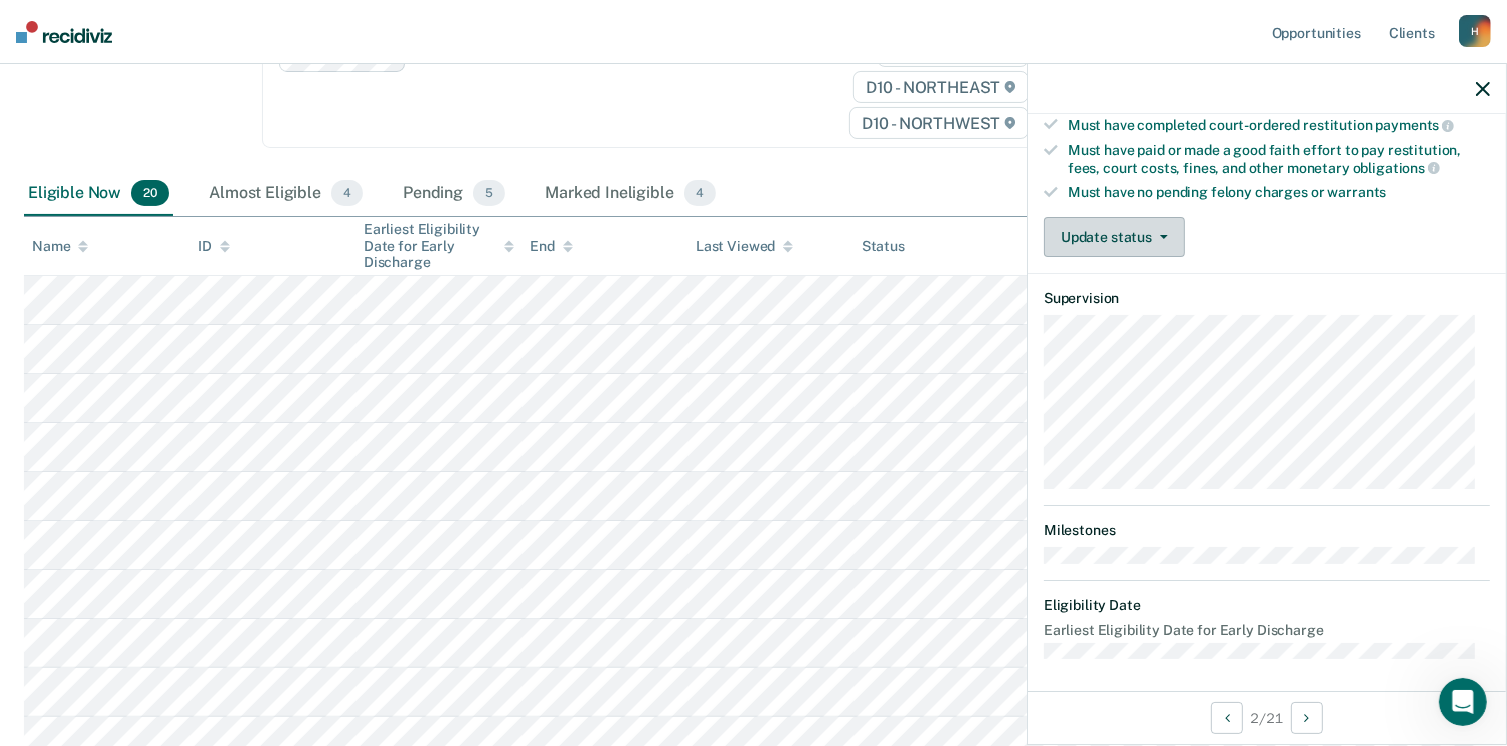 click on "Update status" at bounding box center [1114, 237] 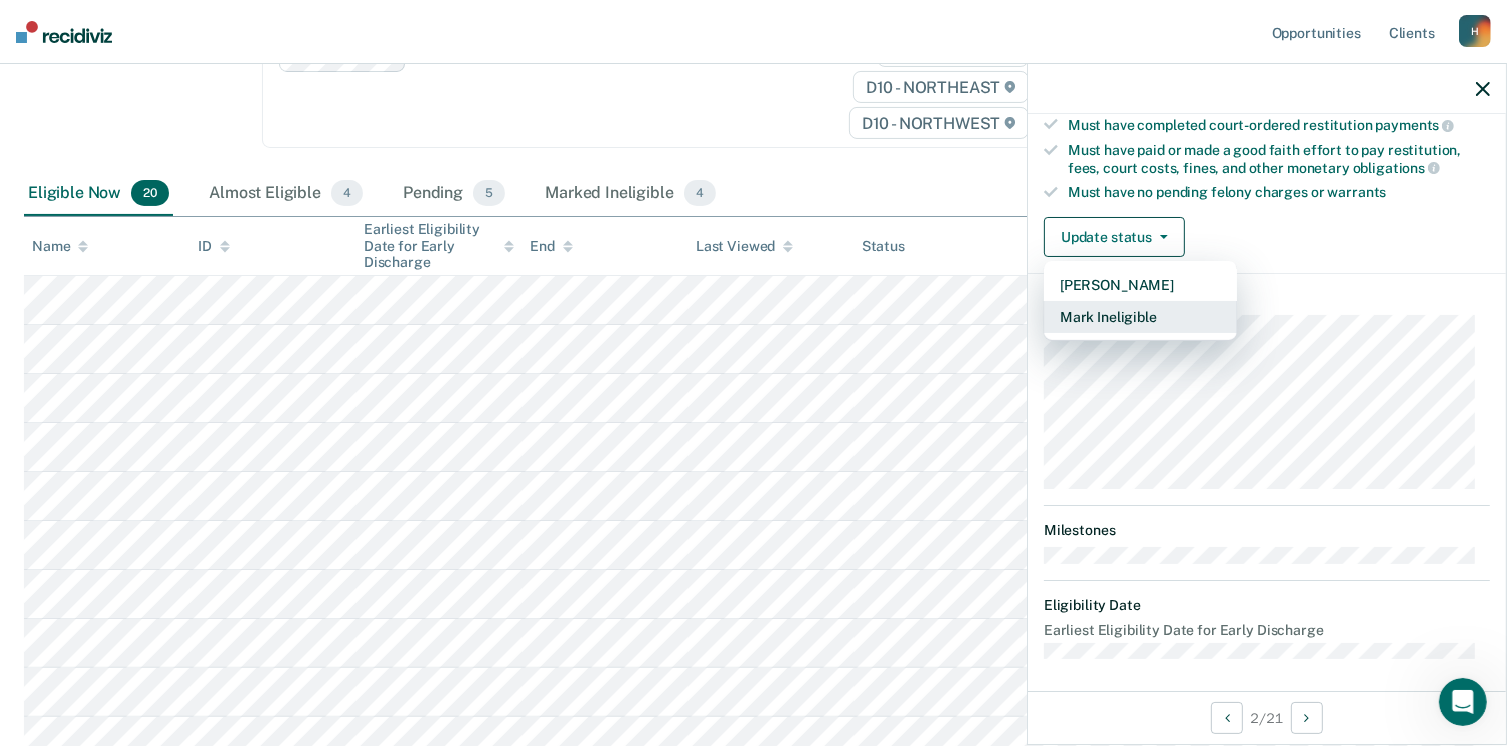 click on "Mark Ineligible" at bounding box center [1140, 317] 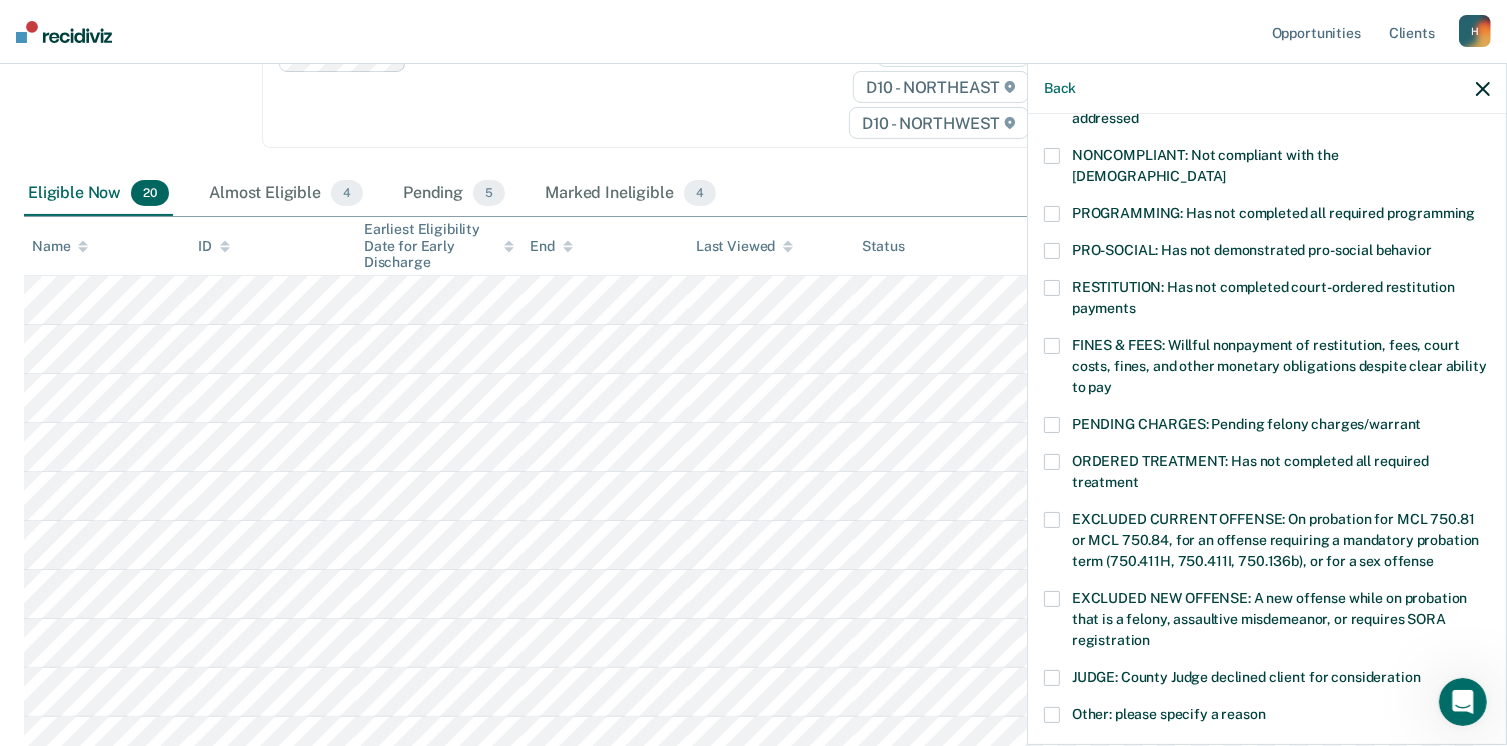 click at bounding box center (1052, 214) 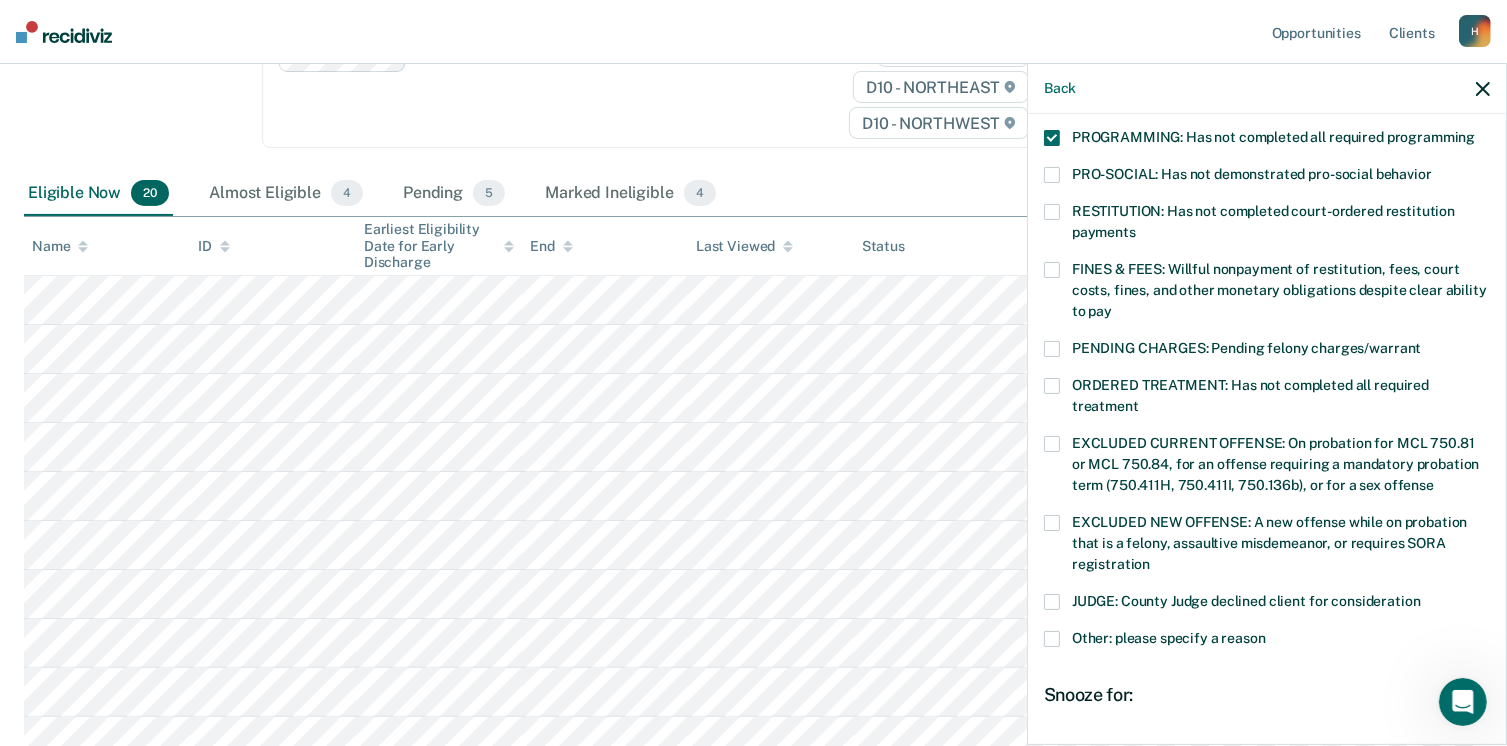 scroll, scrollTop: 630, scrollLeft: 0, axis: vertical 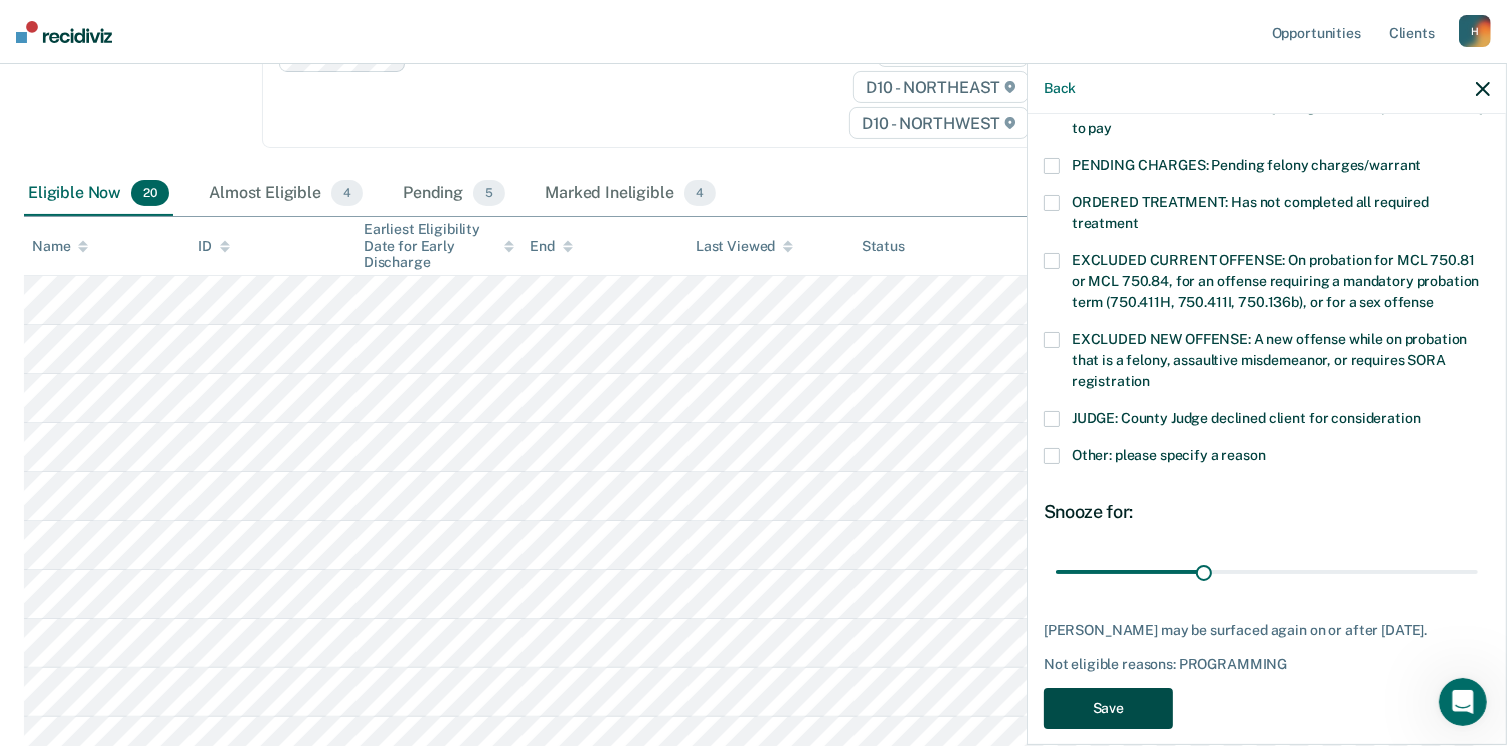 click on "Save" at bounding box center (1108, 708) 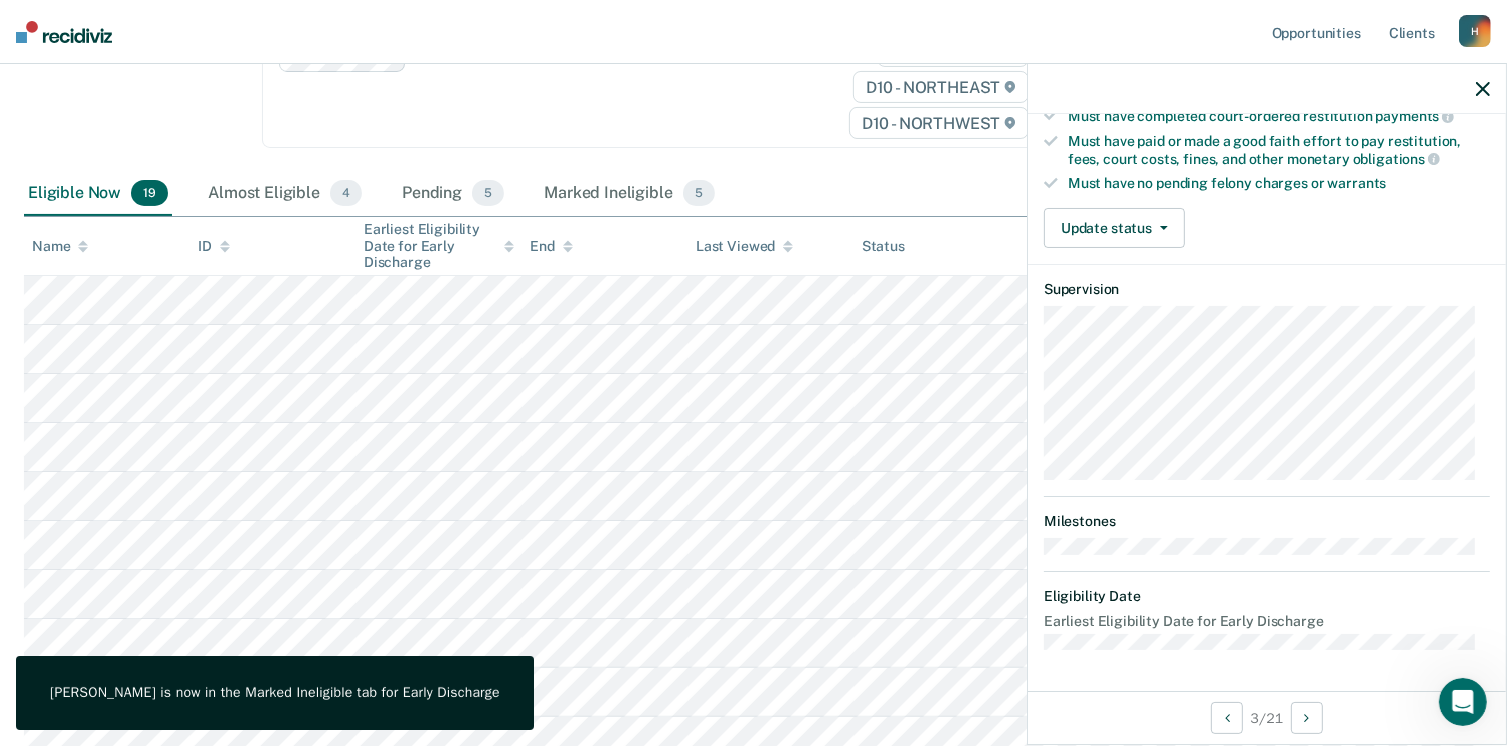 scroll, scrollTop: 371, scrollLeft: 0, axis: vertical 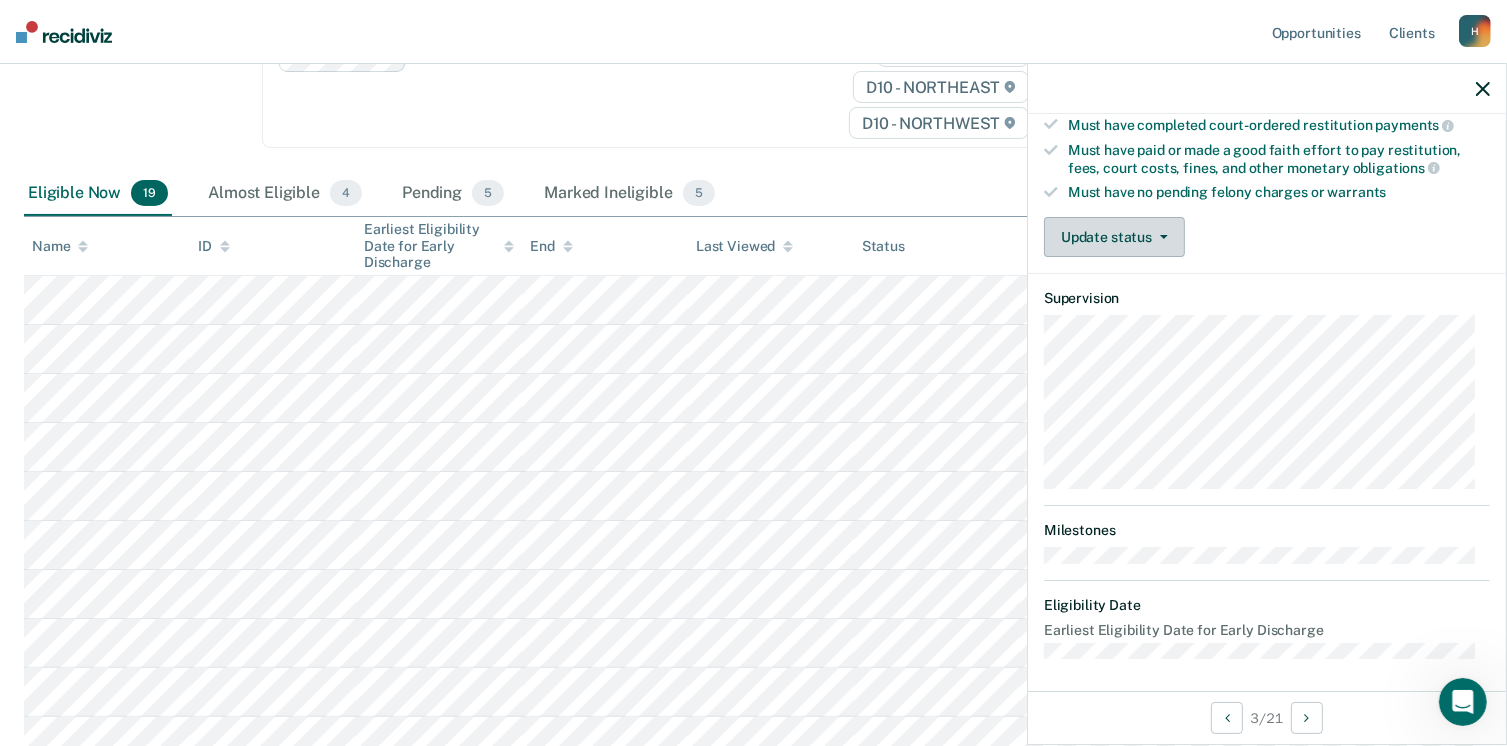 click on "Update status" at bounding box center (1114, 237) 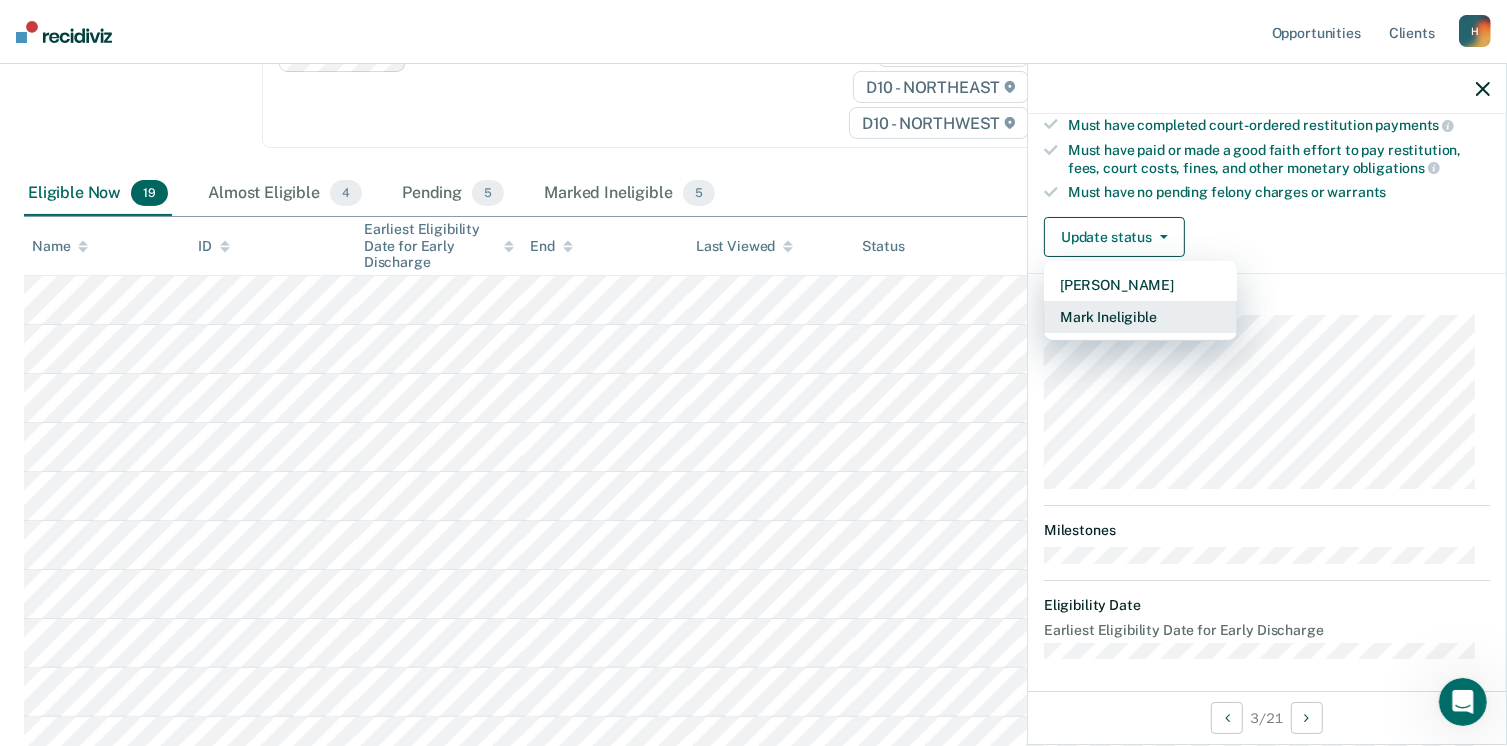 click on "Mark Ineligible" at bounding box center (1140, 317) 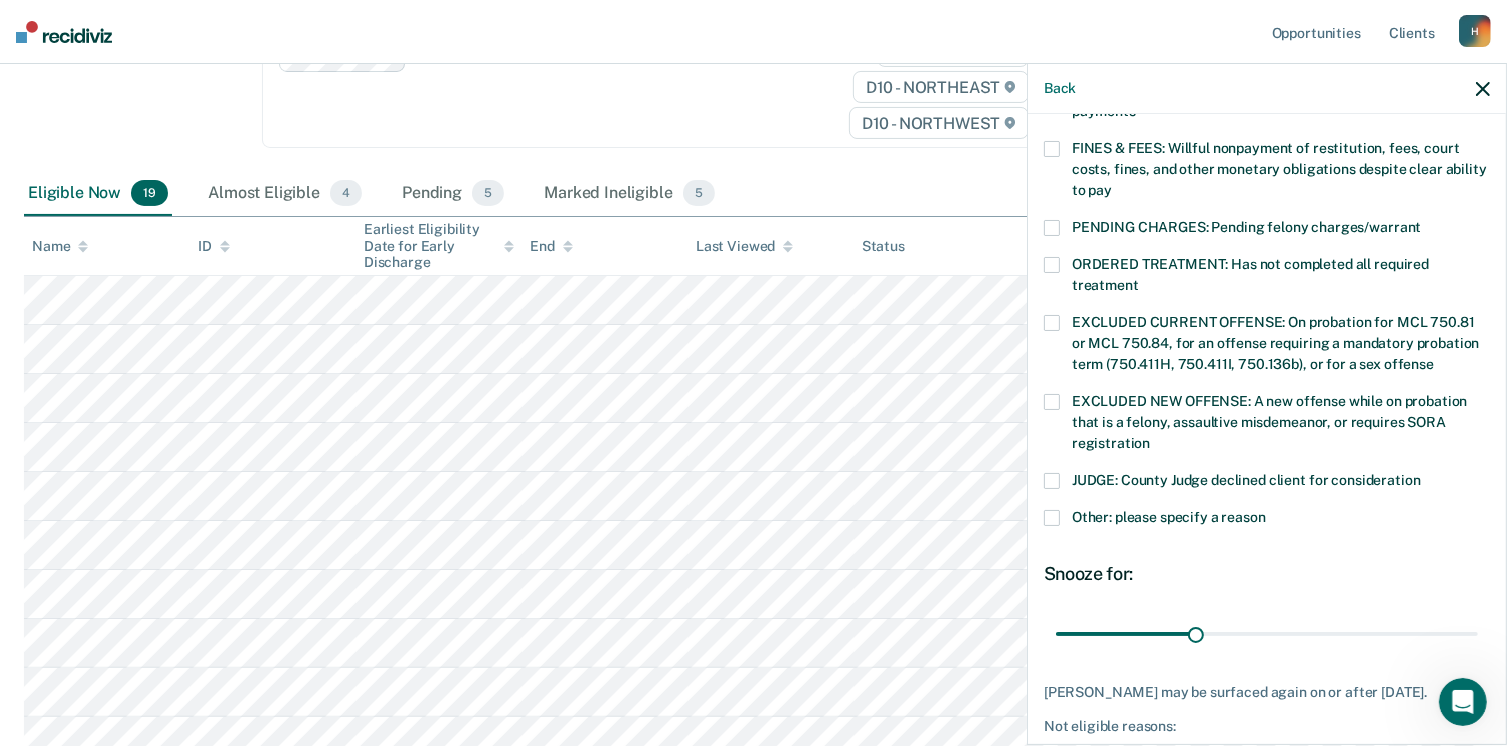 scroll, scrollTop: 571, scrollLeft: 0, axis: vertical 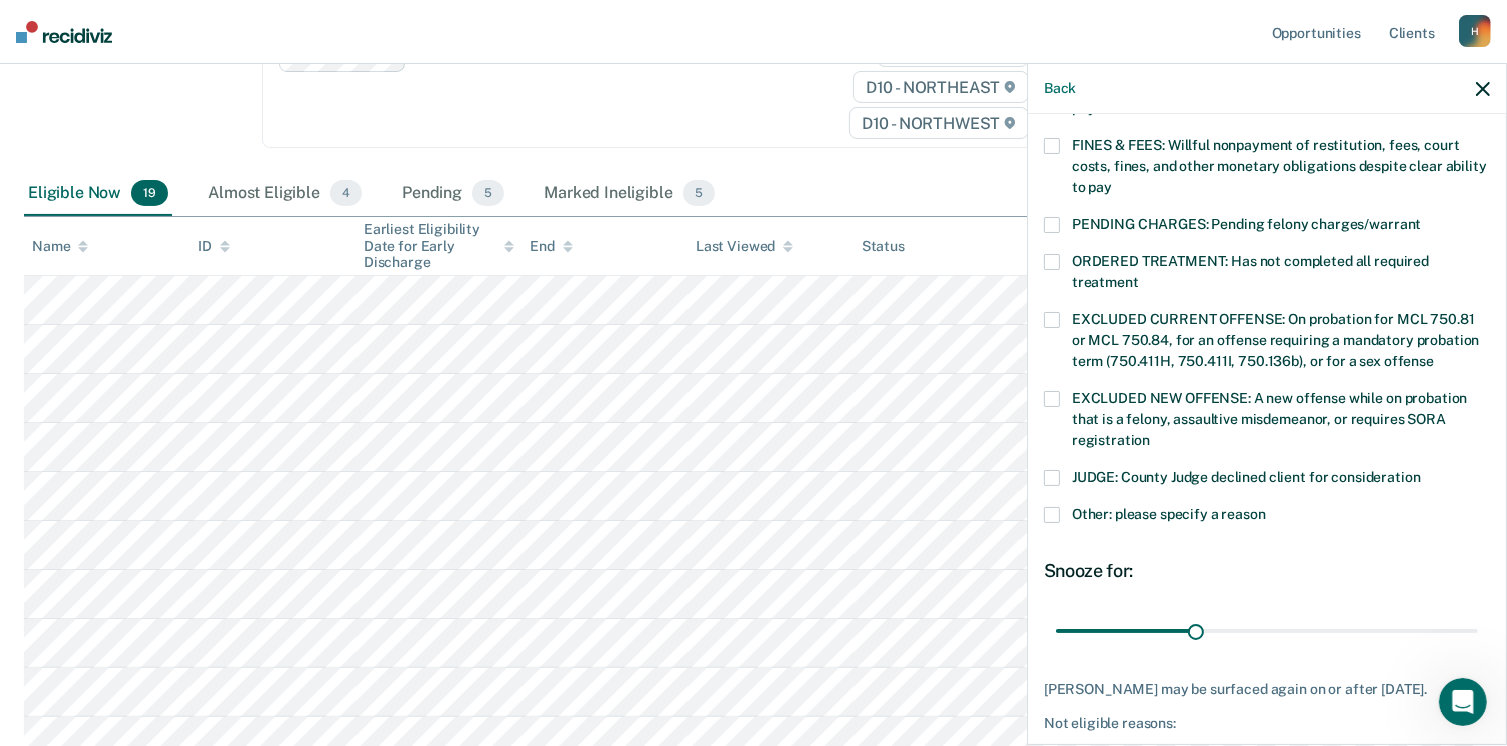 click at bounding box center [1052, 515] 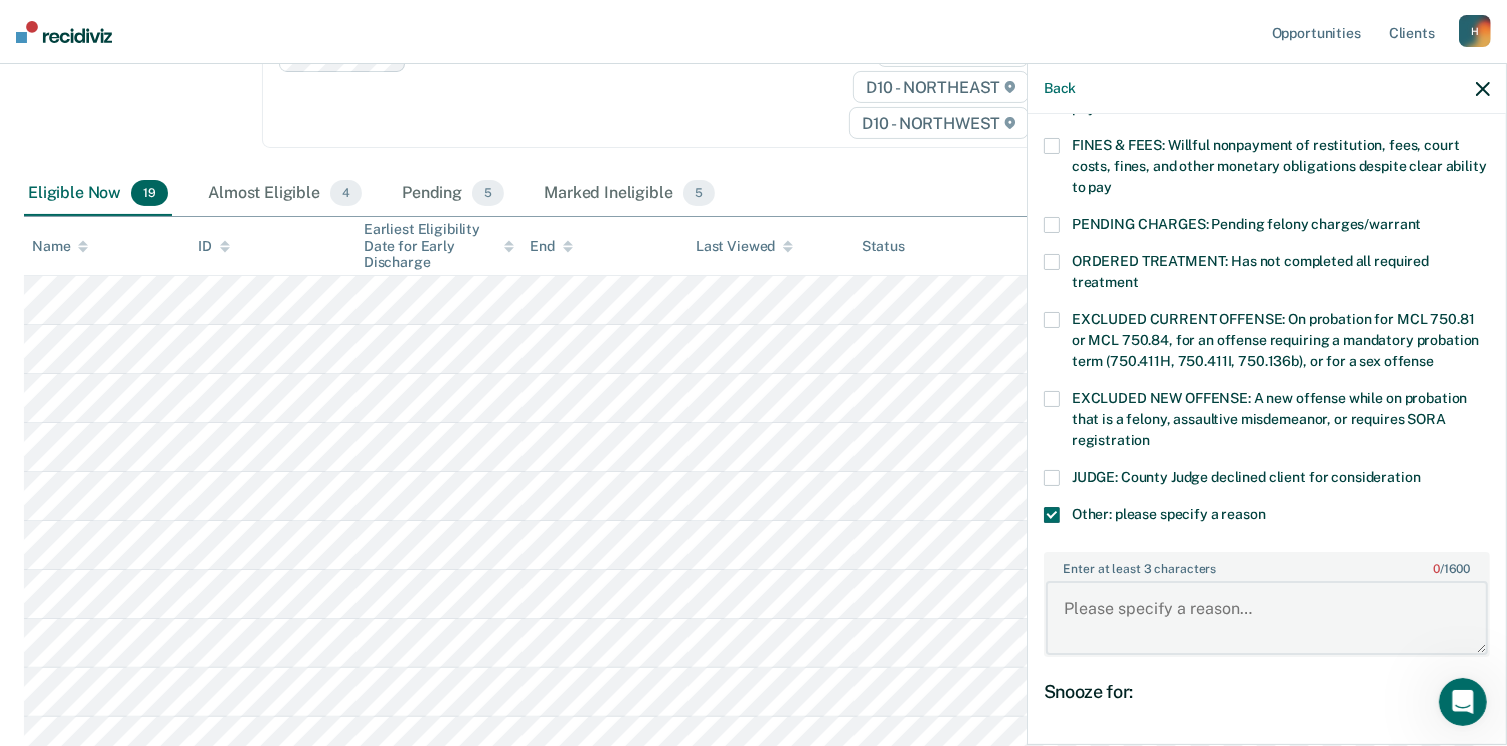 click on "Enter at least 3 characters 0  /  1600" at bounding box center [1267, 618] 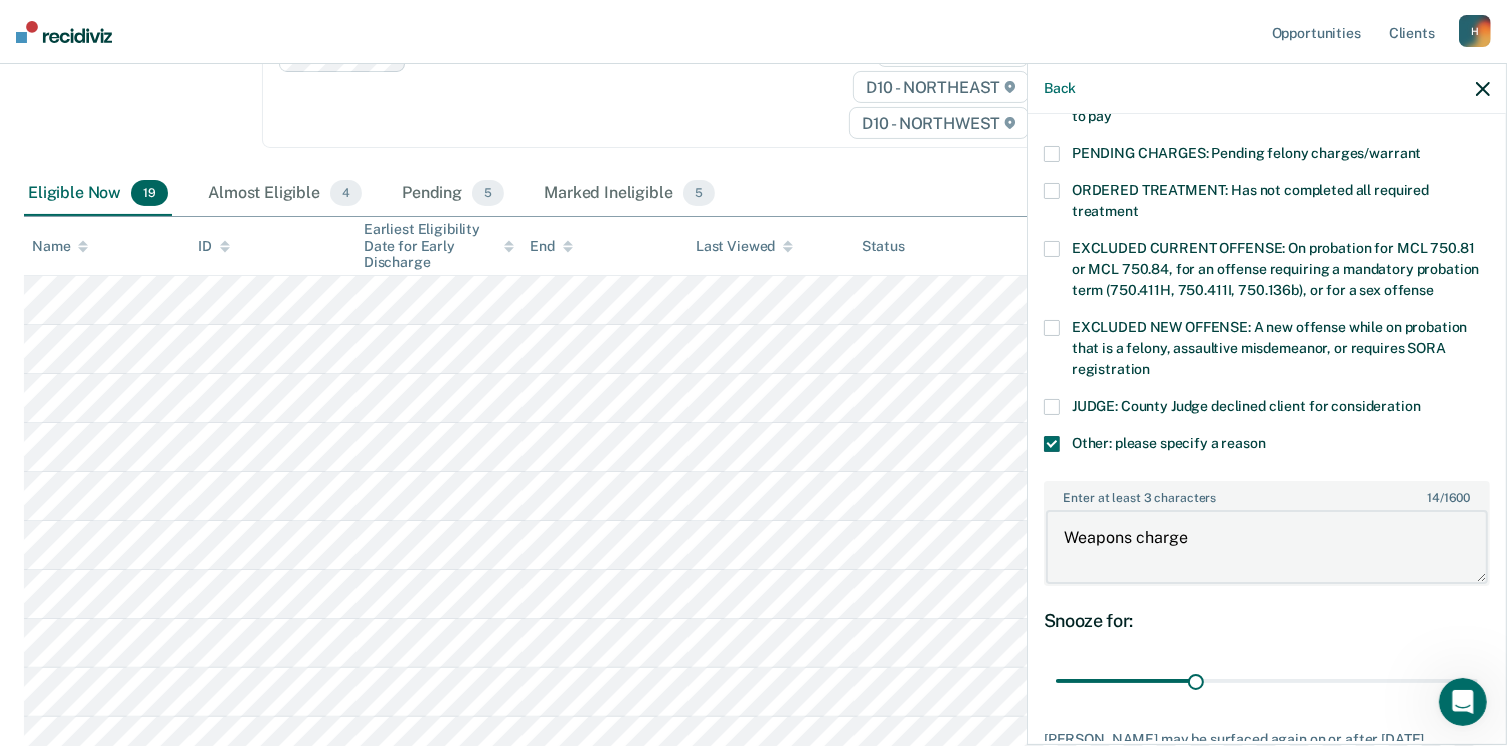 scroll, scrollTop: 749, scrollLeft: 0, axis: vertical 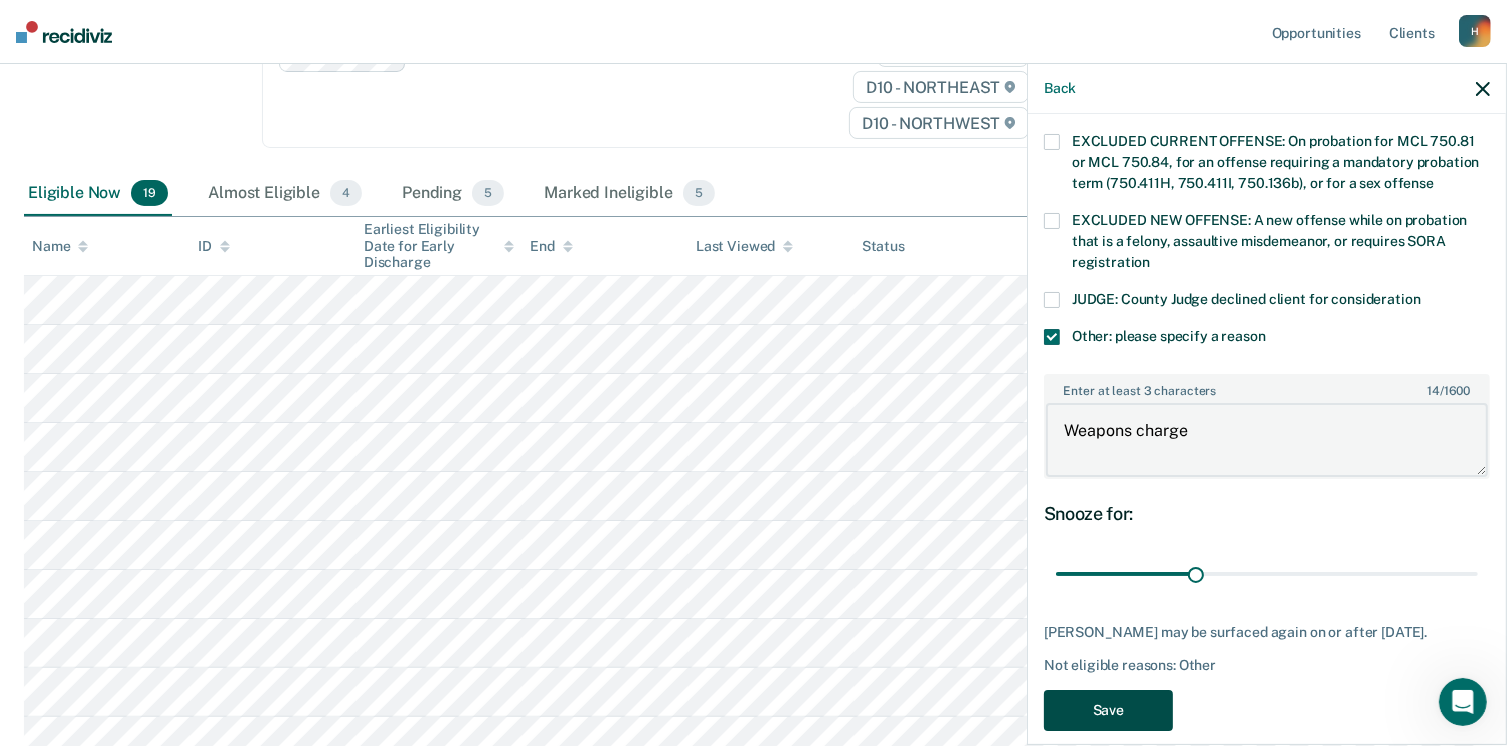 type on "Weapons charge" 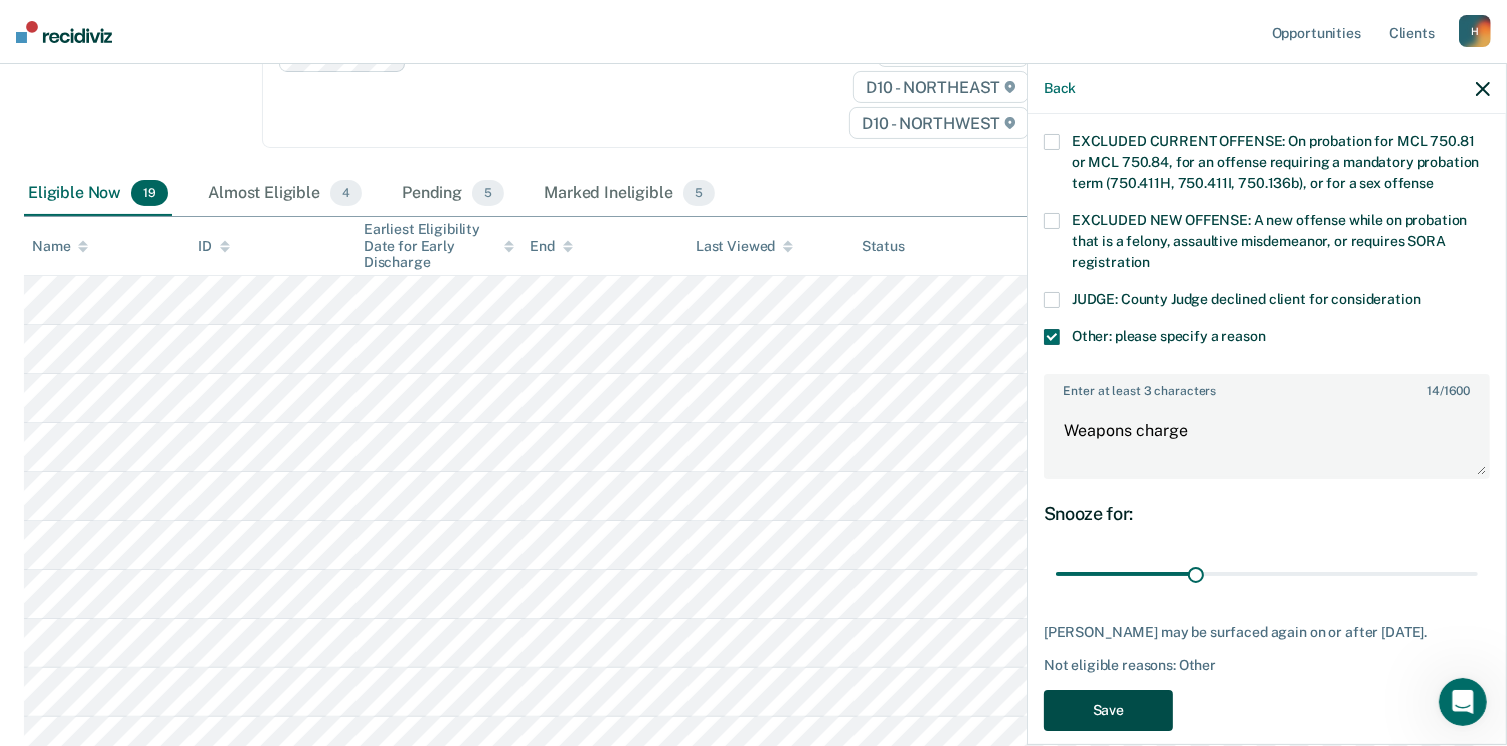 click on "Save" at bounding box center [1108, 710] 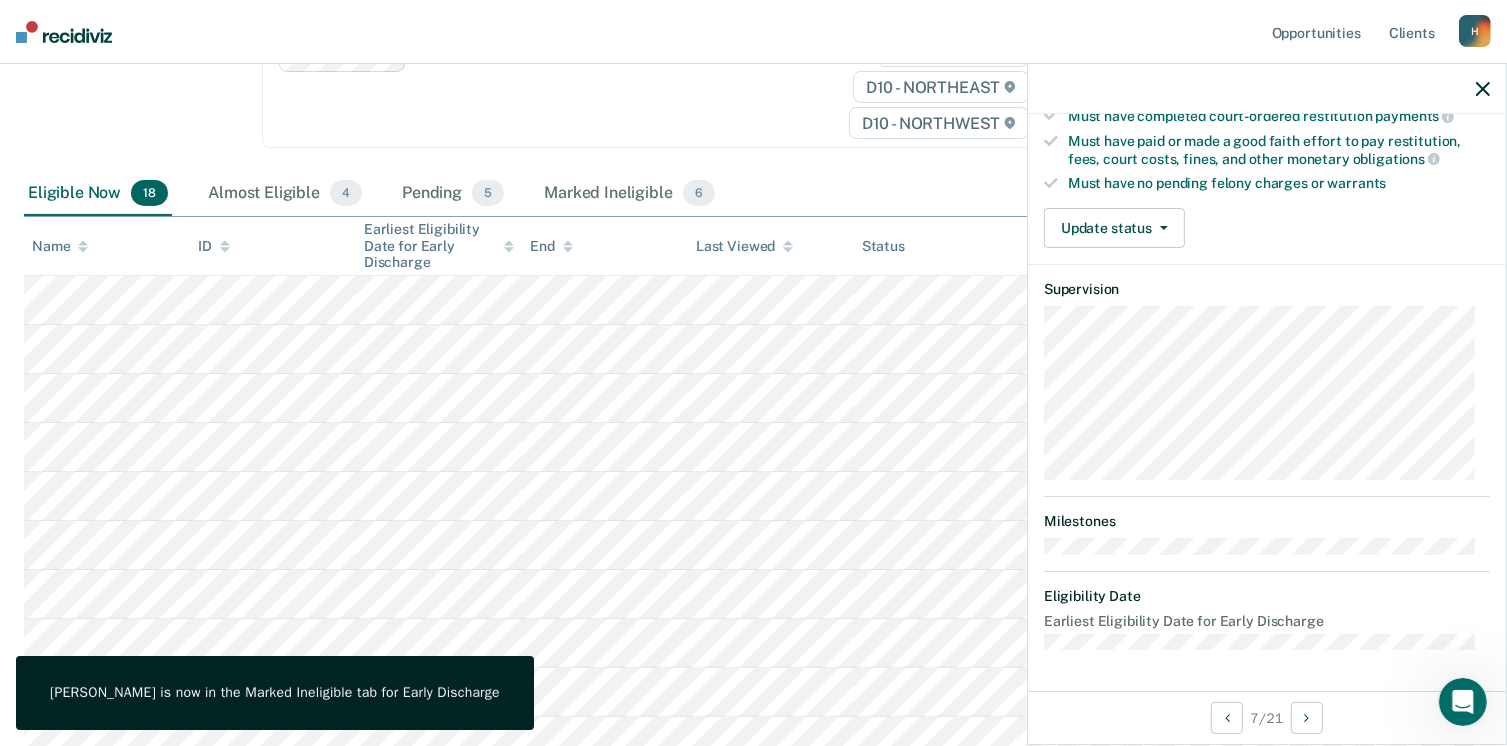 scroll, scrollTop: 371, scrollLeft: 0, axis: vertical 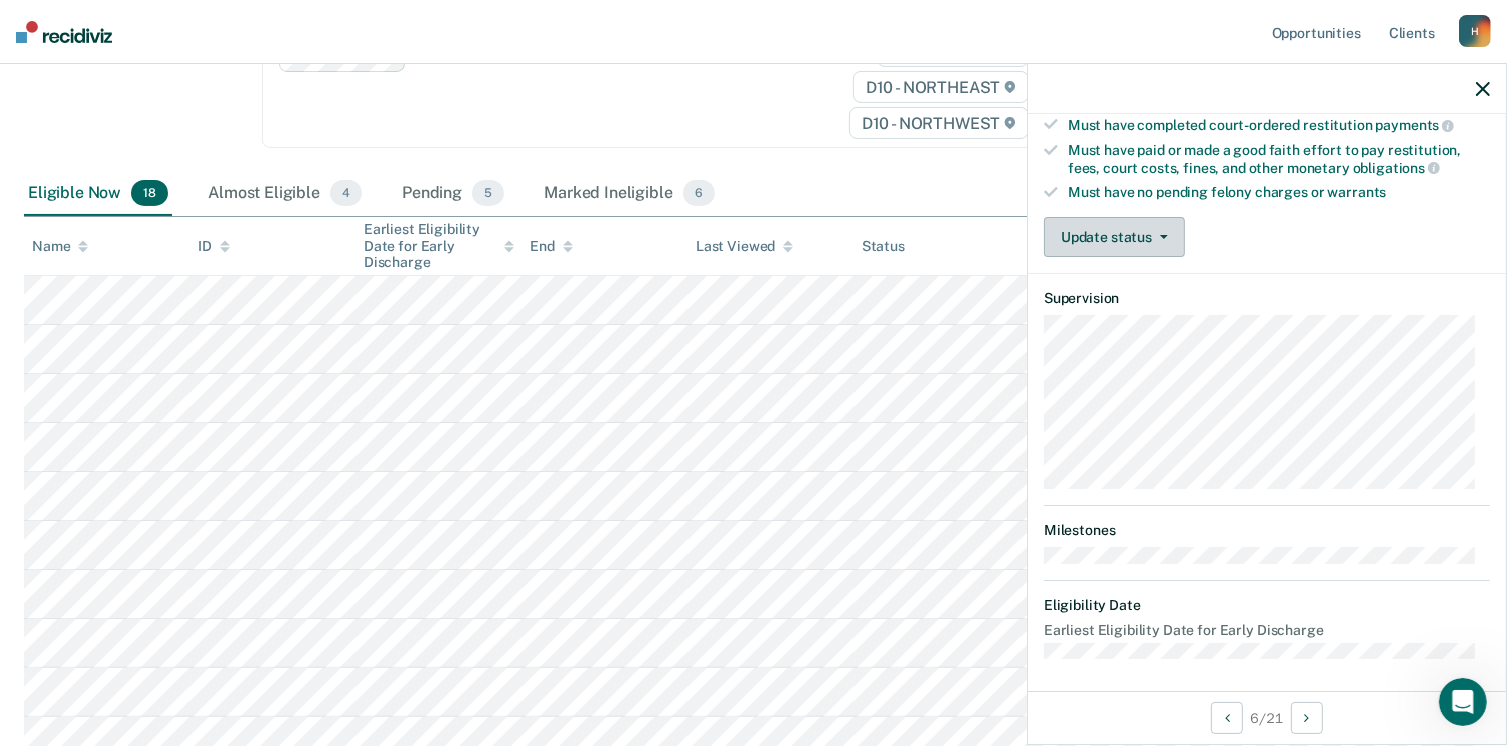 click on "Update status" at bounding box center (1114, 237) 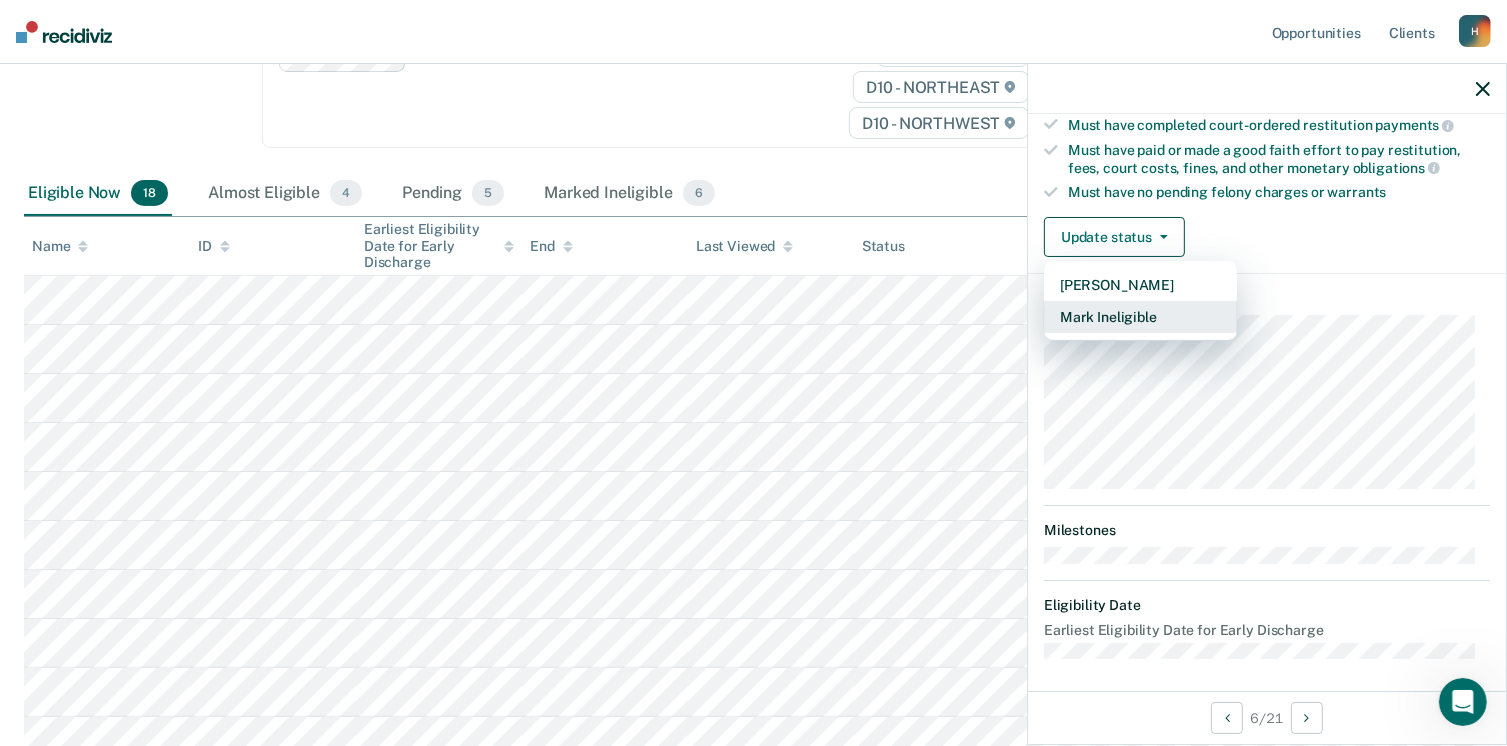 click on "Mark Ineligible" at bounding box center (1140, 317) 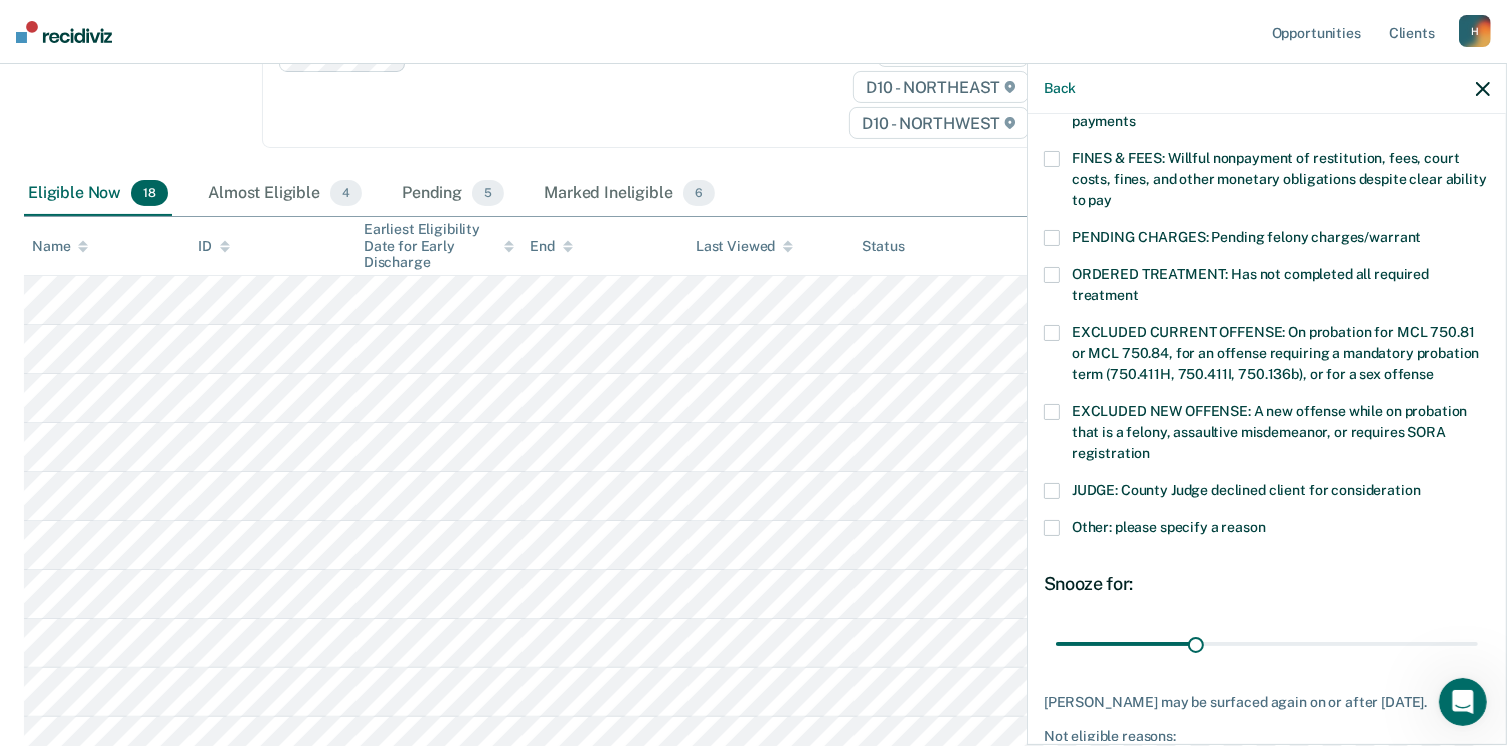 scroll, scrollTop: 571, scrollLeft: 0, axis: vertical 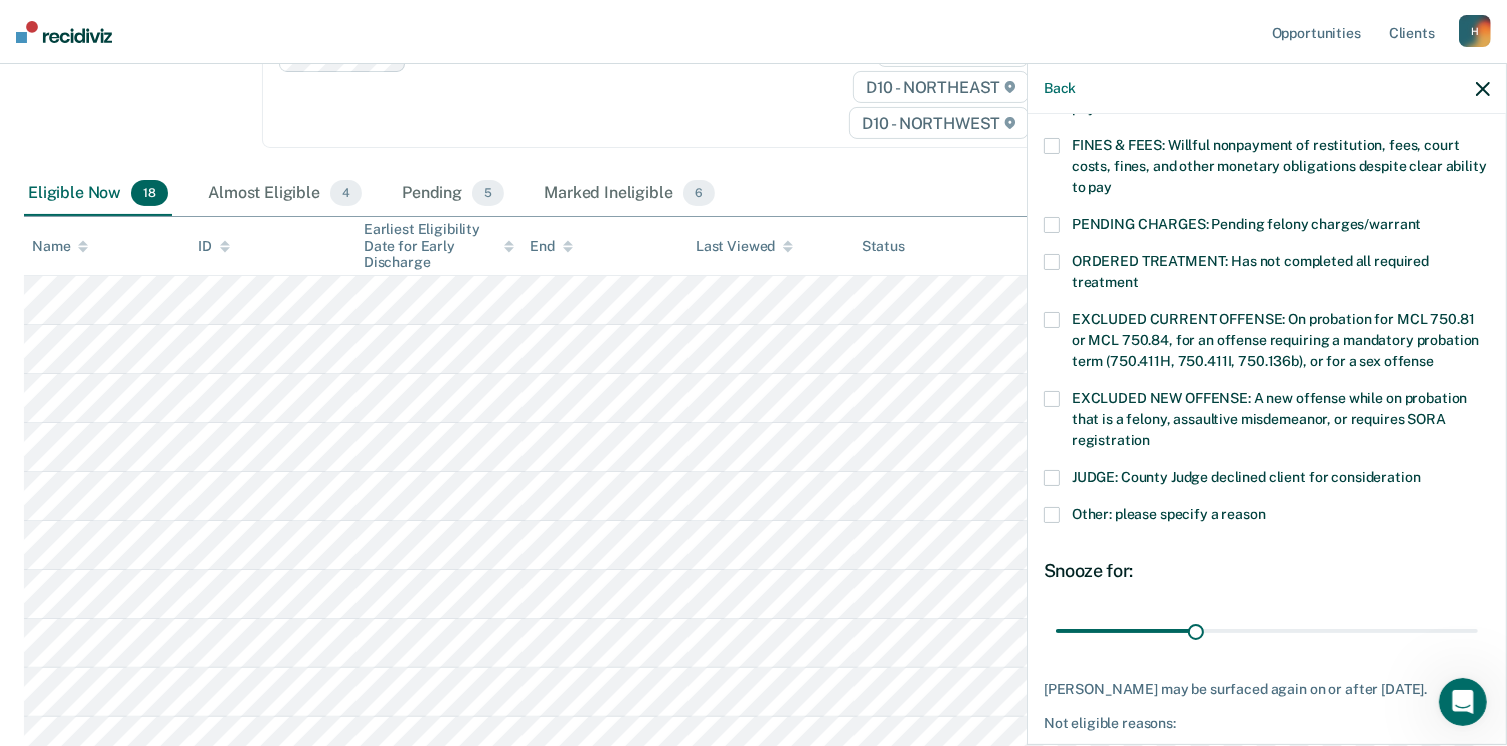 click at bounding box center (1052, 515) 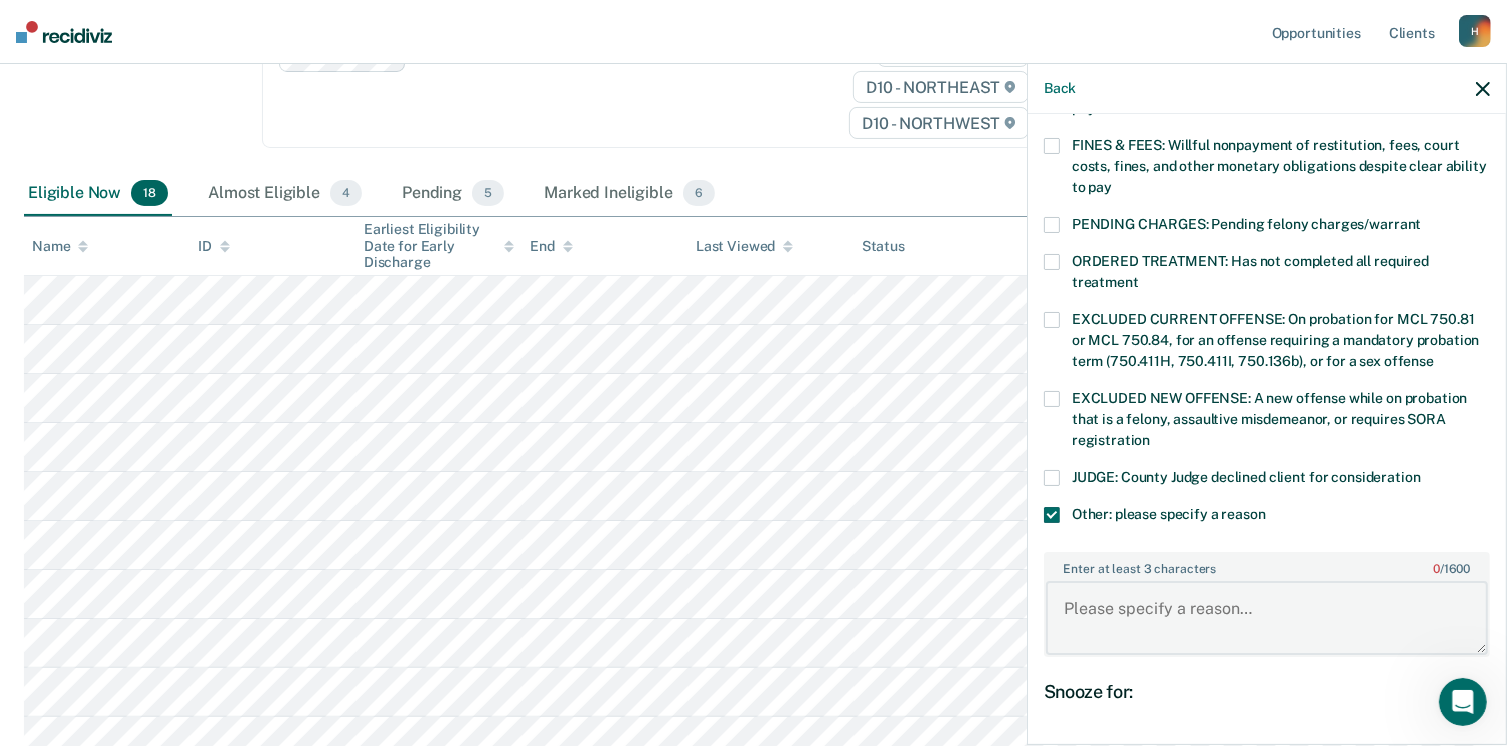 click on "Enter at least 3 characters 0  /  1600" at bounding box center (1267, 618) 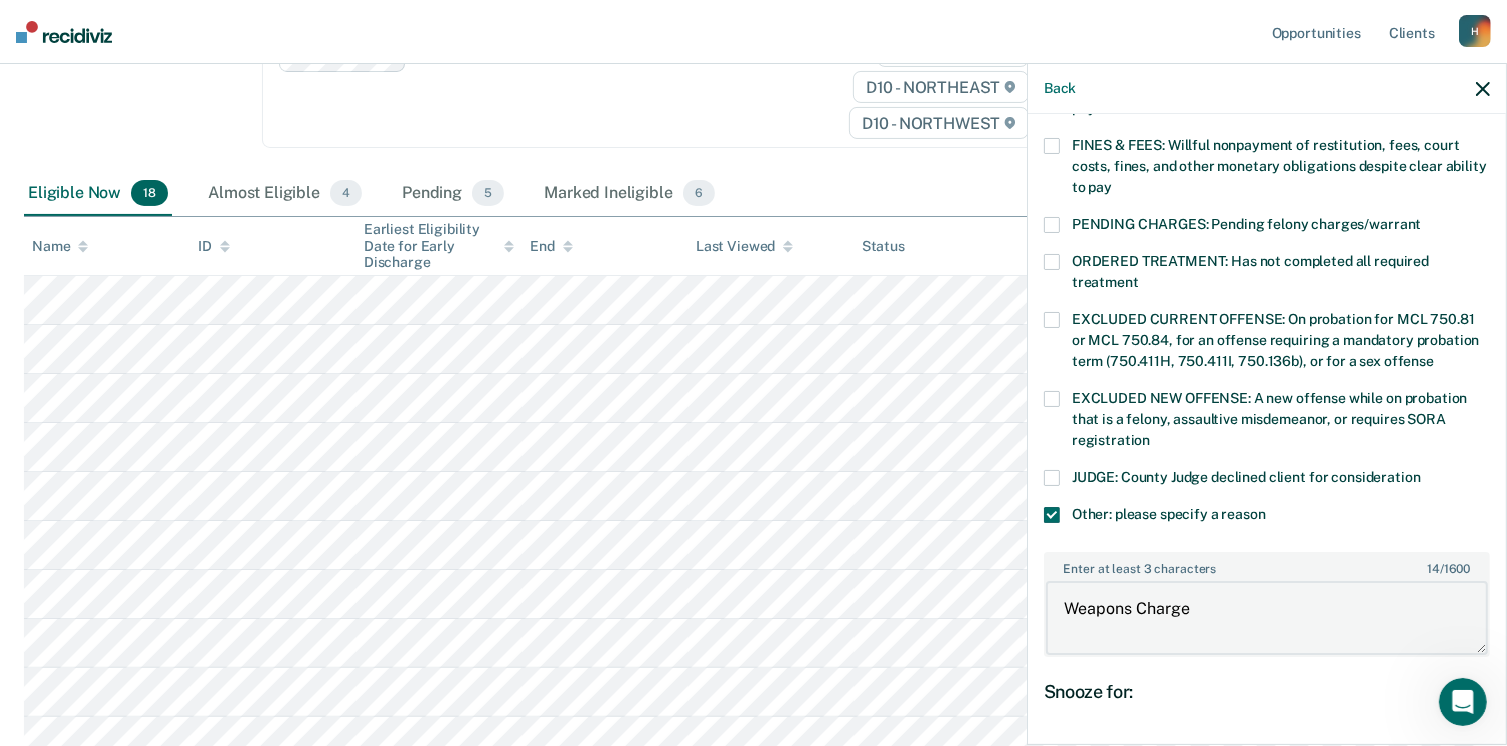 scroll, scrollTop: 749, scrollLeft: 0, axis: vertical 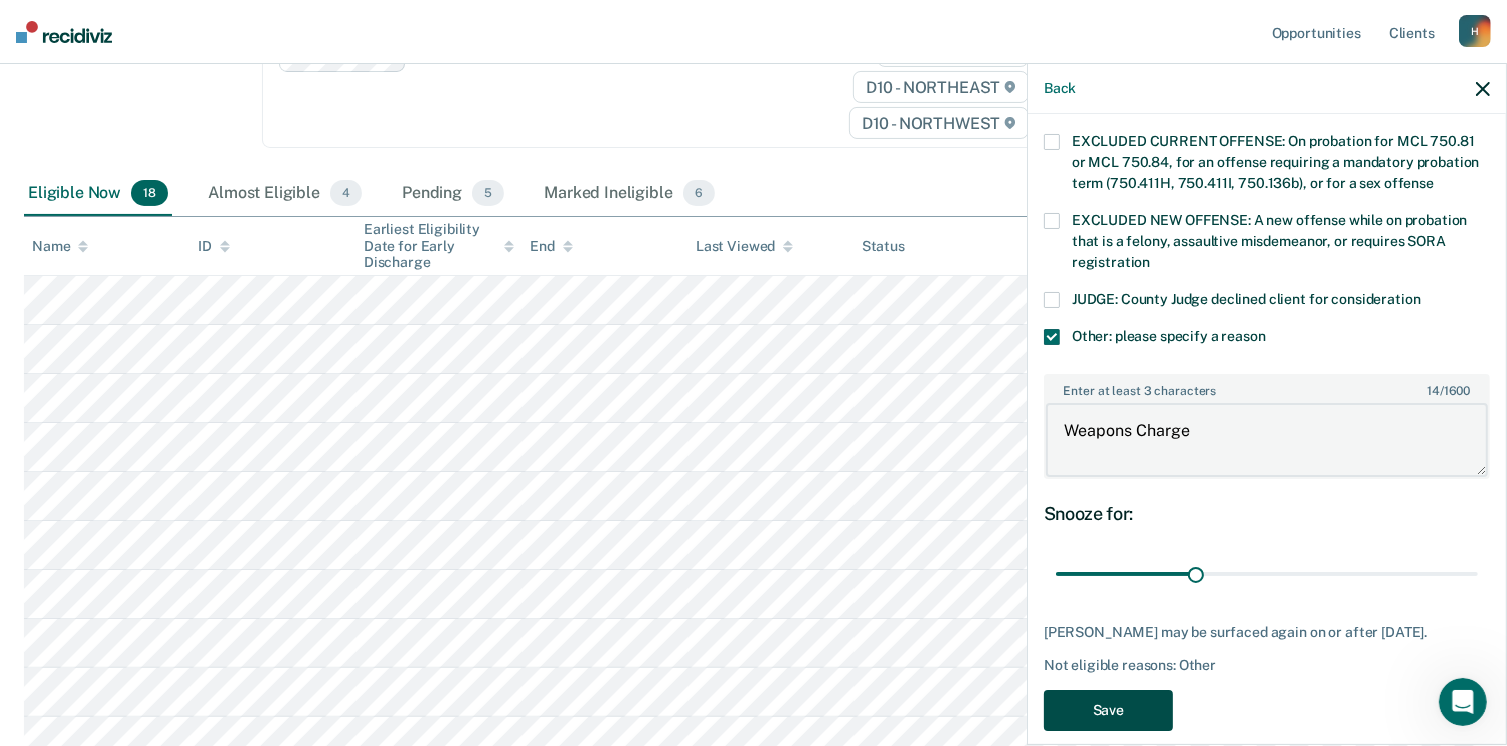 type on "Weapons Charge" 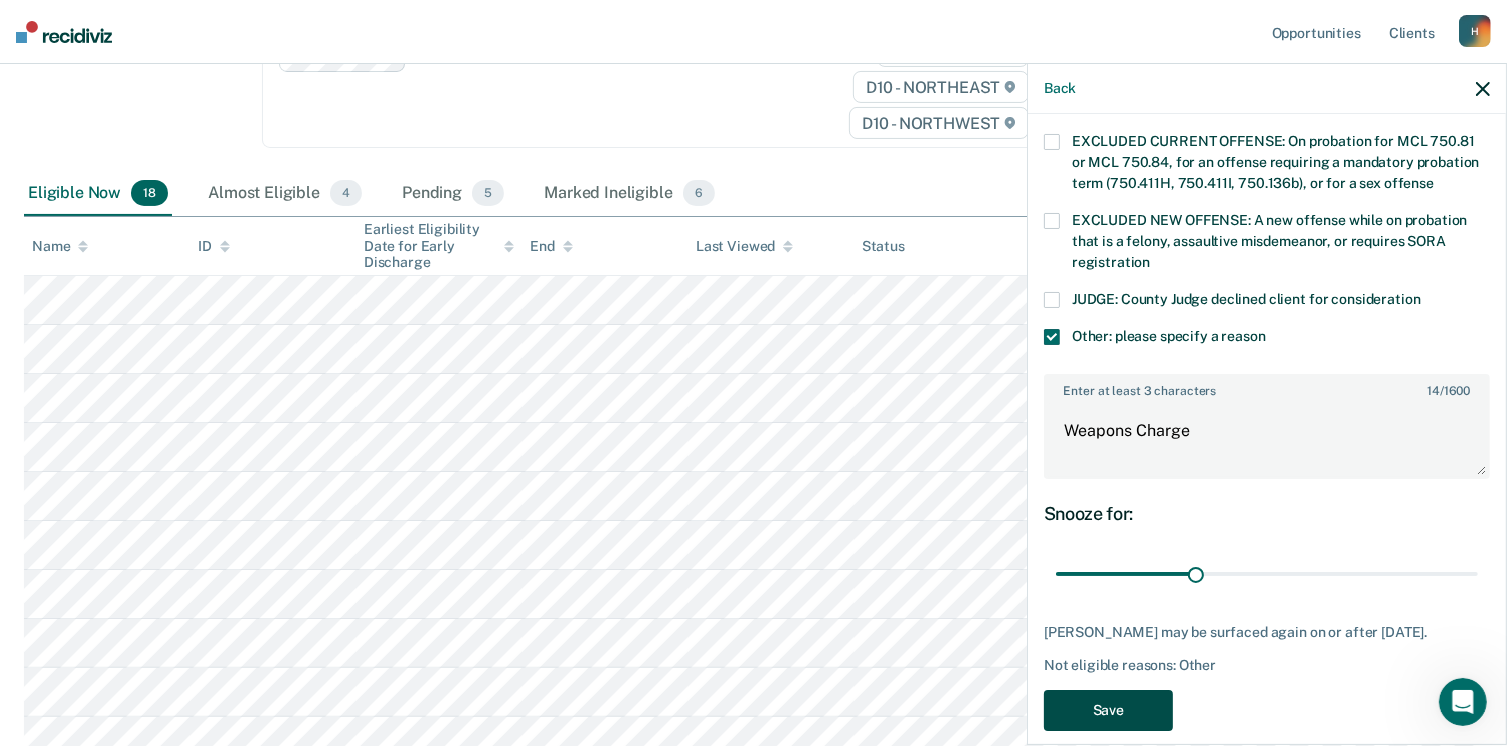 click on "Save" at bounding box center [1108, 710] 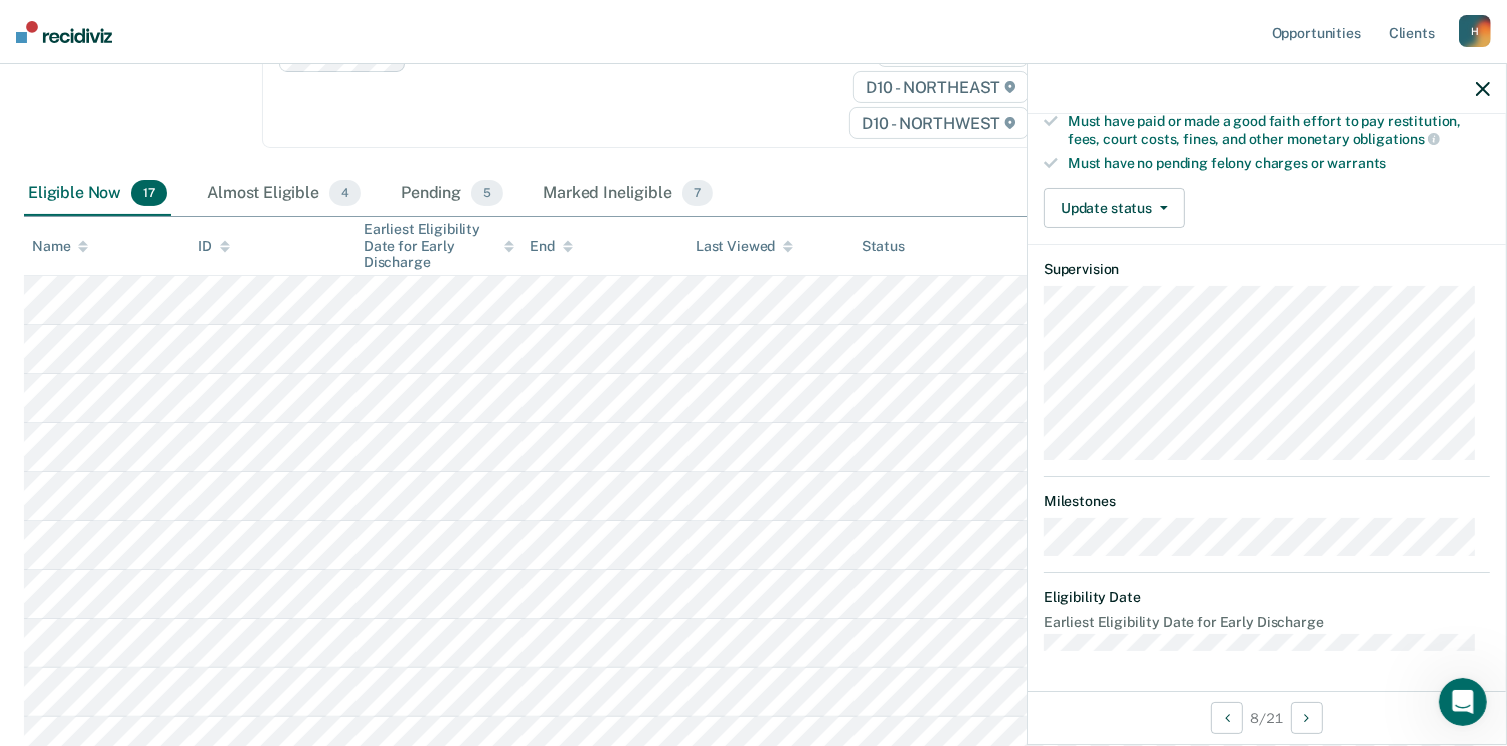 scroll, scrollTop: 371, scrollLeft: 0, axis: vertical 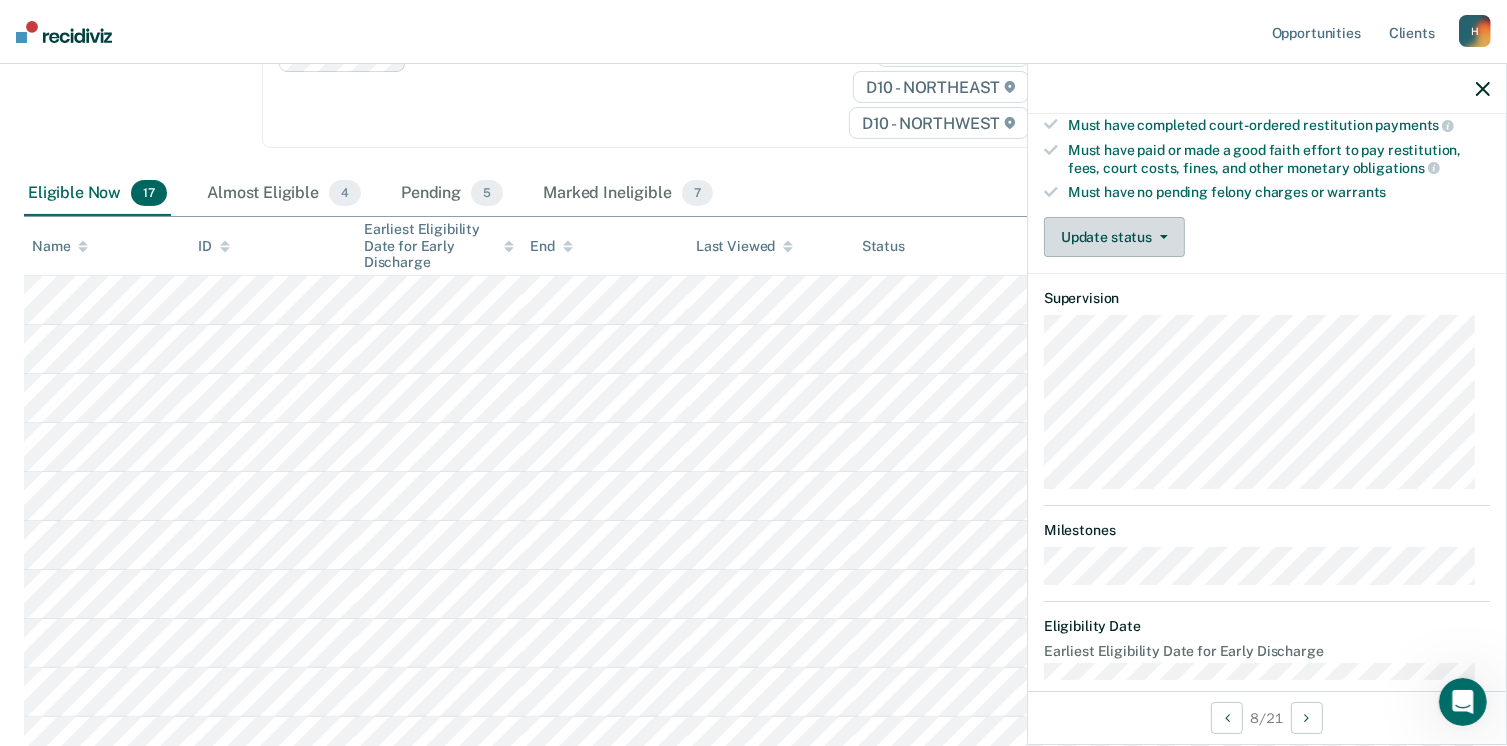 click on "Update status" at bounding box center [1114, 237] 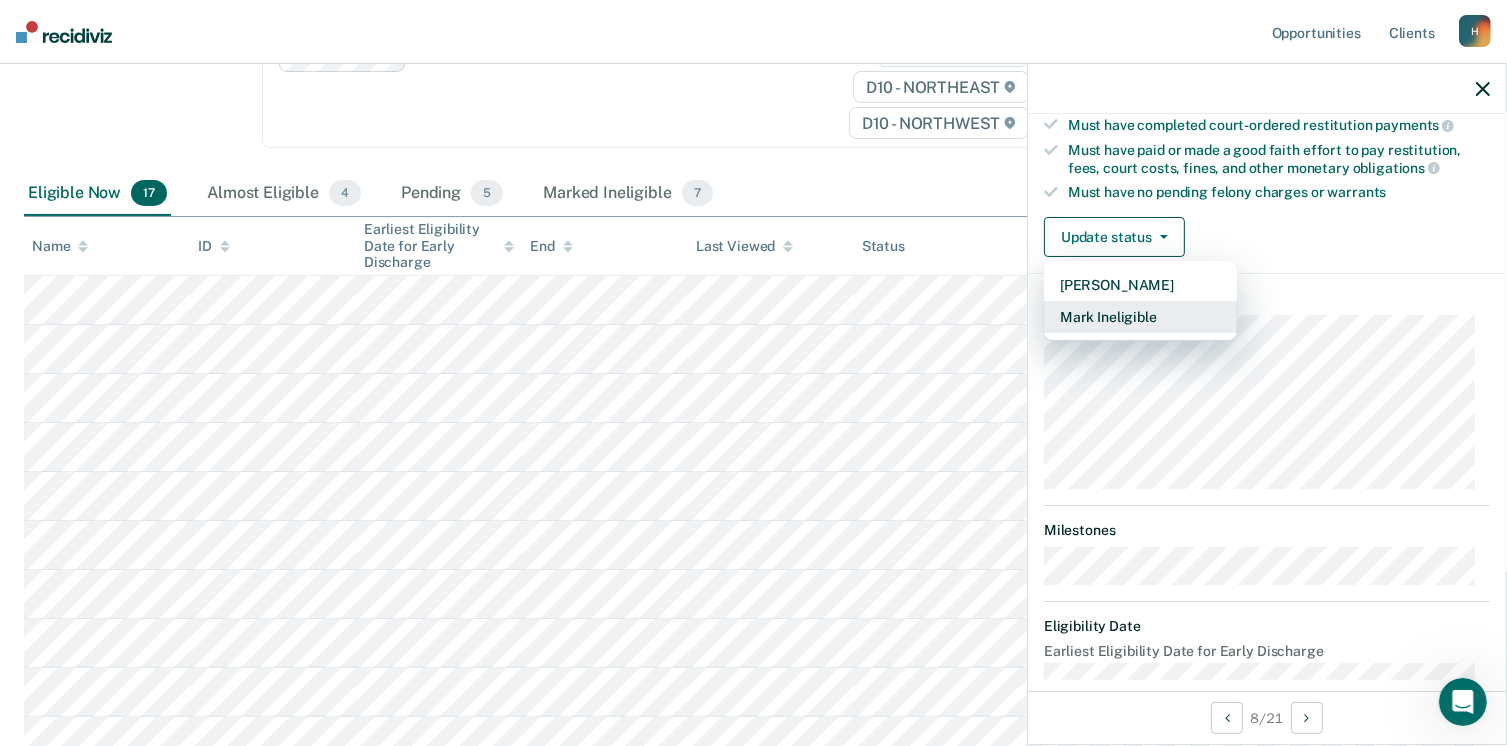 click on "Mark Ineligible" at bounding box center [1140, 317] 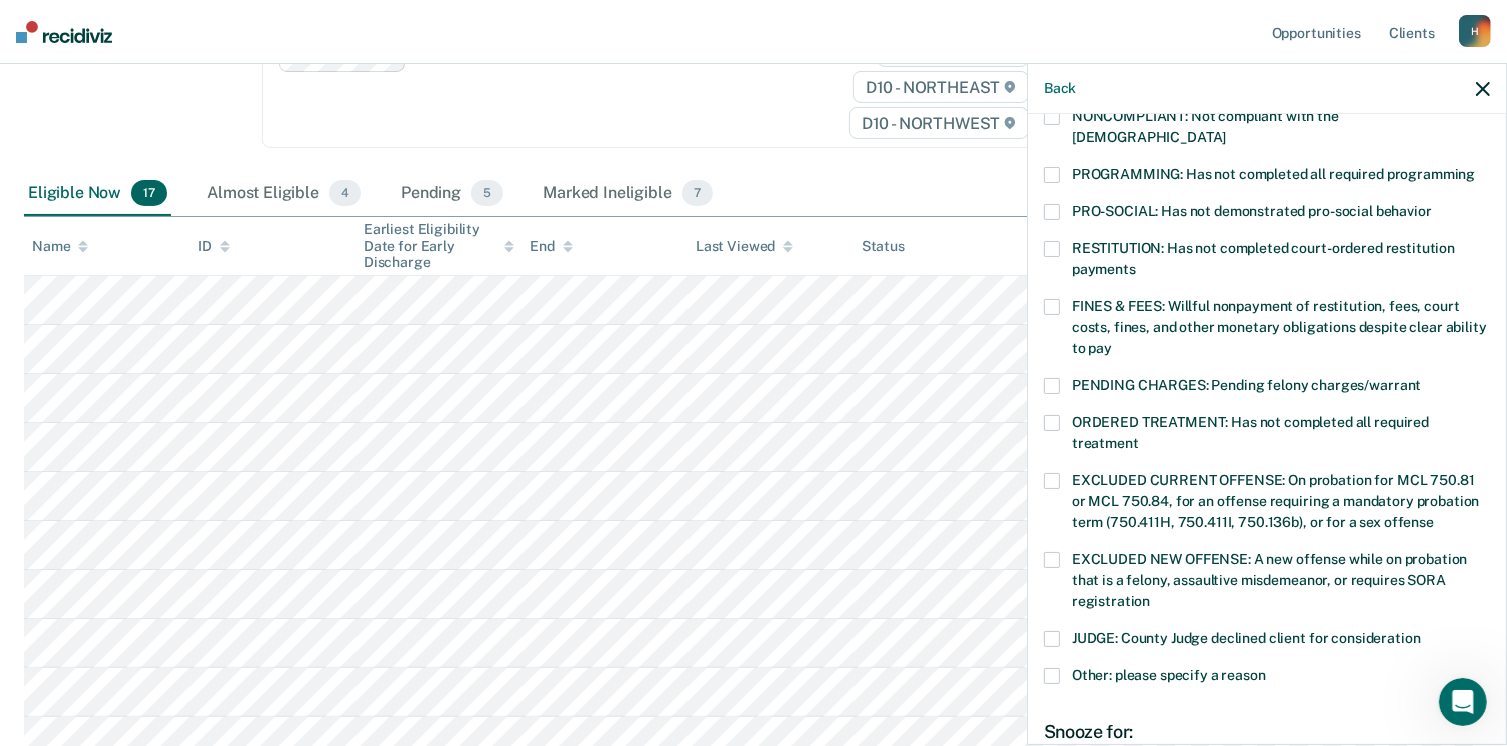 scroll, scrollTop: 447, scrollLeft: 0, axis: vertical 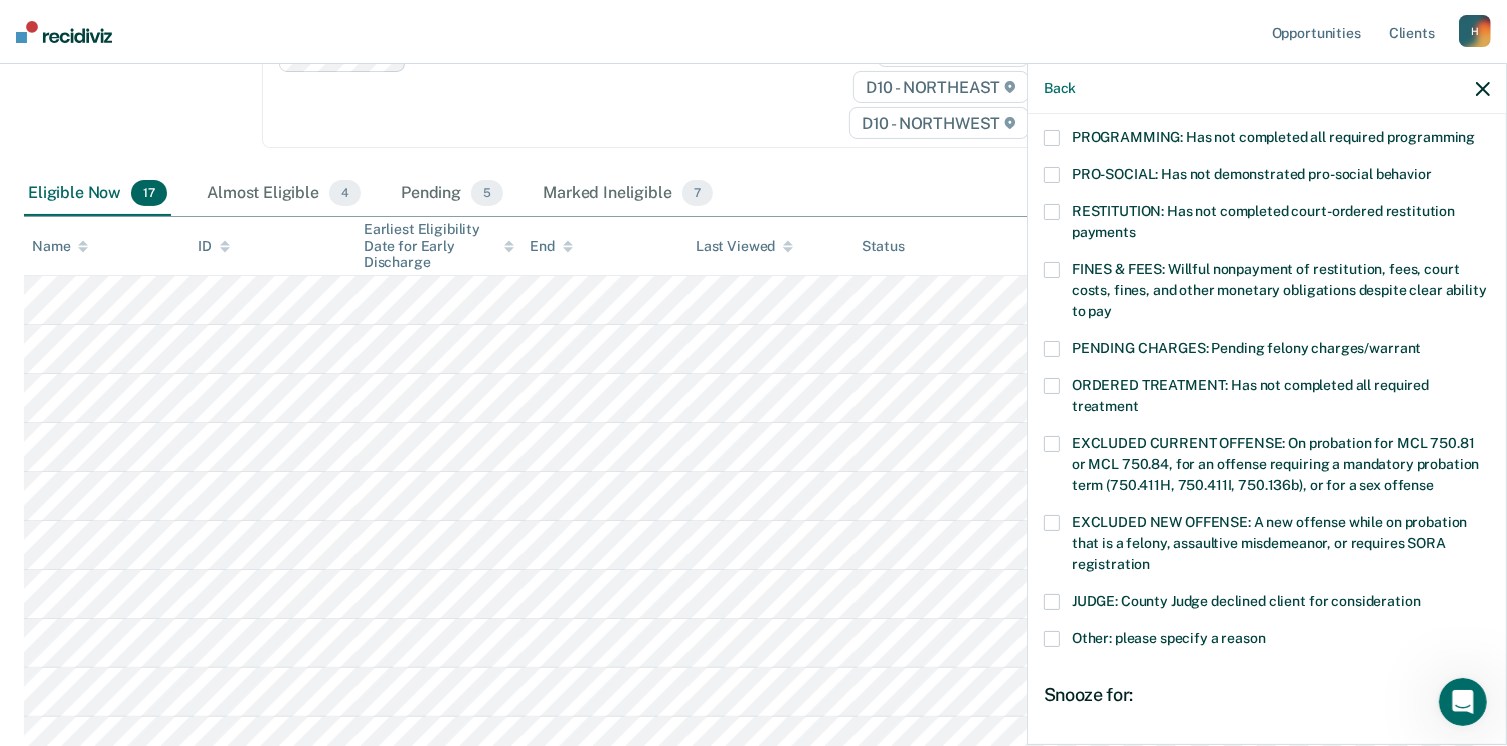 click at bounding box center (1052, 639) 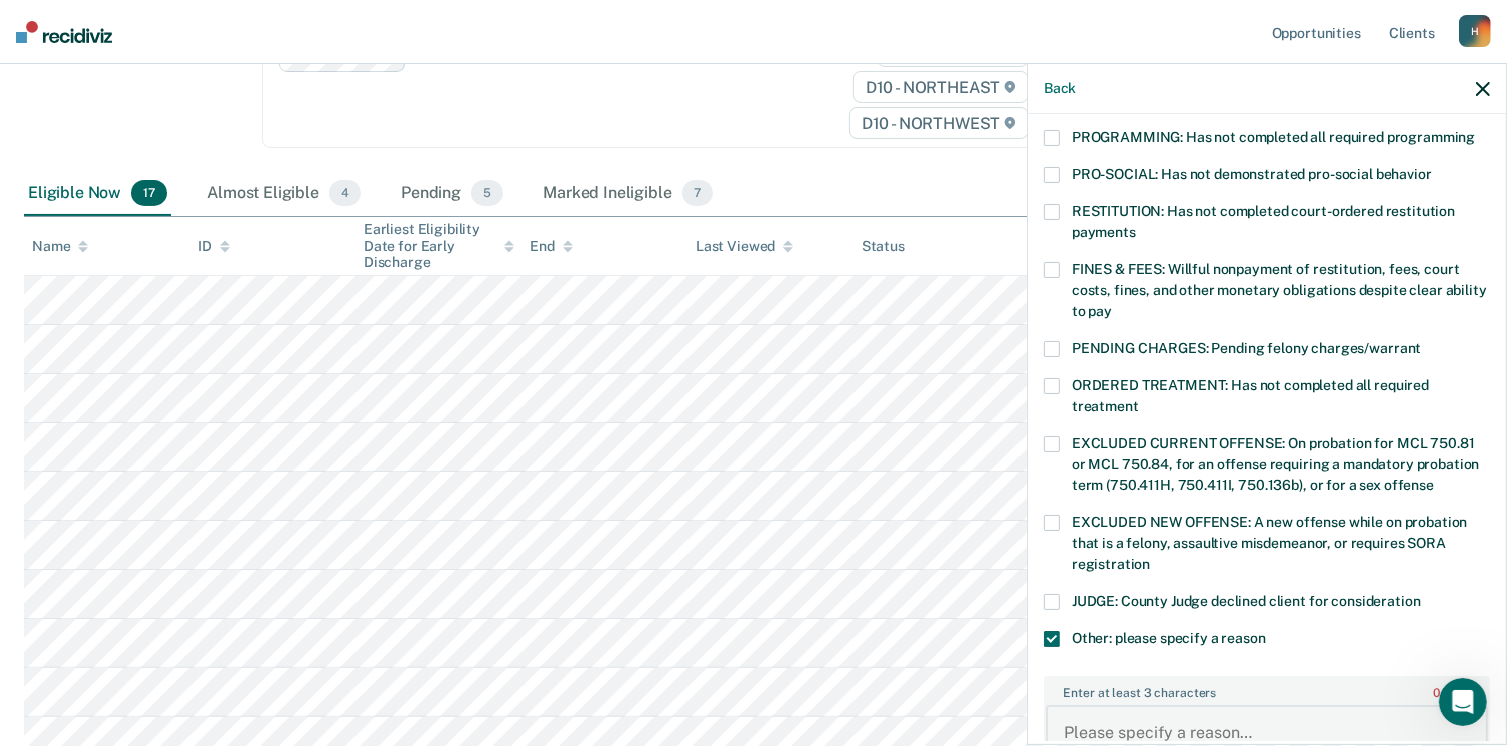 click on "Enter at least 3 characters 0  /  1600" at bounding box center [1267, 742] 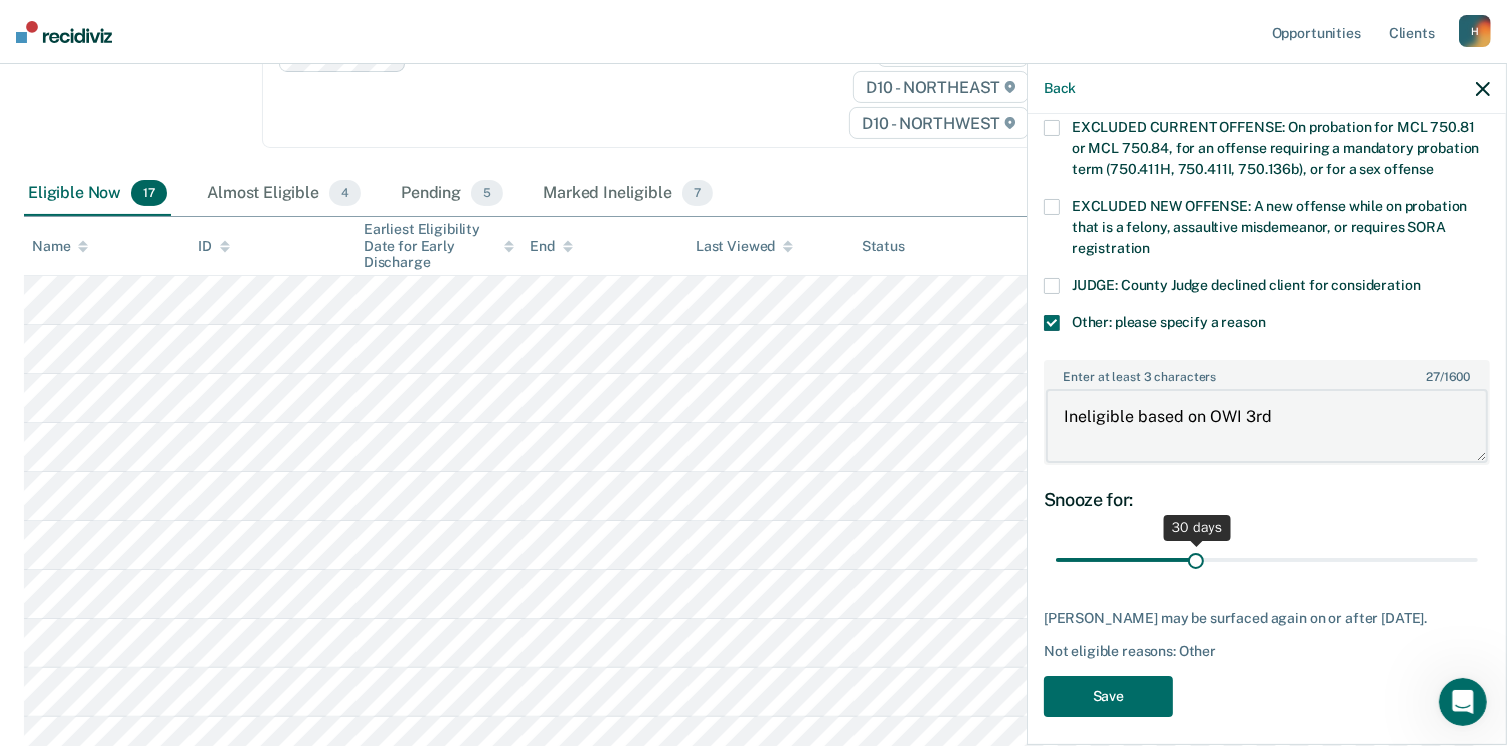 scroll, scrollTop: 766, scrollLeft: 0, axis: vertical 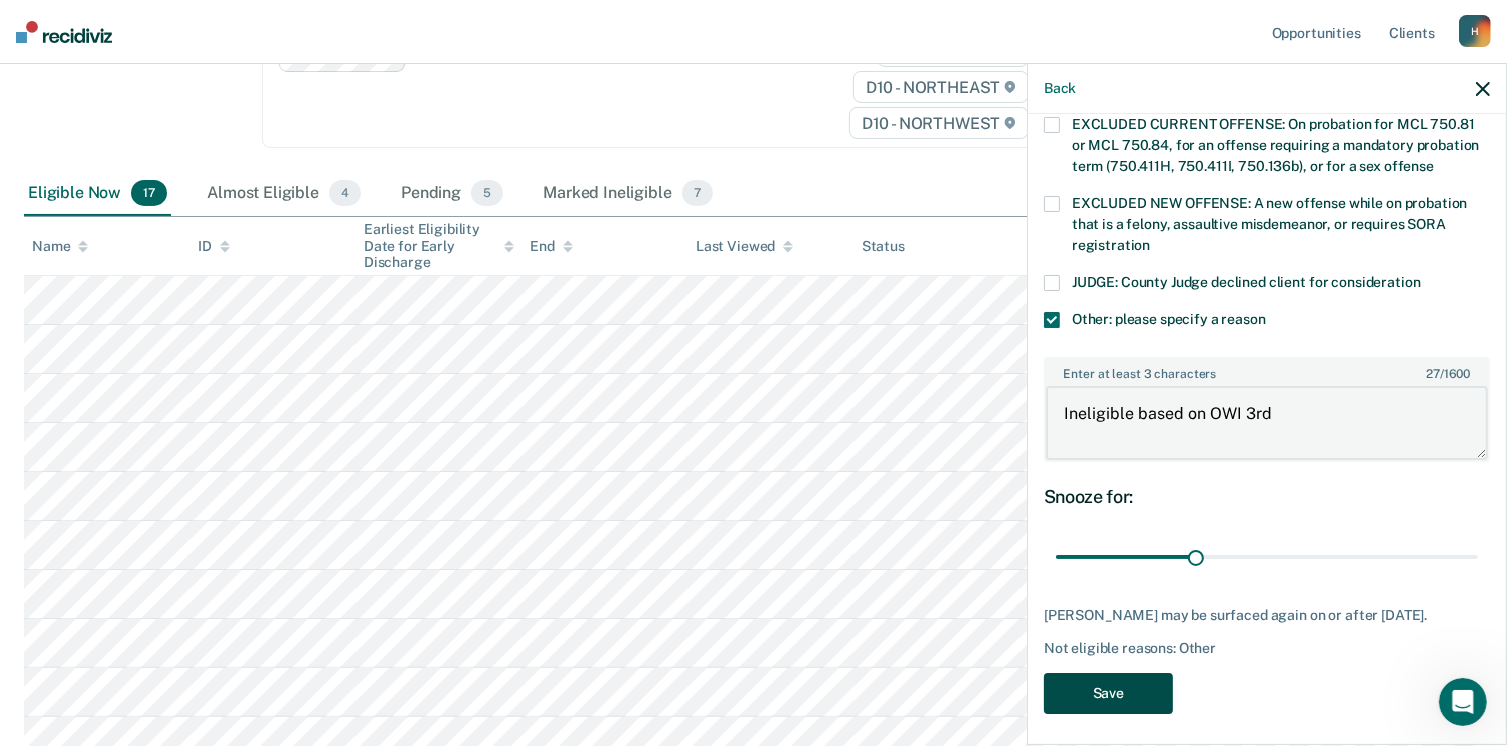 type on "Ineligible based on OWI 3rd" 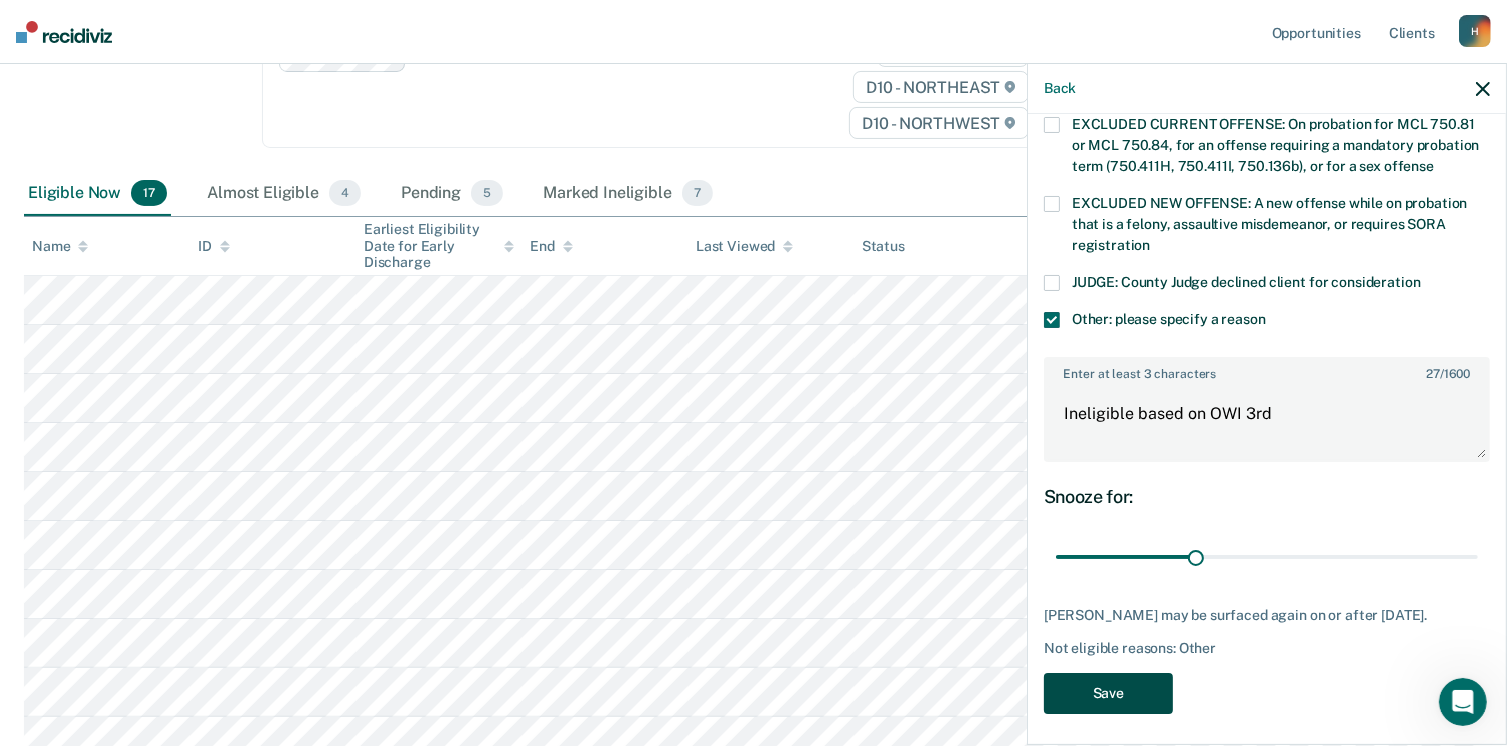 click on "Save" at bounding box center (1108, 693) 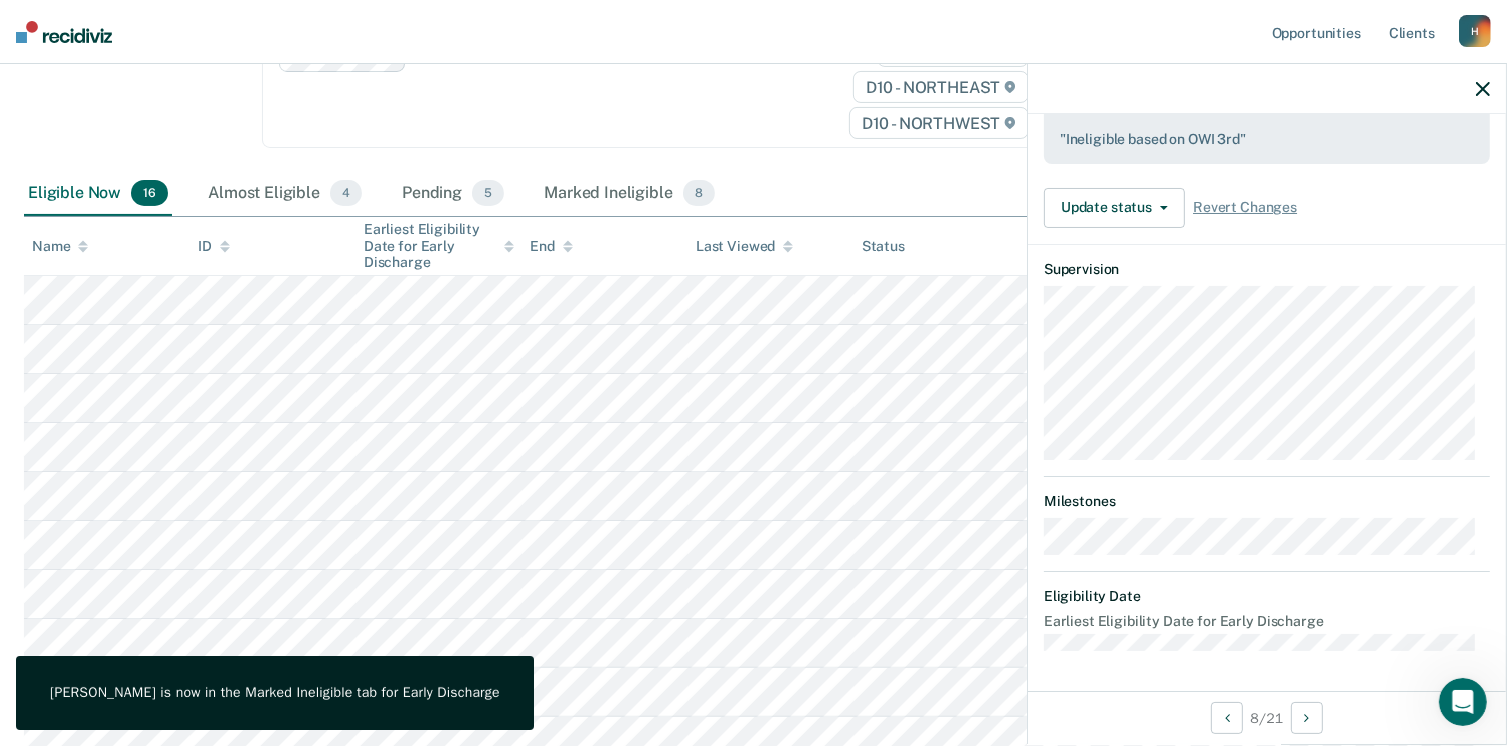 scroll, scrollTop: 572, scrollLeft: 0, axis: vertical 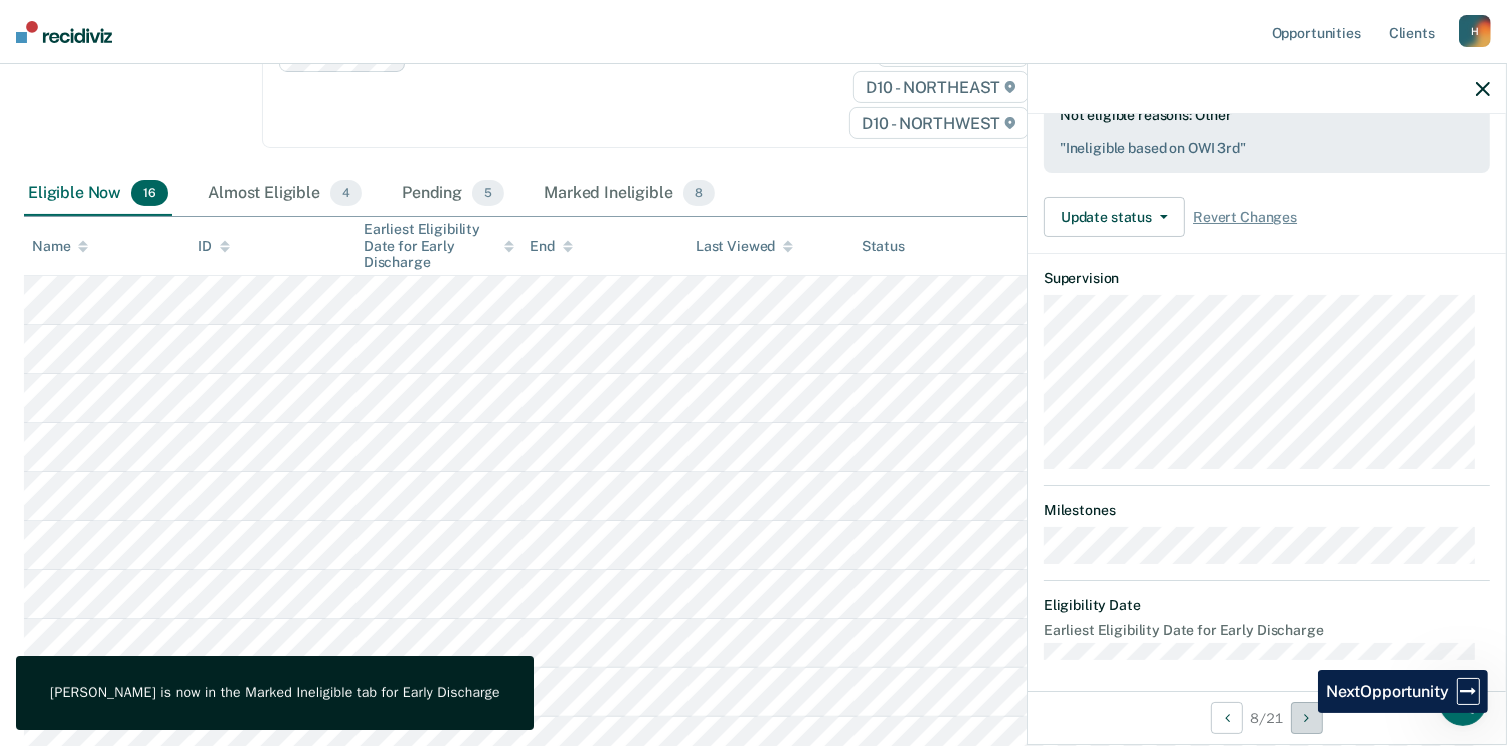 click at bounding box center [1307, 718] 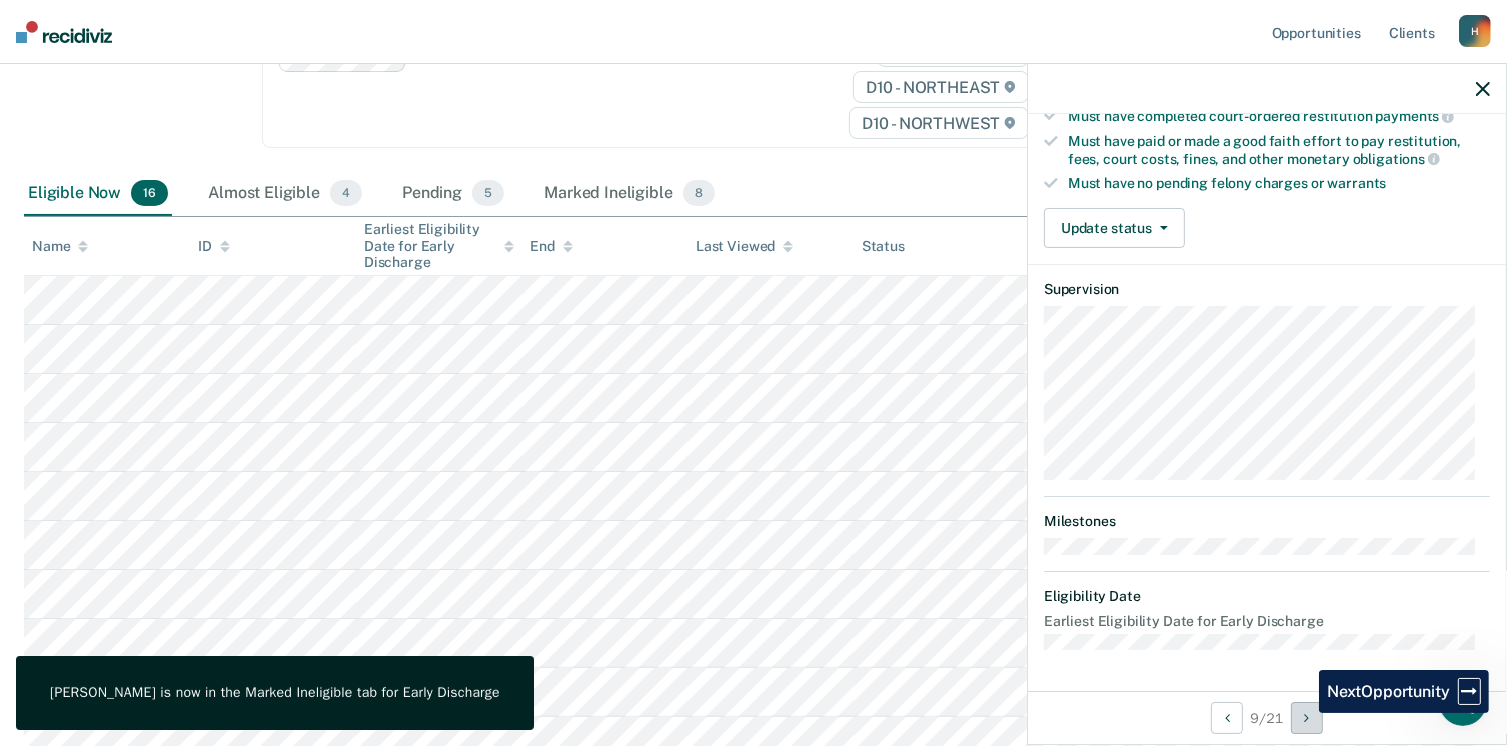 scroll, scrollTop: 371, scrollLeft: 0, axis: vertical 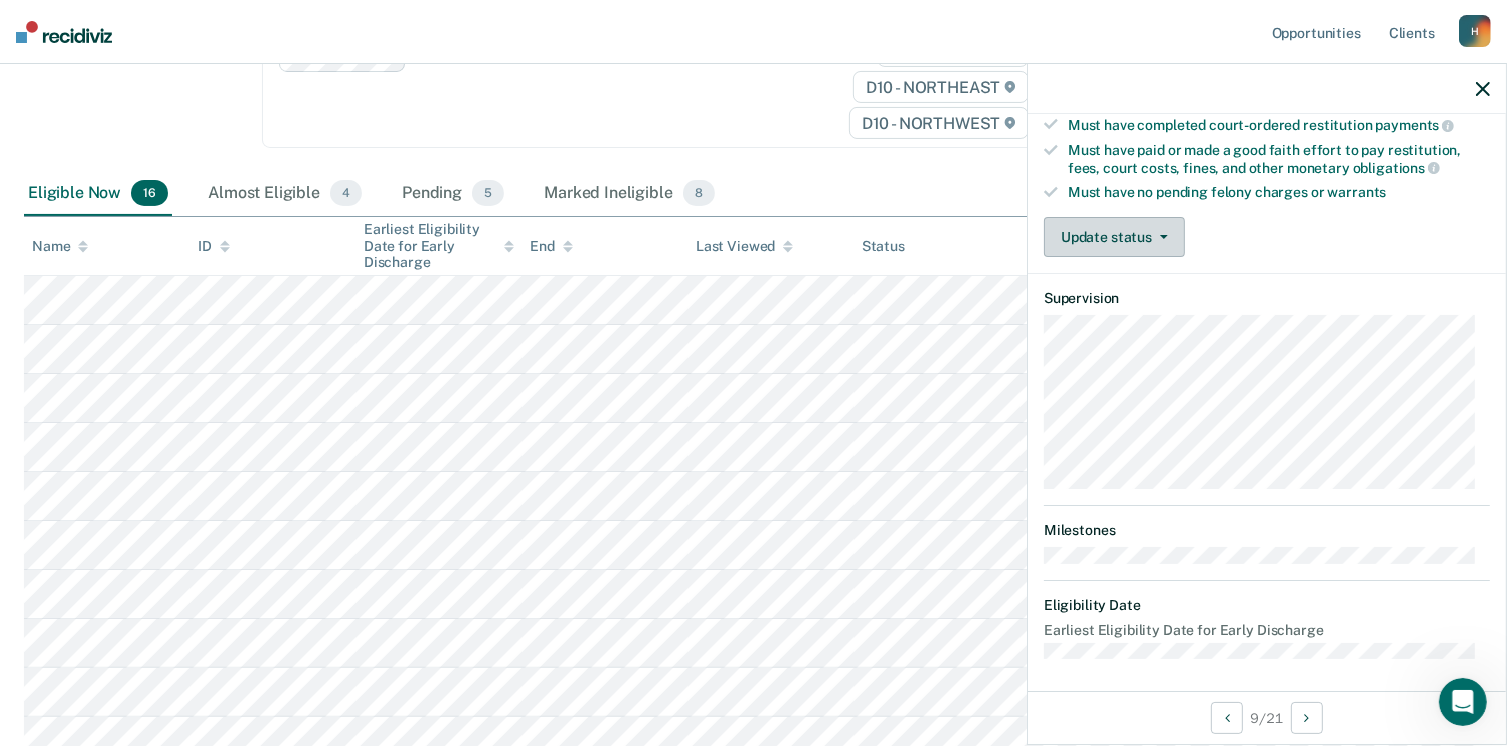 click on "Update status" at bounding box center [1114, 237] 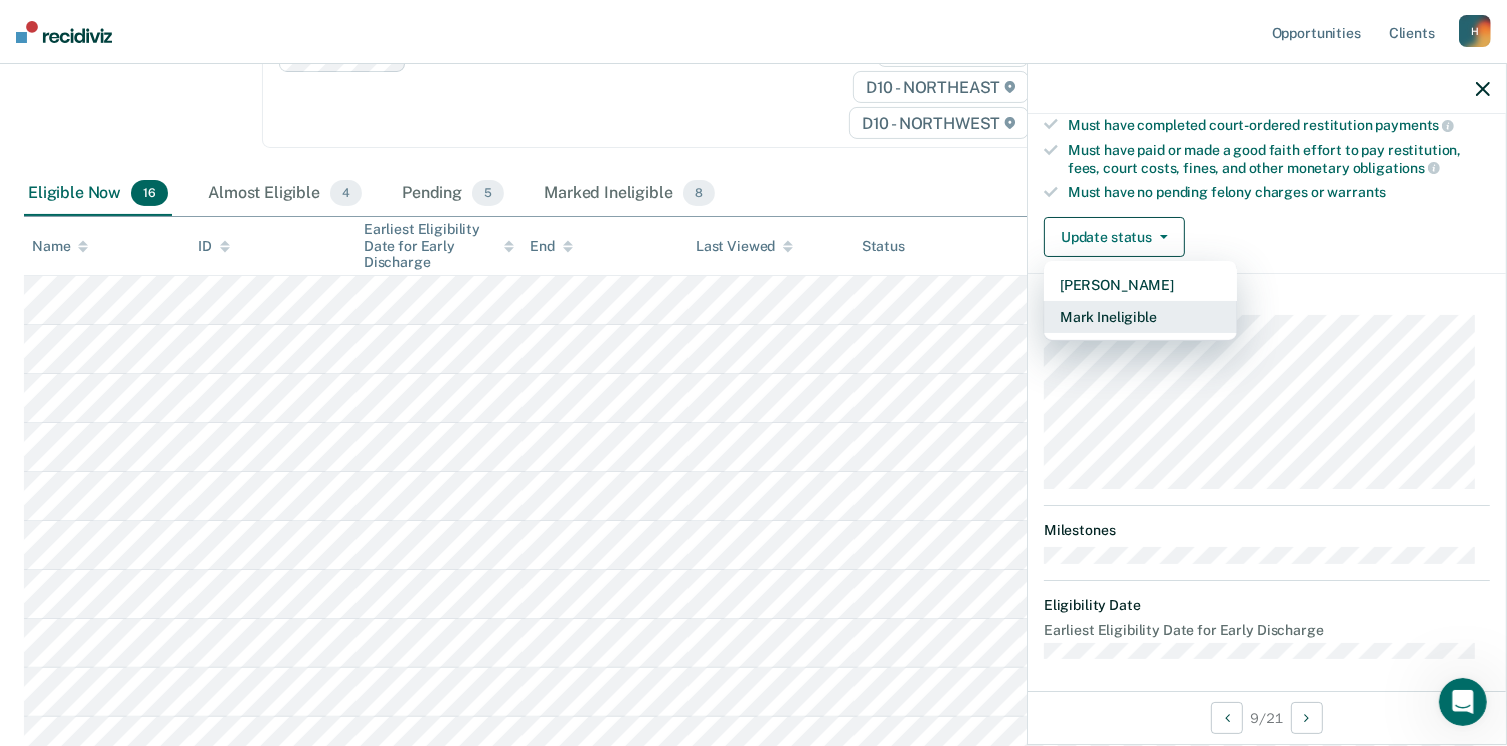 click on "Mark Ineligible" at bounding box center (1140, 317) 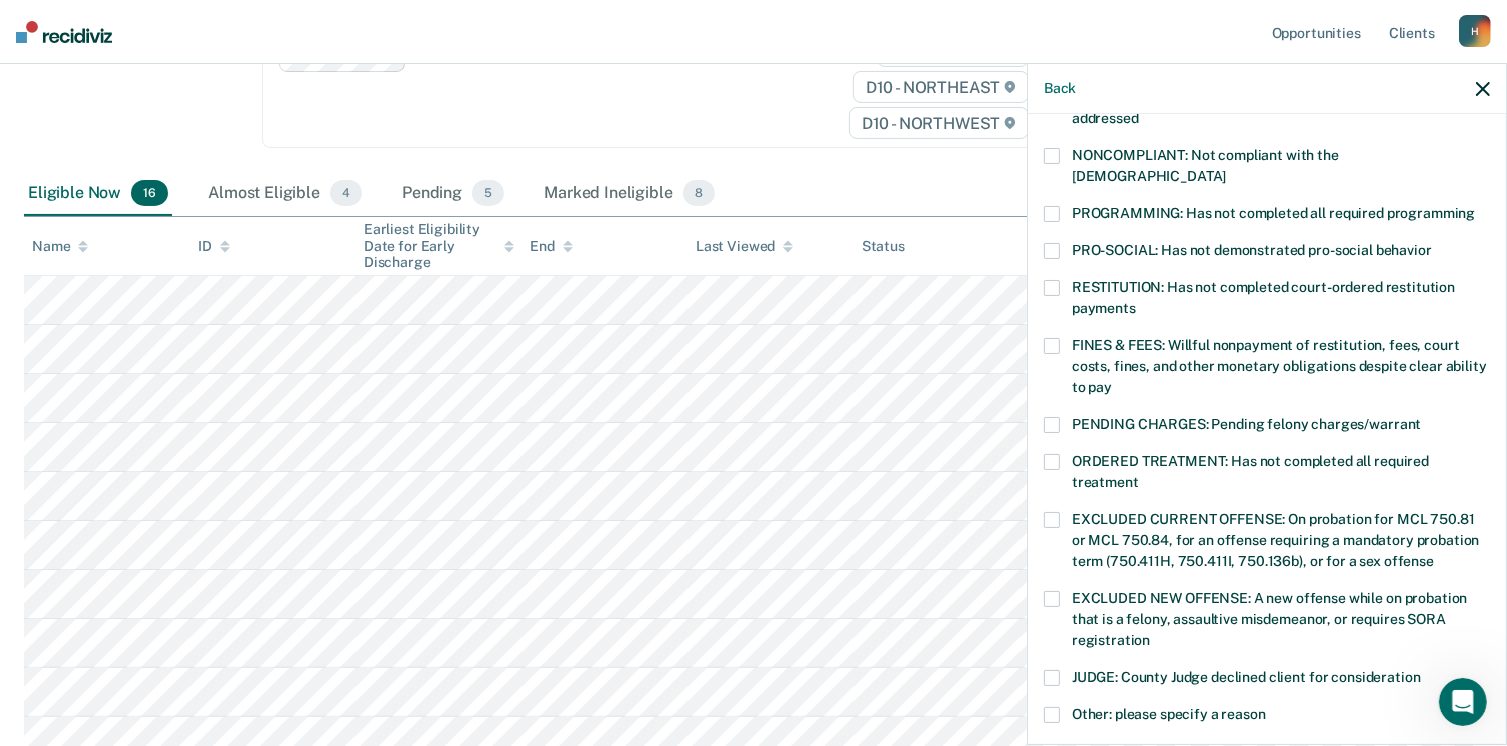 click at bounding box center (1052, 156) 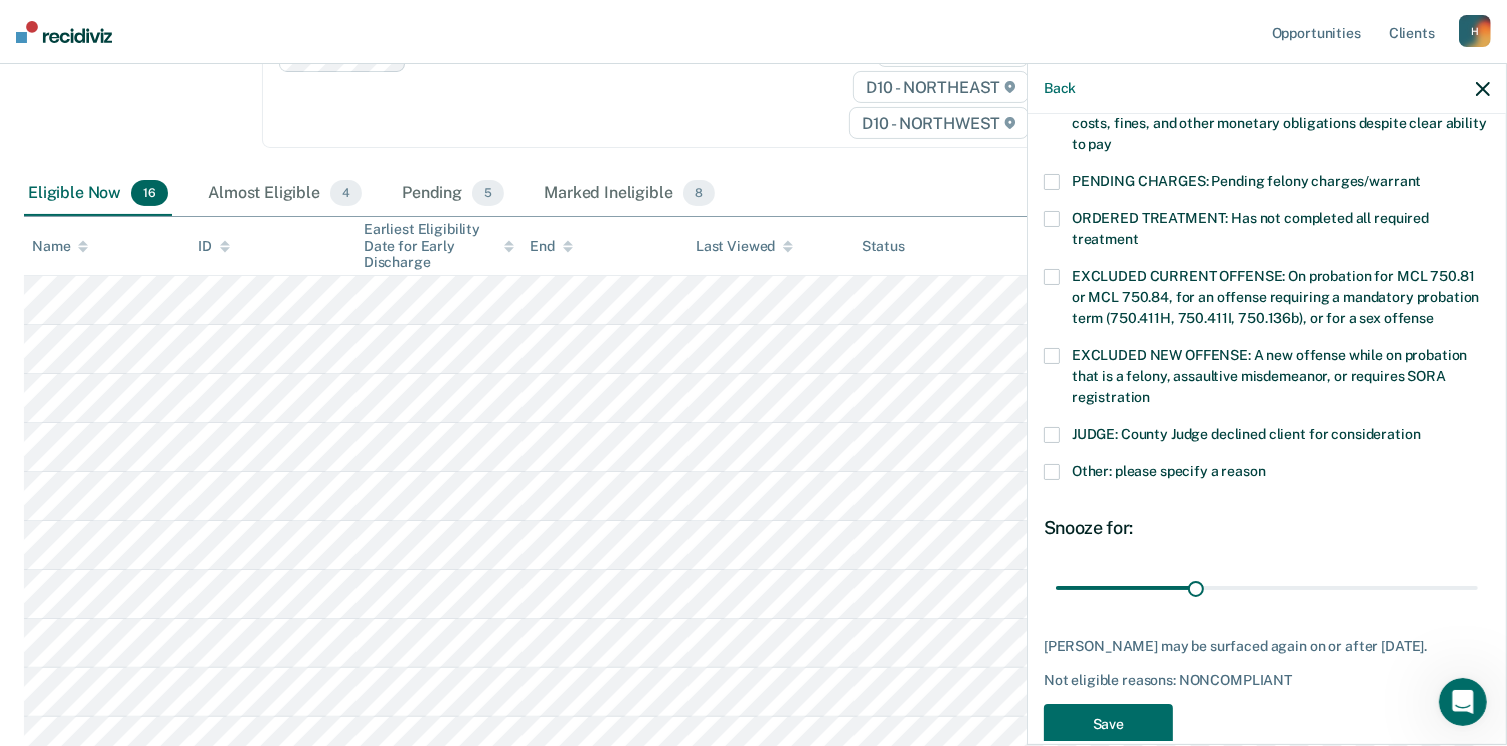 scroll, scrollTop: 630, scrollLeft: 0, axis: vertical 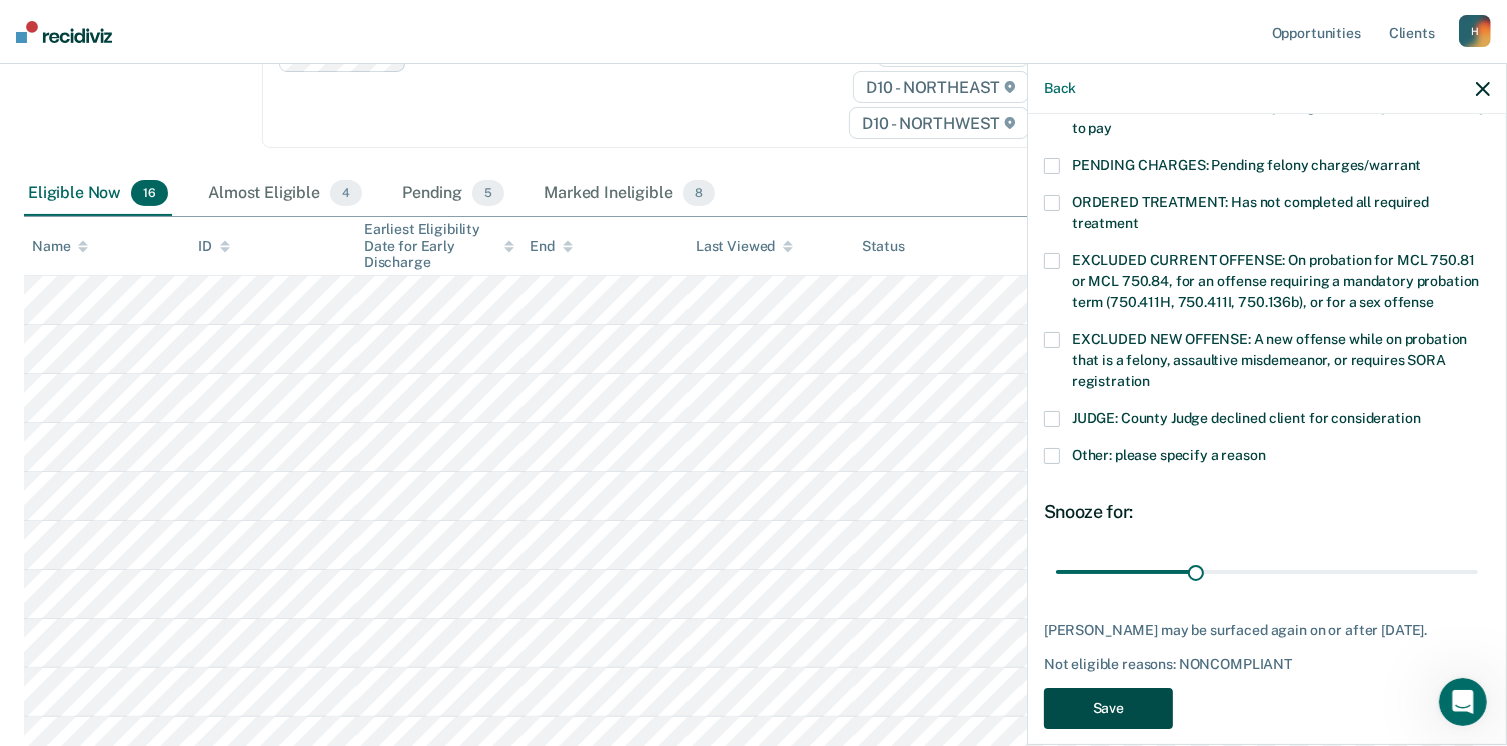 click on "Save" at bounding box center [1108, 708] 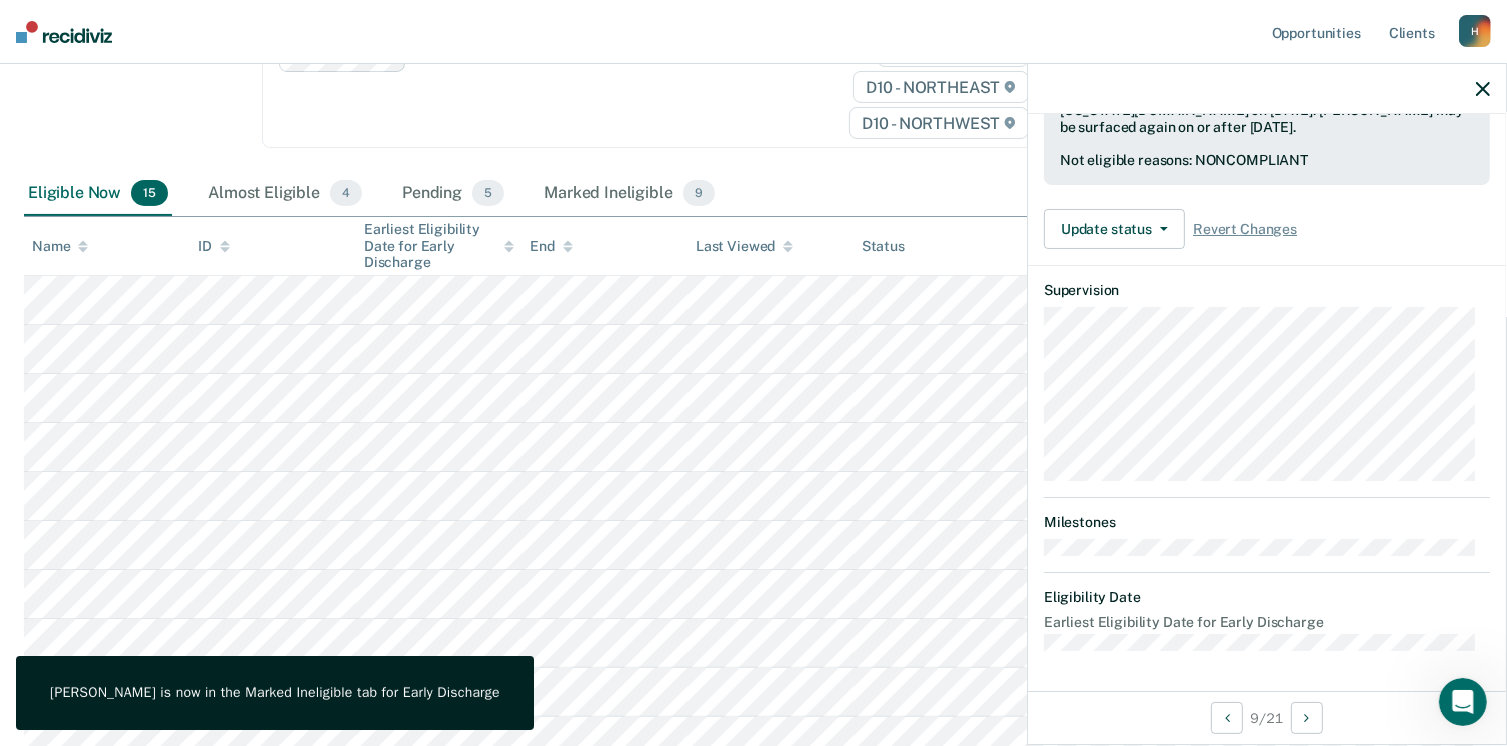 scroll, scrollTop: 519, scrollLeft: 0, axis: vertical 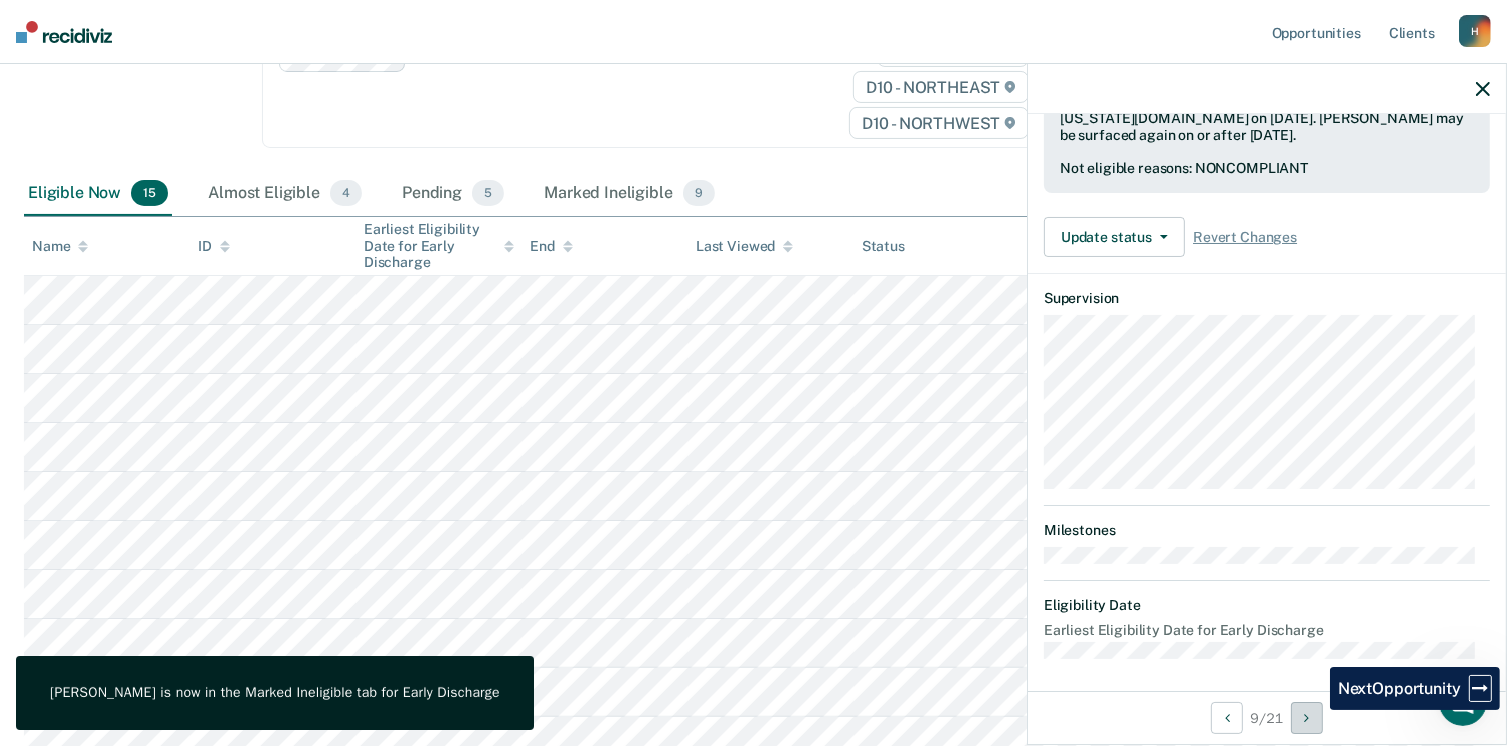 click at bounding box center (1307, 718) 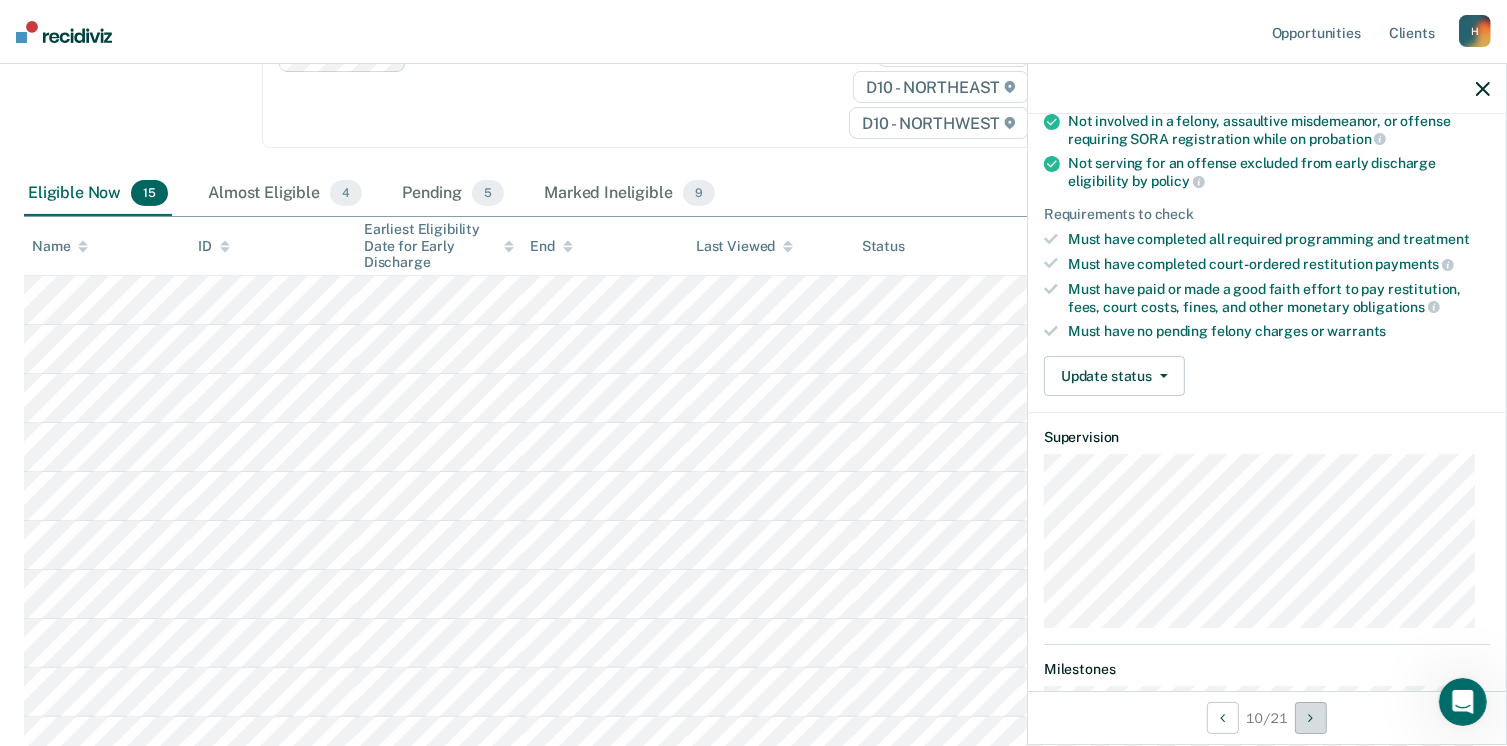 scroll, scrollTop: 300, scrollLeft: 0, axis: vertical 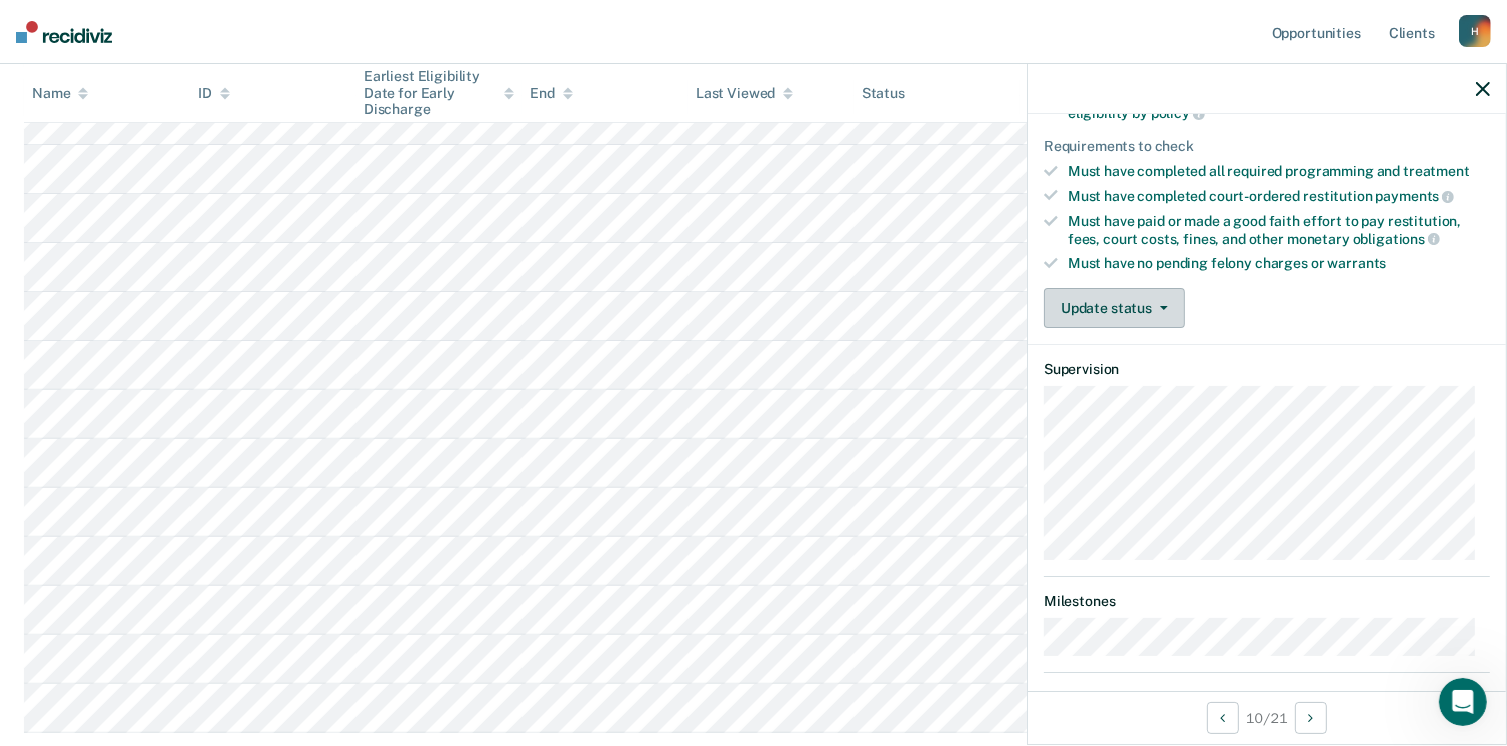 click on "Update status" at bounding box center [1114, 308] 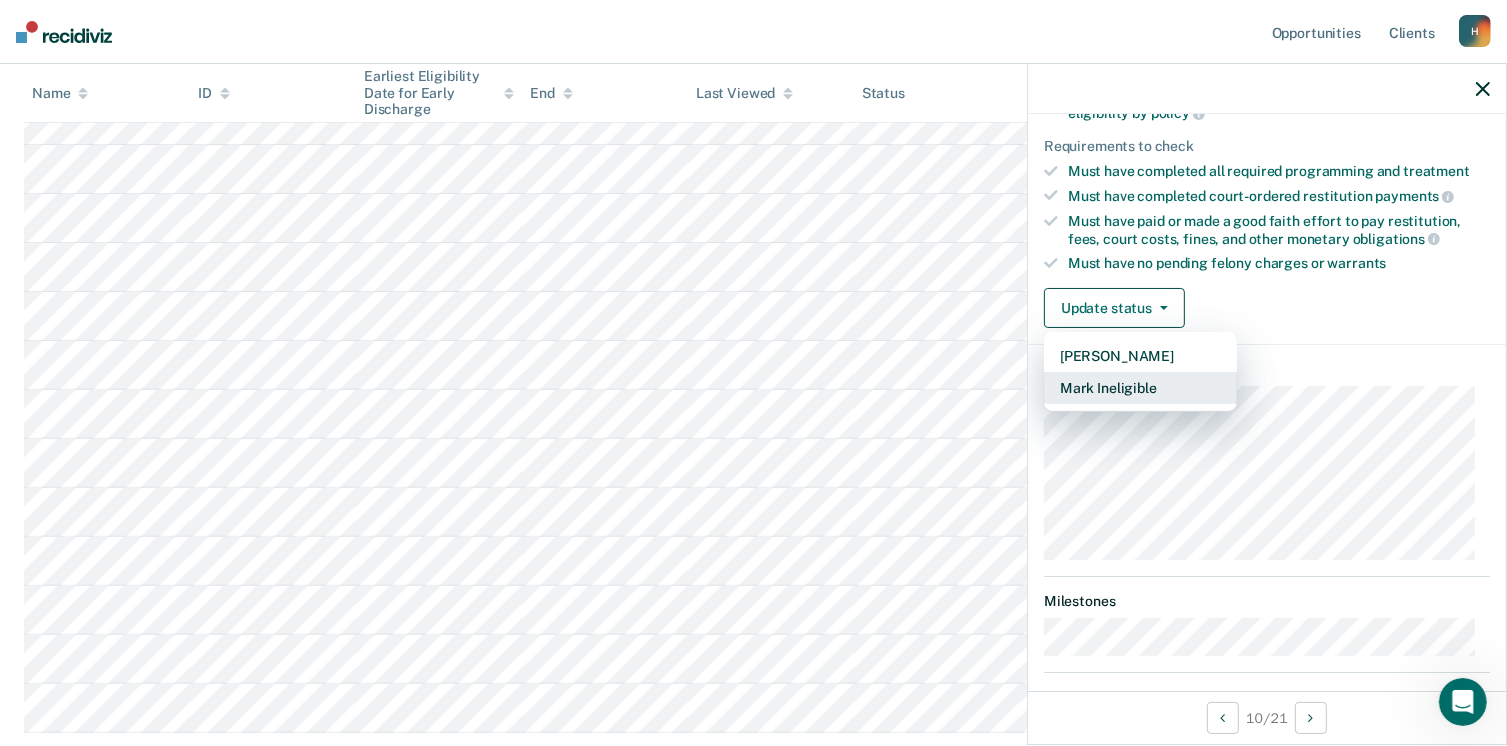 click on "Mark Ineligible" at bounding box center (1140, 388) 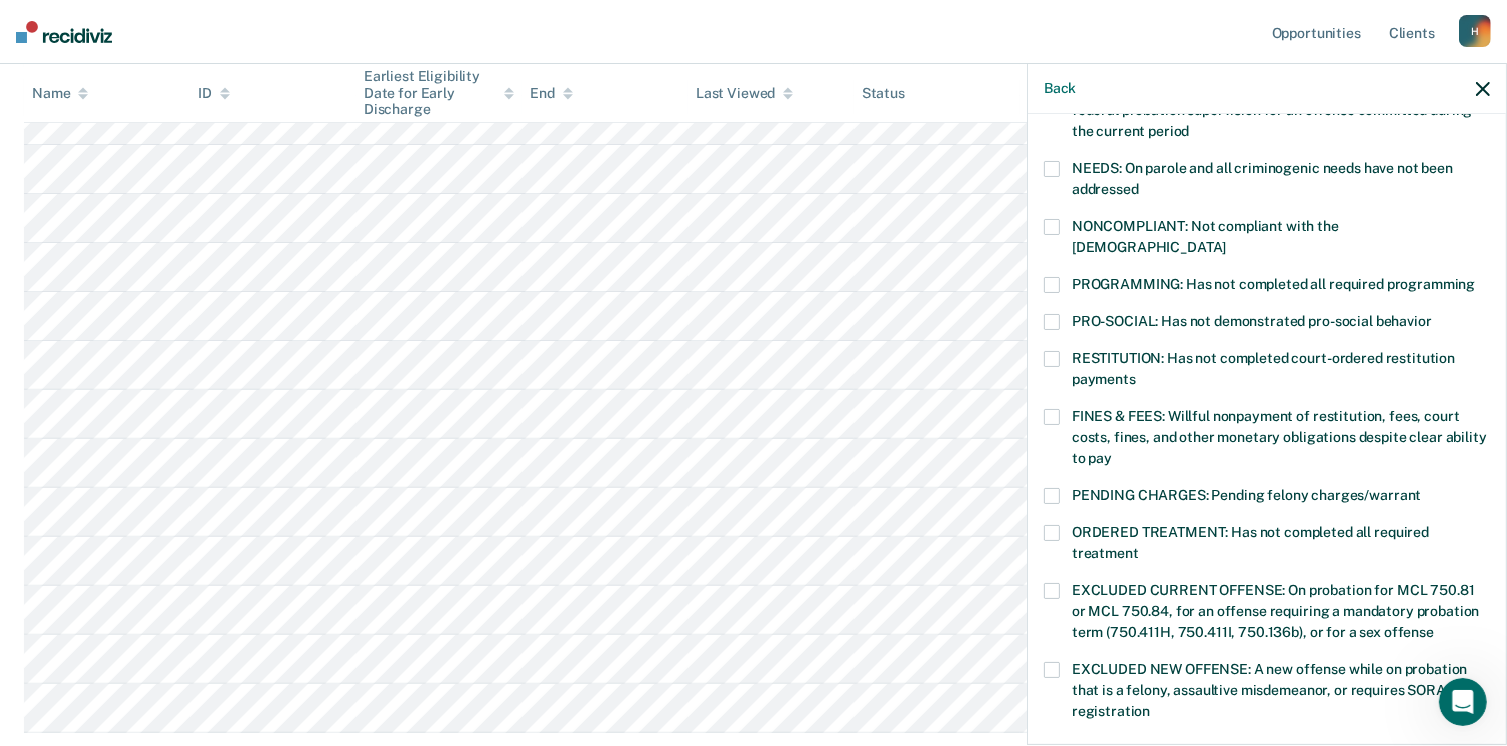 click at bounding box center [1052, 227] 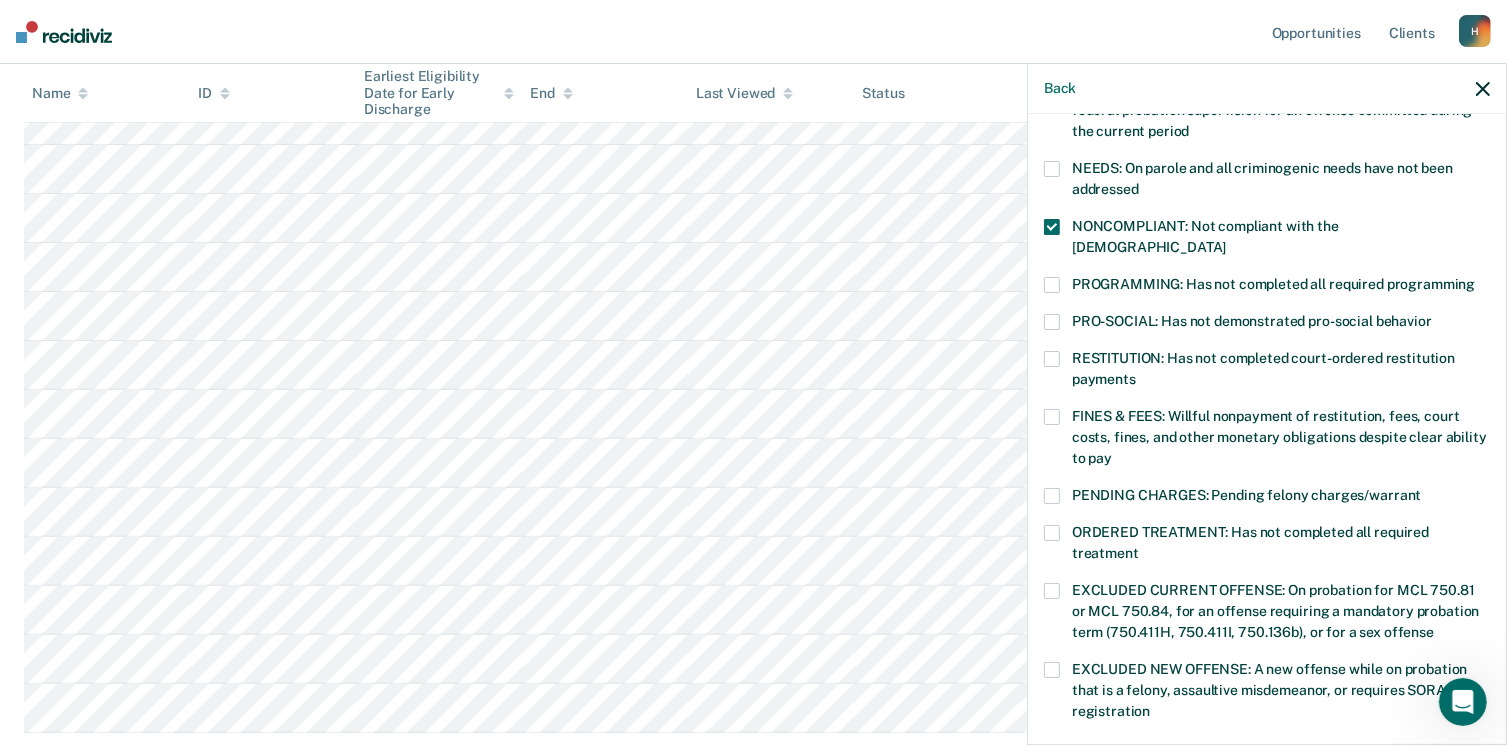 scroll, scrollTop: 647, scrollLeft: 0, axis: vertical 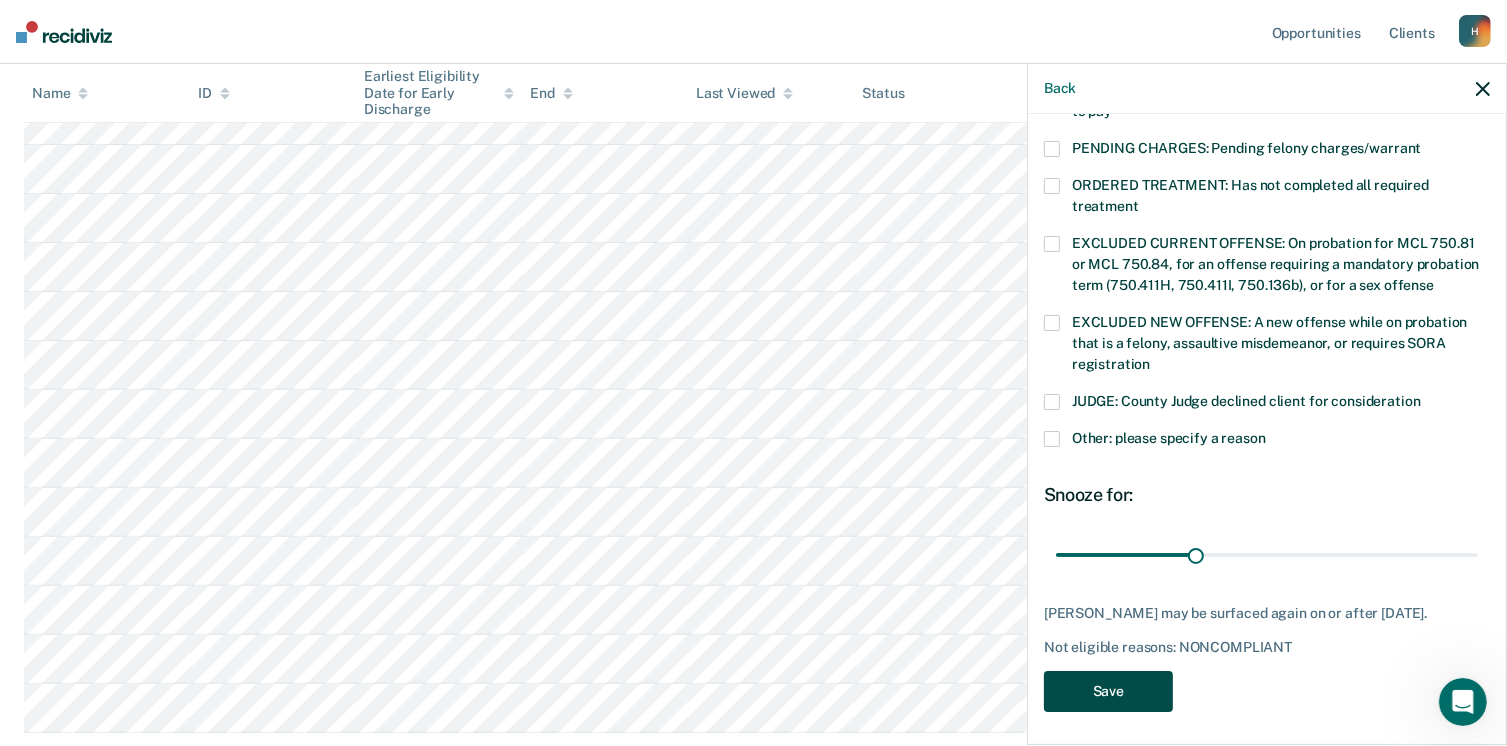 click on "Save" at bounding box center [1108, 691] 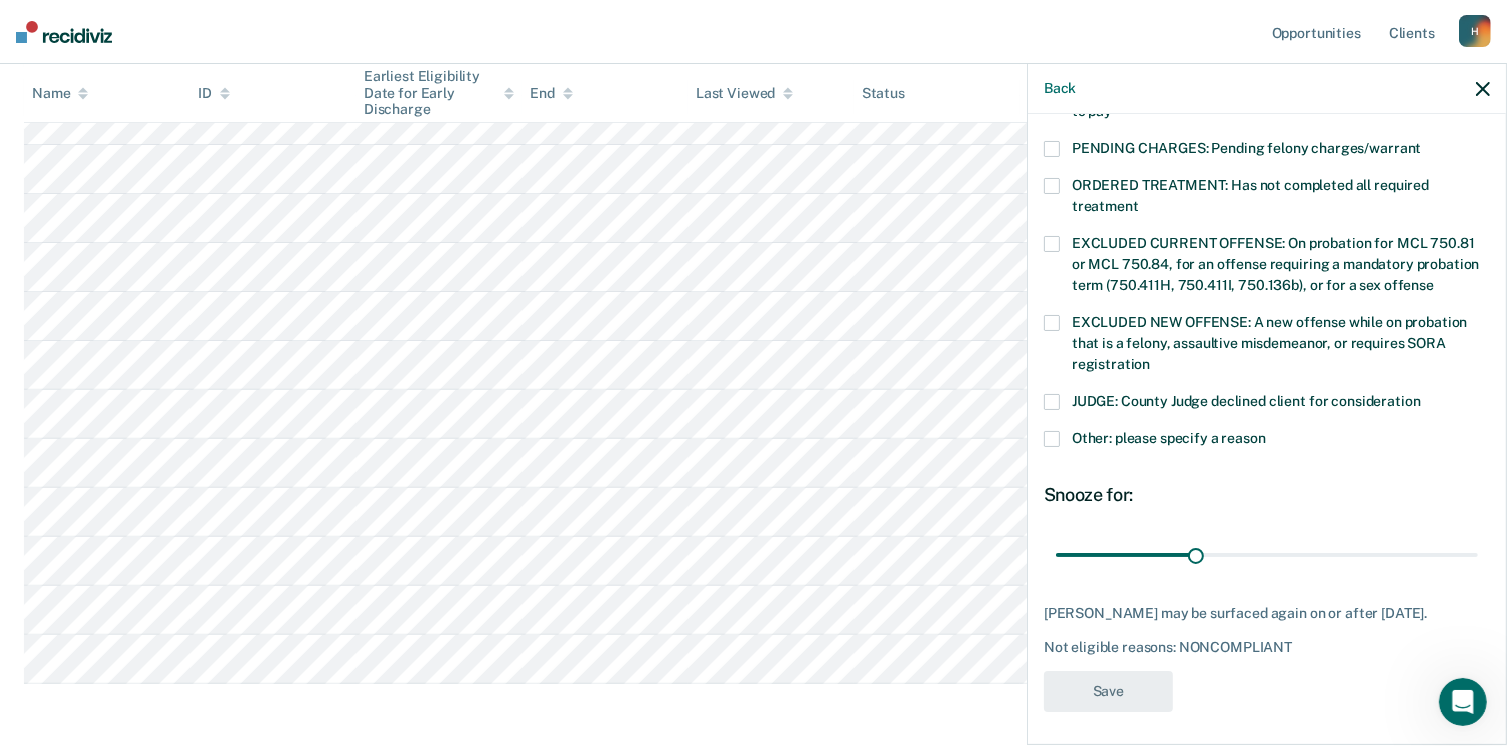 scroll, scrollTop: 540, scrollLeft: 0, axis: vertical 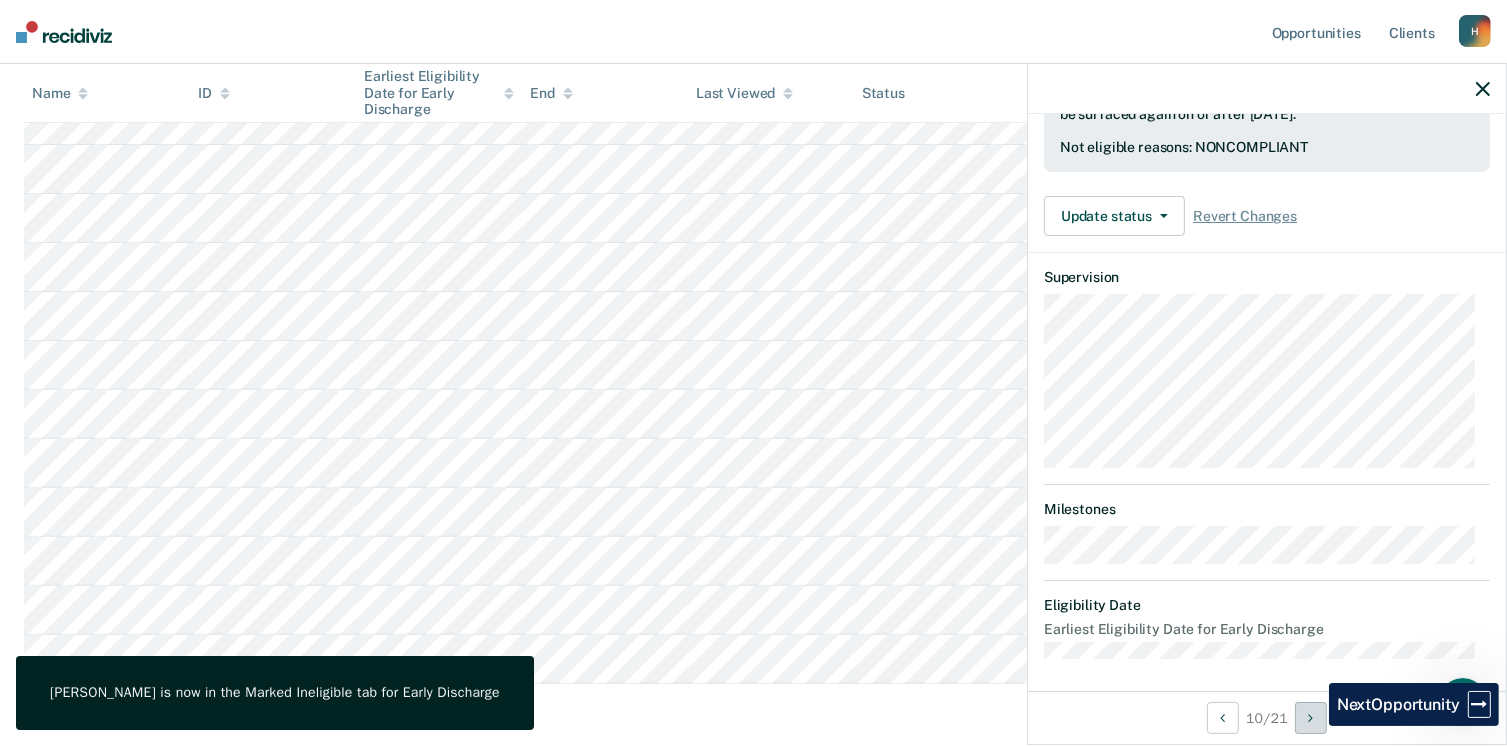click at bounding box center [1311, 718] 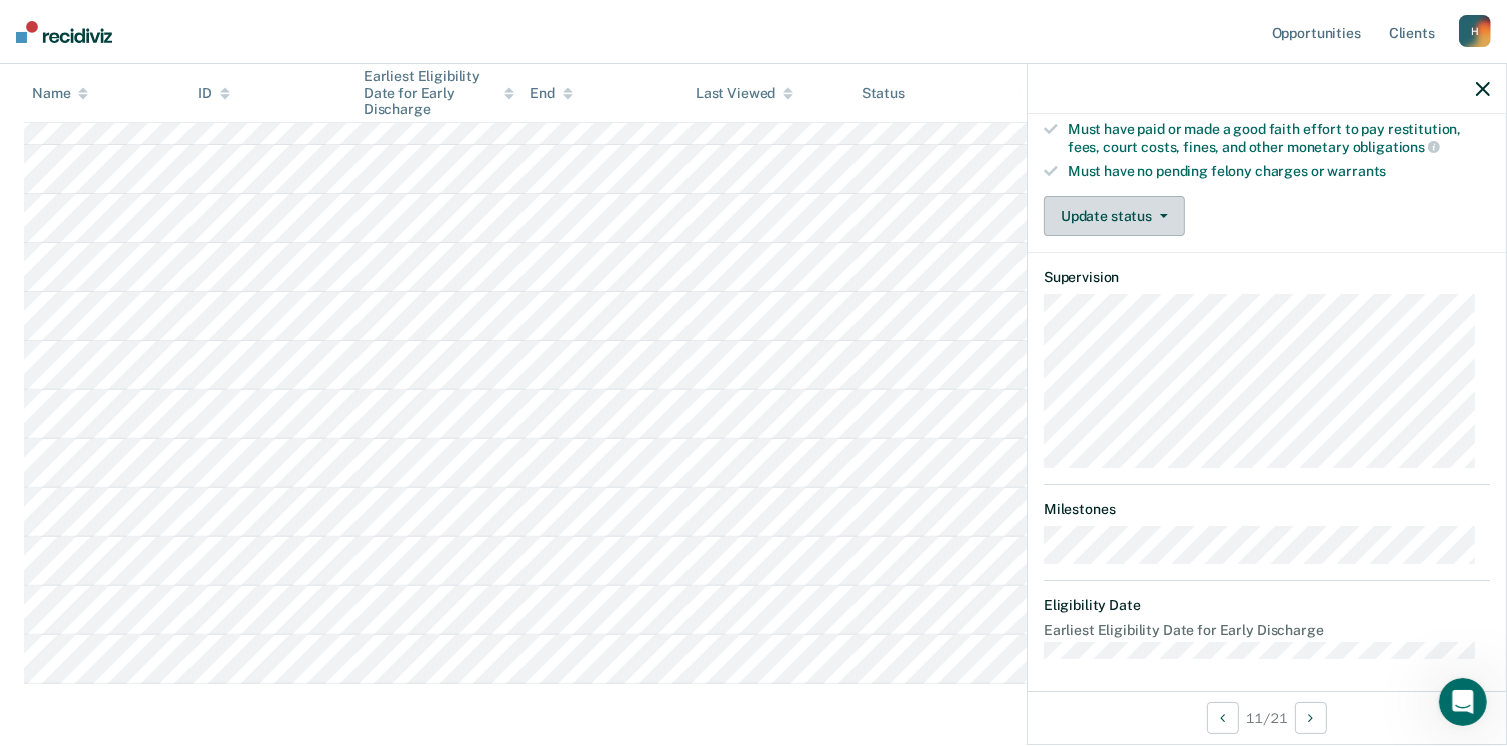 click on "Update status" at bounding box center [1114, 216] 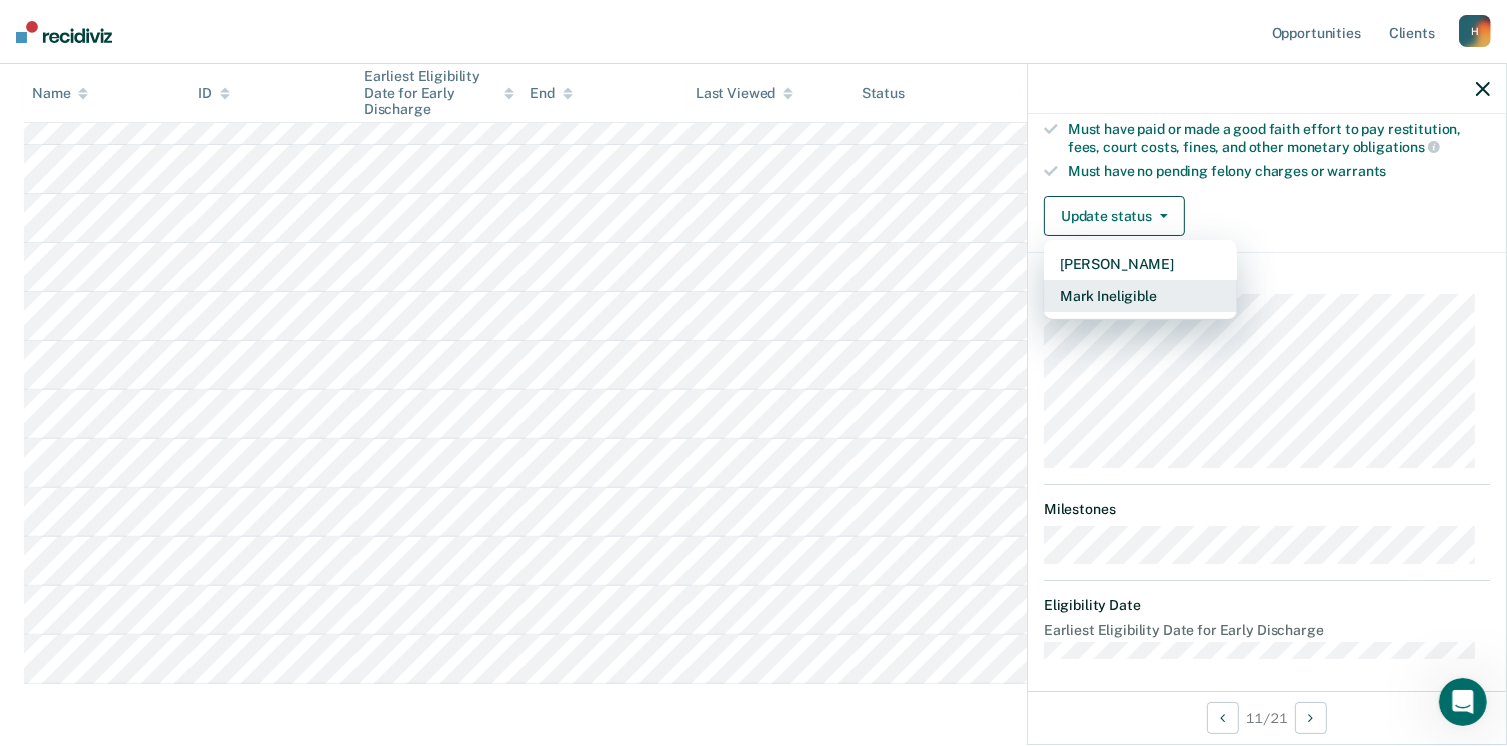 click on "Mark Ineligible" at bounding box center (1140, 296) 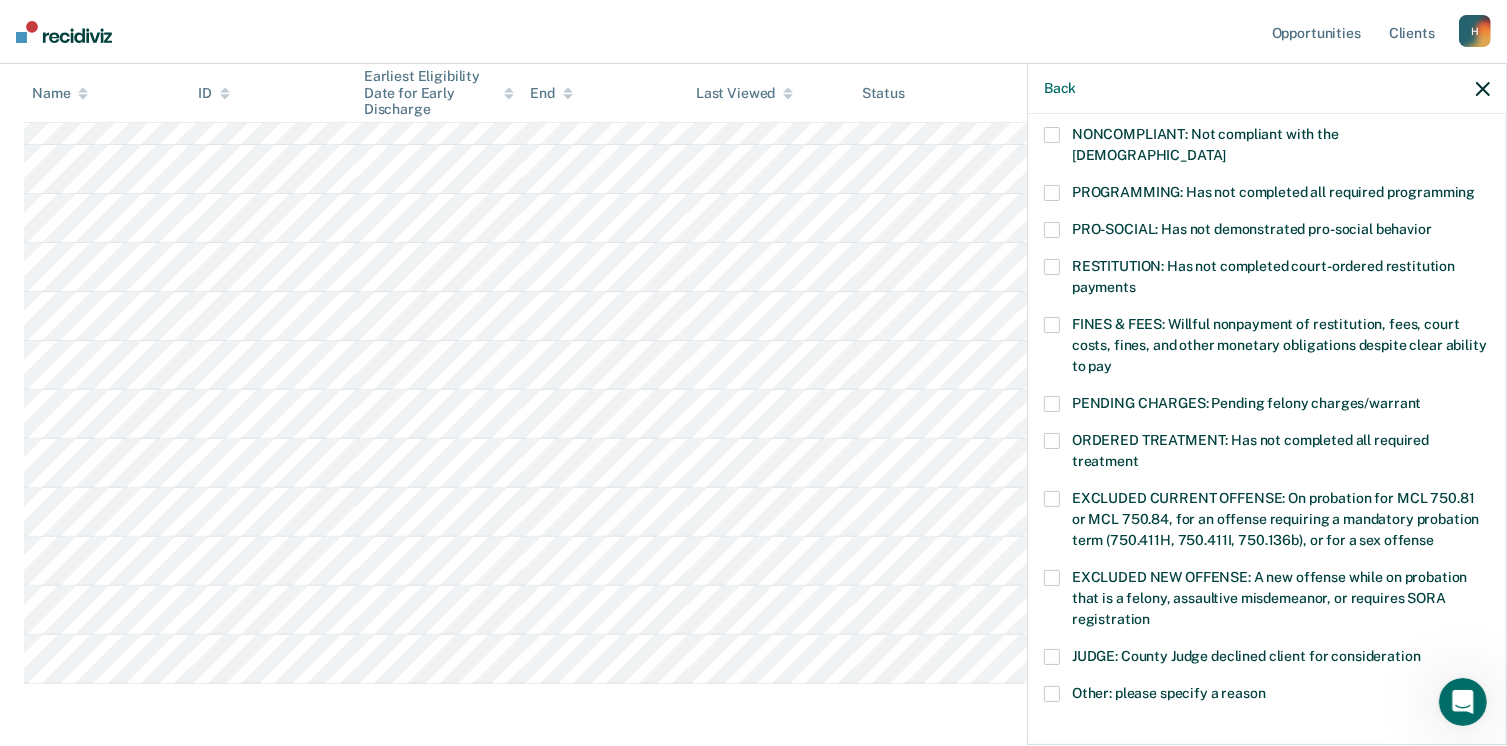 click at bounding box center (1052, 193) 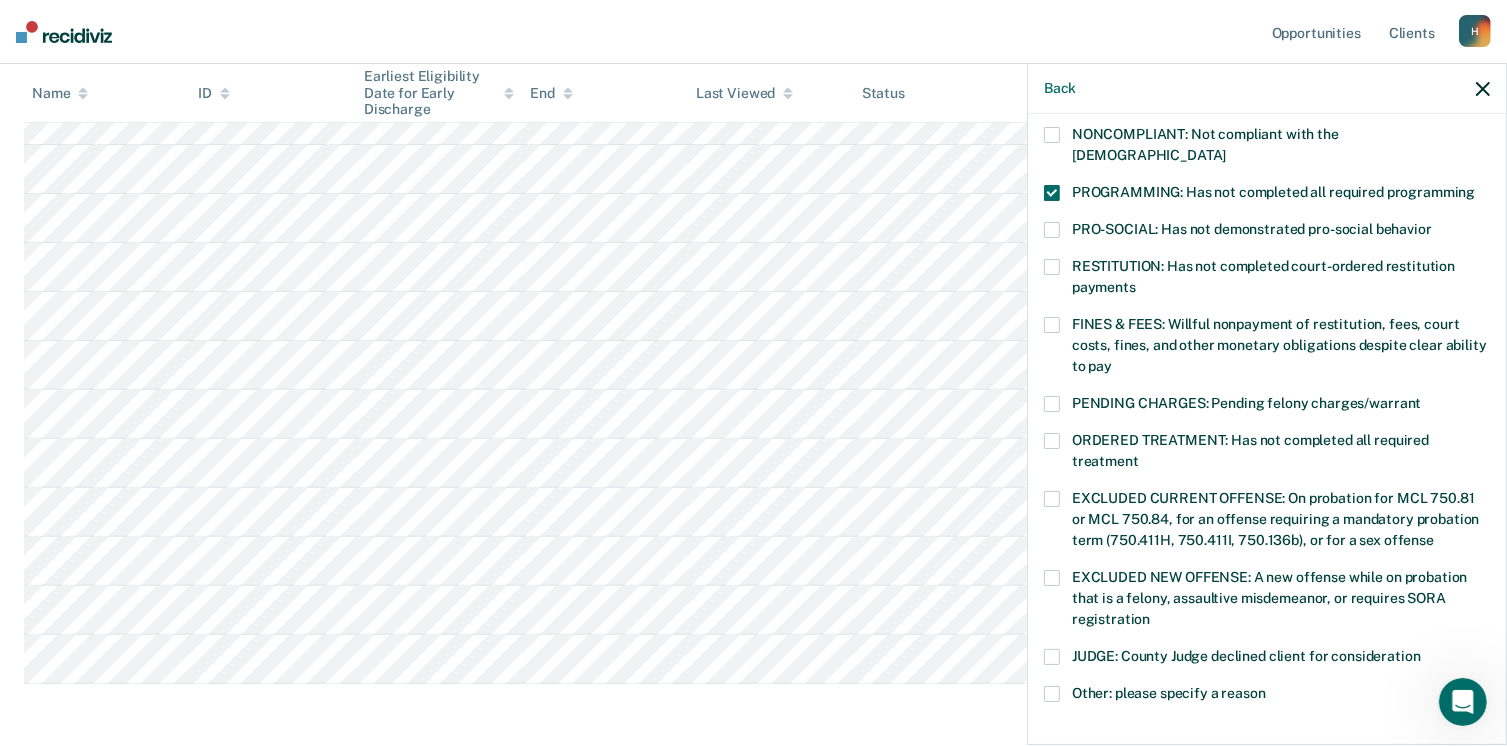 scroll, scrollTop: 647, scrollLeft: 0, axis: vertical 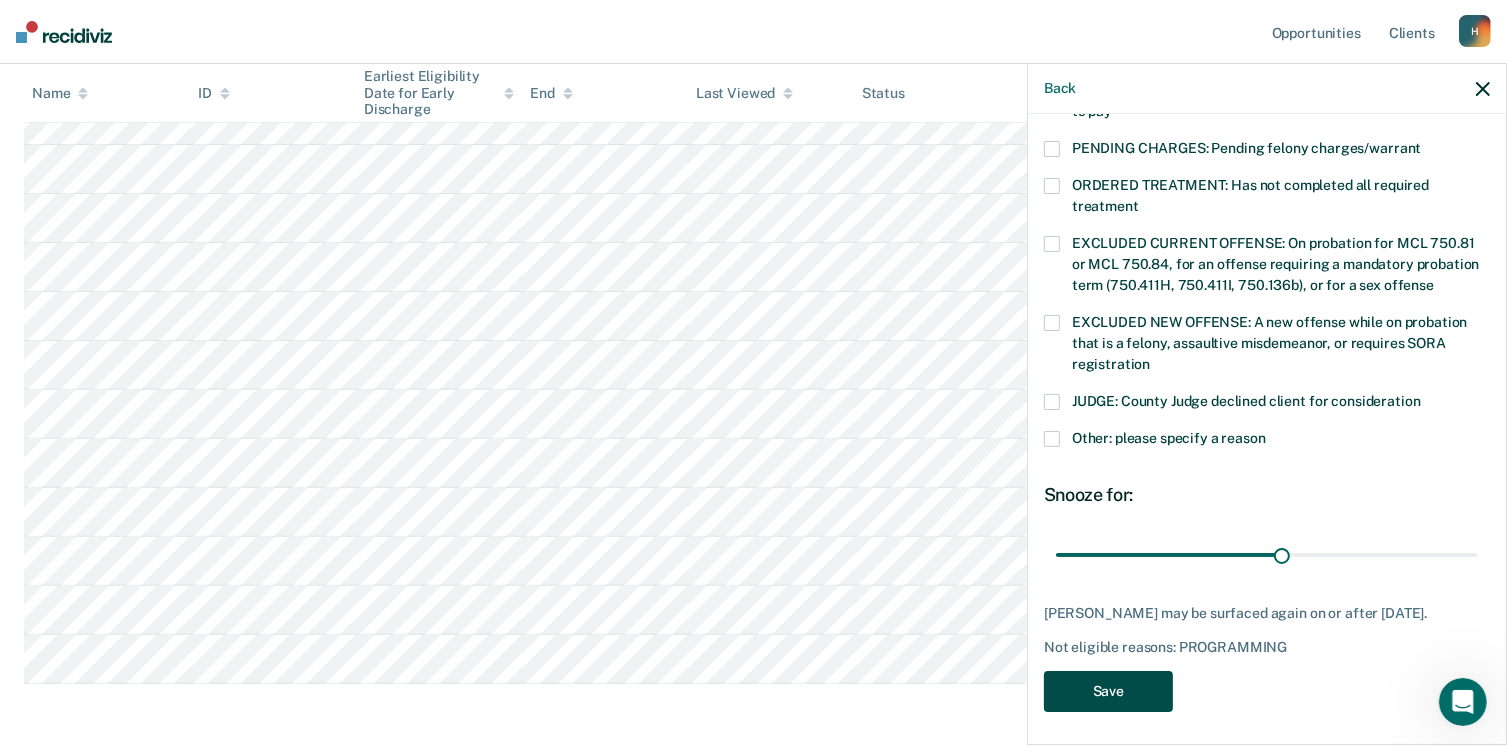 click on "Save" at bounding box center (1108, 691) 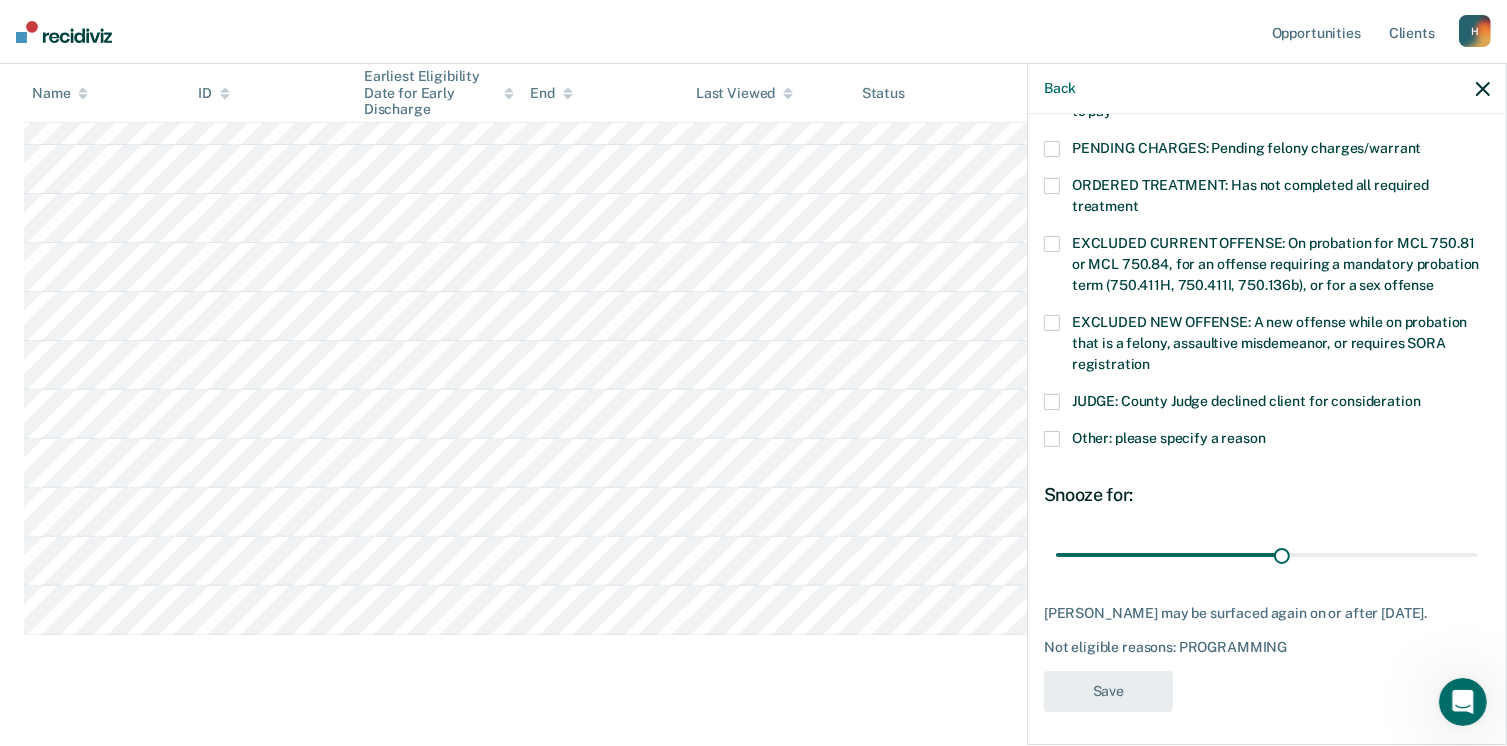 scroll, scrollTop: 540, scrollLeft: 0, axis: vertical 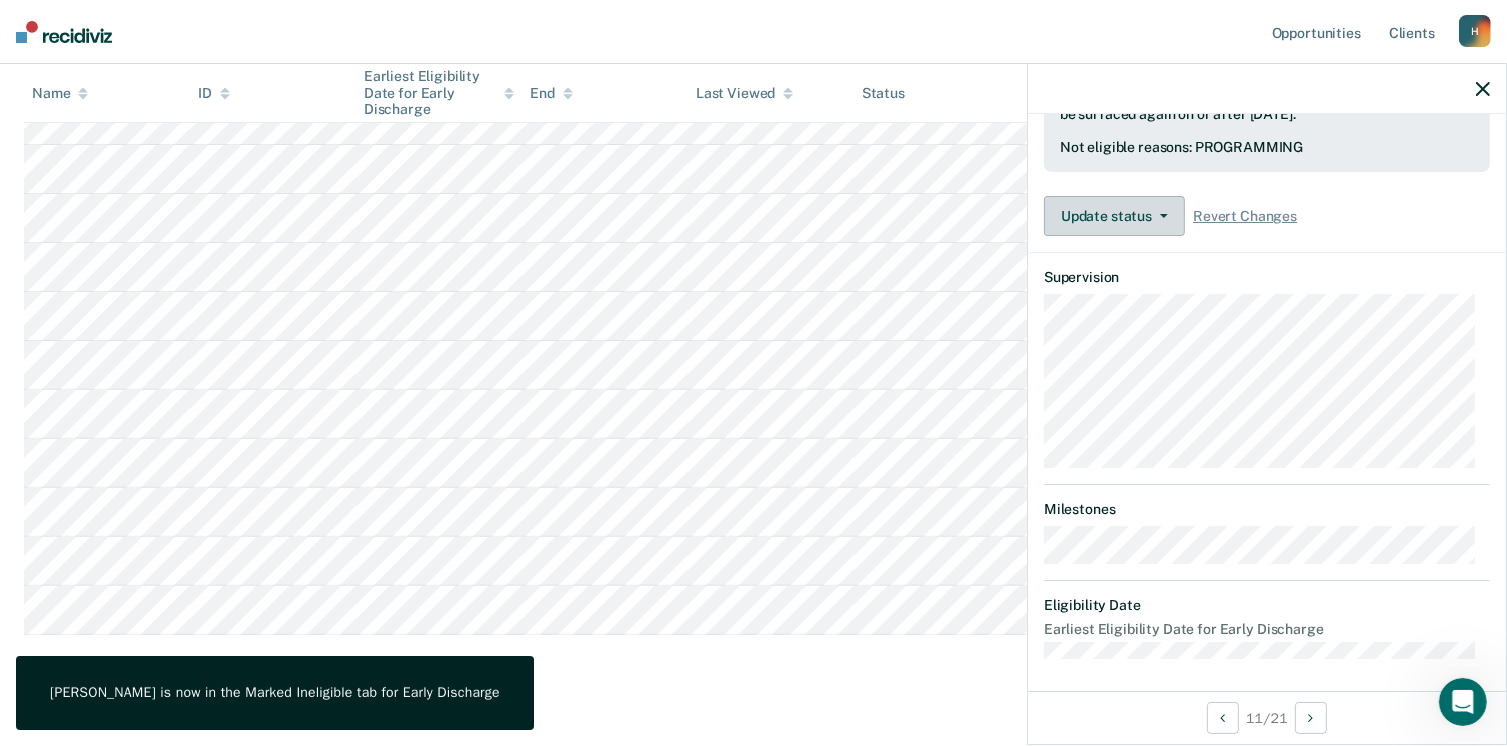 click on "Update status" at bounding box center (1114, 216) 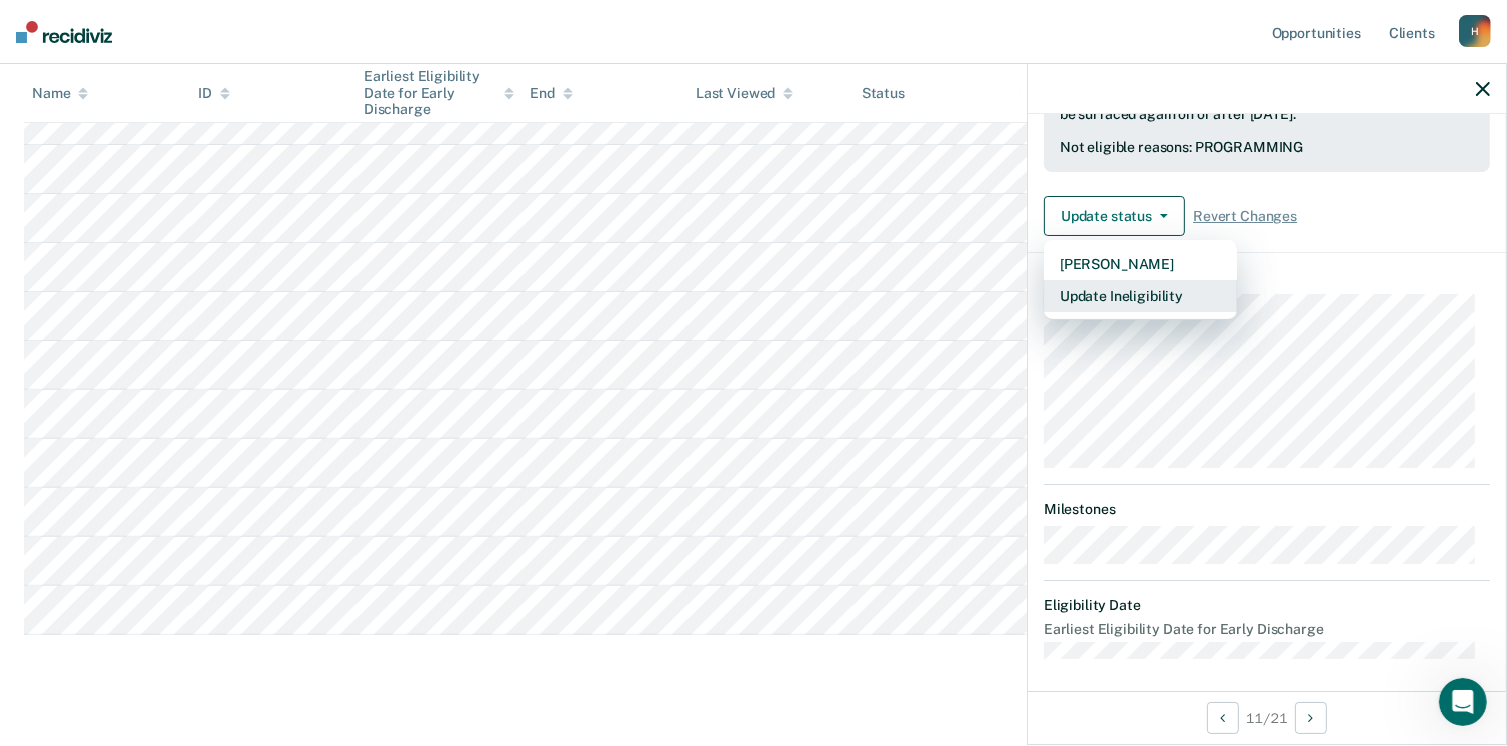 click on "Update Ineligibility" at bounding box center (1140, 296) 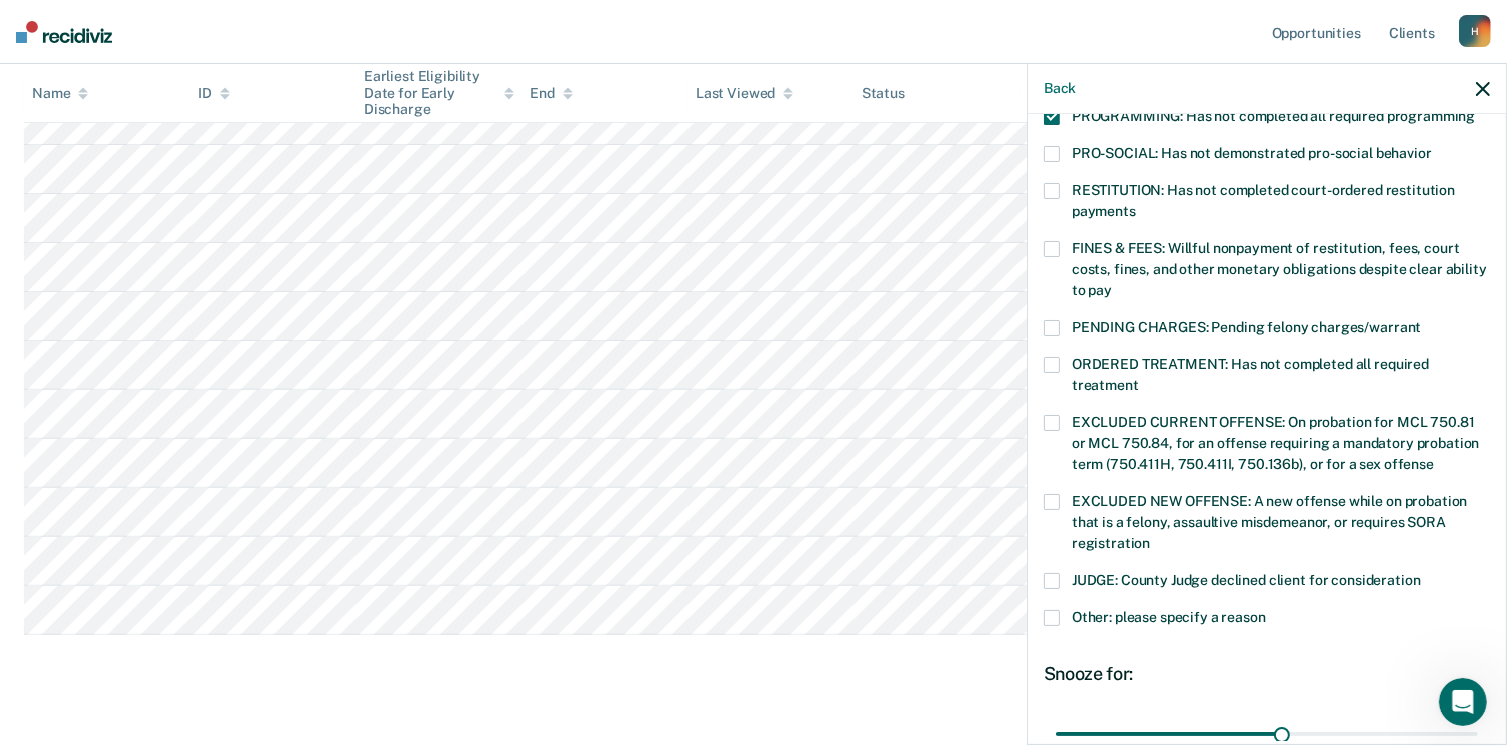 scroll, scrollTop: 440, scrollLeft: 0, axis: vertical 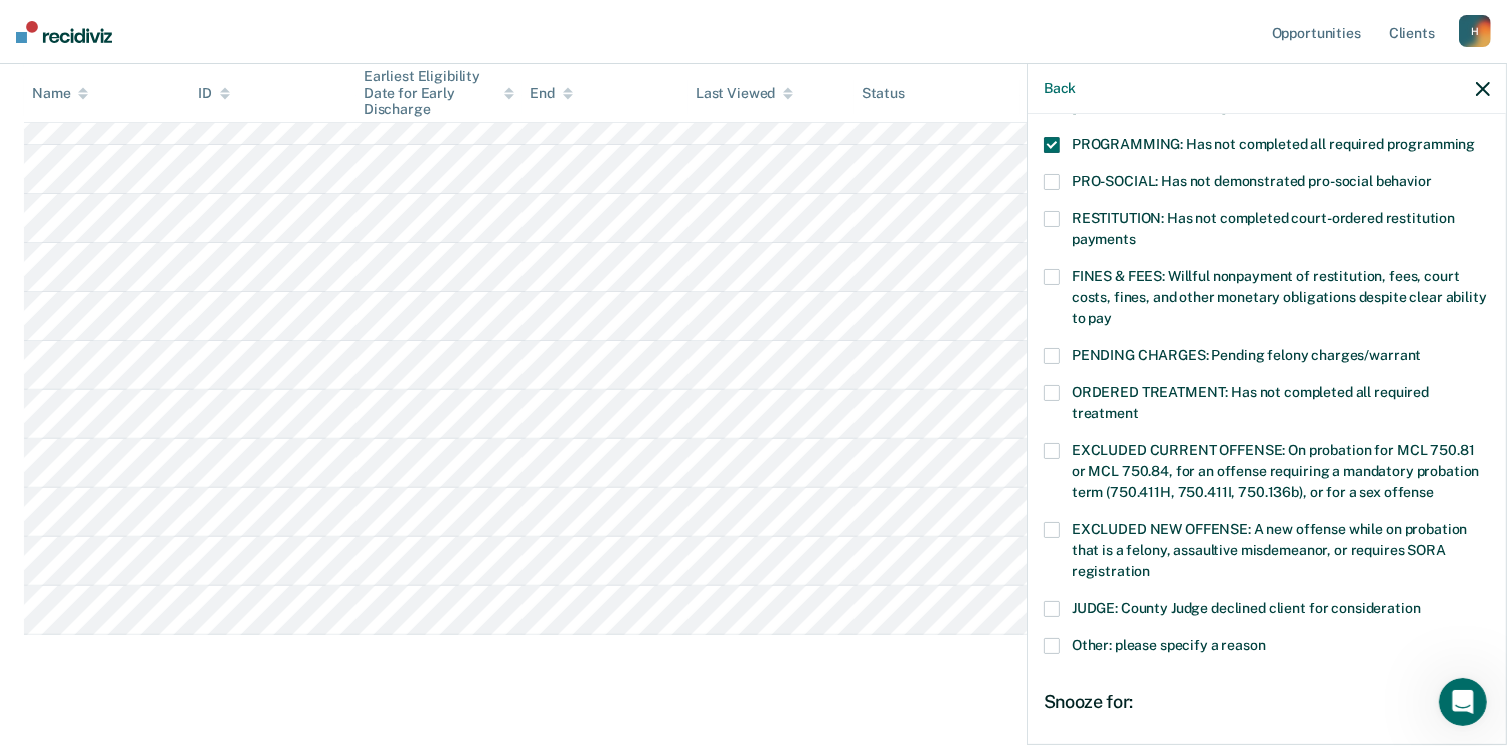 click at bounding box center (1052, 393) 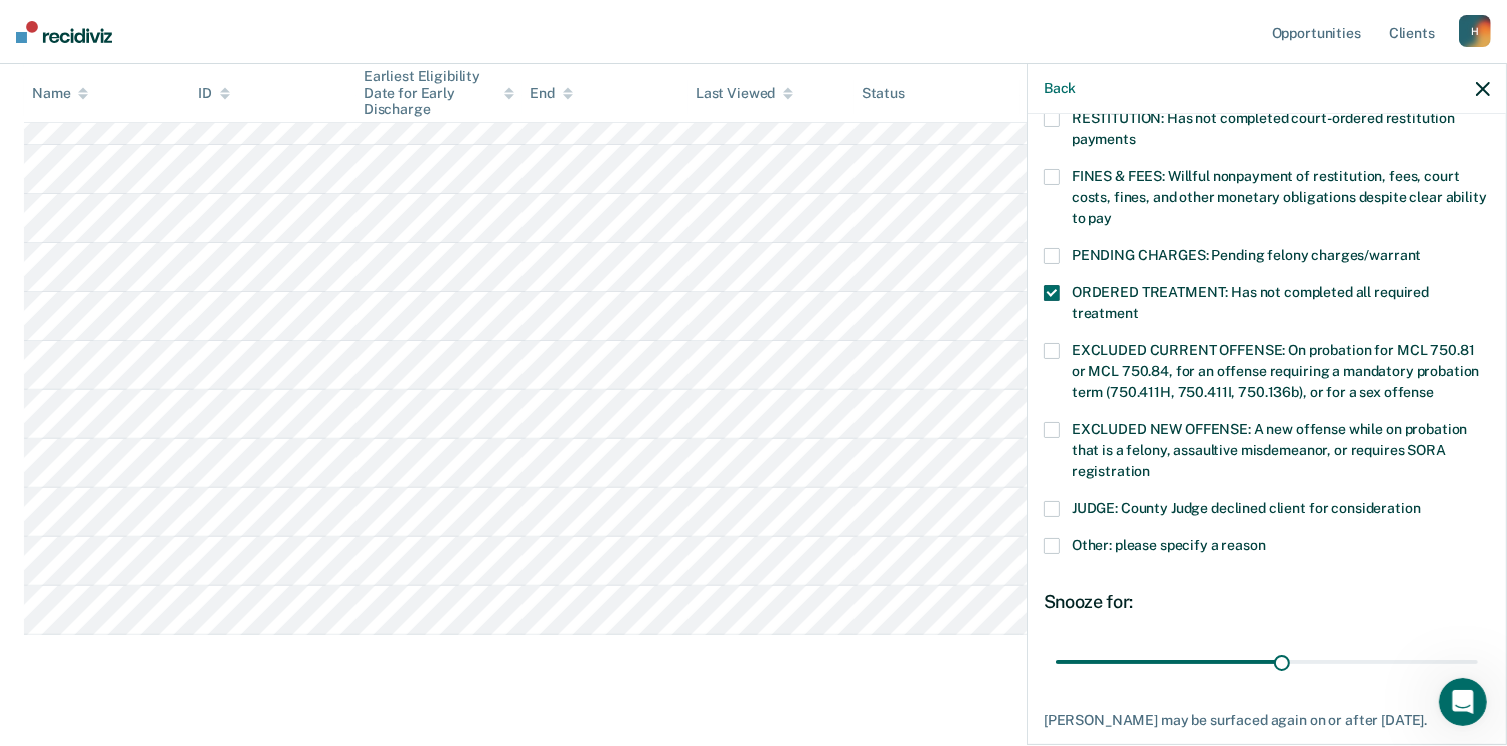 scroll, scrollTop: 647, scrollLeft: 0, axis: vertical 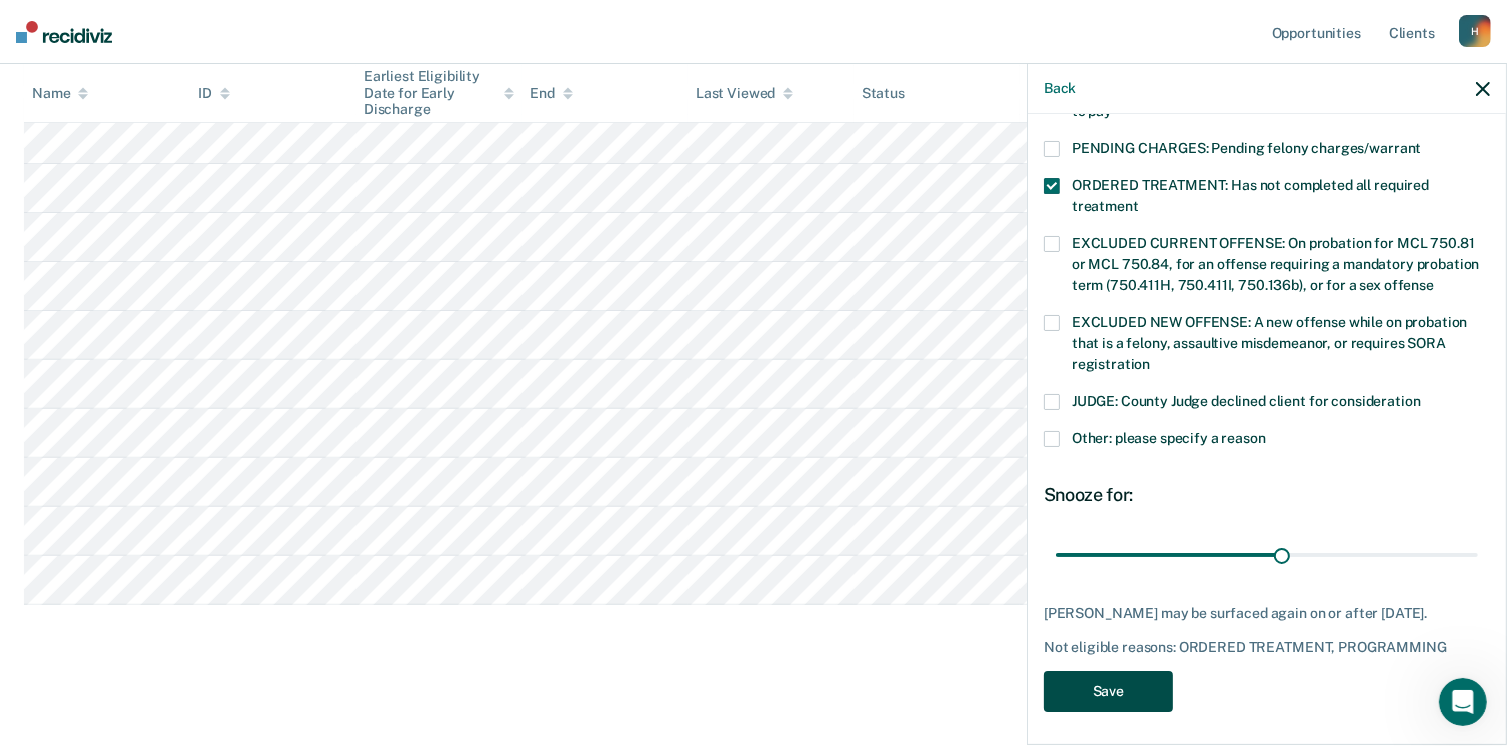 click on "Save" at bounding box center (1108, 691) 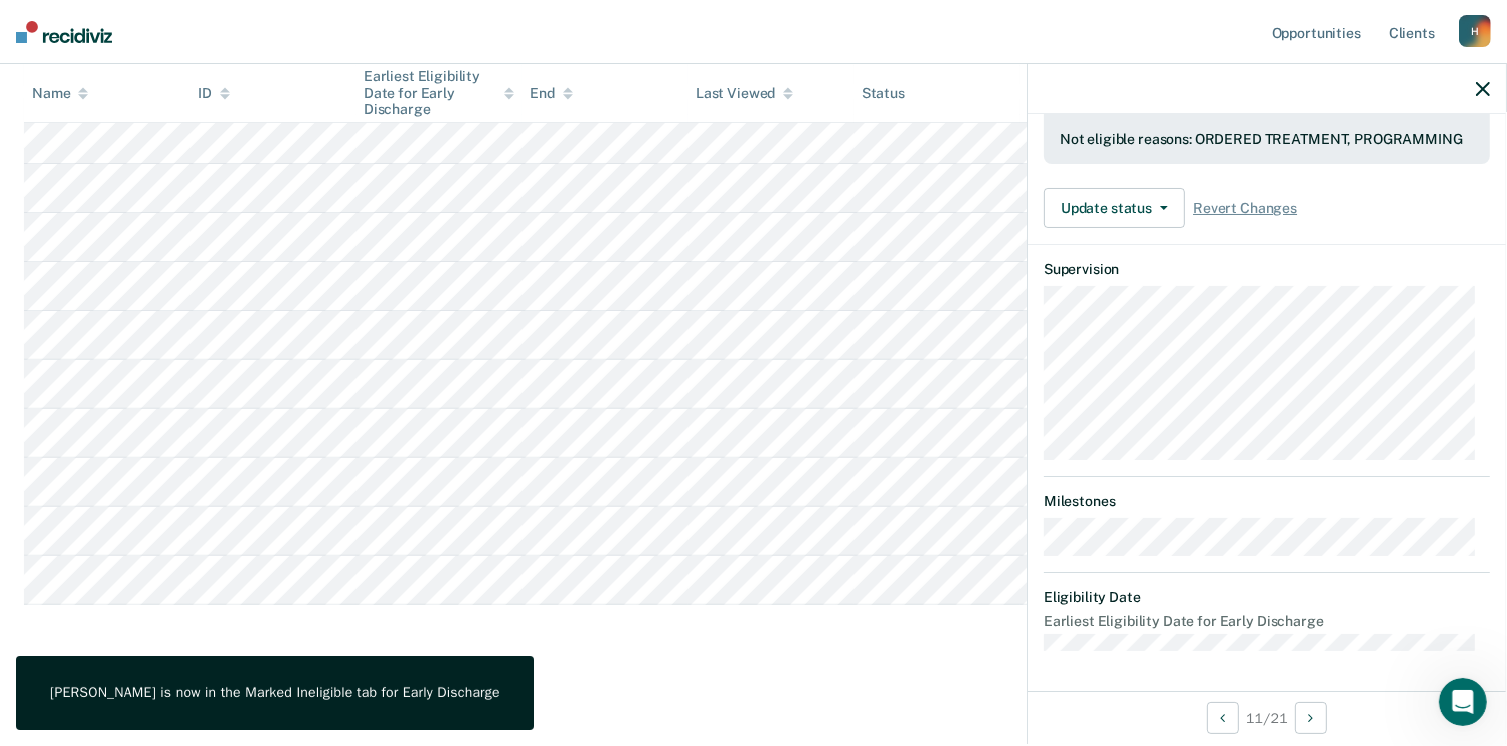 scroll, scrollTop: 540, scrollLeft: 0, axis: vertical 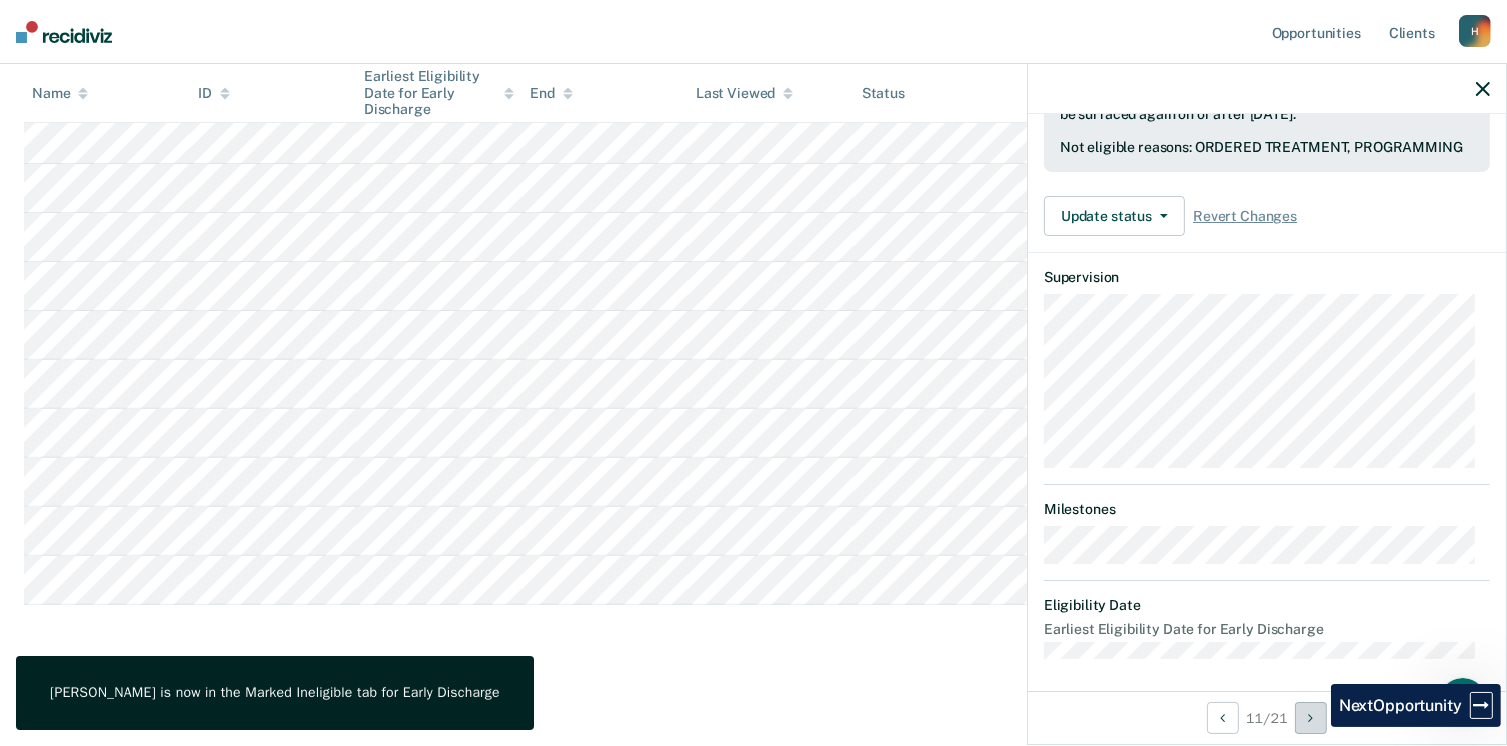 click at bounding box center (1311, 718) 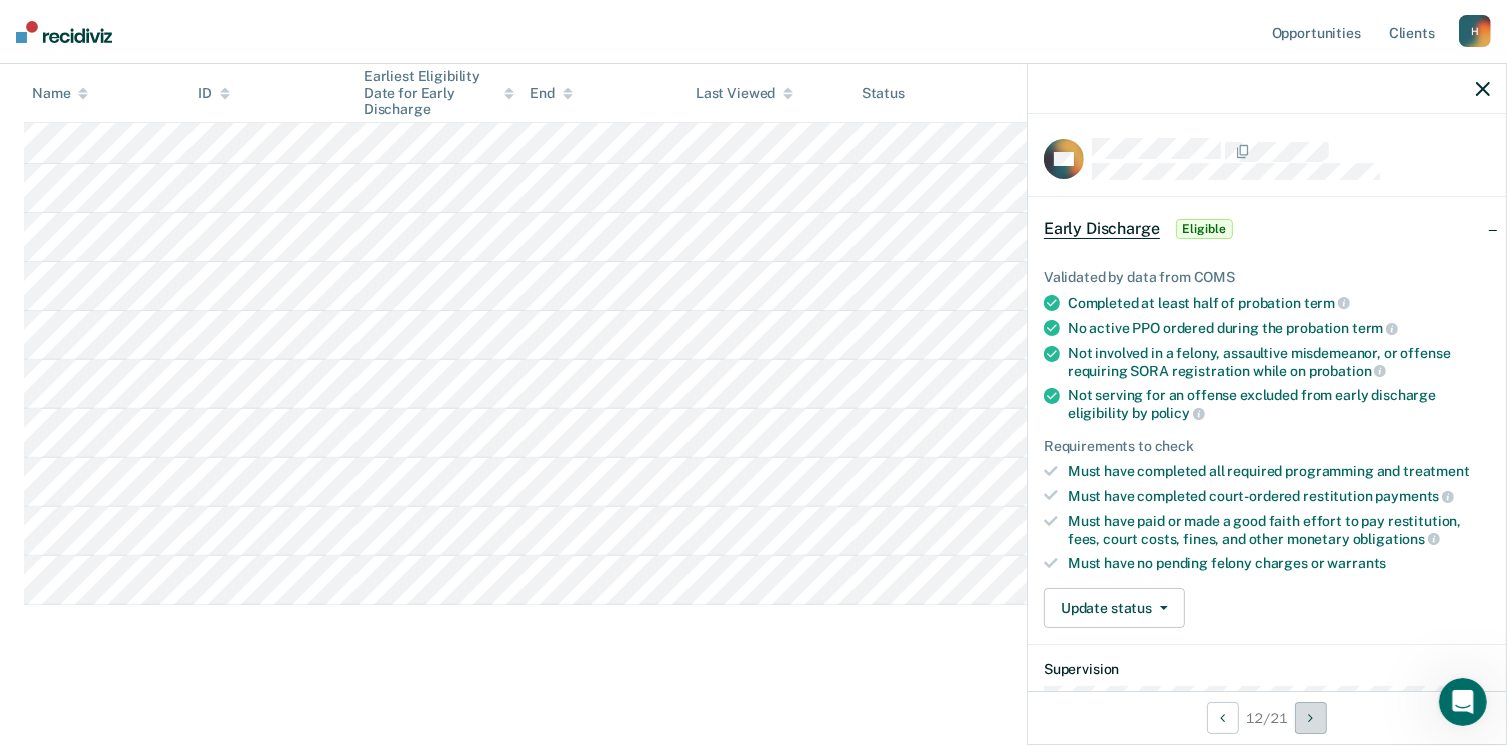 scroll, scrollTop: 300, scrollLeft: 0, axis: vertical 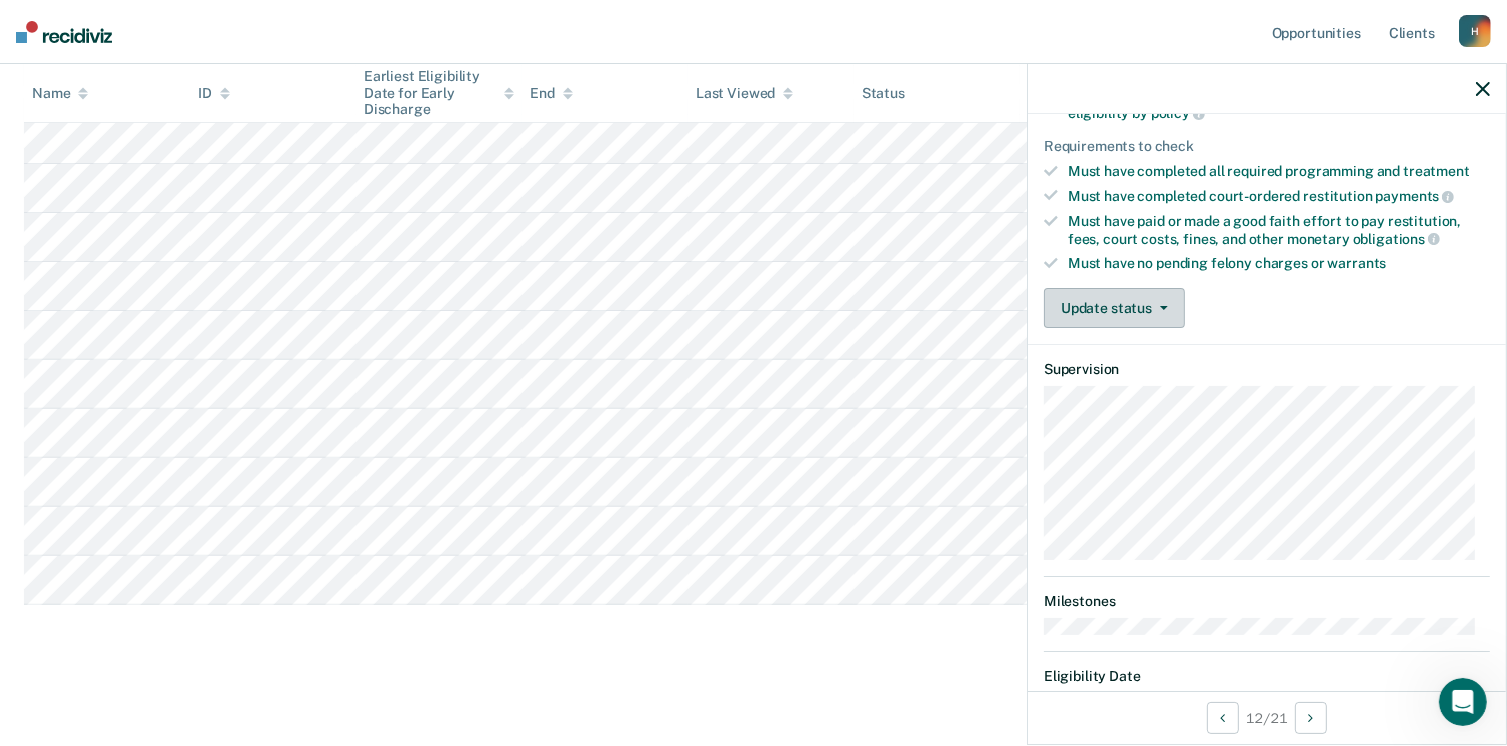 click on "Update status" at bounding box center [1114, 308] 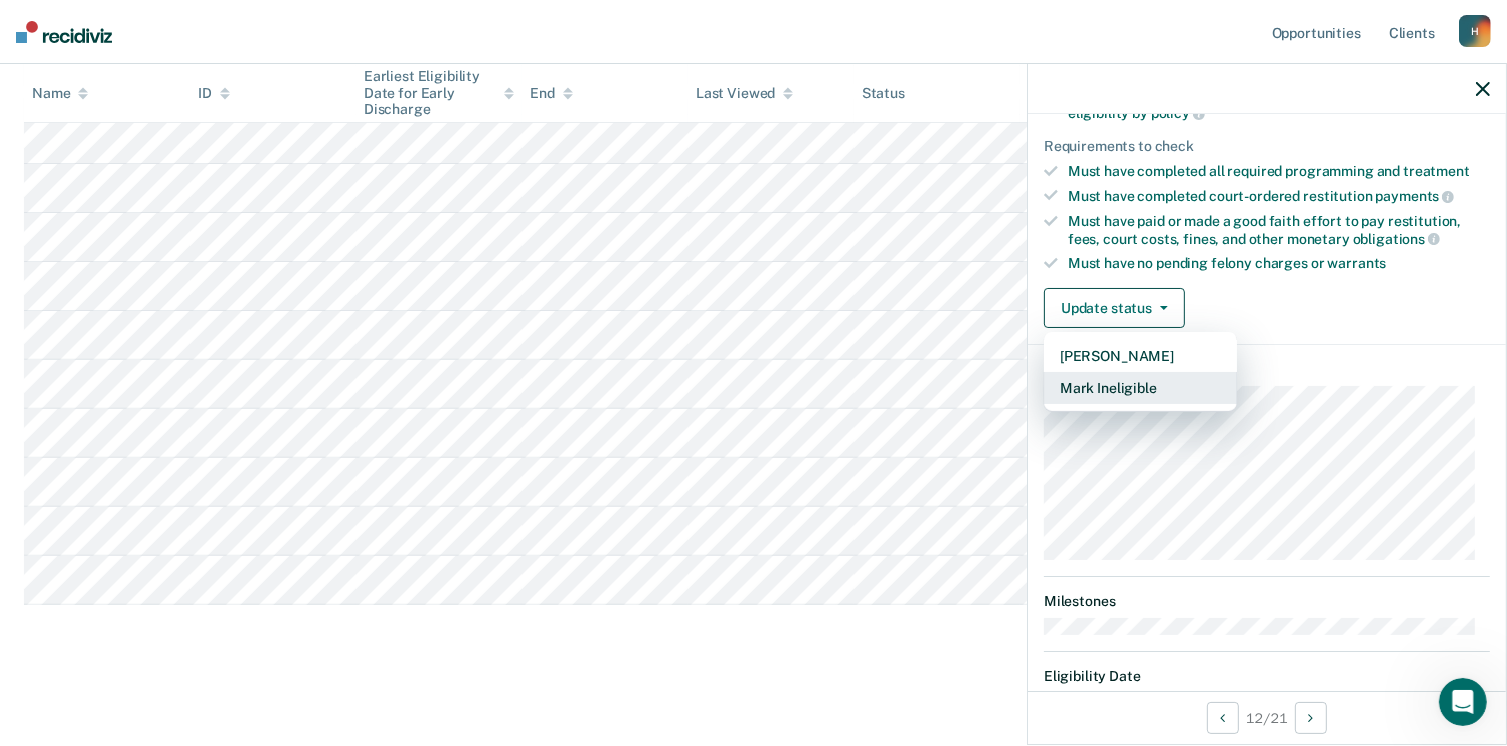 click on "Mark Ineligible" at bounding box center (1140, 388) 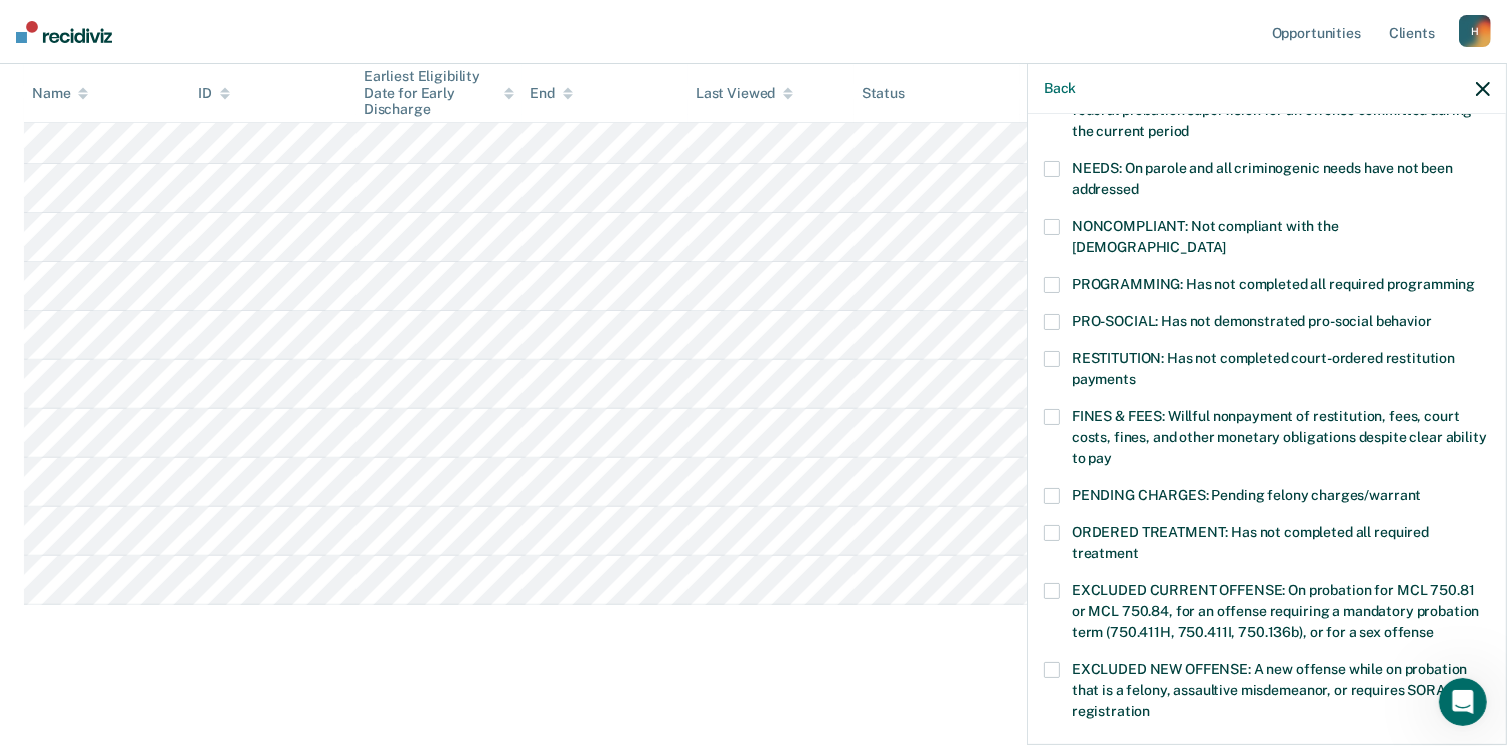 click at bounding box center (1052, 533) 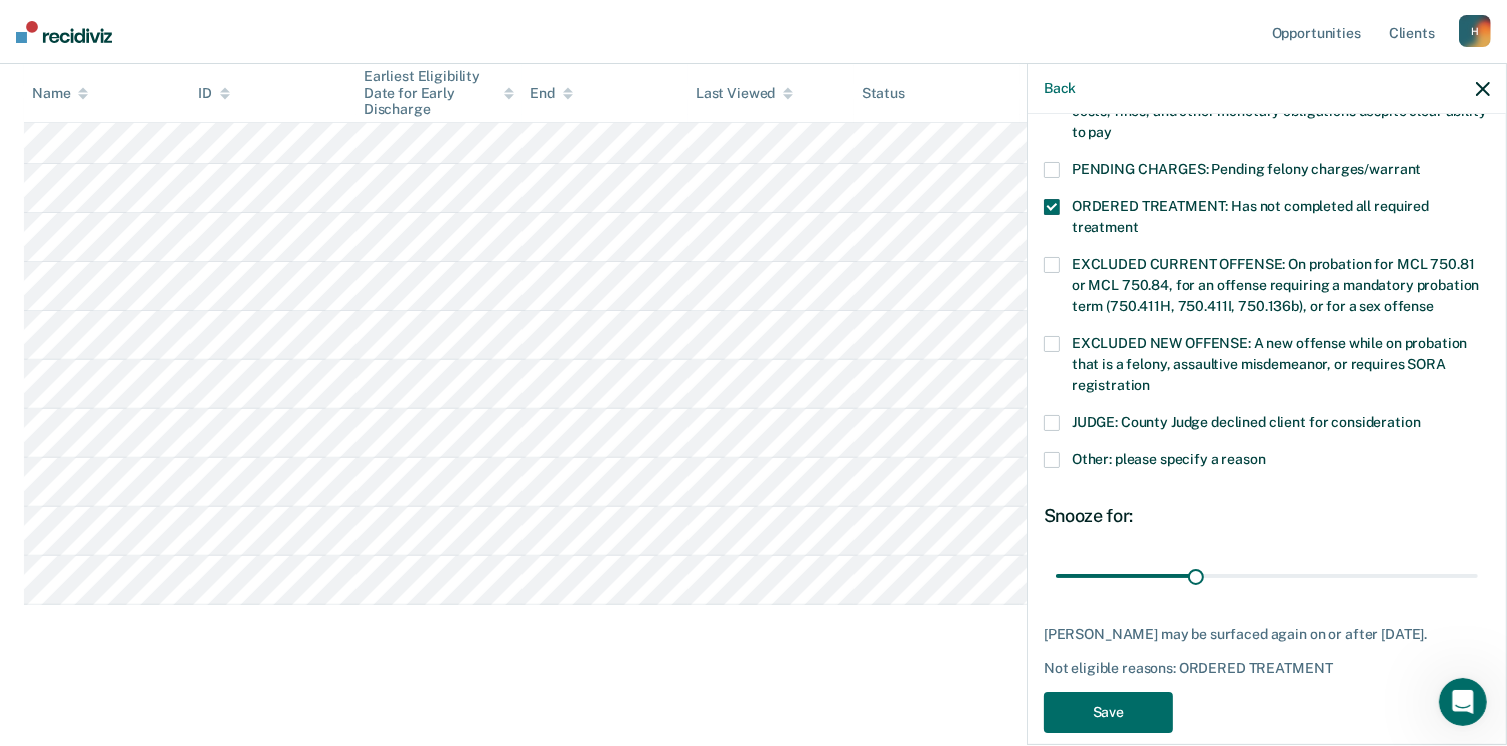 scroll, scrollTop: 630, scrollLeft: 0, axis: vertical 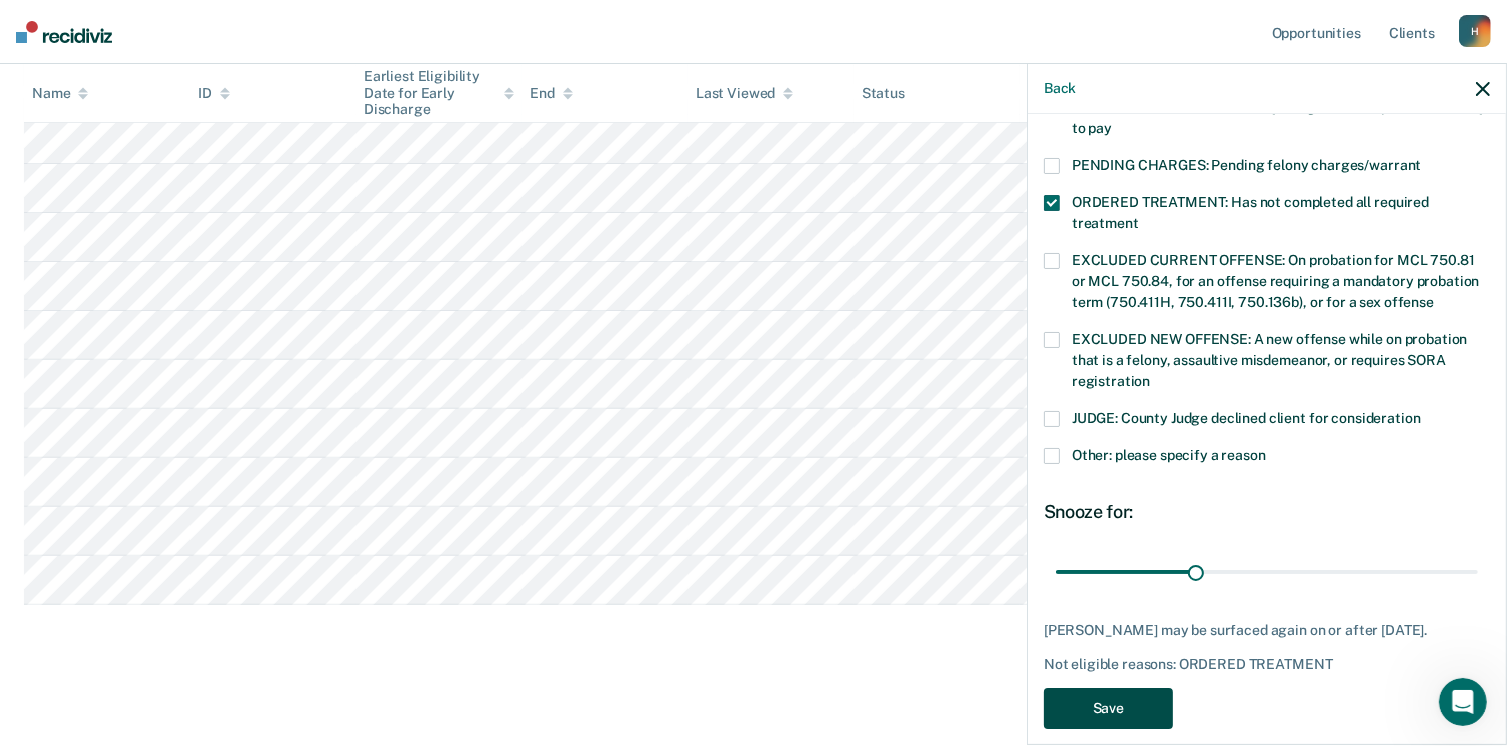 click on "Save" at bounding box center (1108, 708) 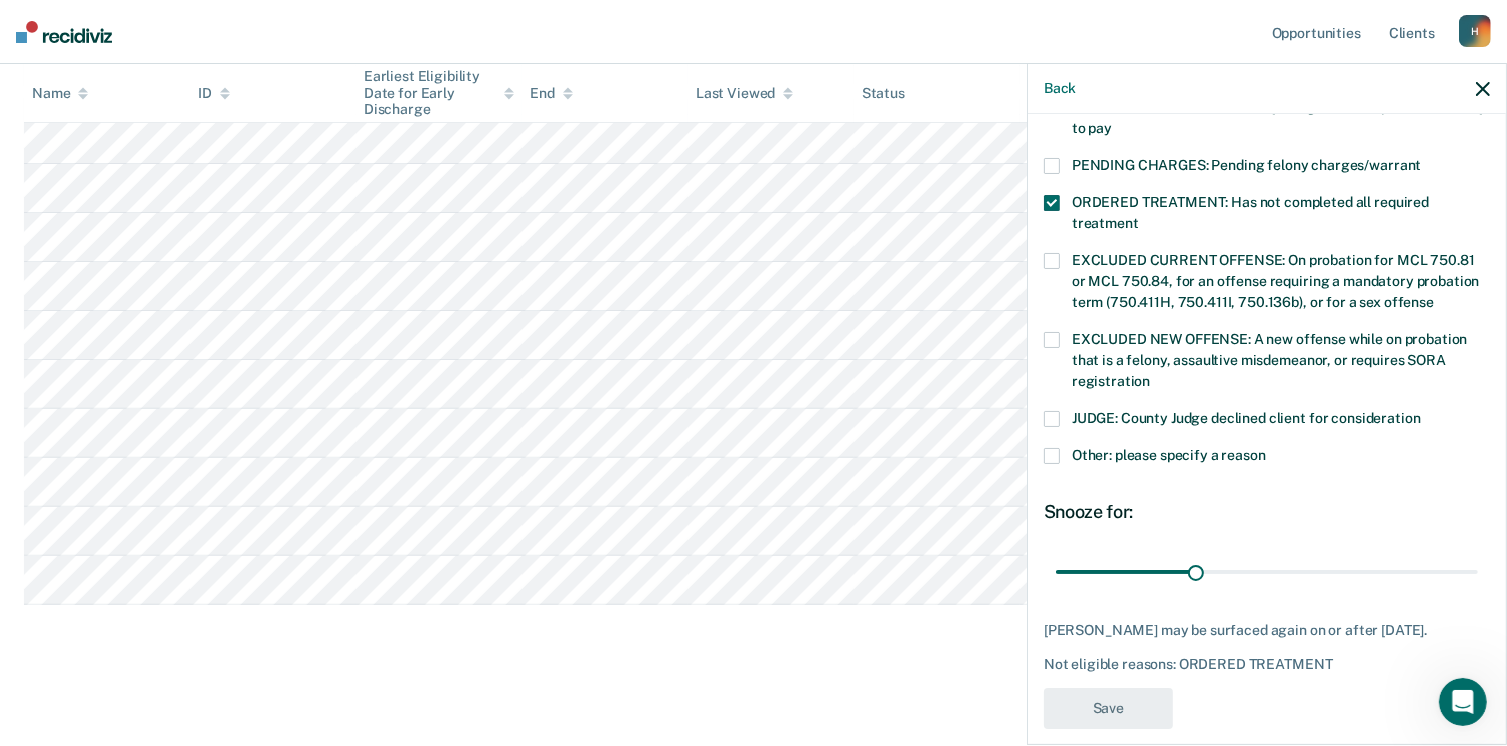 scroll, scrollTop: 519, scrollLeft: 0, axis: vertical 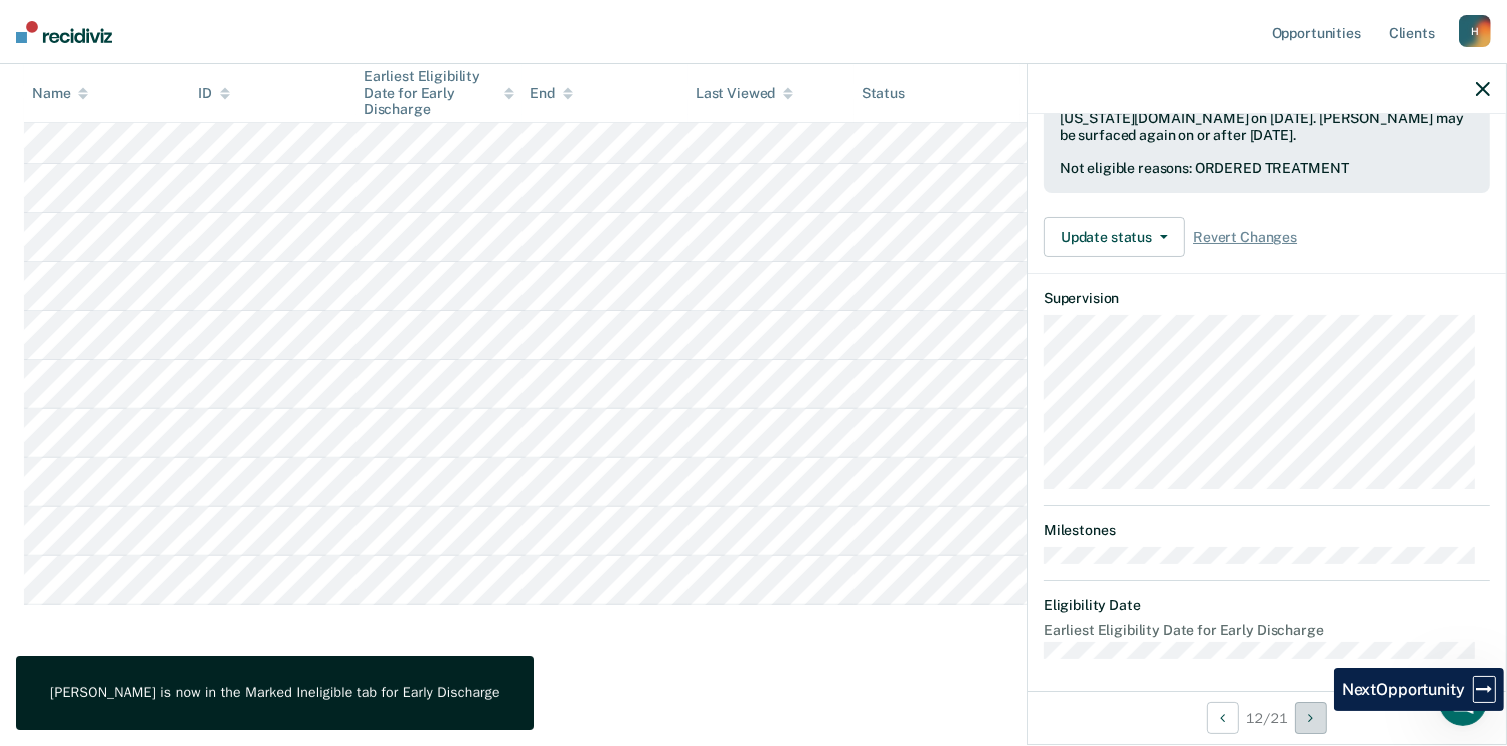 click at bounding box center (1311, 718) 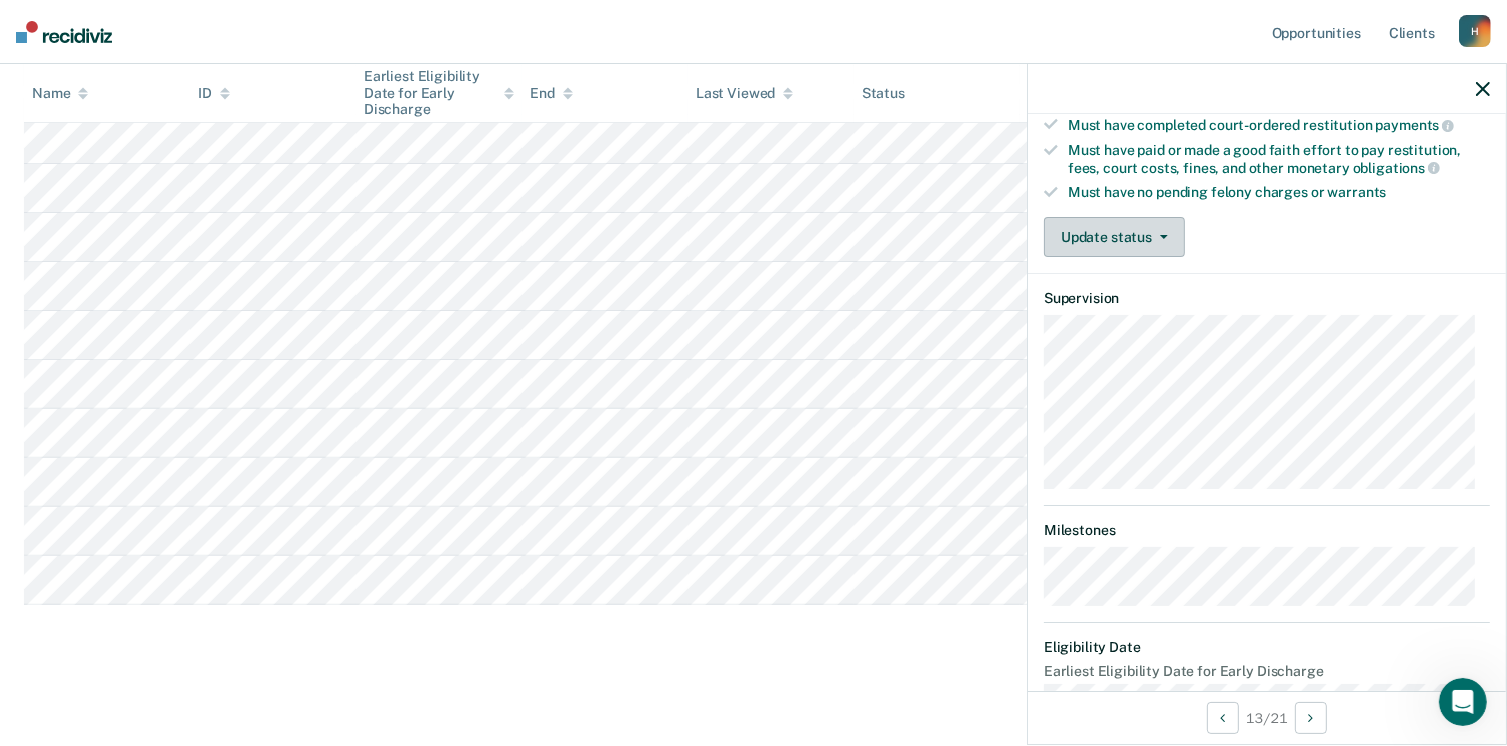 click on "Update status" at bounding box center [1114, 237] 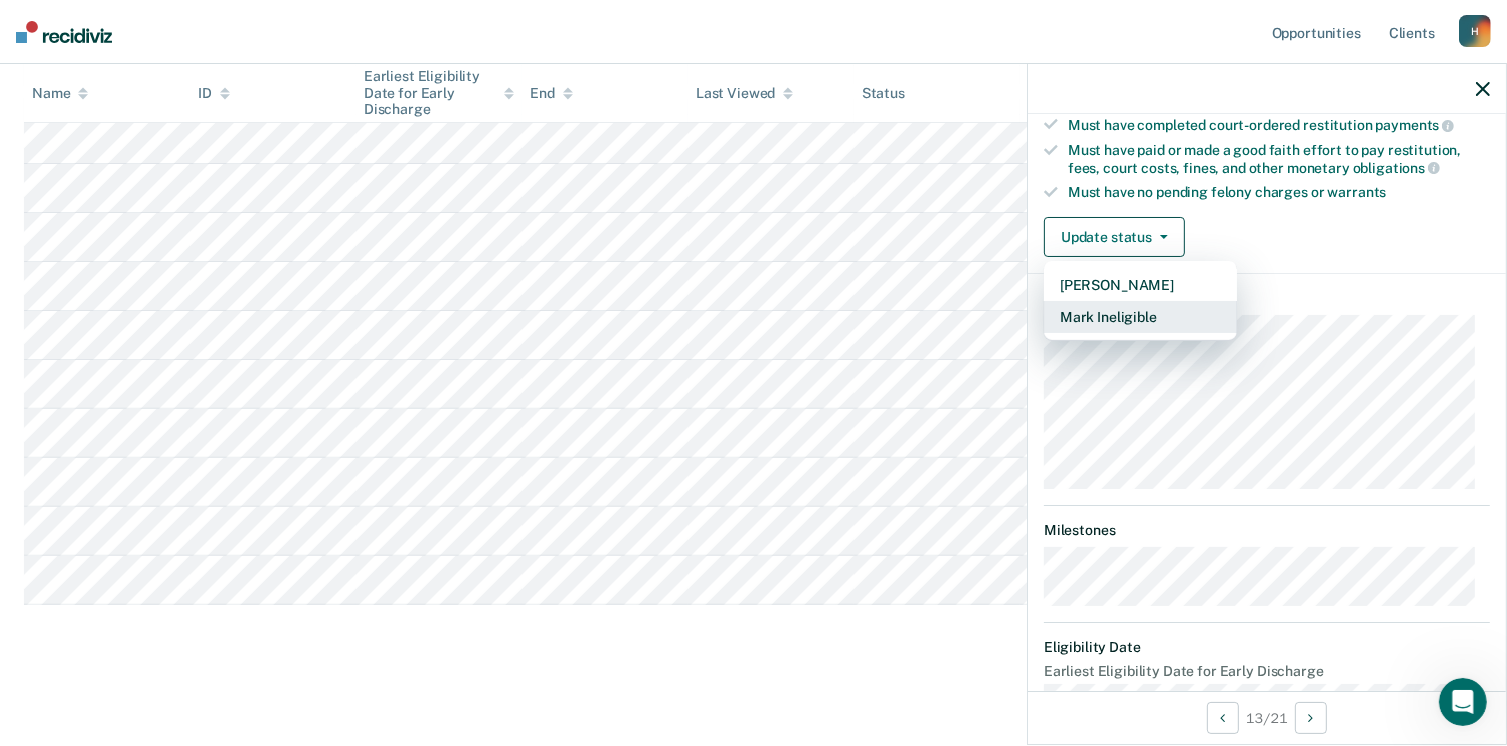 click on "Mark Ineligible" at bounding box center [1140, 317] 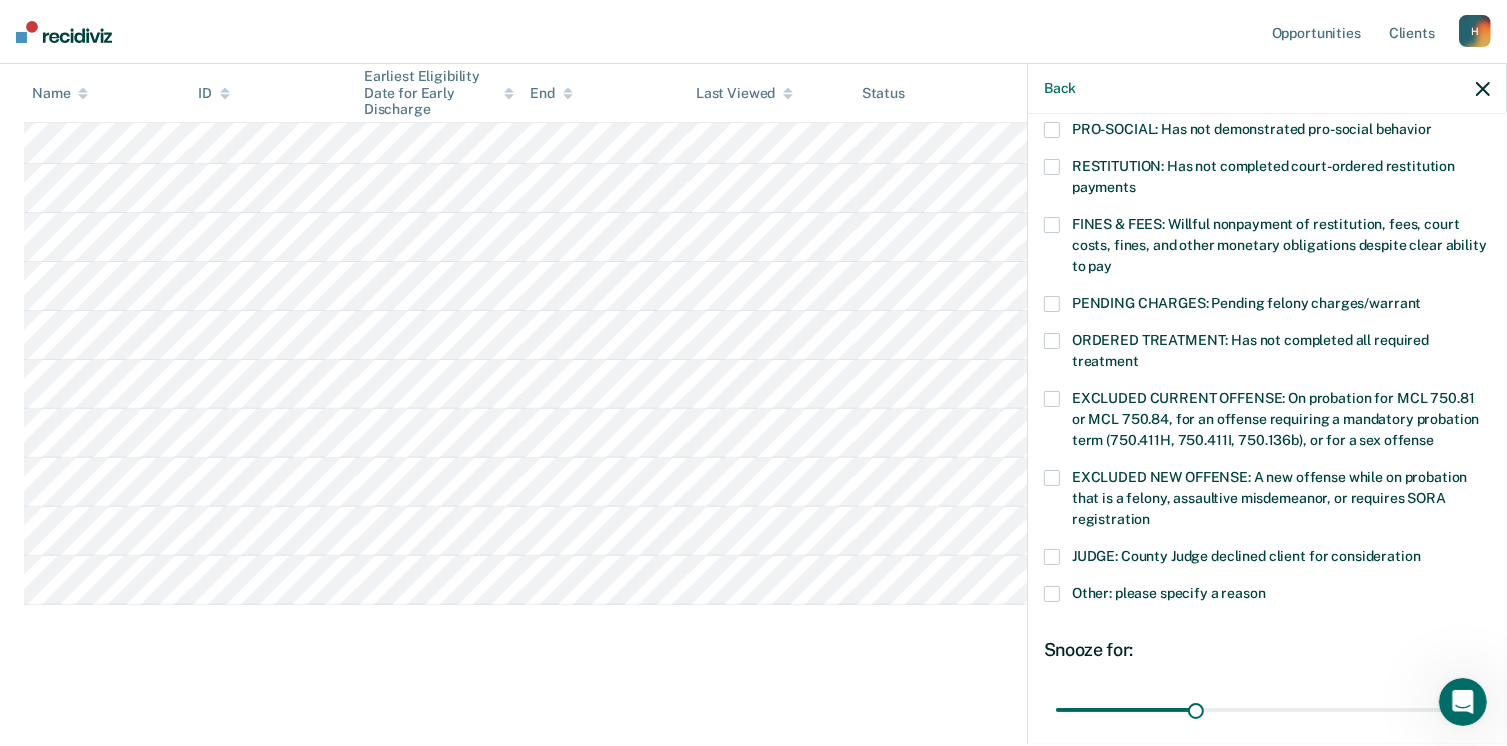 scroll, scrollTop: 647, scrollLeft: 0, axis: vertical 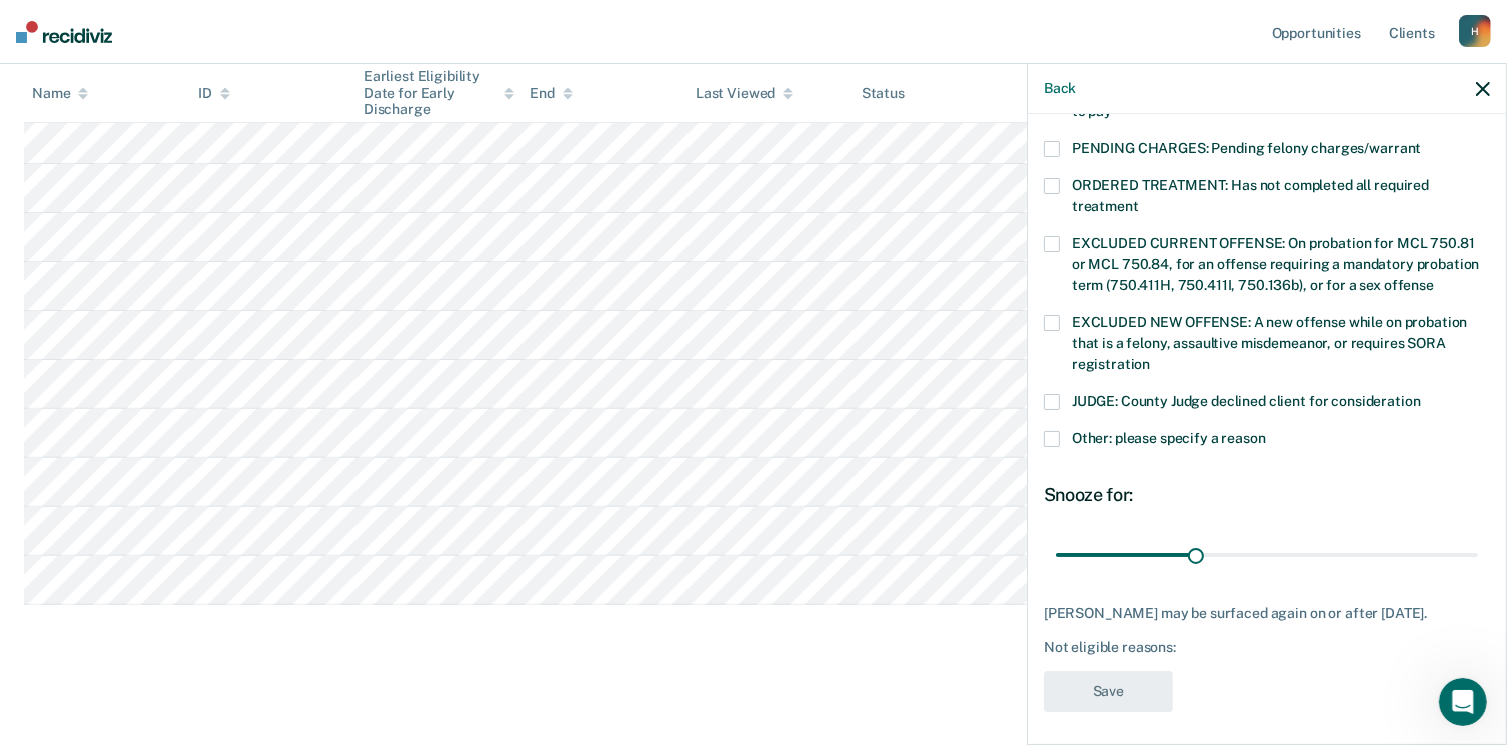 drag, startPoint x: 1052, startPoint y: 413, endPoint x: 1069, endPoint y: 437, distance: 29.410883 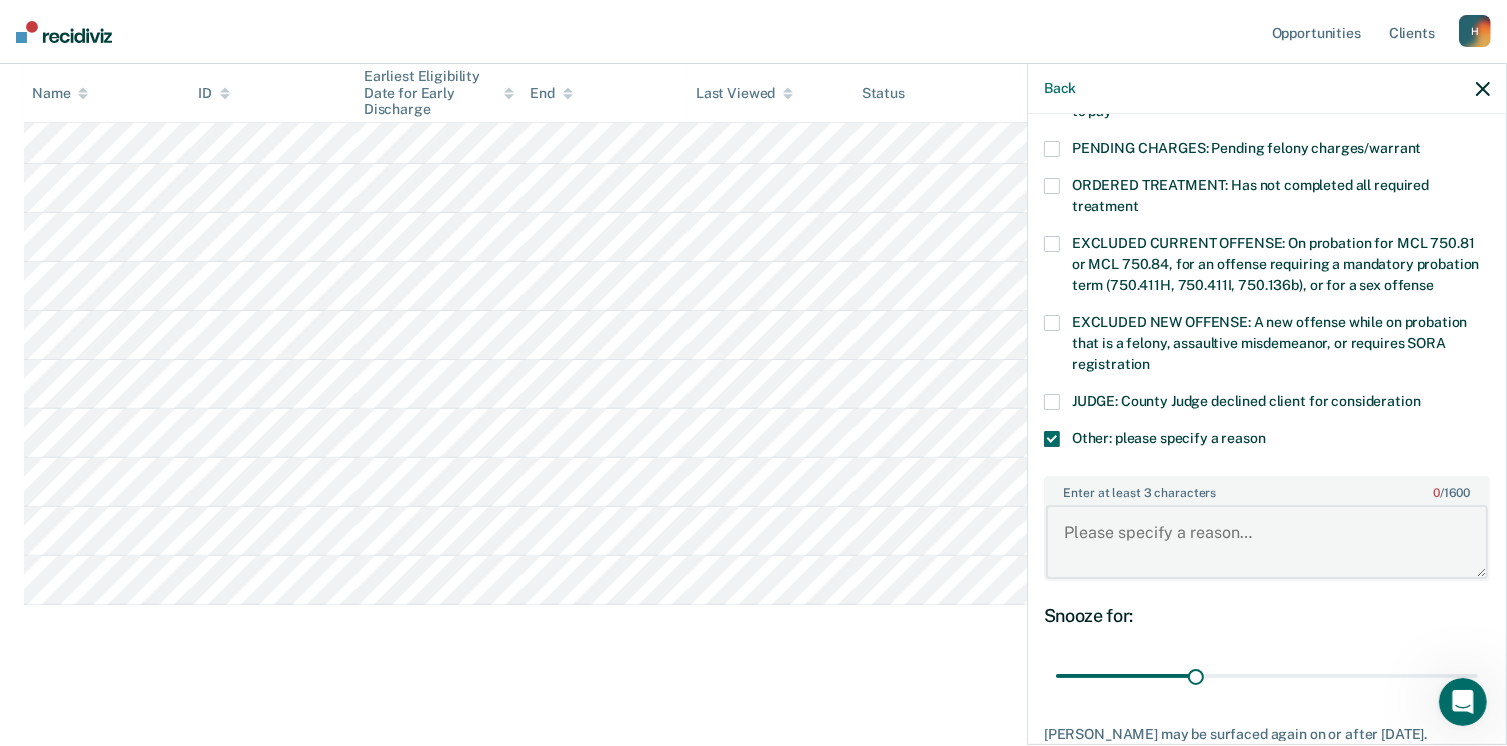 click on "Enter at least 3 characters 0  /  1600" at bounding box center (1267, 542) 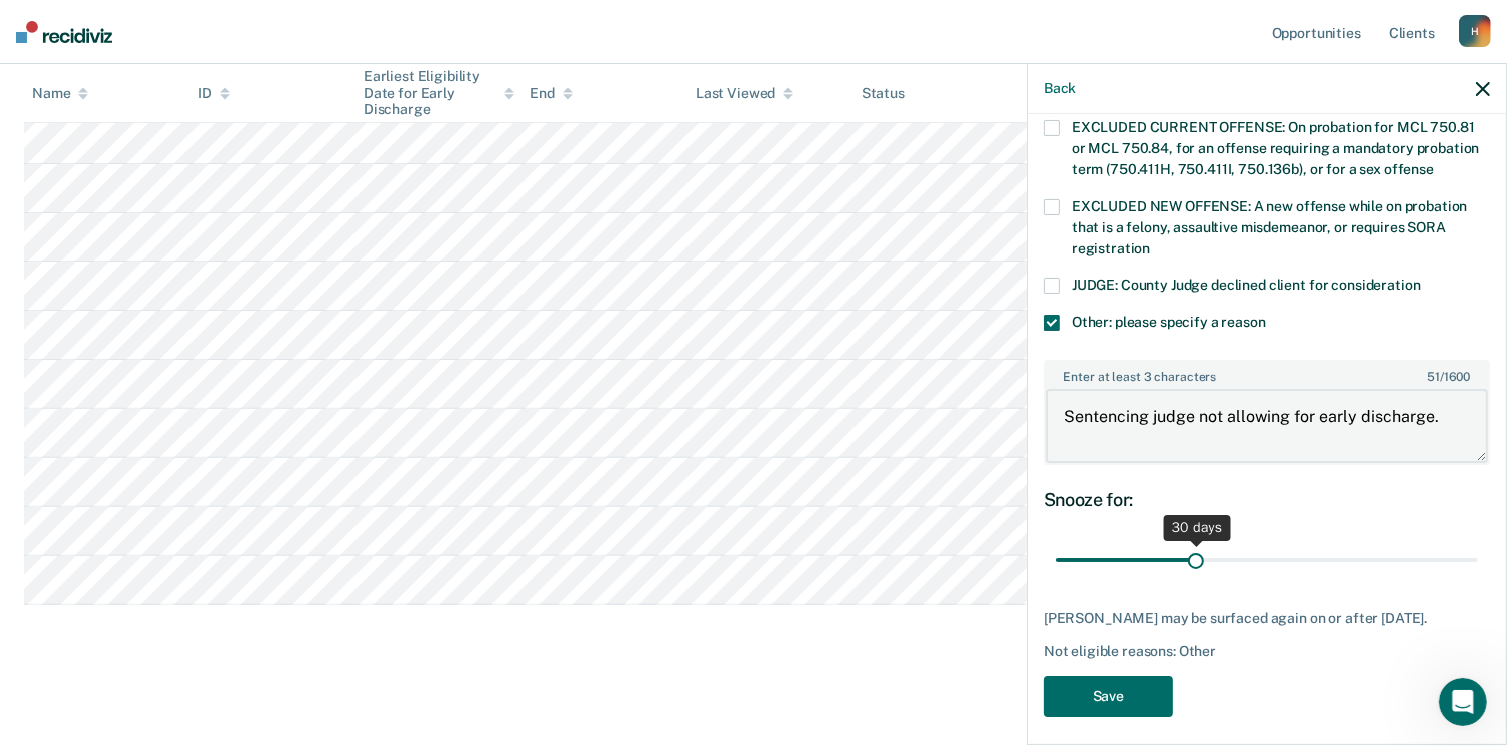 scroll, scrollTop: 766, scrollLeft: 0, axis: vertical 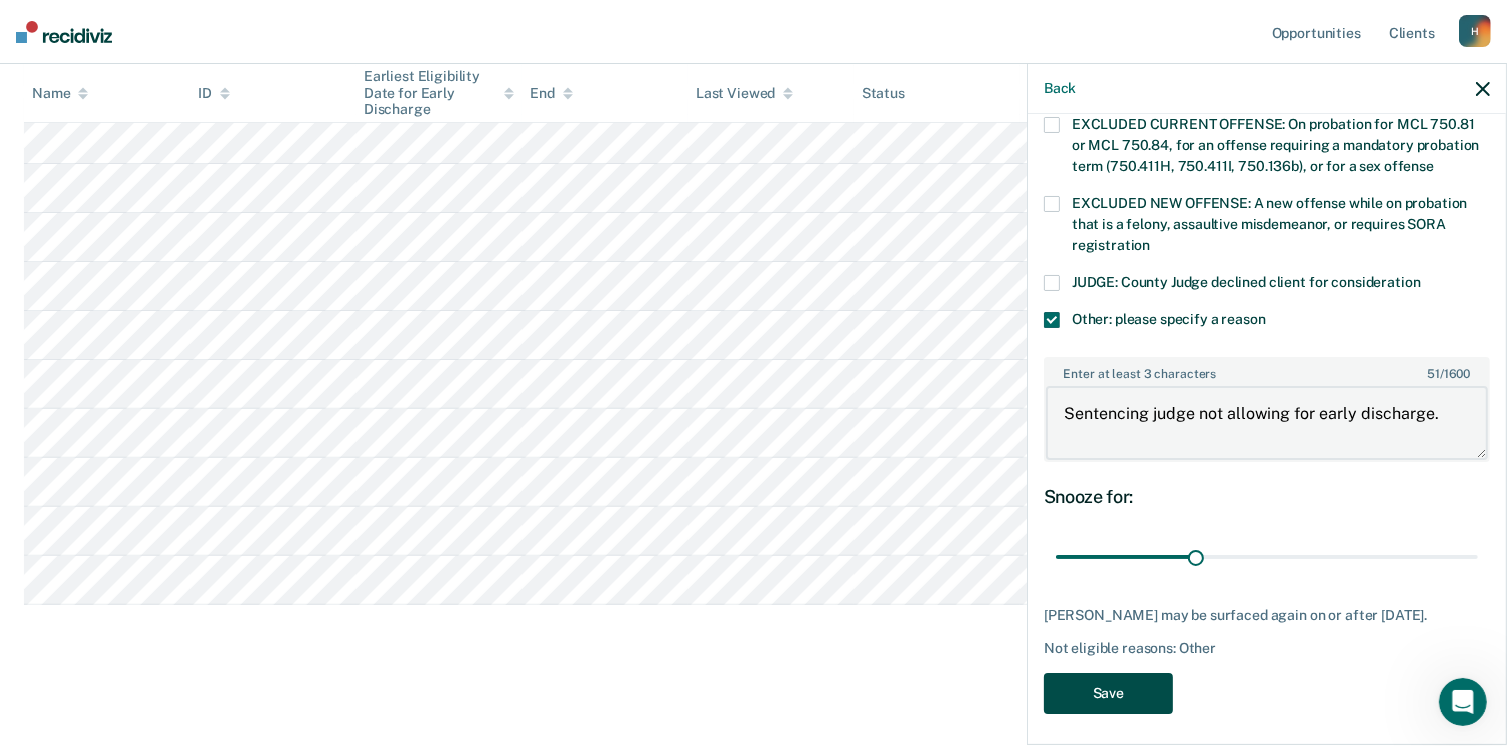type on "Sentencing judge not allowing for early discharge." 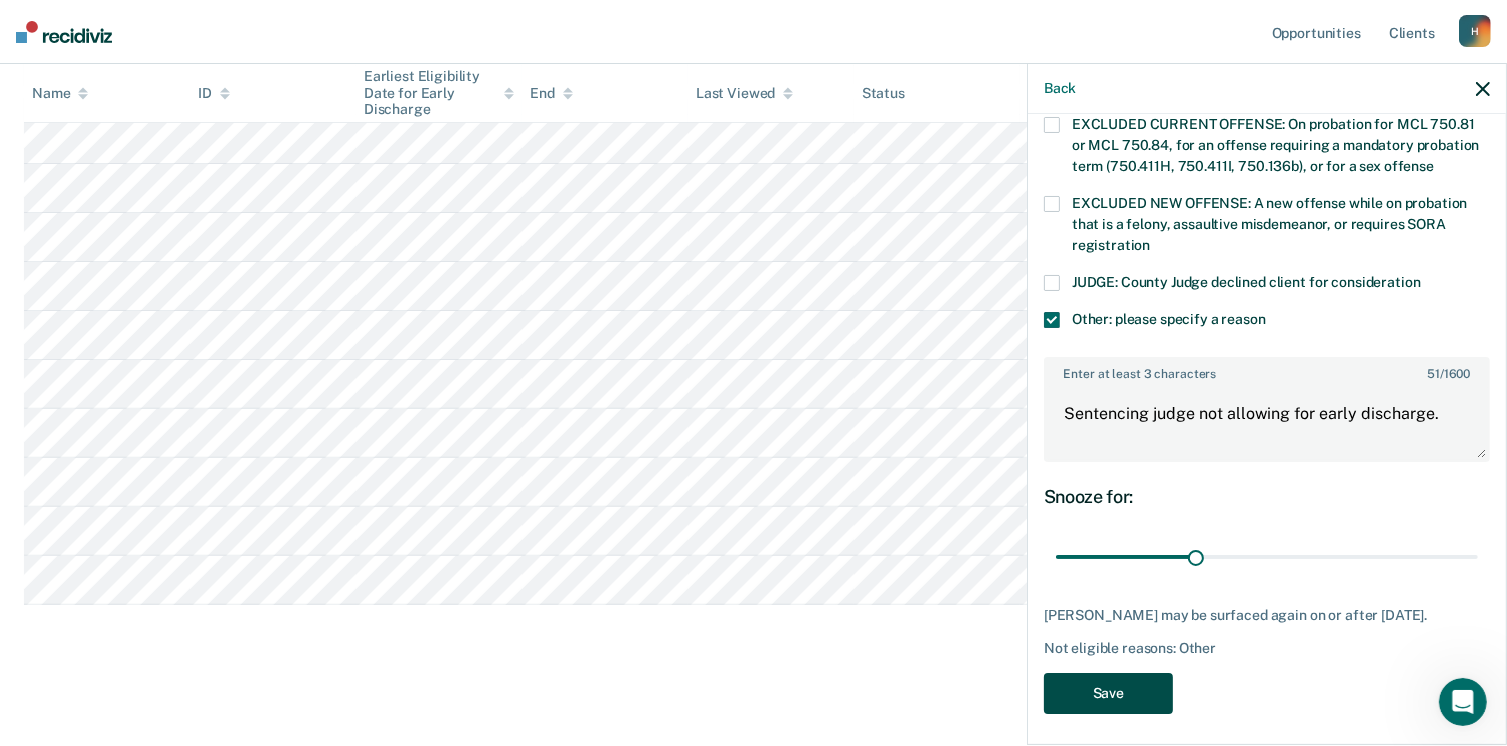 click on "Save" at bounding box center (1108, 693) 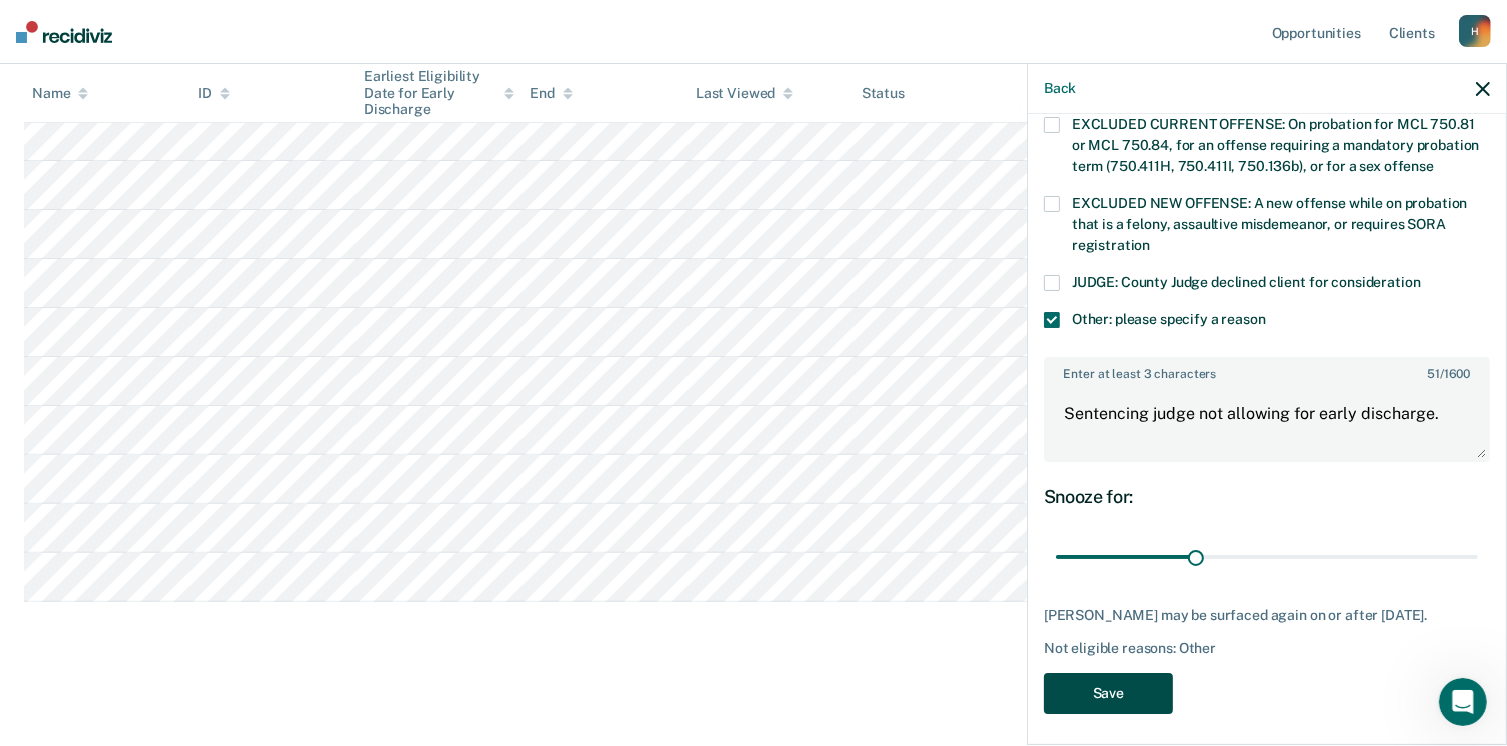 scroll, scrollTop: 532, scrollLeft: 0, axis: vertical 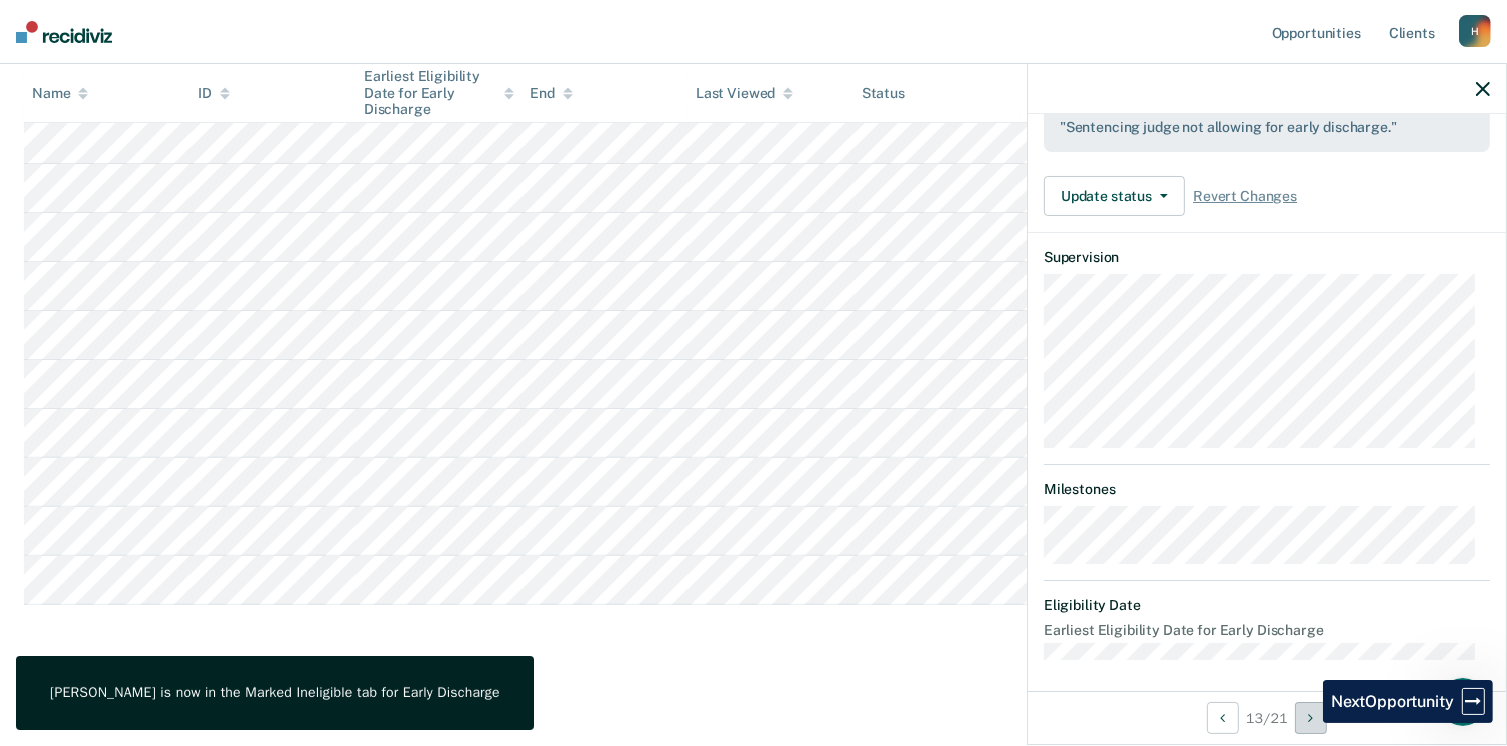 click at bounding box center [1311, 718] 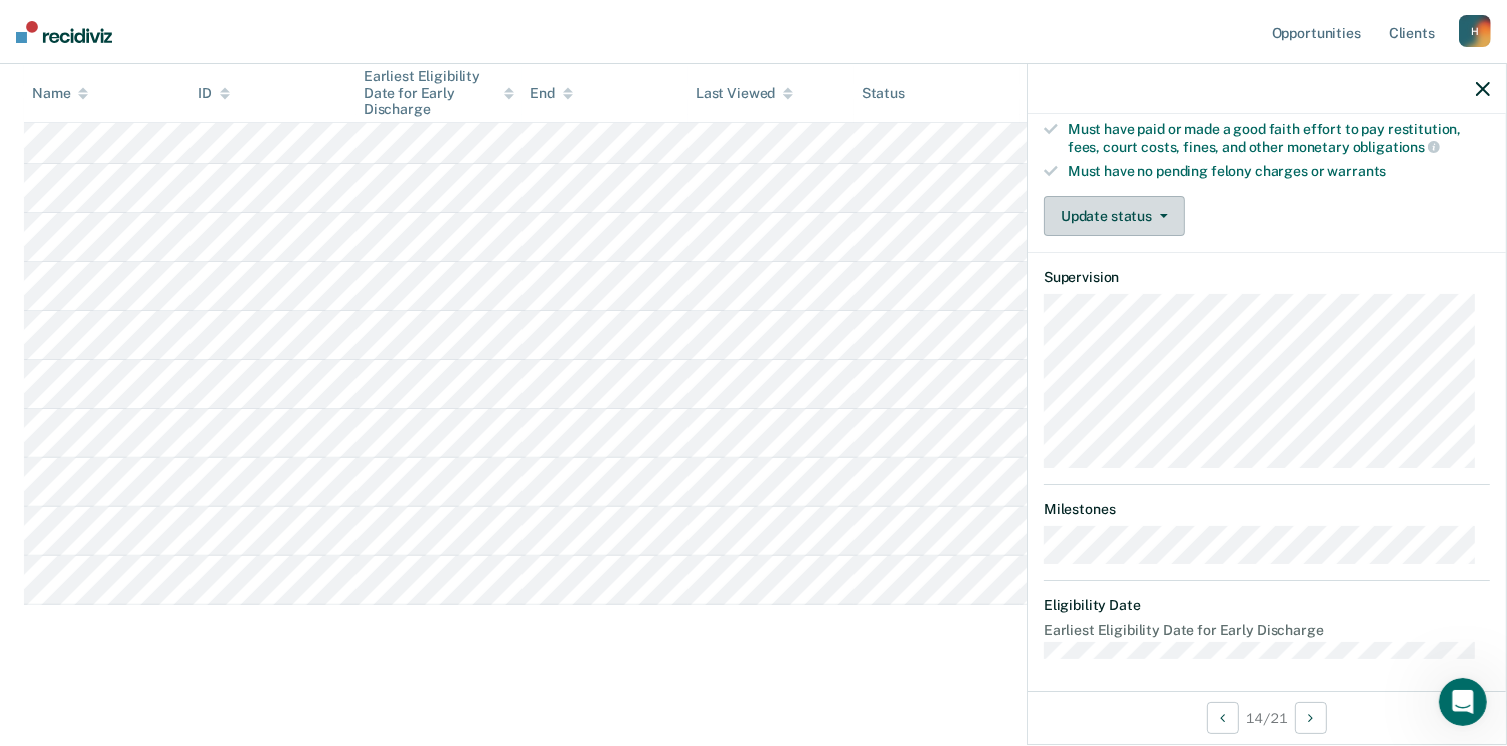 click on "Update status" at bounding box center (1114, 216) 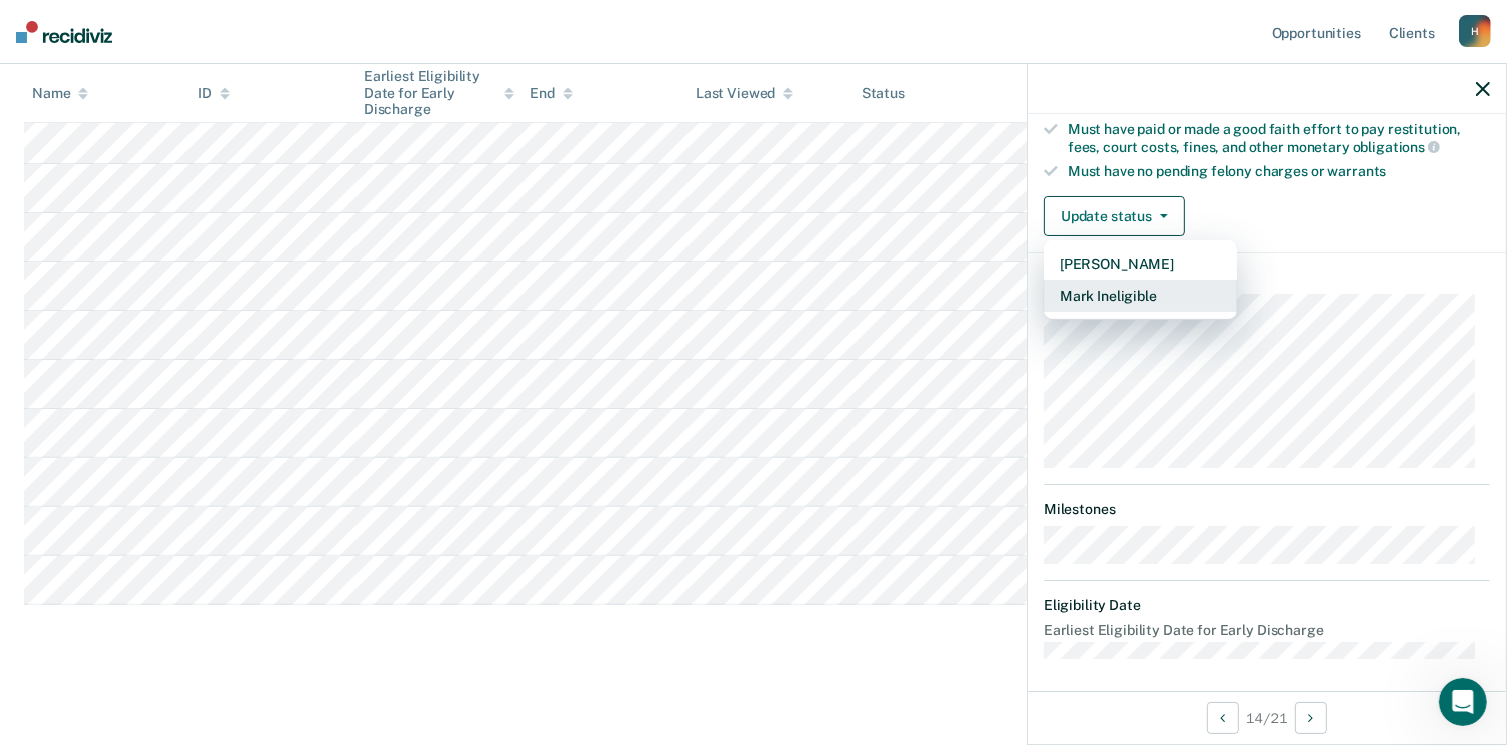 click on "Mark Ineligible" at bounding box center (1140, 296) 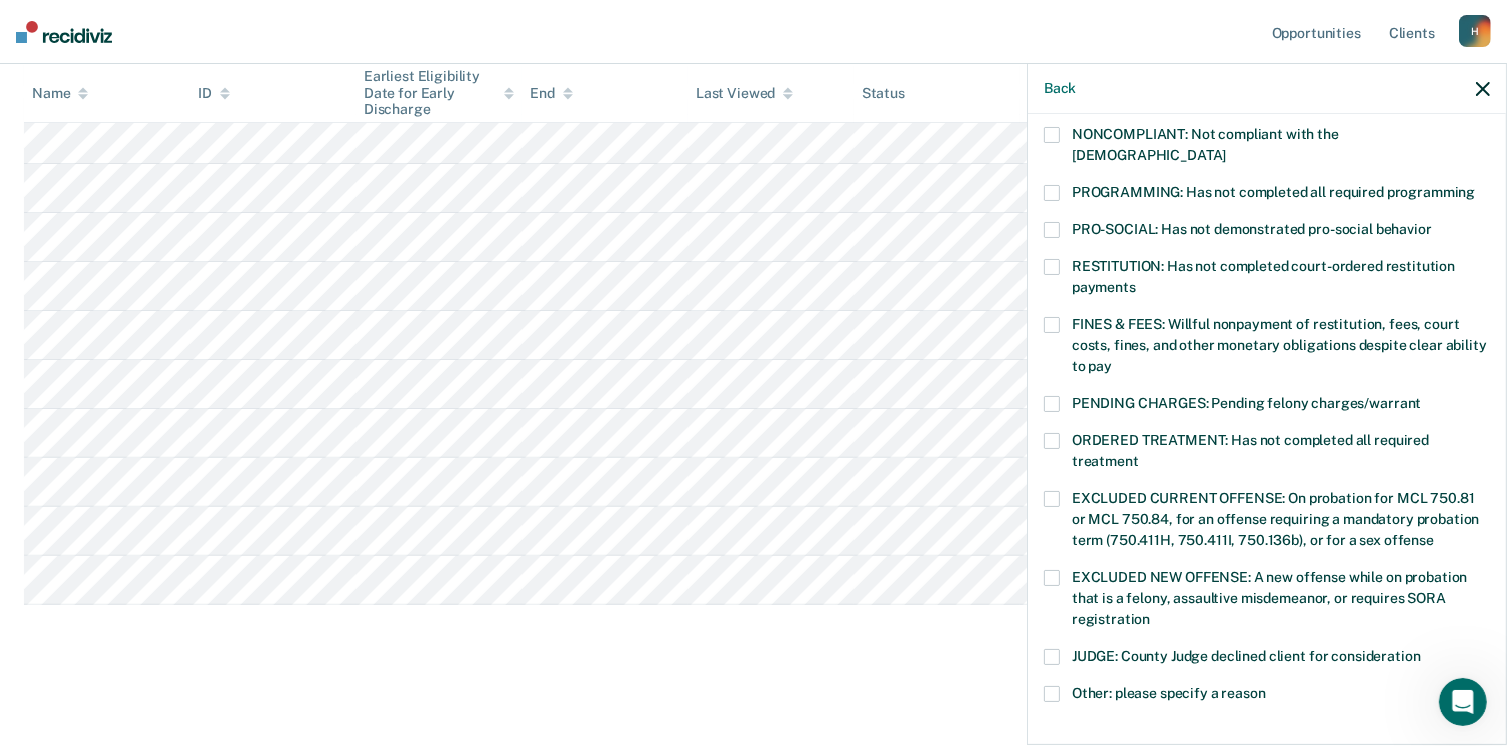 click at bounding box center [1052, 267] 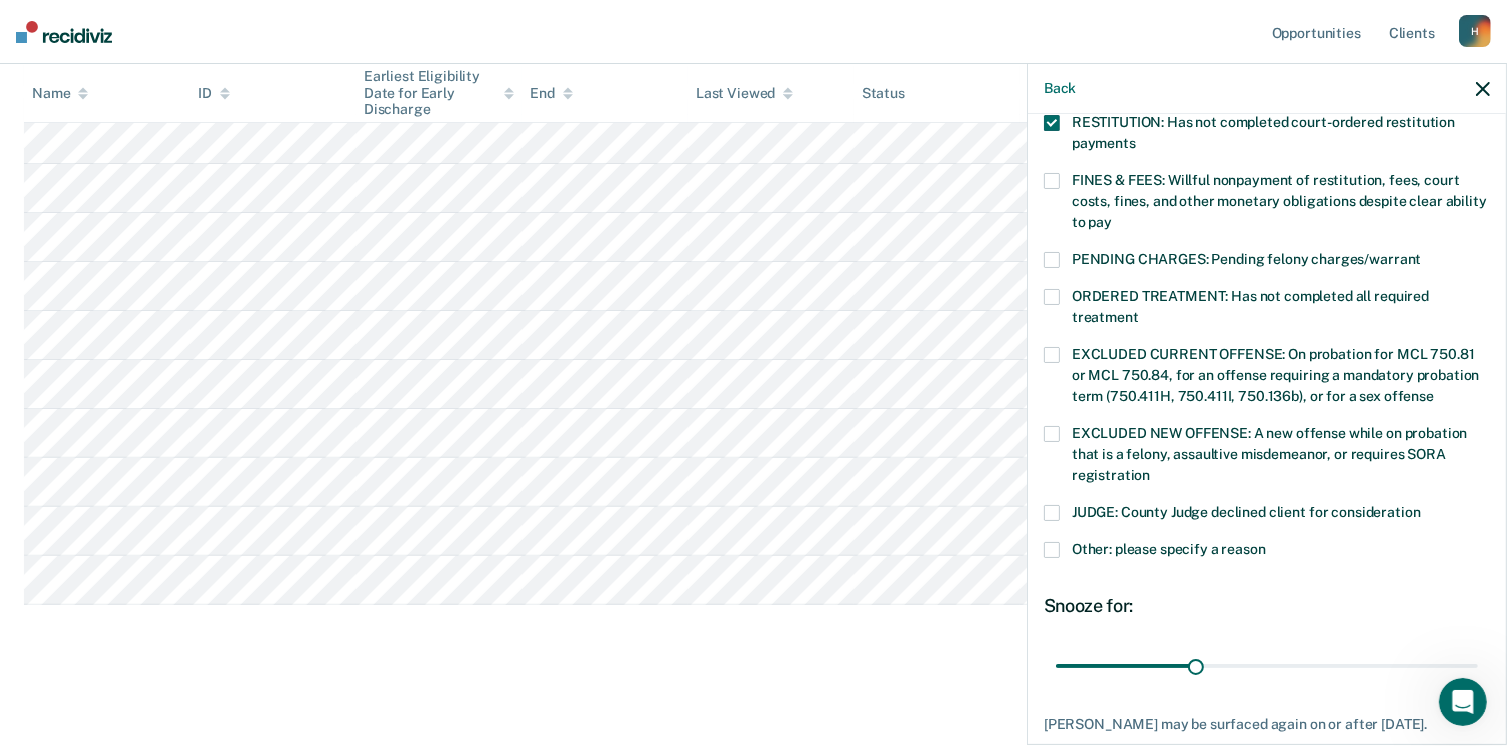 scroll, scrollTop: 630, scrollLeft: 0, axis: vertical 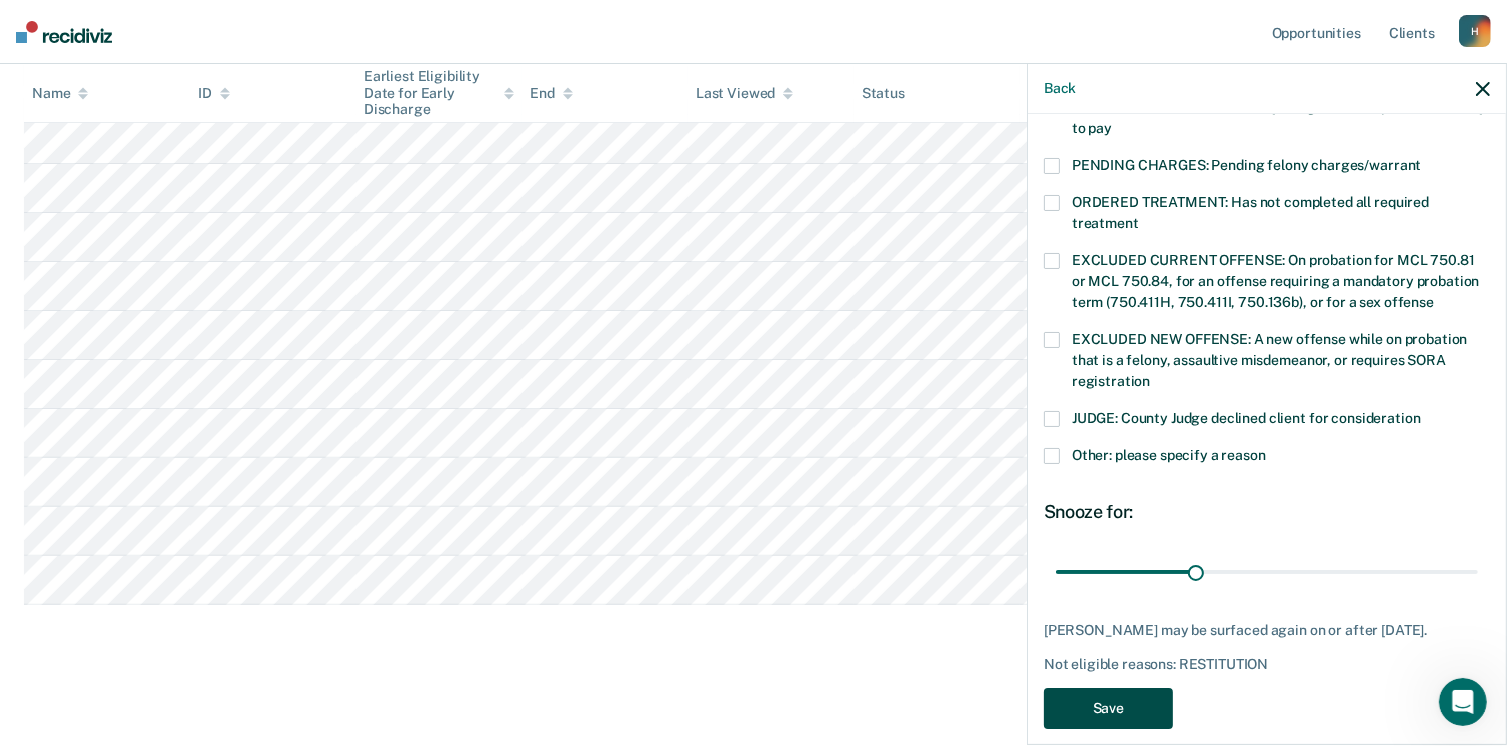 click on "Save" at bounding box center (1108, 708) 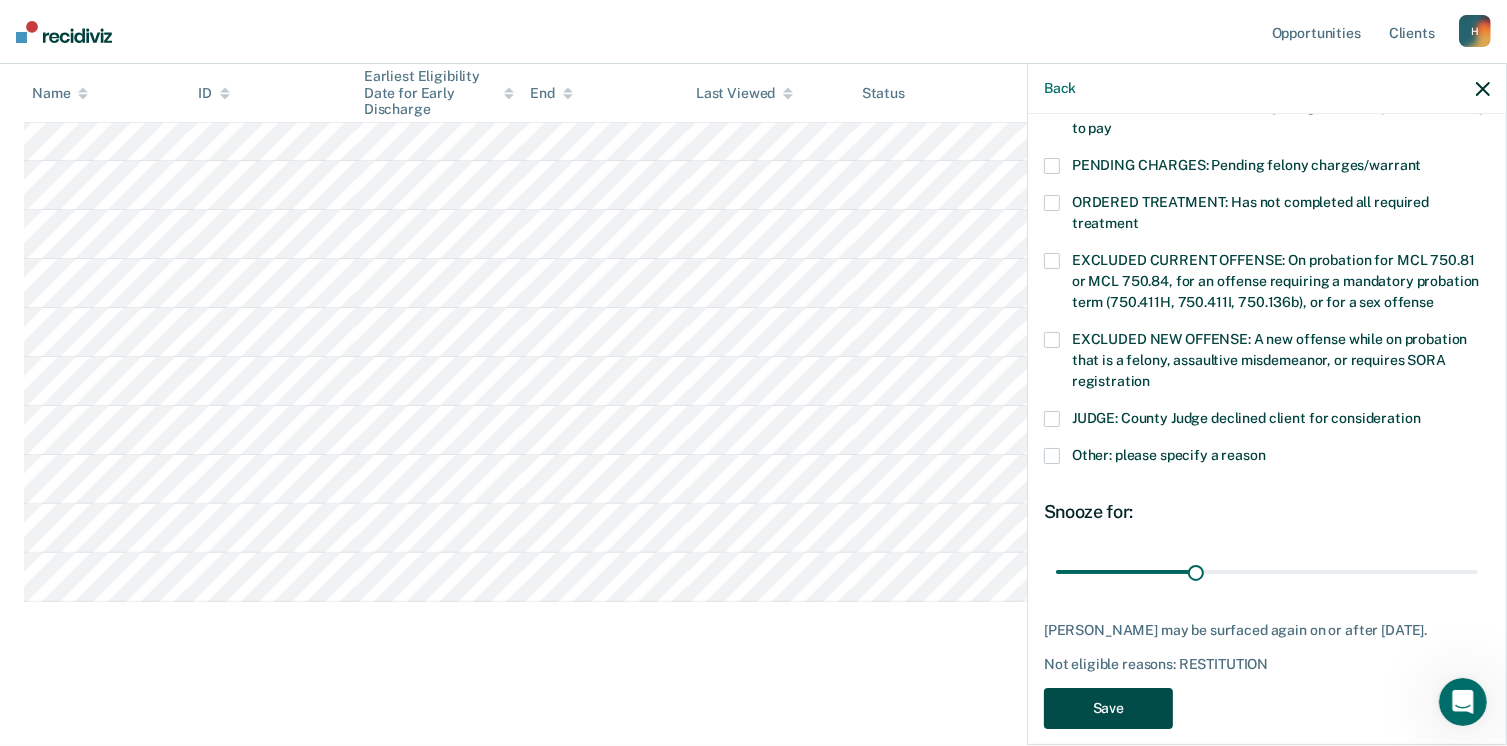scroll, scrollTop: 484, scrollLeft: 0, axis: vertical 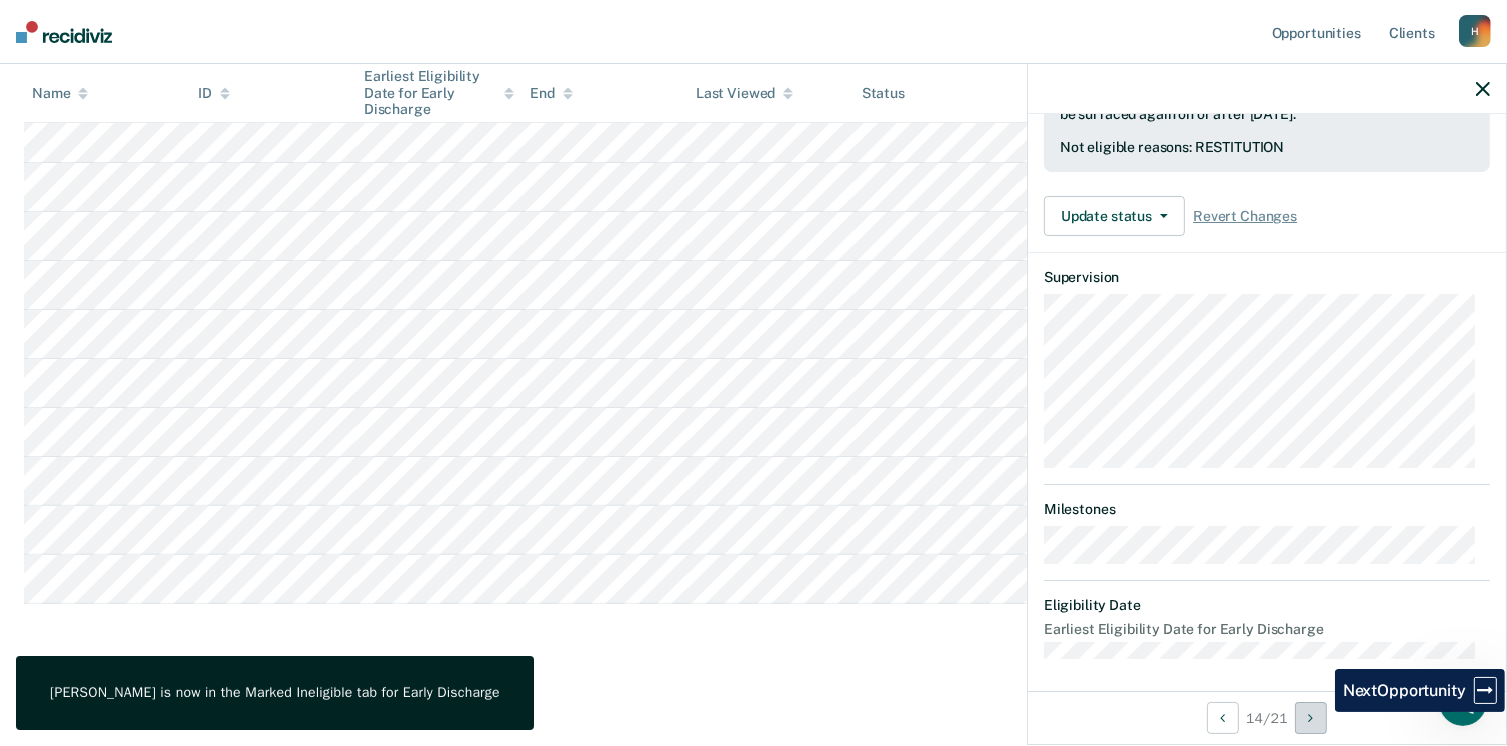 click at bounding box center [1311, 718] 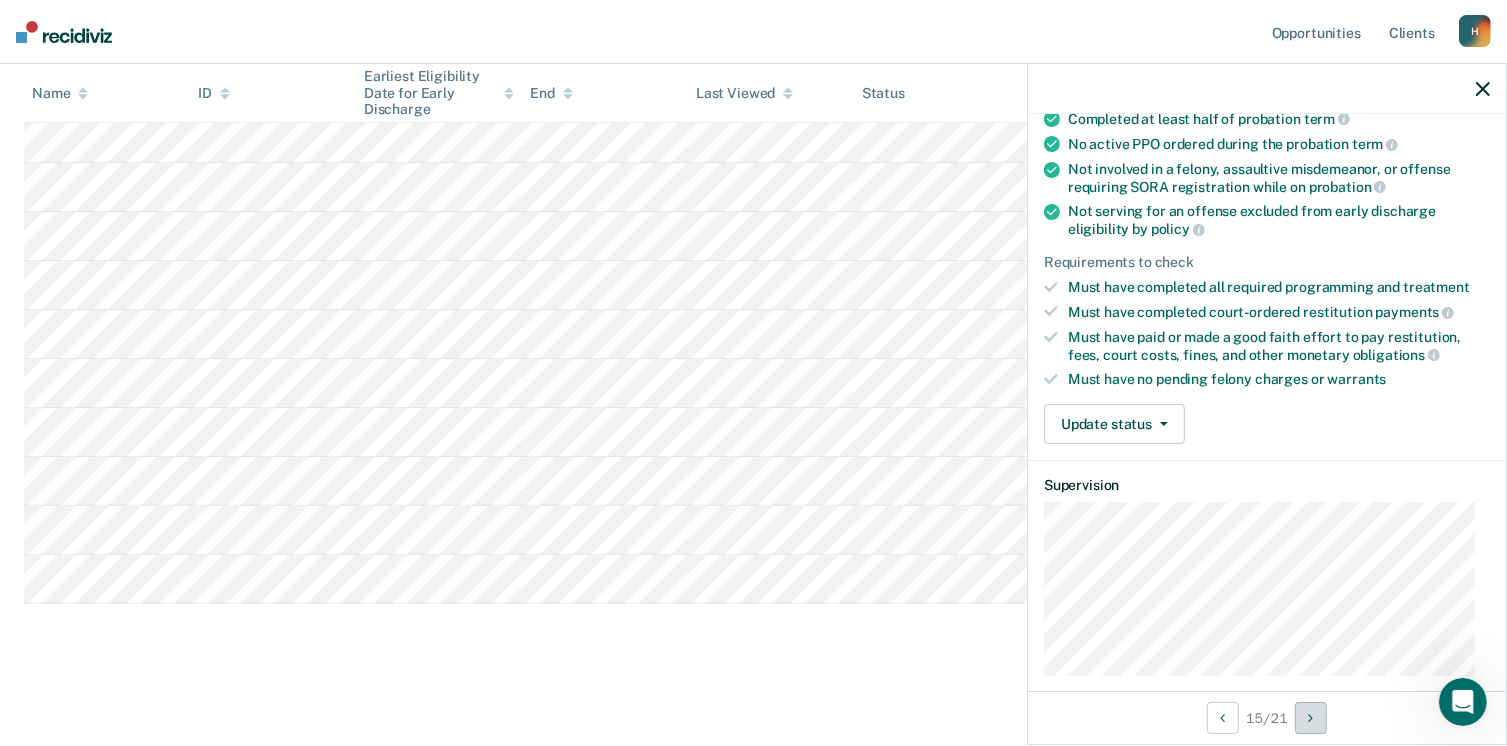scroll, scrollTop: 200, scrollLeft: 0, axis: vertical 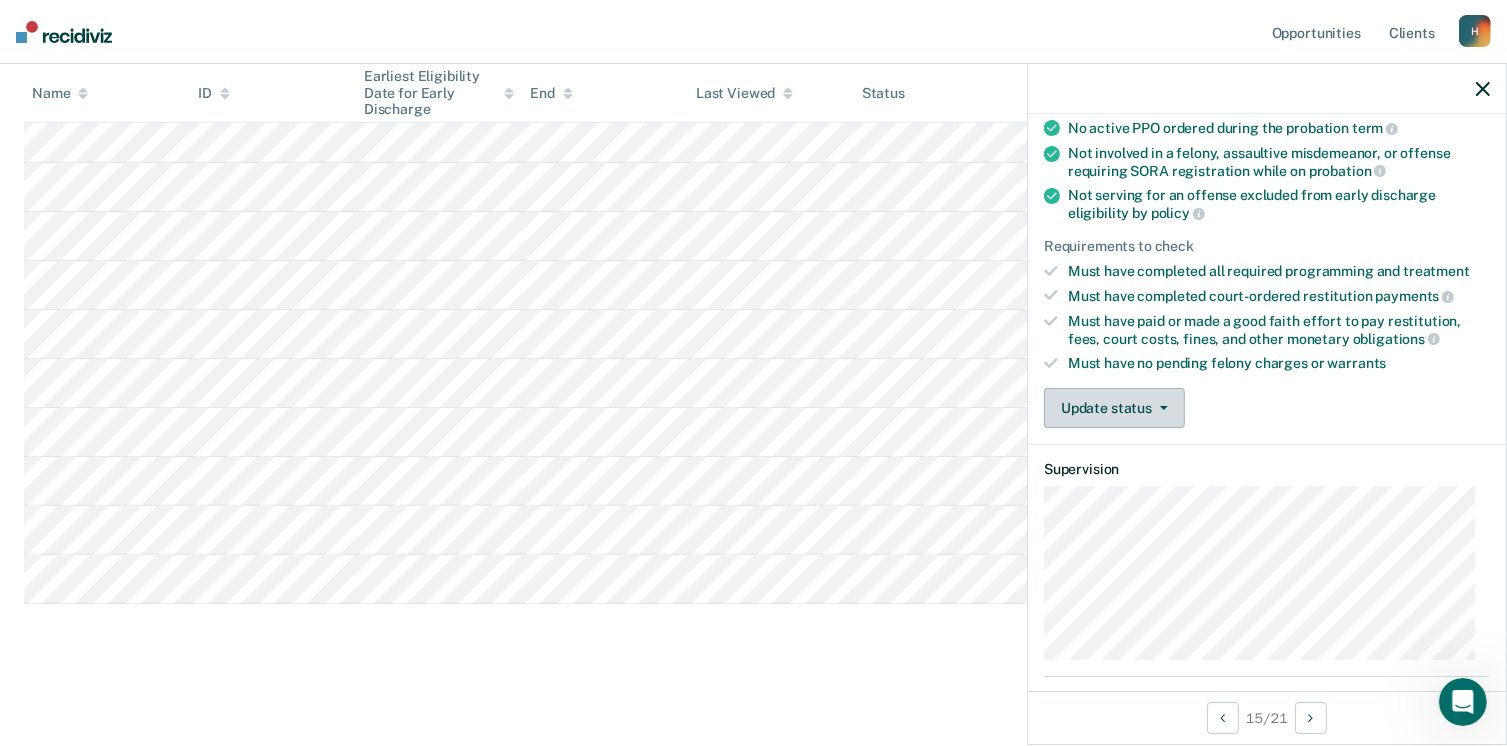 click on "Update status" at bounding box center (1114, 408) 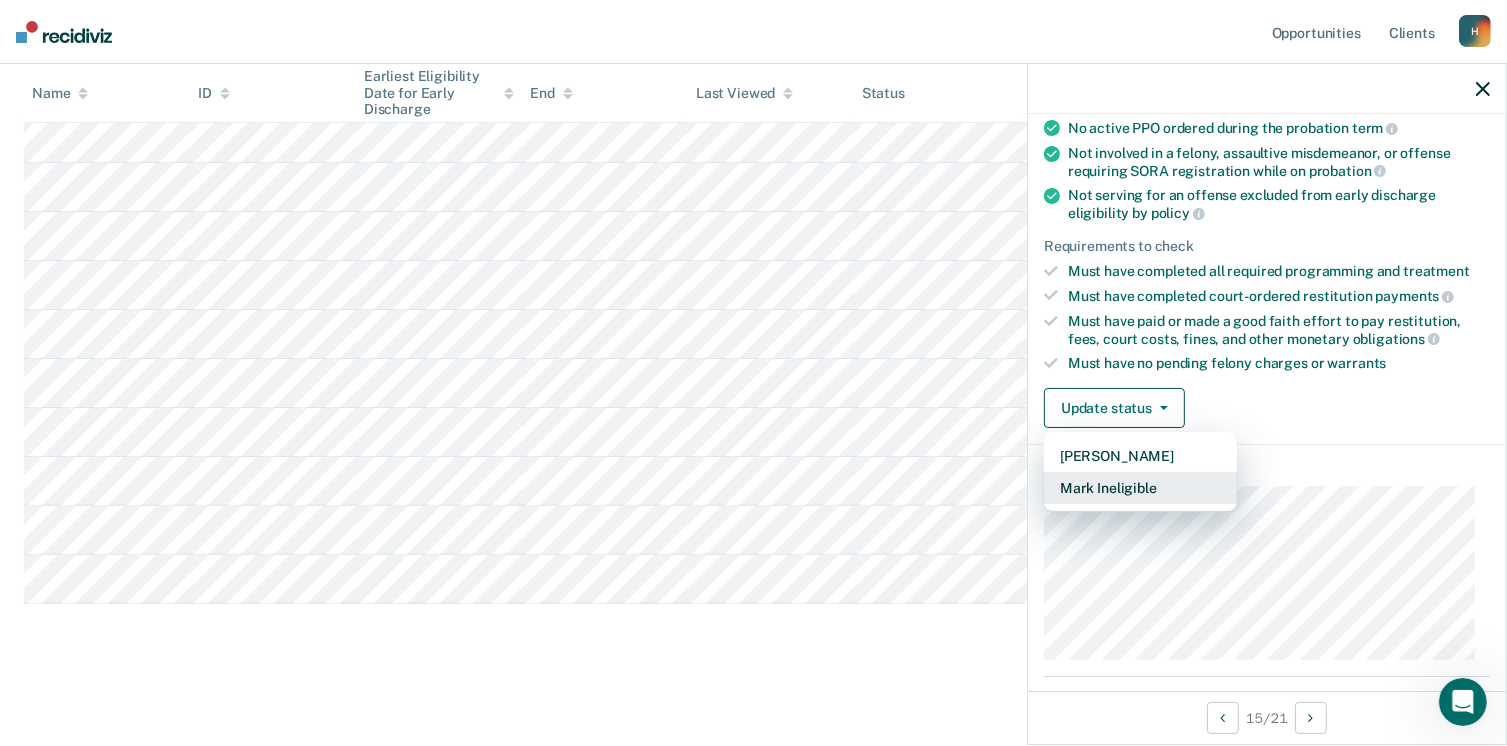 click on "Mark Ineligible" at bounding box center (1140, 488) 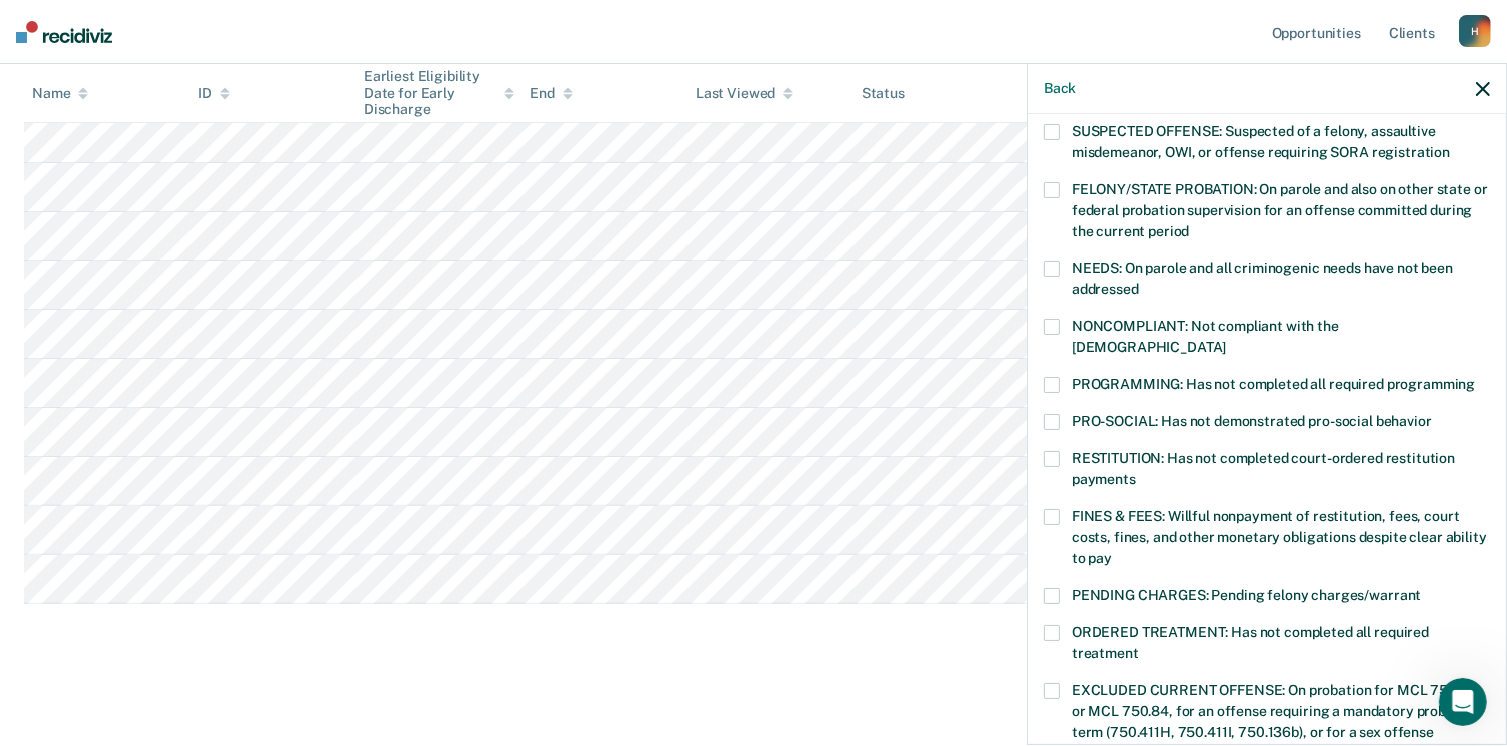 click at bounding box center [1052, 385] 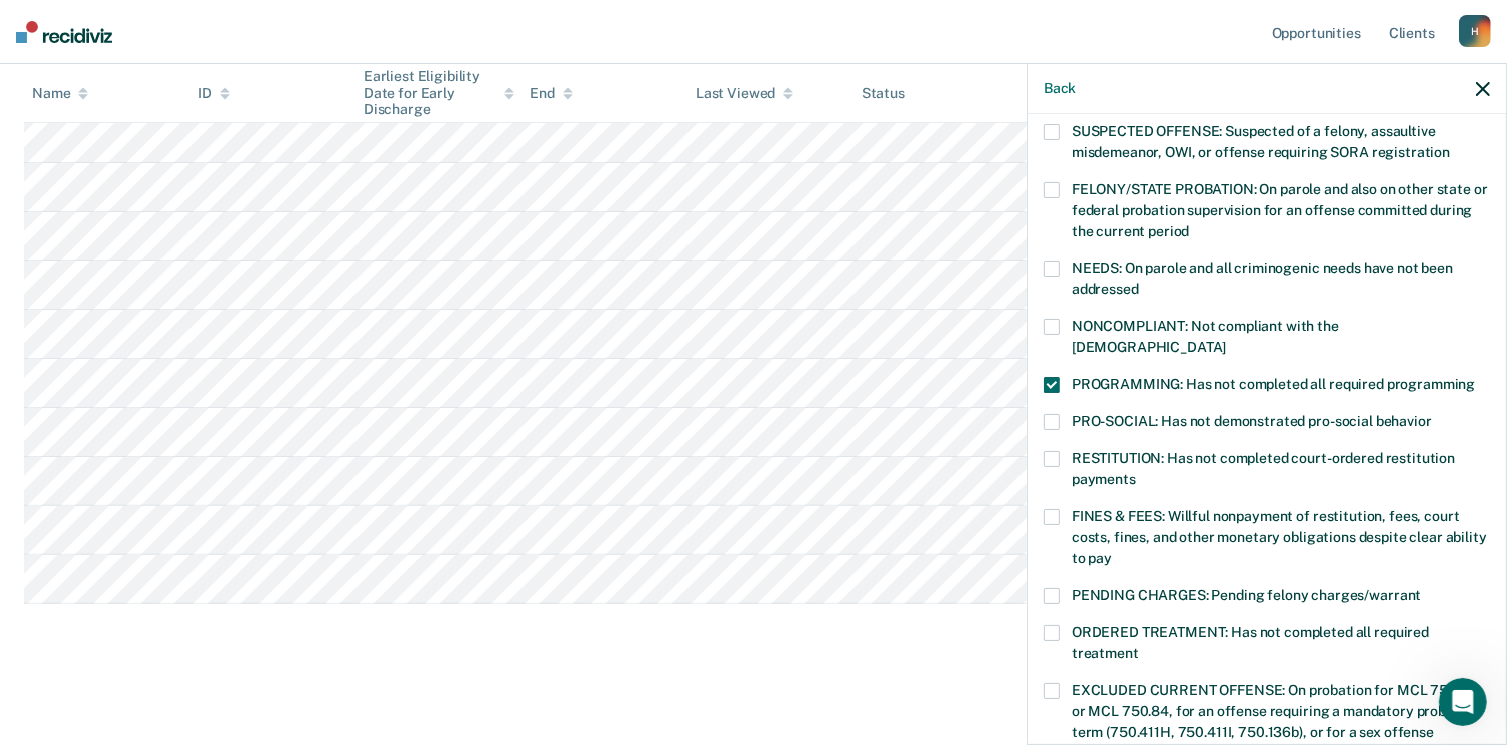 click at bounding box center [1052, 633] 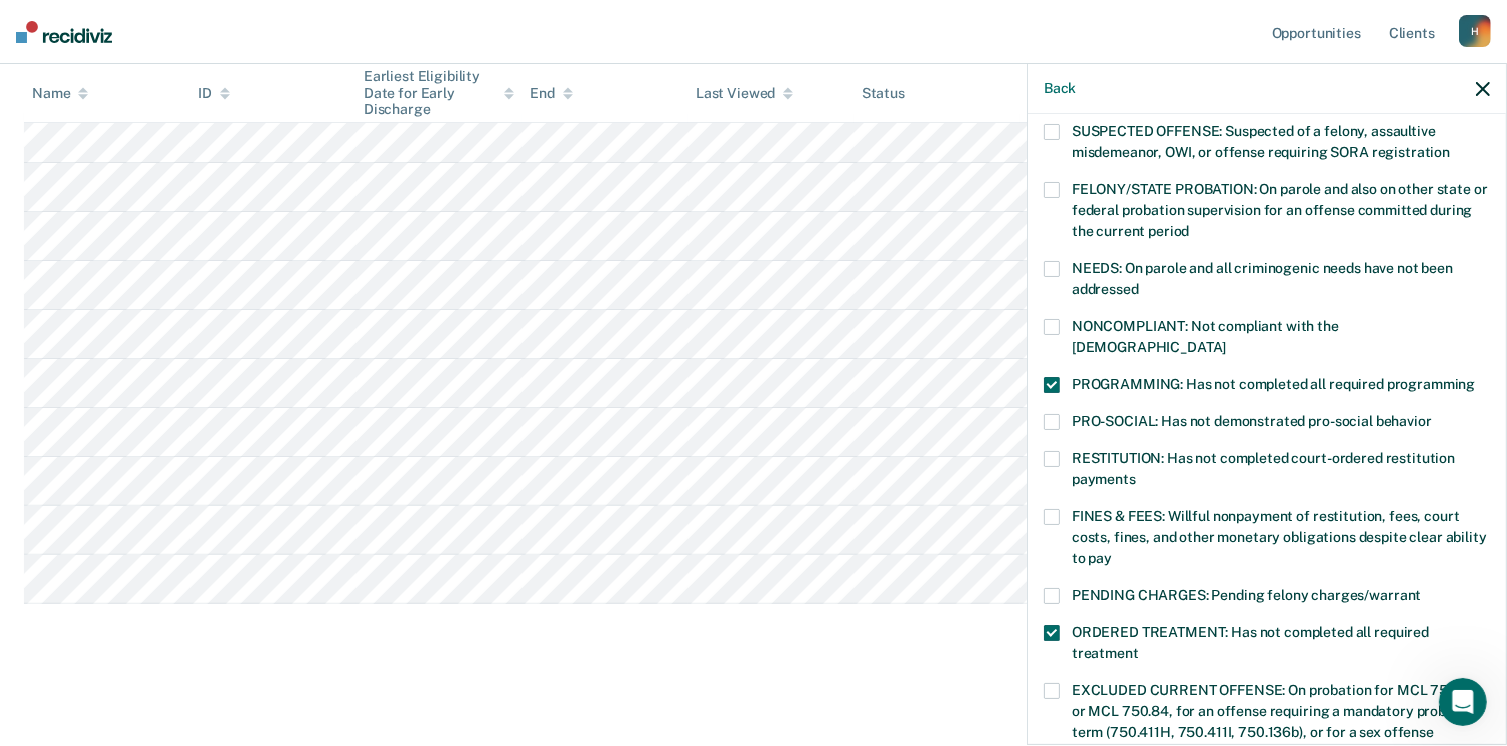 scroll, scrollTop: 647, scrollLeft: 0, axis: vertical 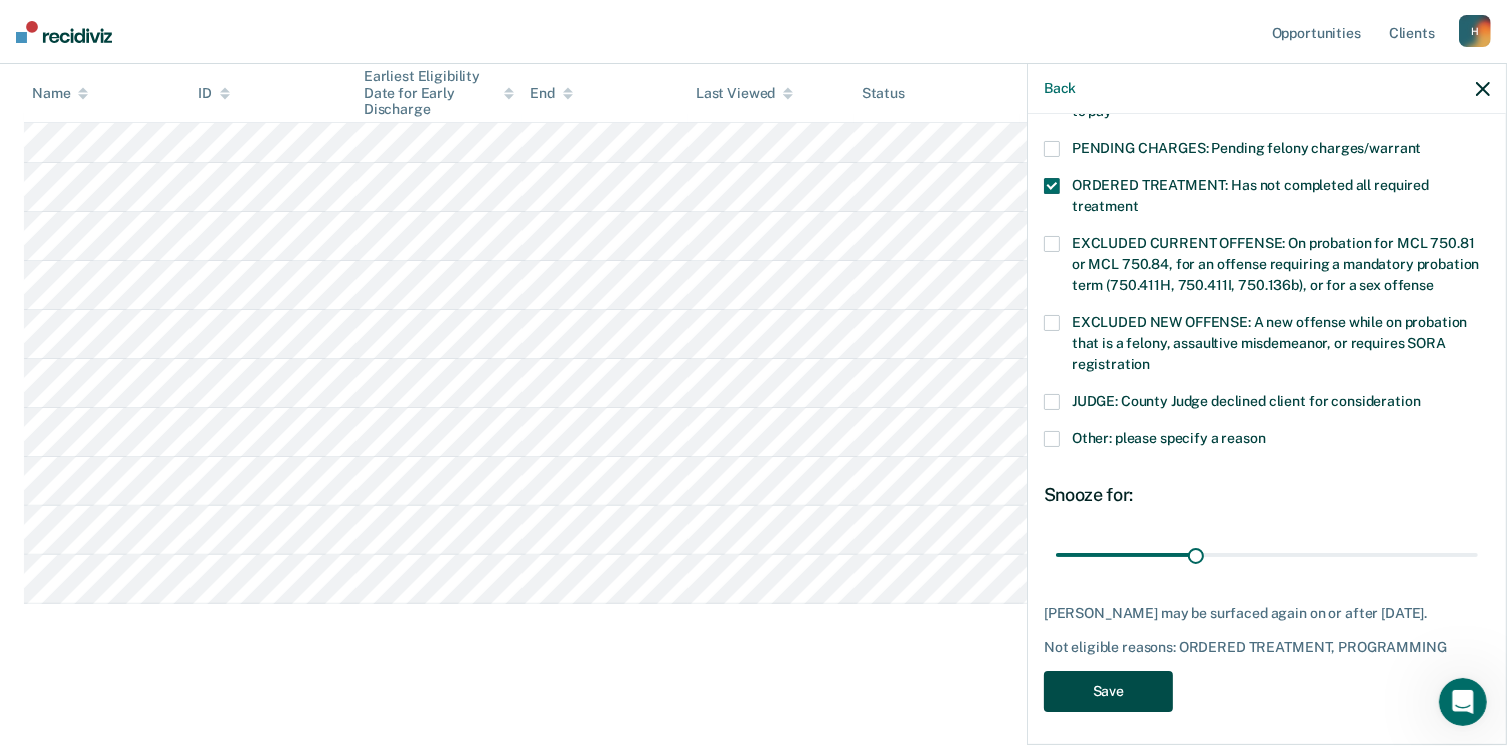 click on "Save" at bounding box center (1108, 691) 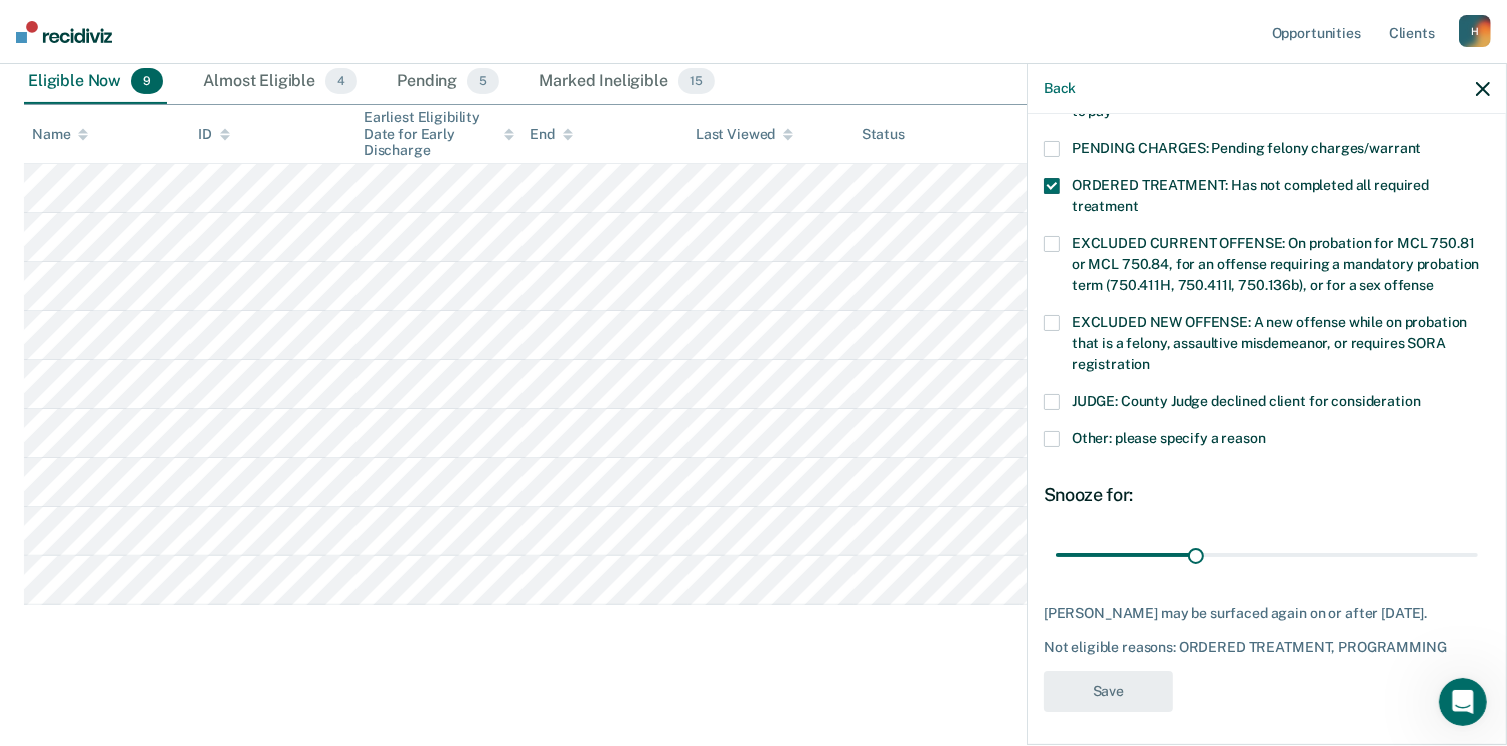 scroll, scrollTop: 540, scrollLeft: 0, axis: vertical 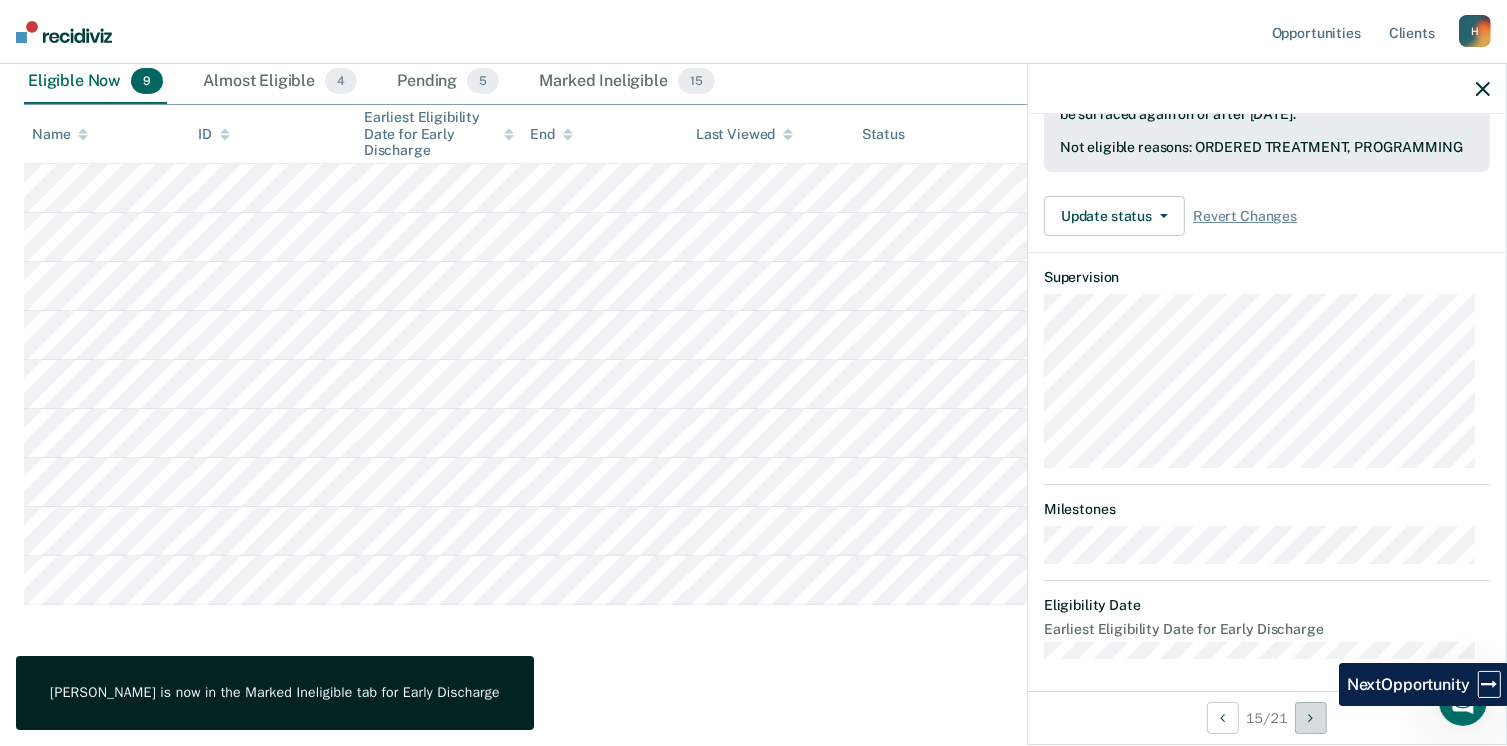 click at bounding box center [1311, 718] 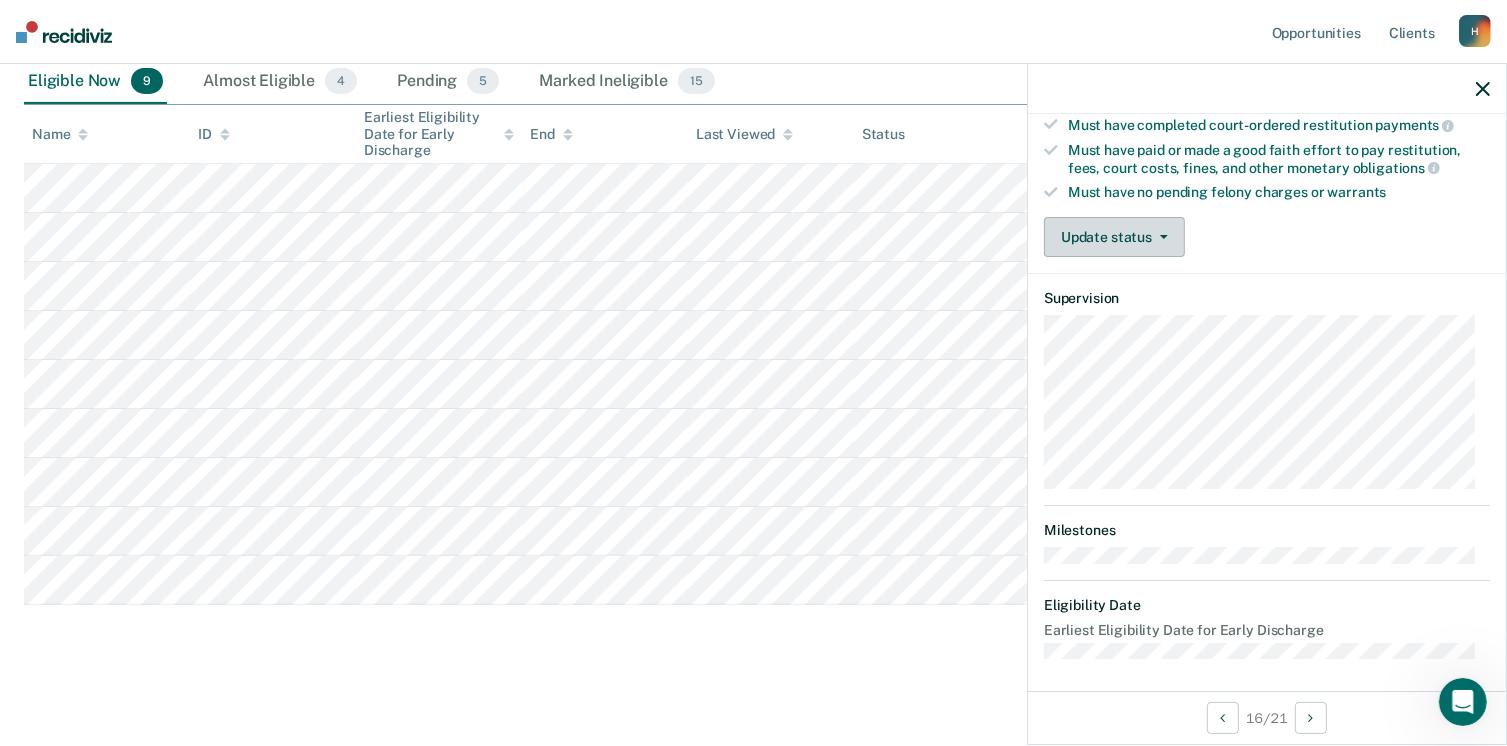 click on "Update status" at bounding box center [1114, 237] 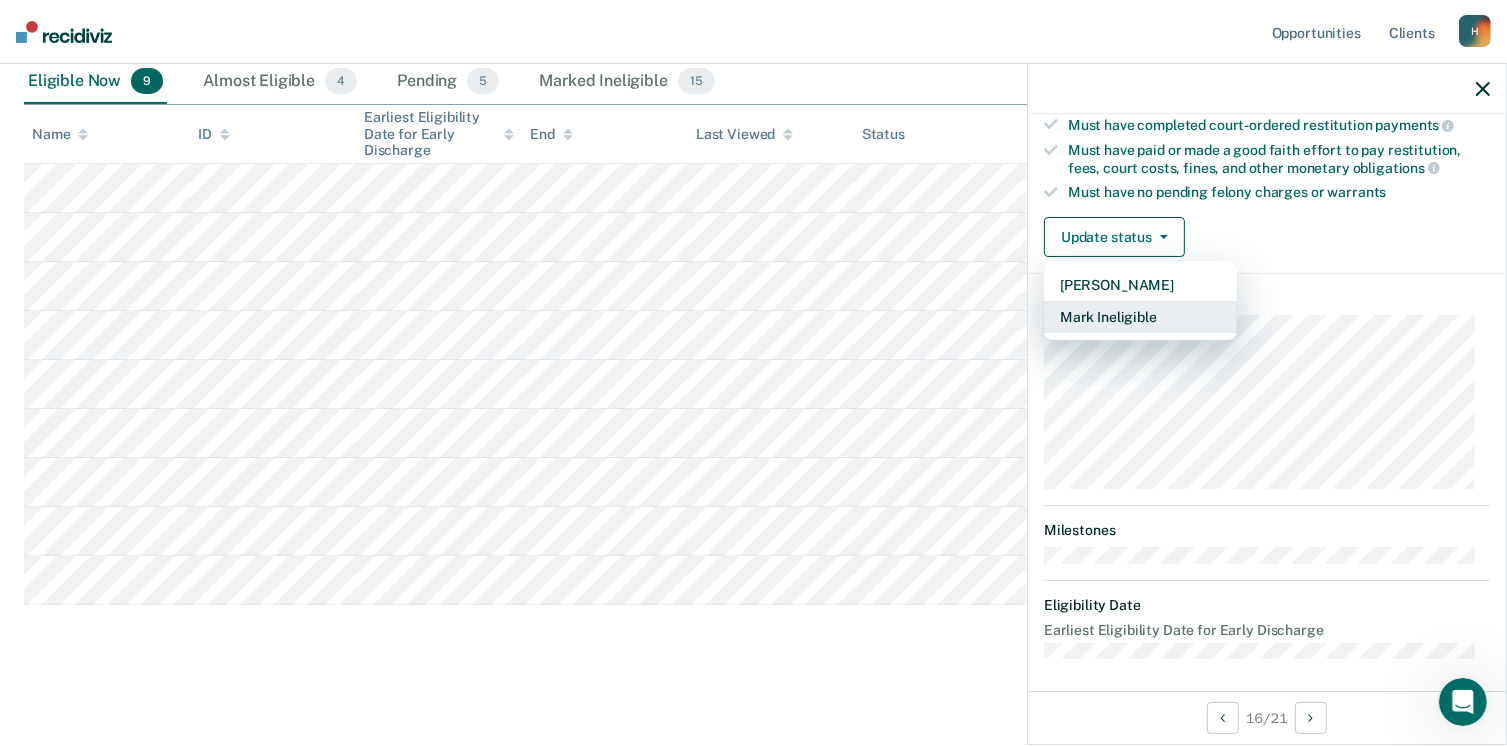 click on "Mark Ineligible" at bounding box center (1140, 317) 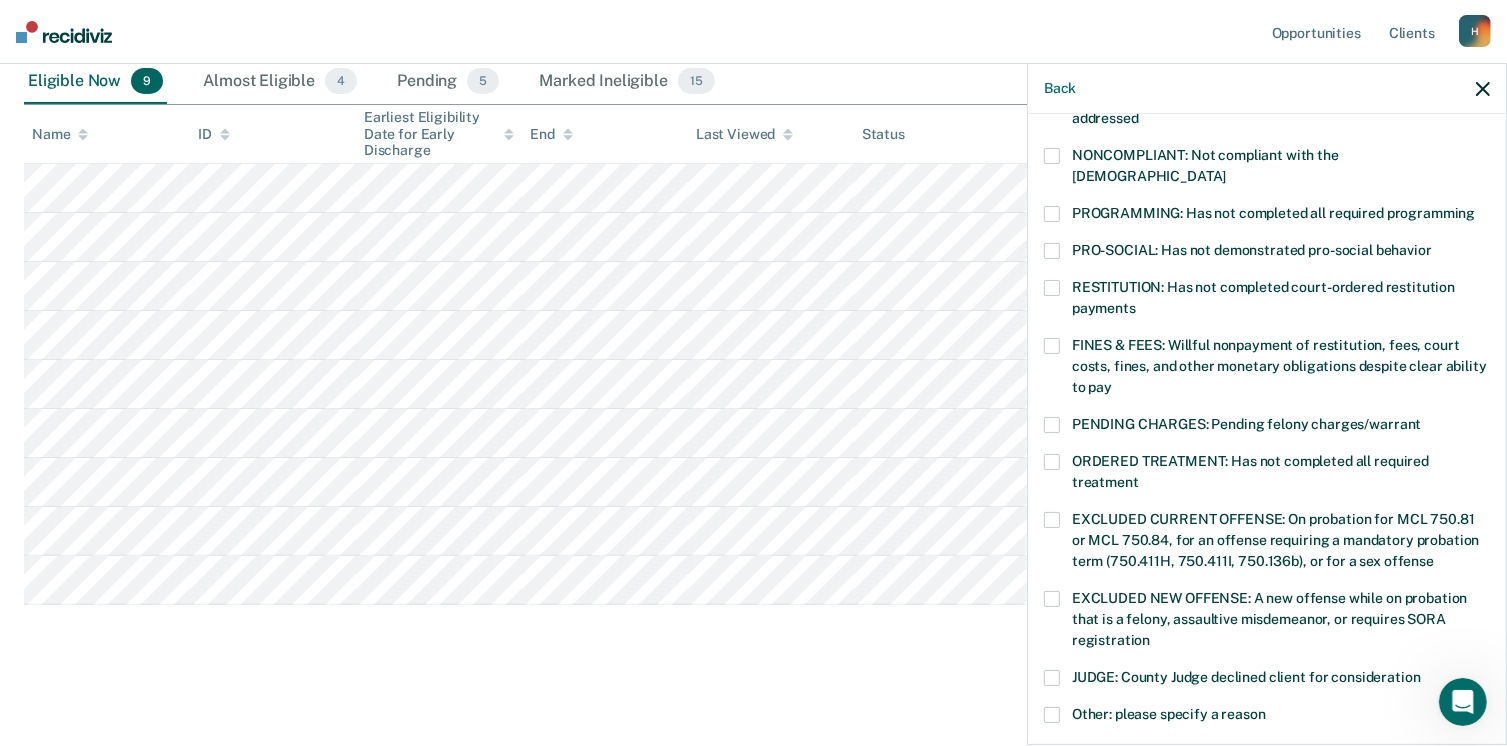 click at bounding box center [1052, 214] 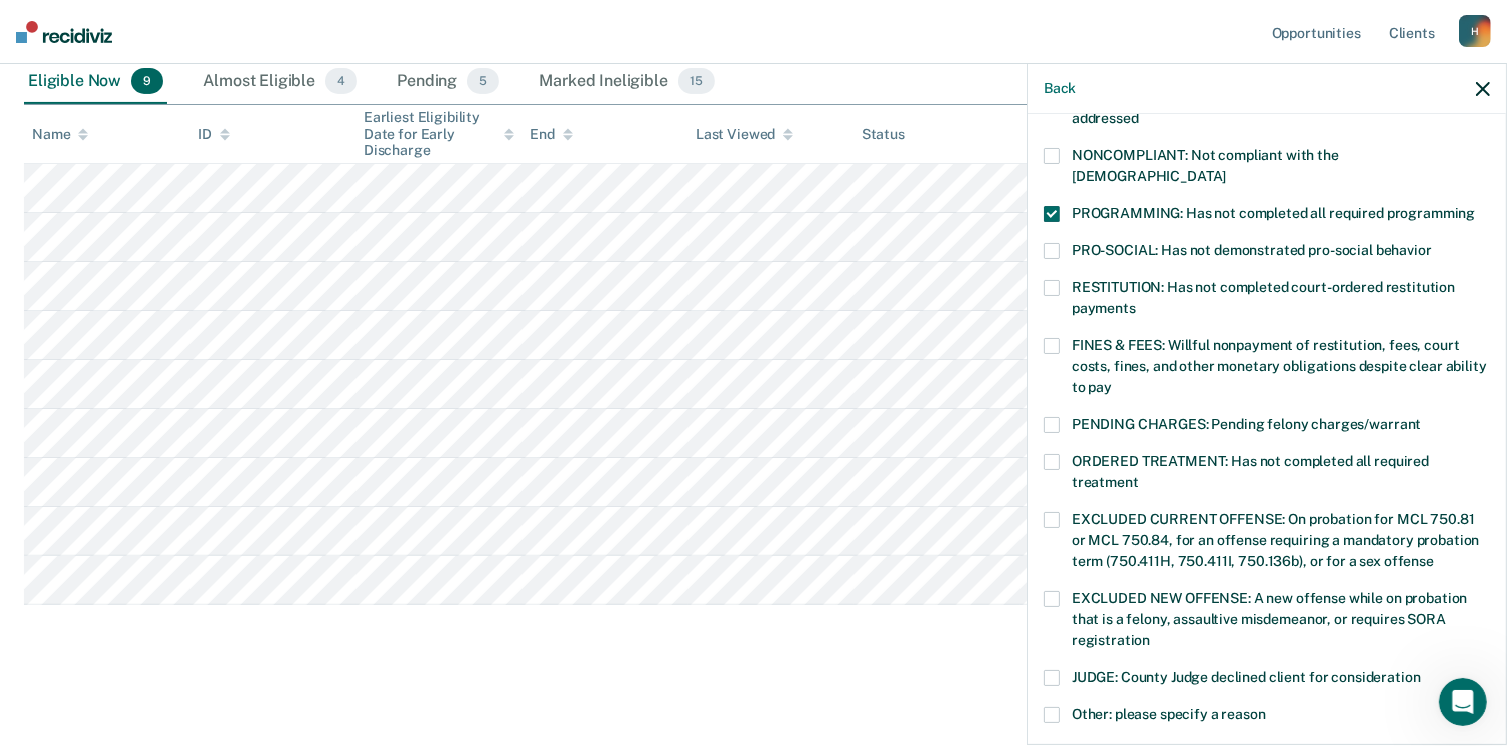 click at bounding box center (1052, 462) 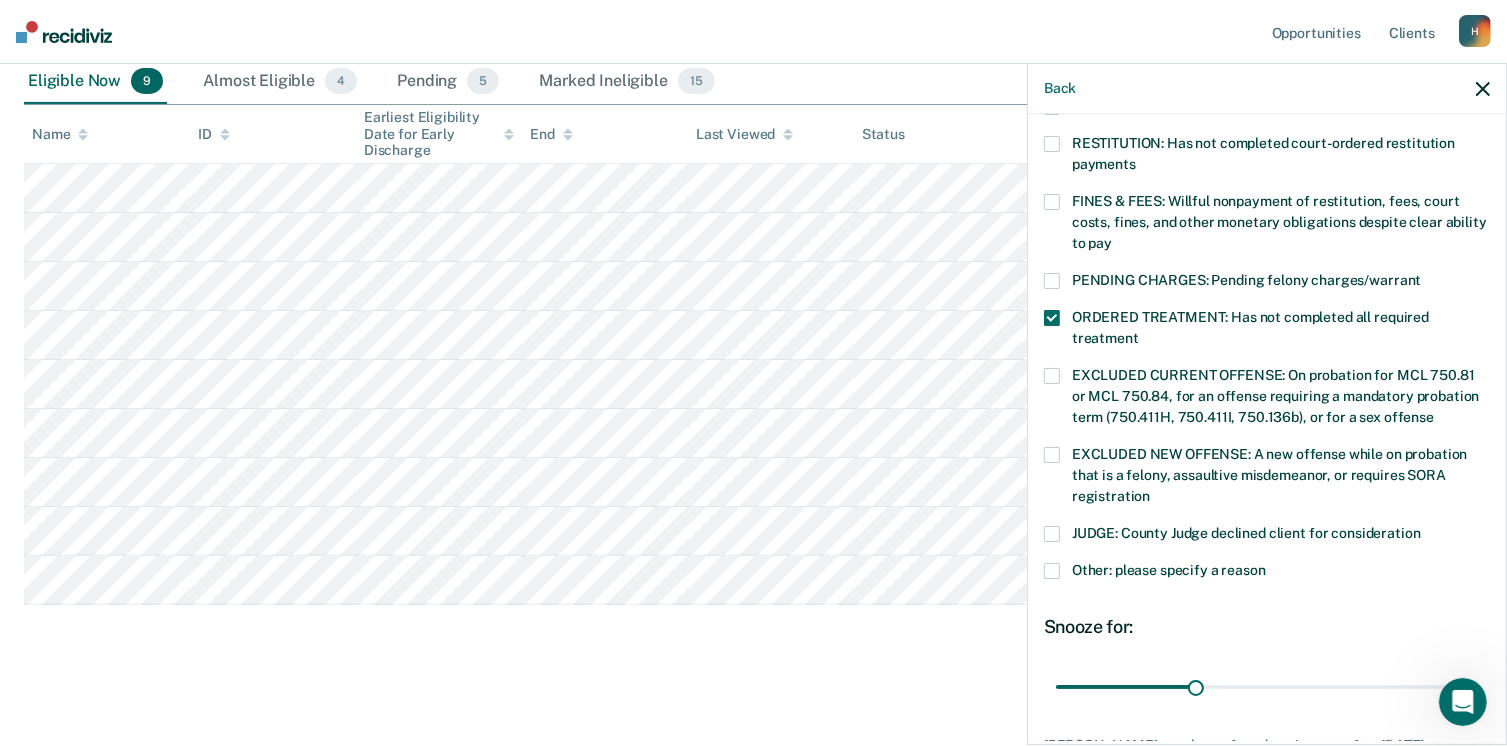 scroll, scrollTop: 630, scrollLeft: 0, axis: vertical 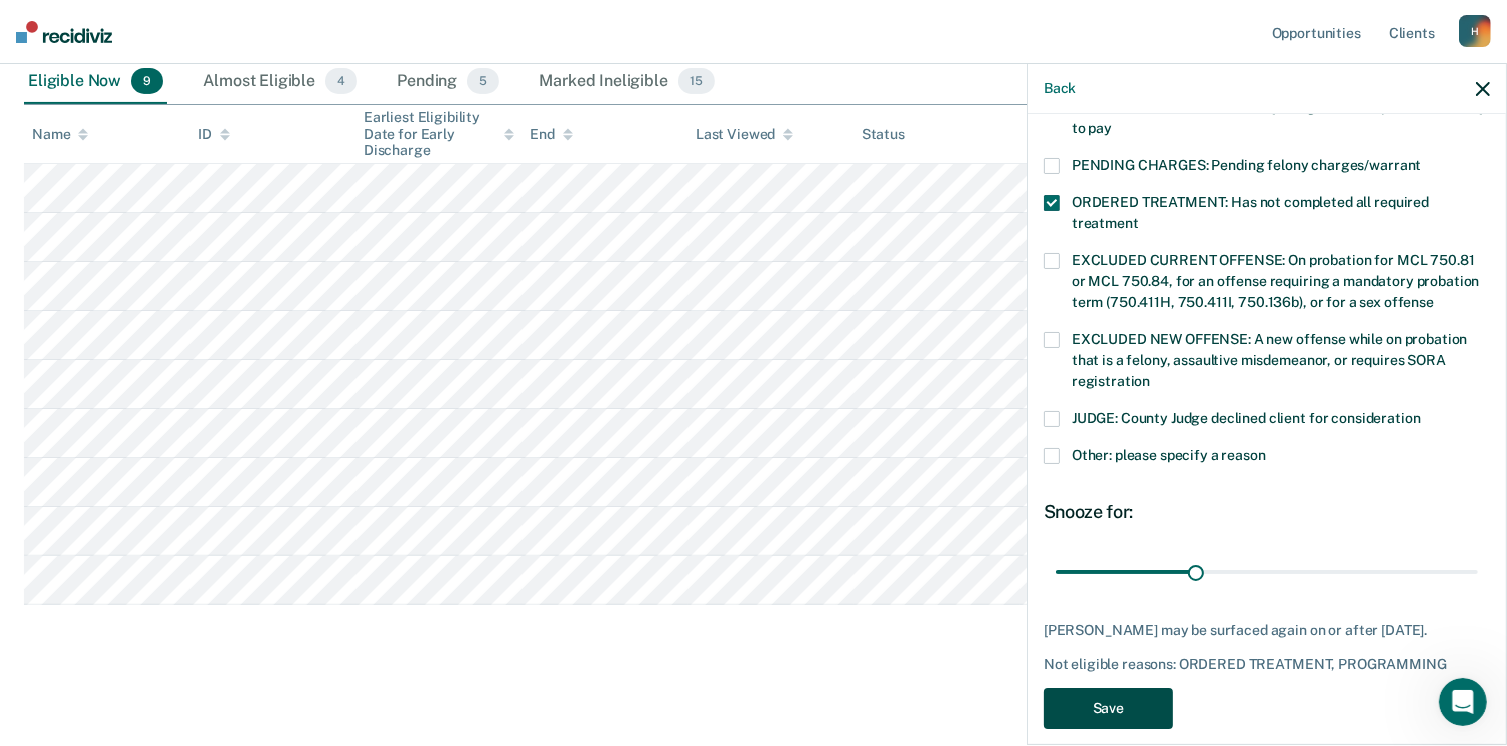 click on "Save" at bounding box center (1108, 708) 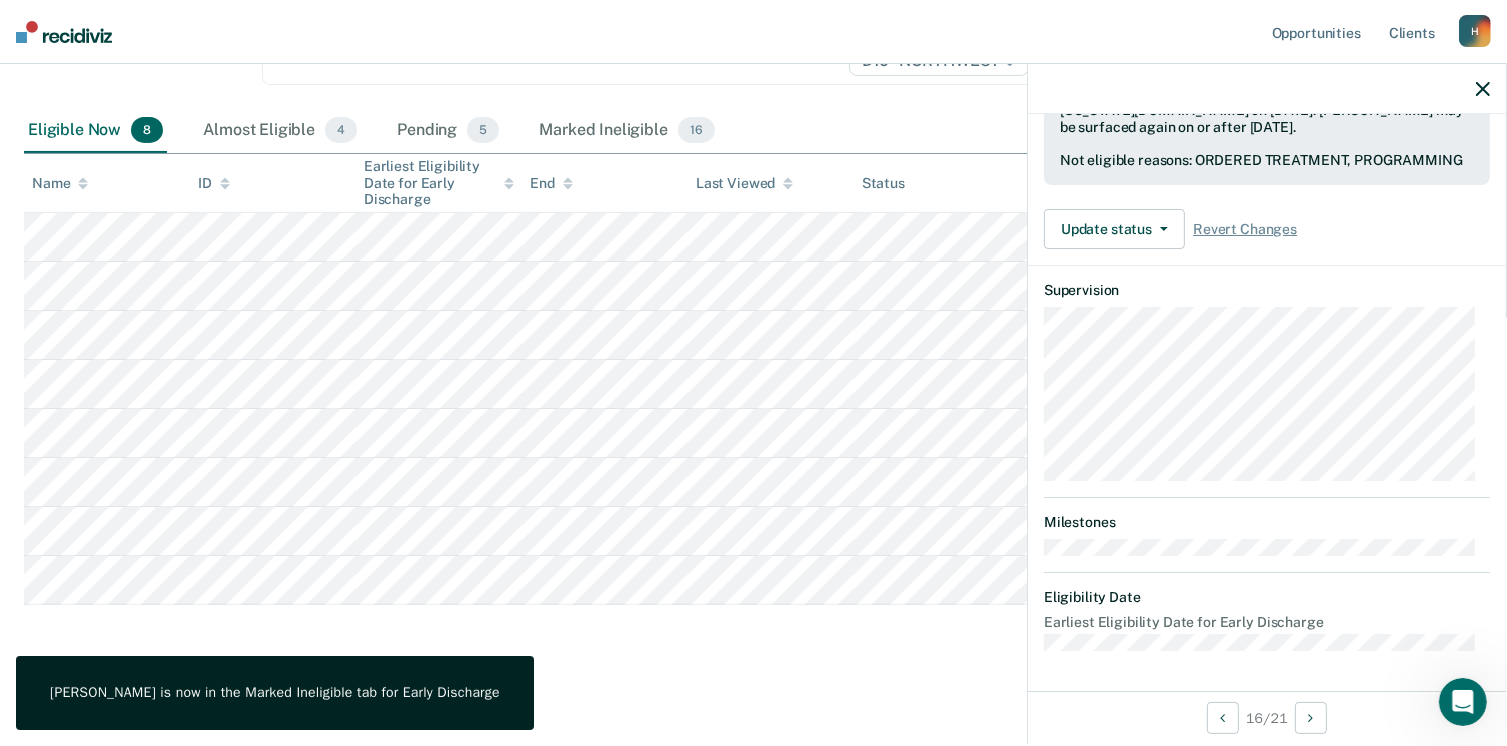 scroll, scrollTop: 519, scrollLeft: 0, axis: vertical 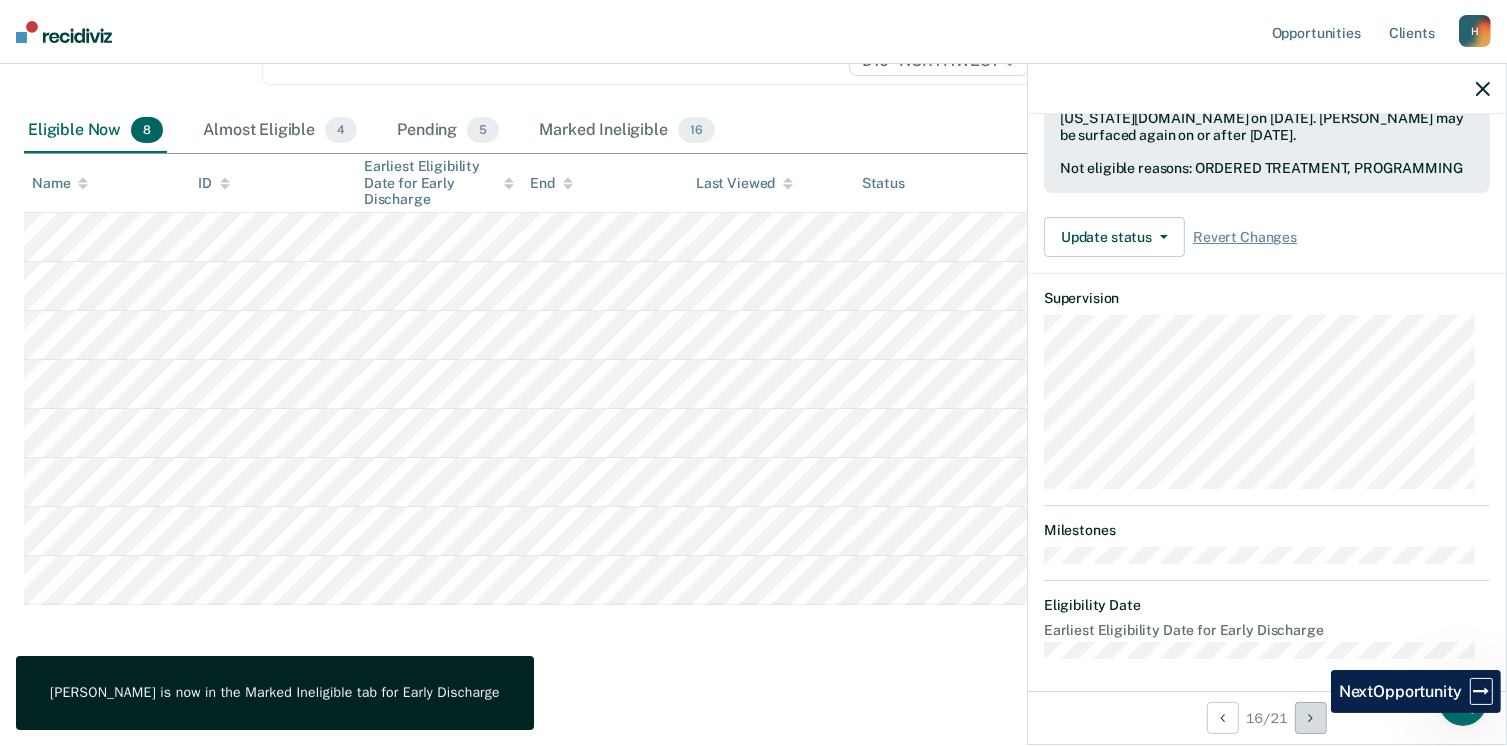 click at bounding box center (1311, 718) 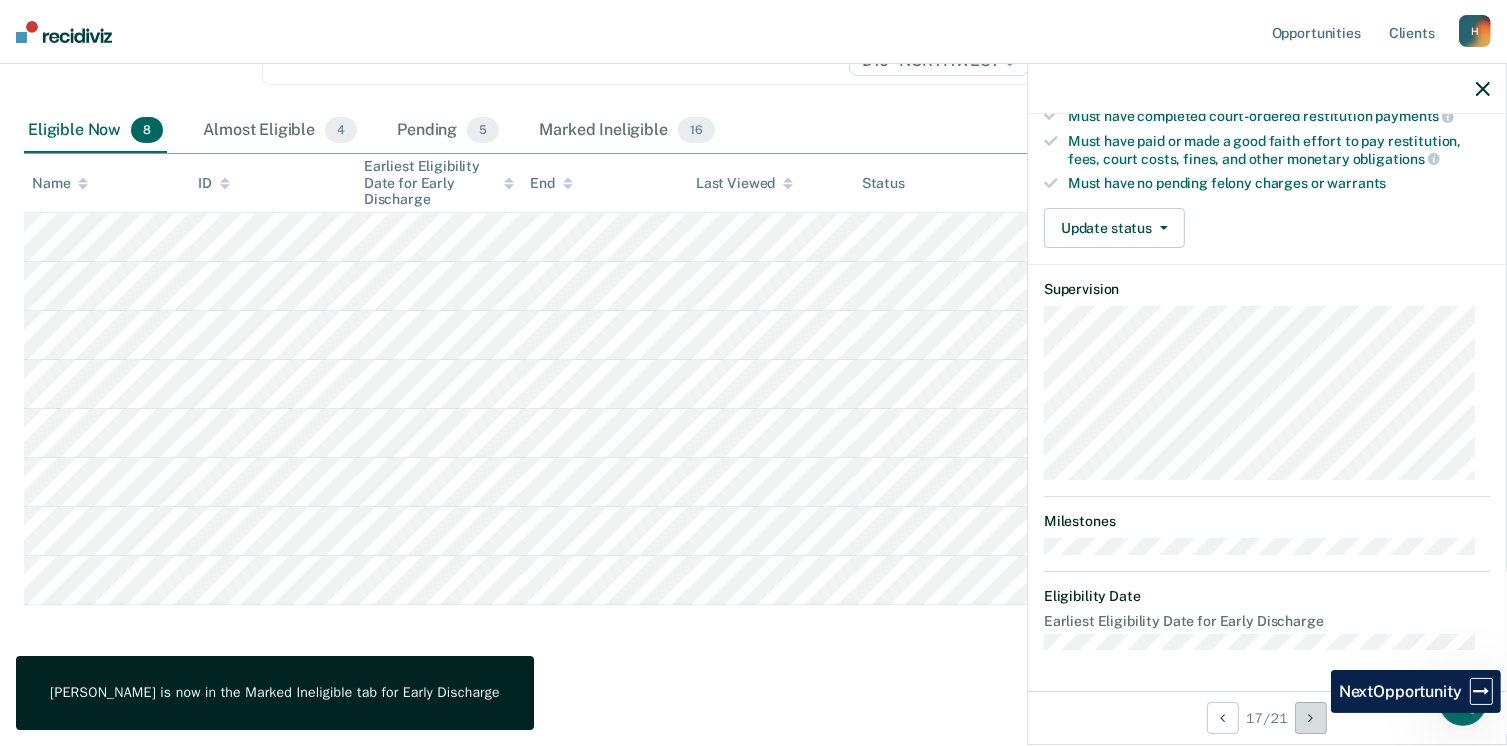 scroll, scrollTop: 371, scrollLeft: 0, axis: vertical 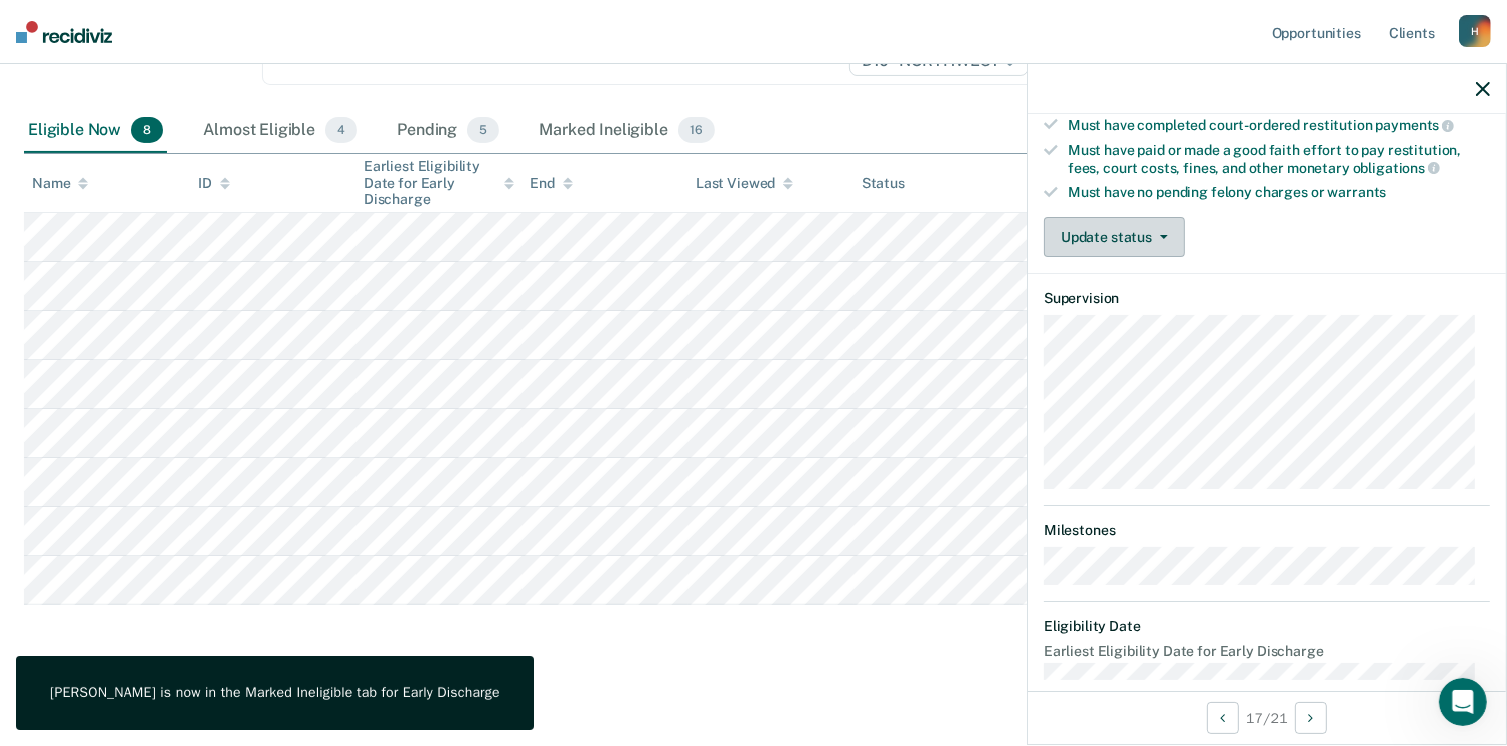 click on "Update status" at bounding box center [1114, 237] 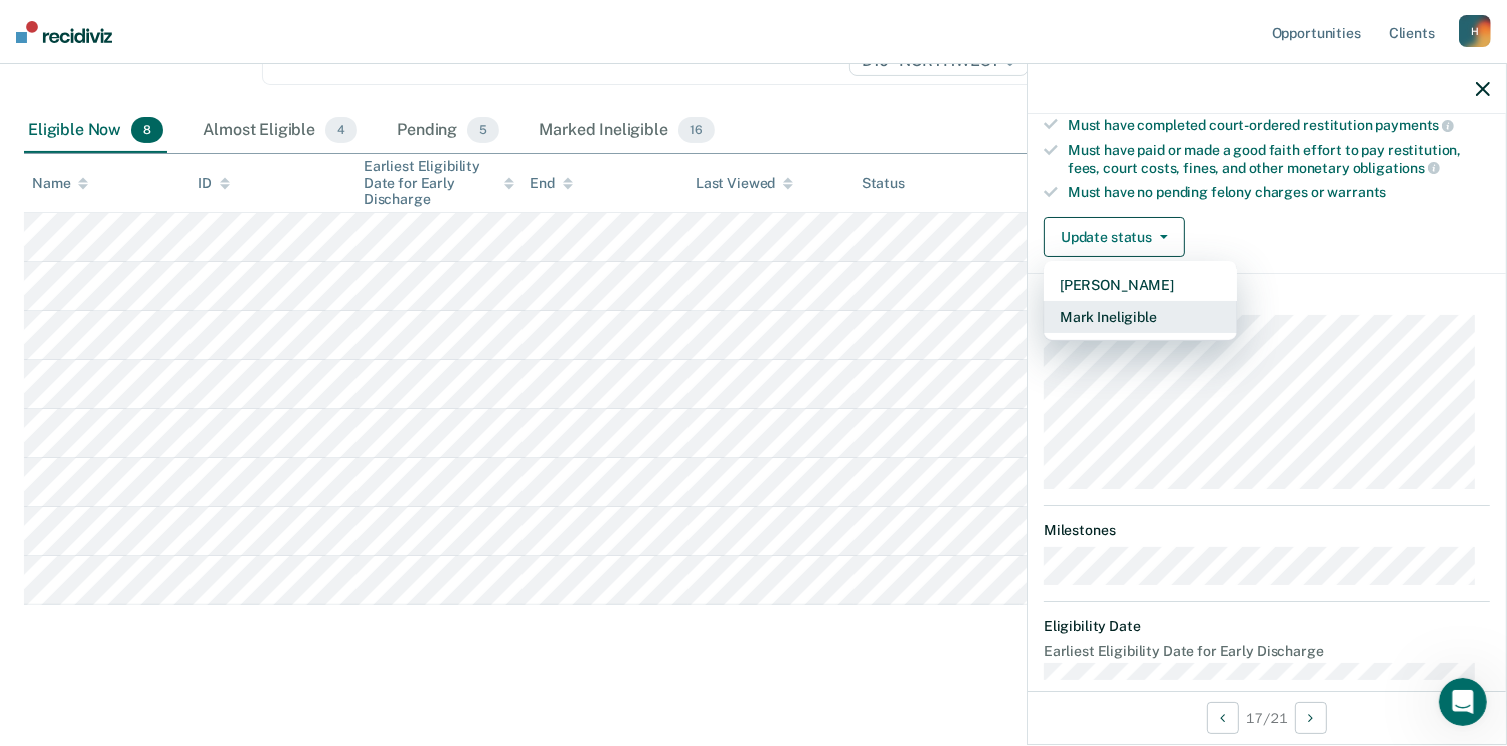 click on "Mark Ineligible" at bounding box center [1140, 317] 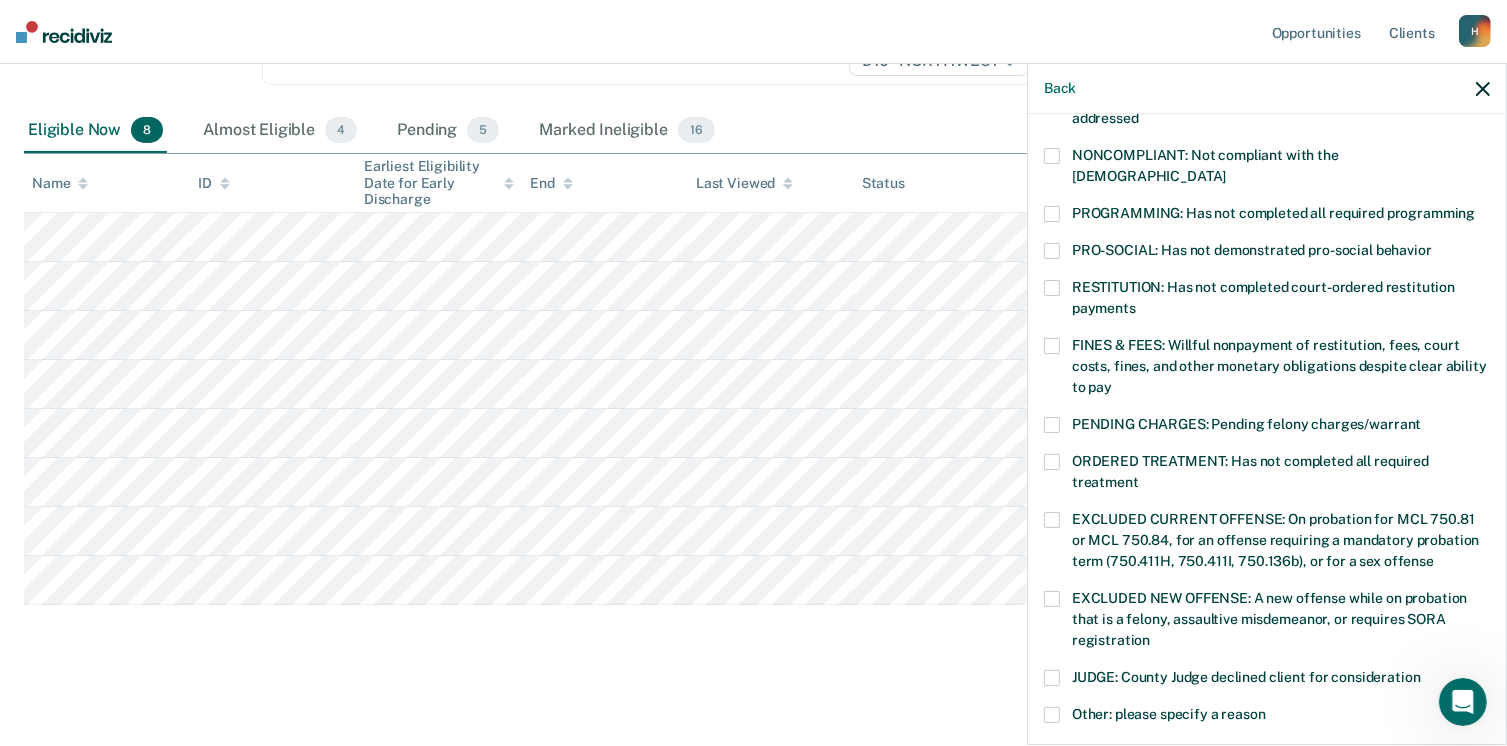 click at bounding box center (1052, 214) 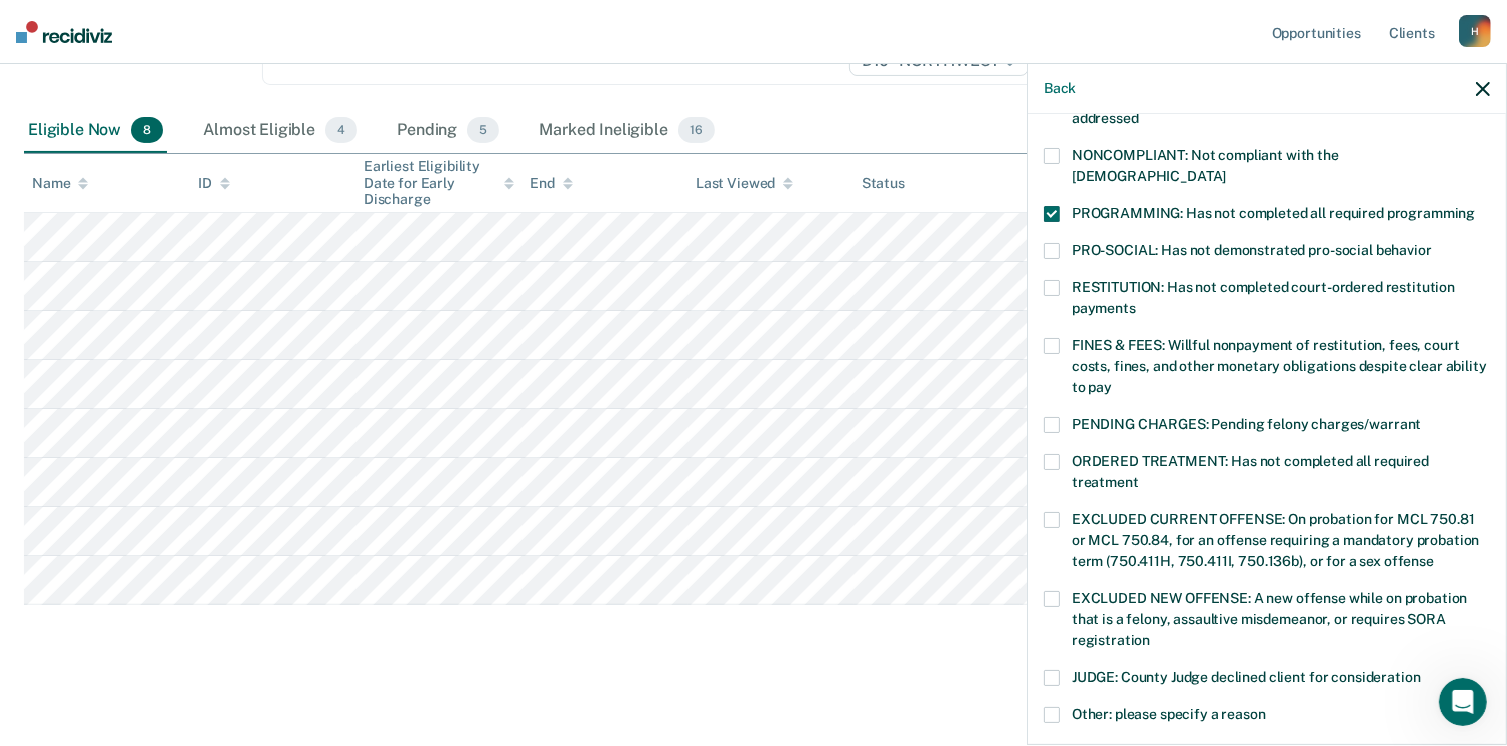 click at bounding box center [1052, 462] 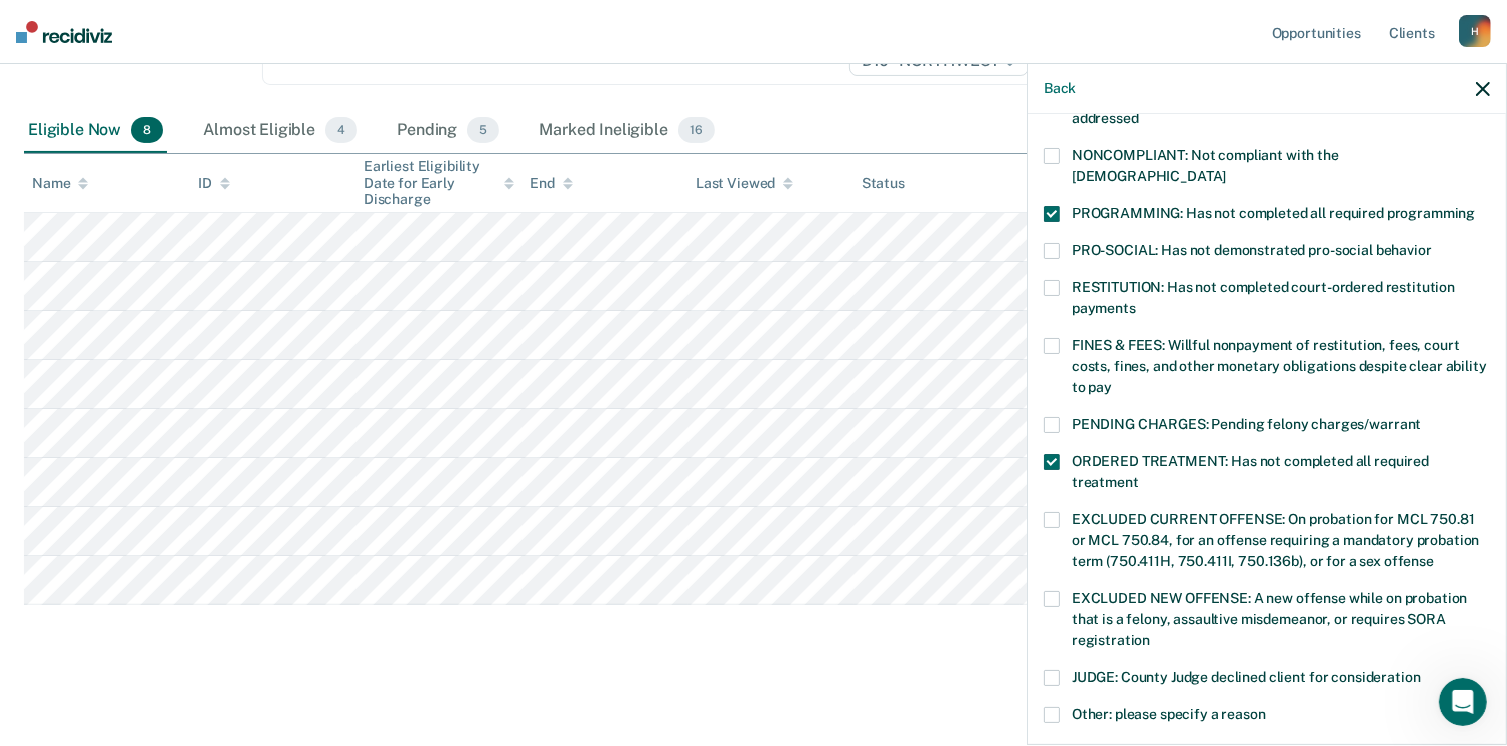 scroll, scrollTop: 647, scrollLeft: 0, axis: vertical 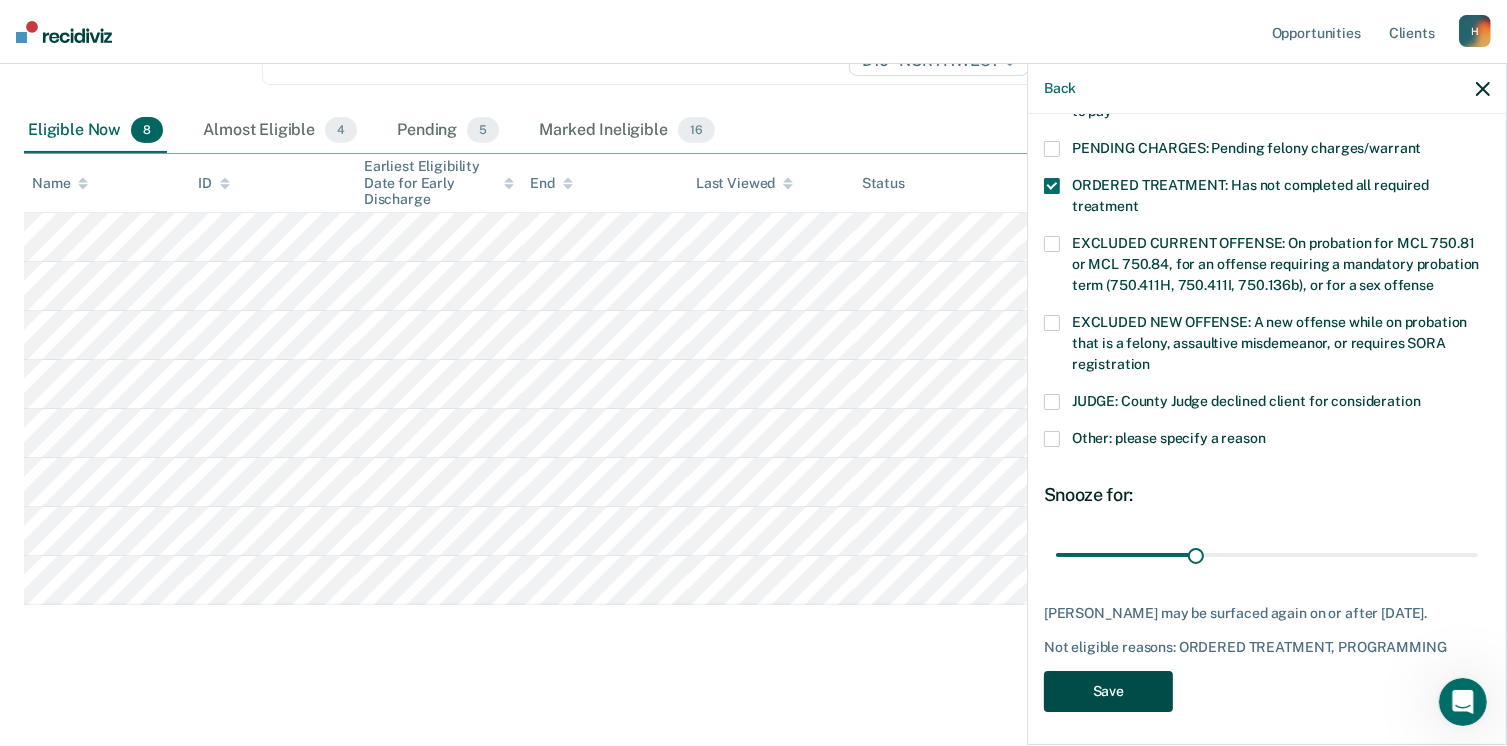 click on "Save" at bounding box center (1108, 691) 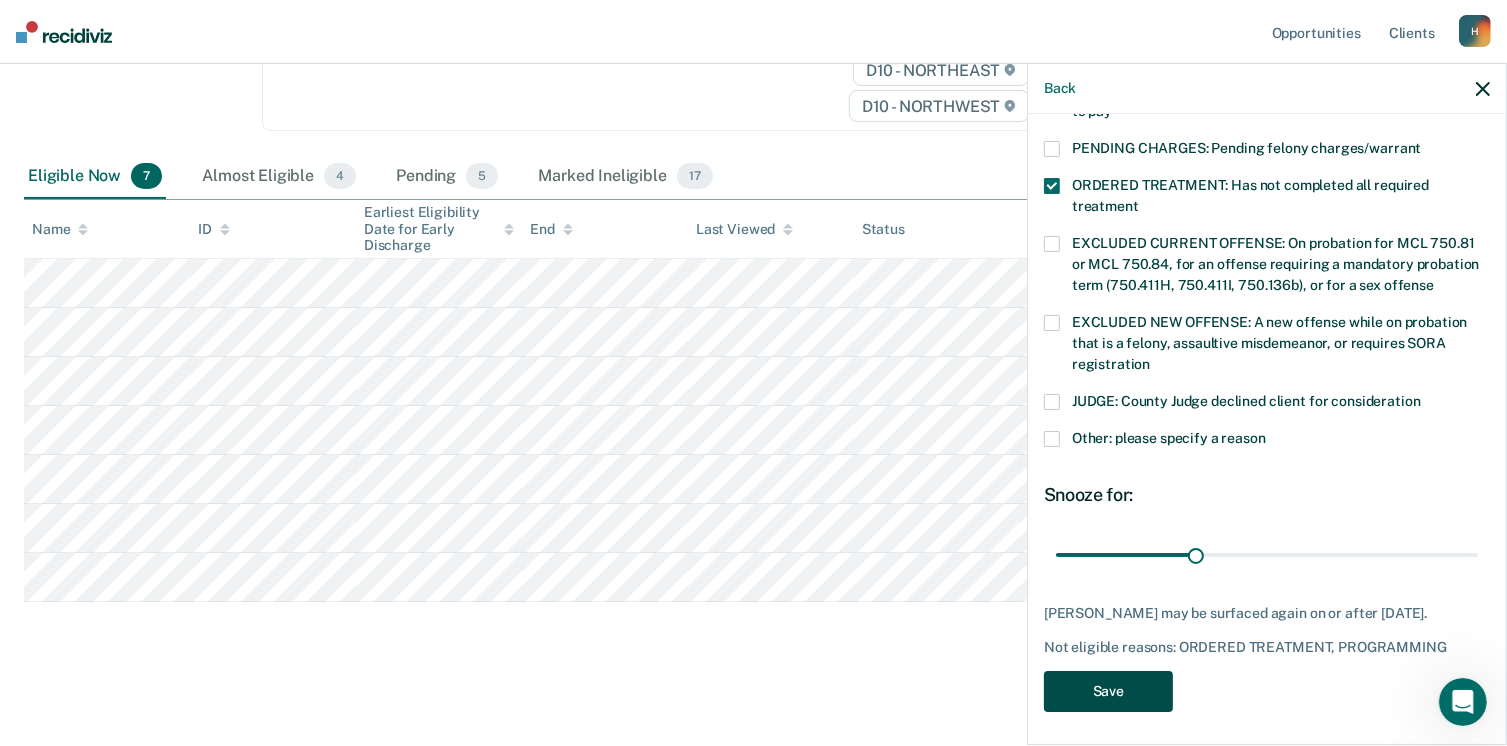 scroll, scrollTop: 336, scrollLeft: 0, axis: vertical 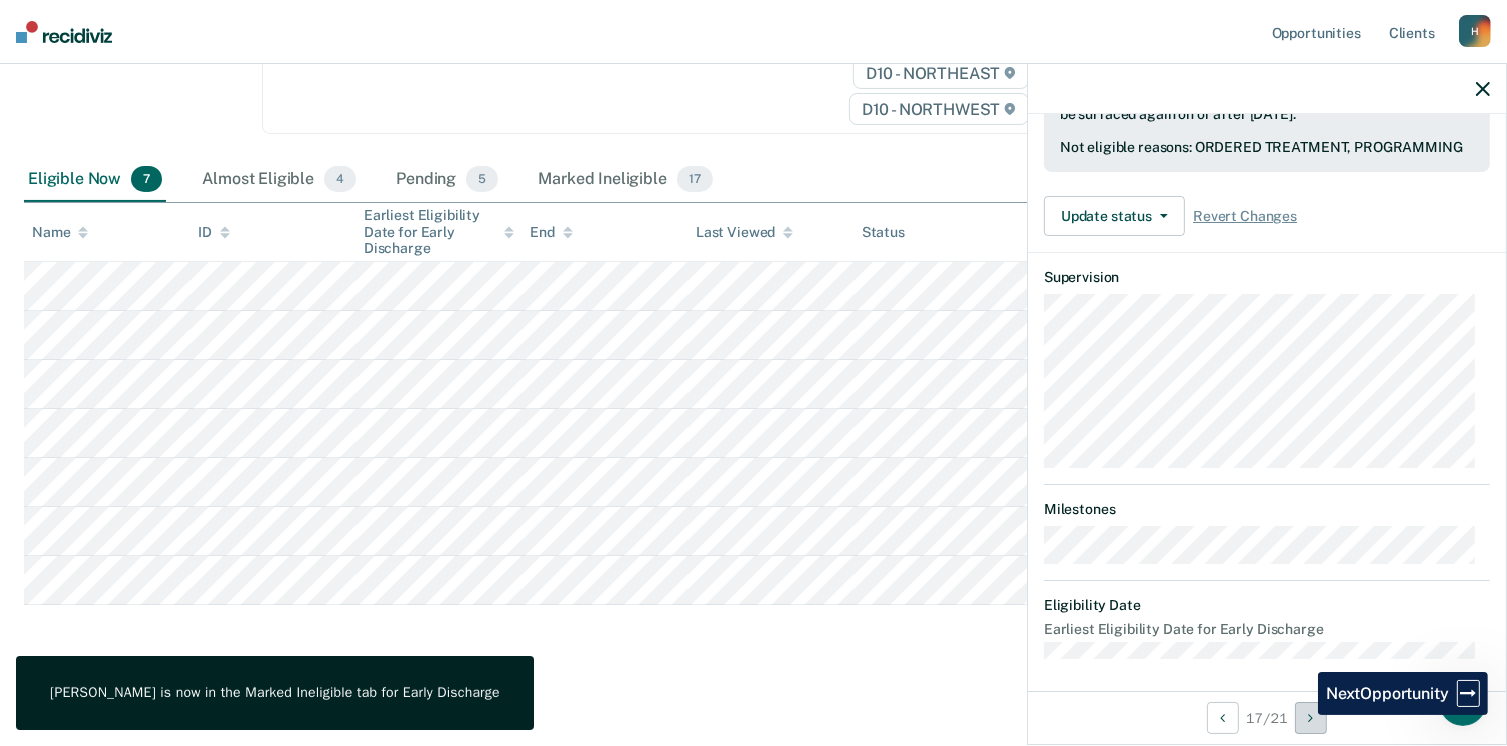 click at bounding box center (1311, 718) 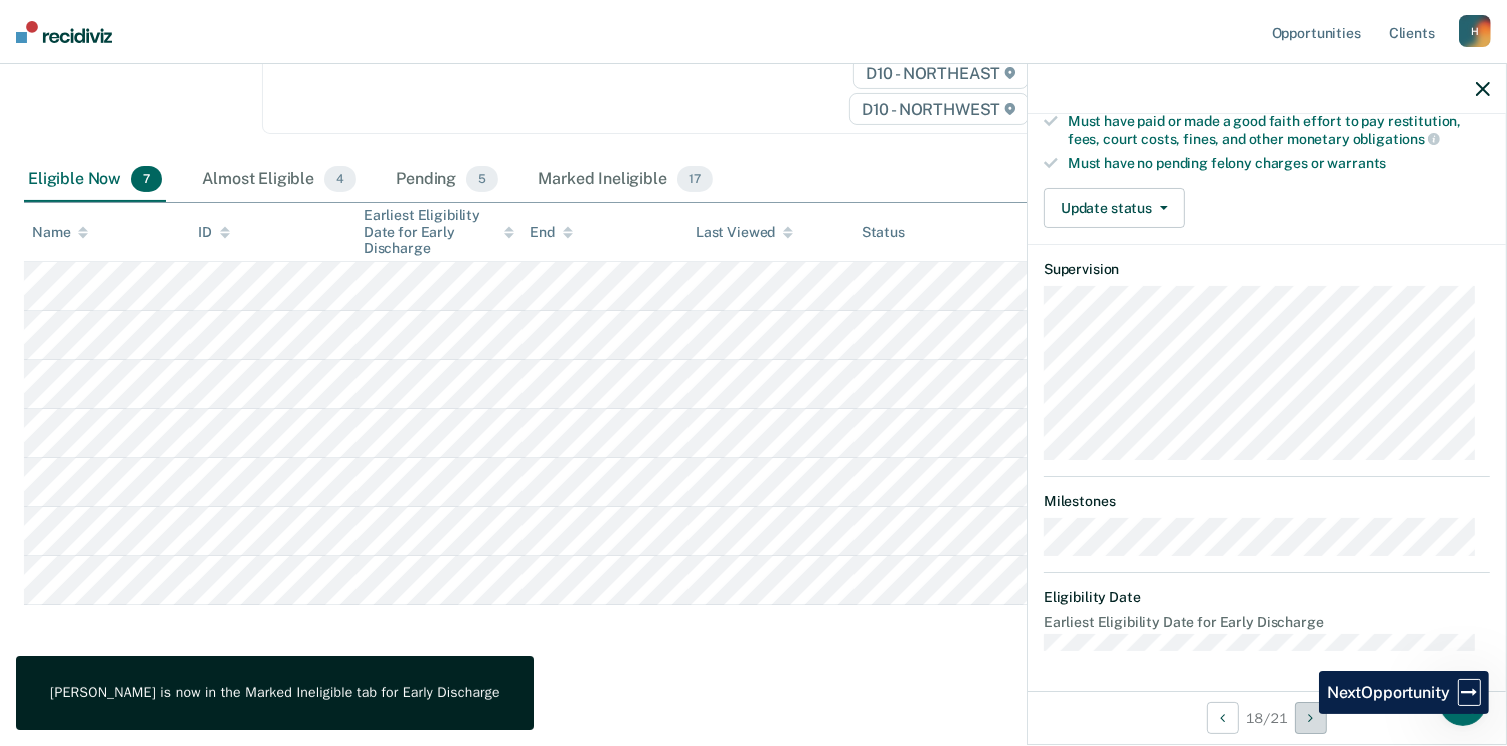 scroll, scrollTop: 371, scrollLeft: 0, axis: vertical 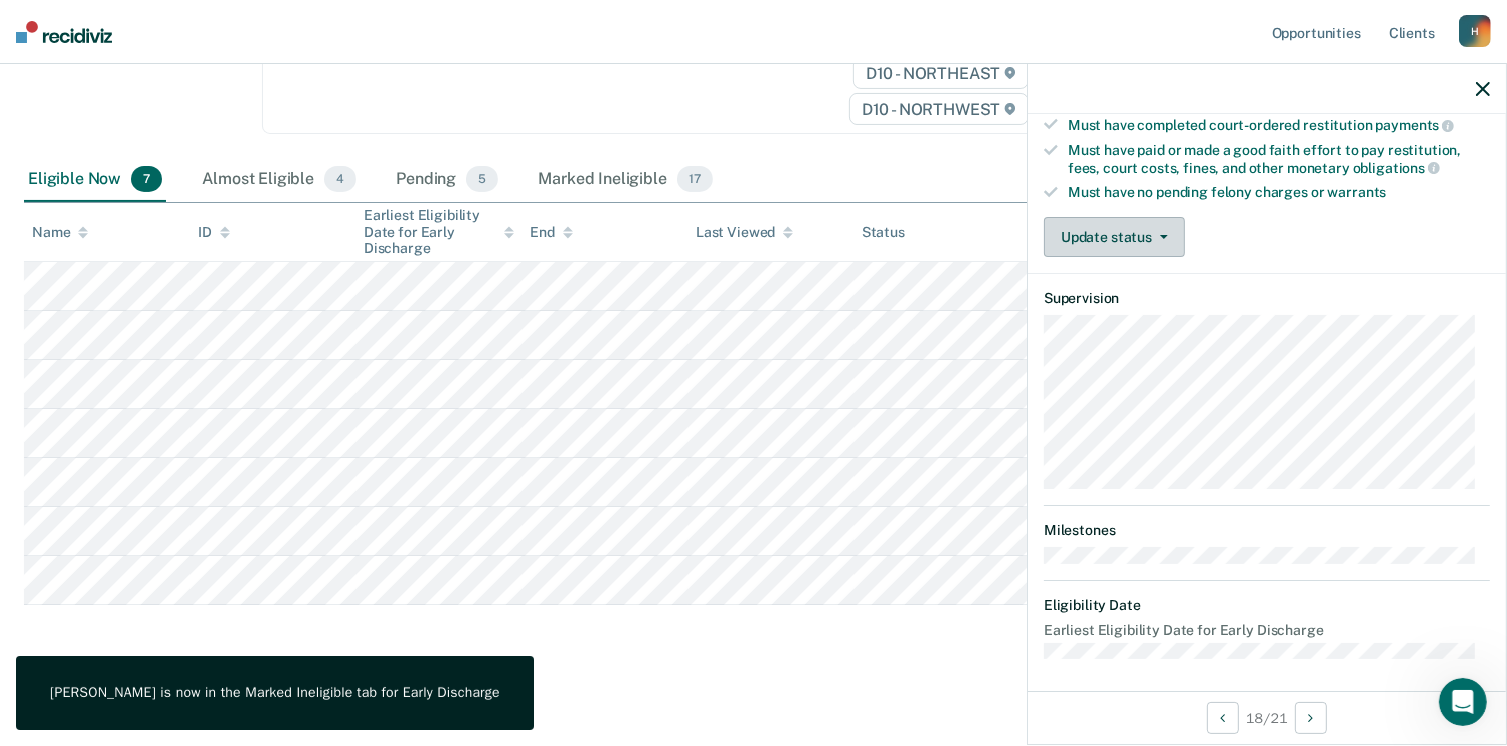 click on "Update status" at bounding box center [1114, 237] 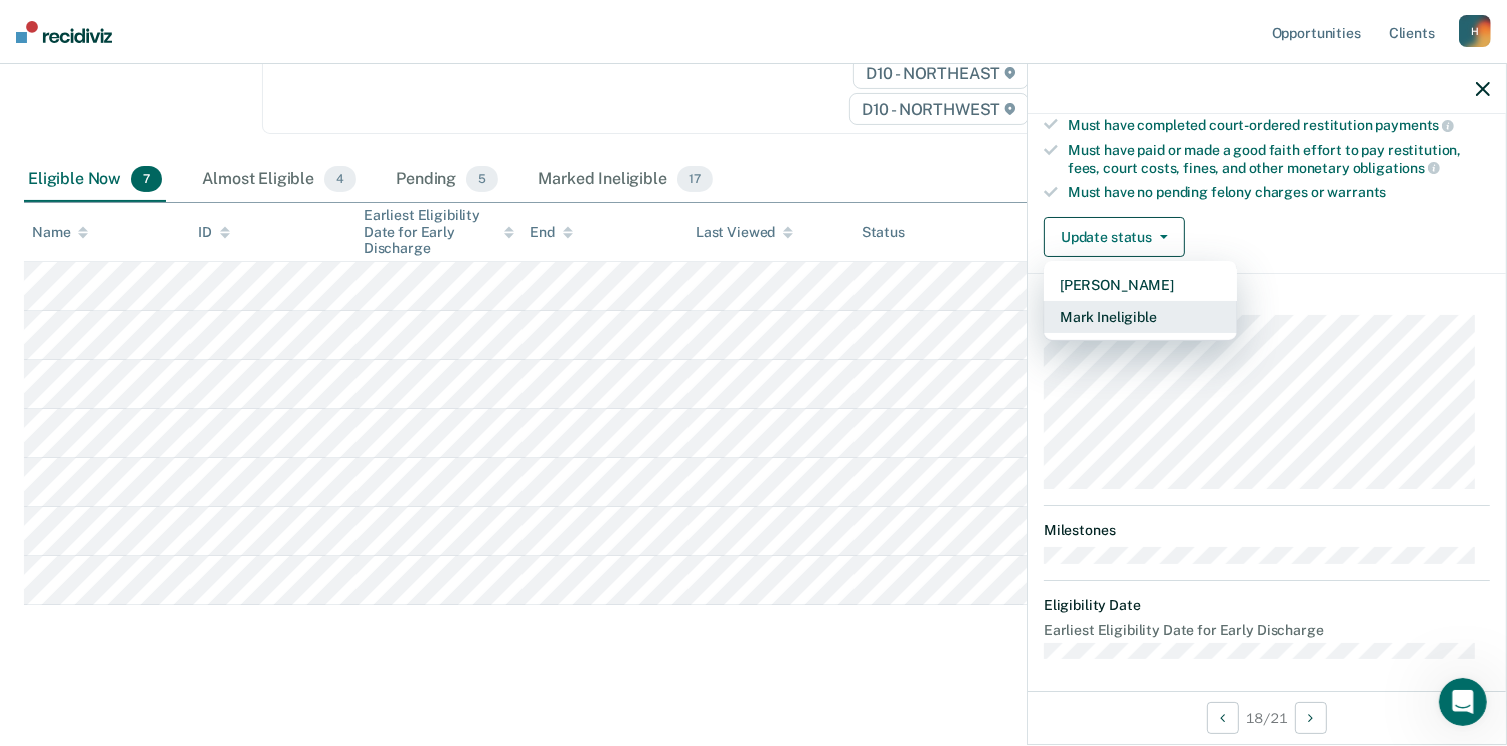 click on "Mark Ineligible" at bounding box center (1140, 317) 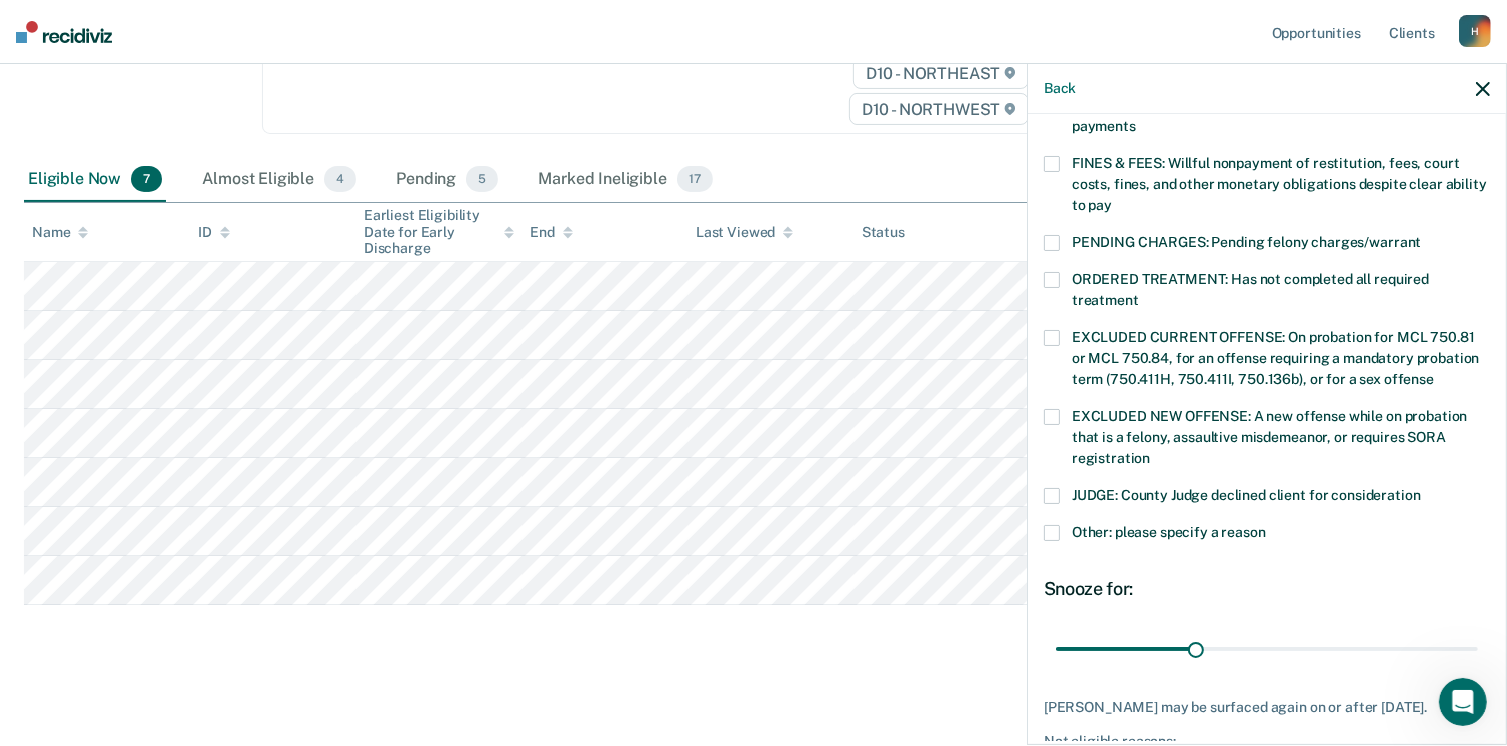 scroll, scrollTop: 647, scrollLeft: 0, axis: vertical 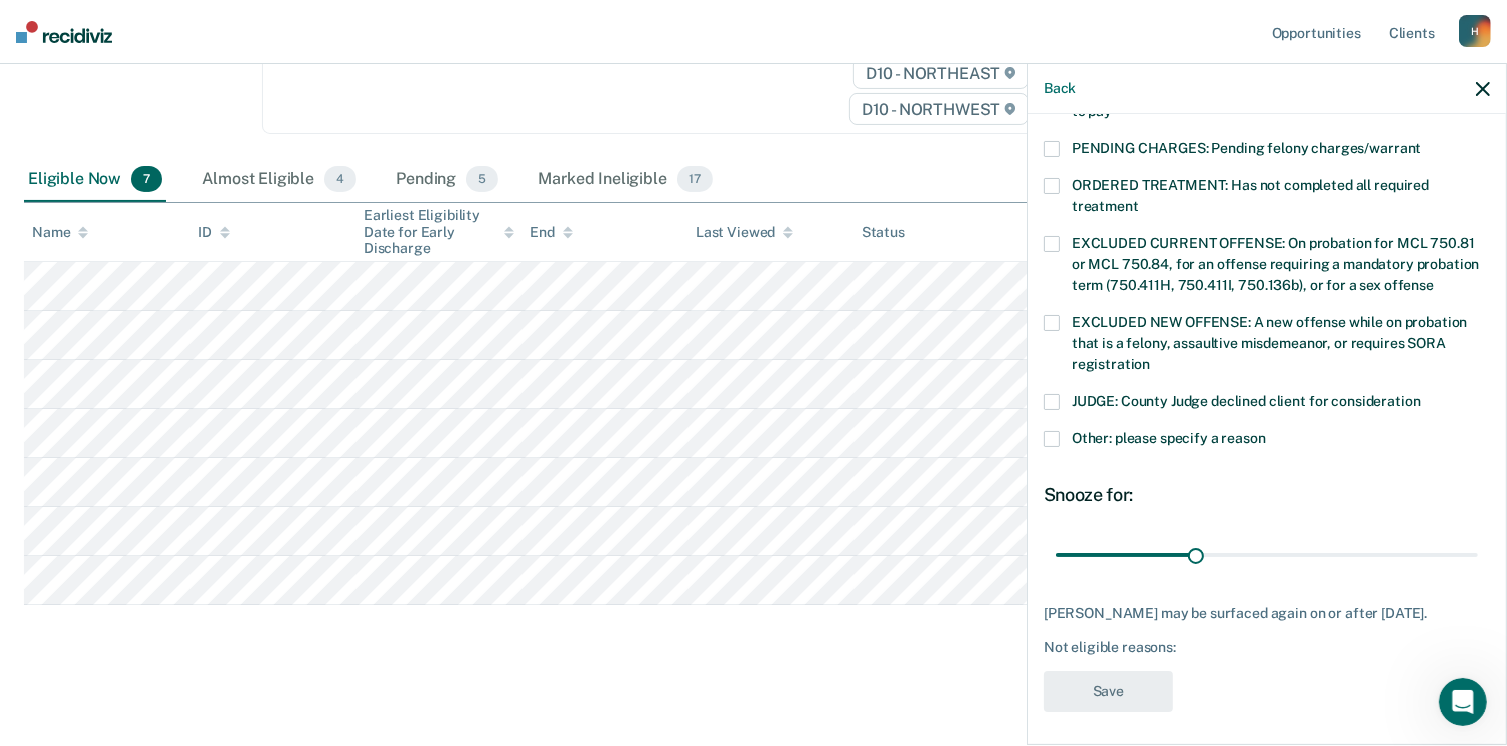 click at bounding box center (1052, 439) 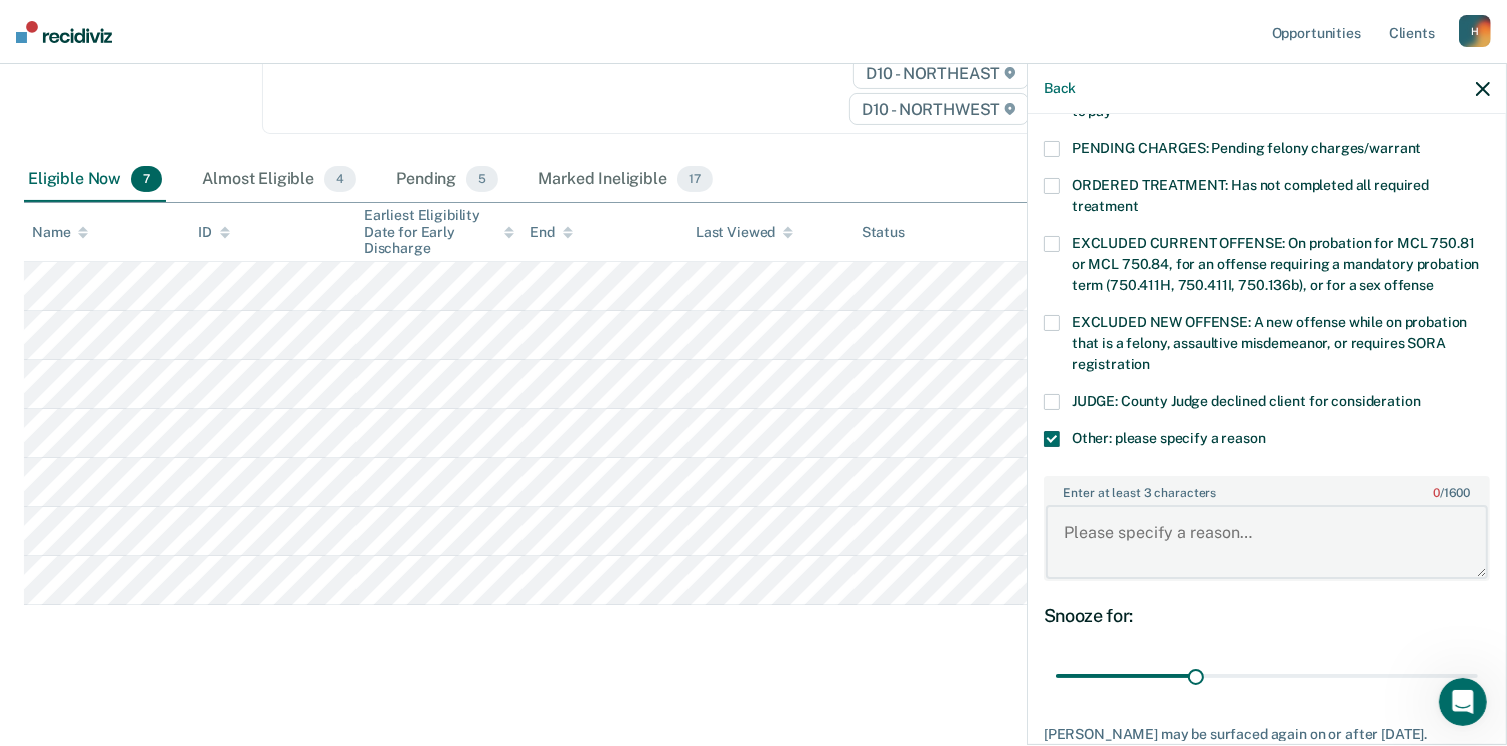drag, startPoint x: 1149, startPoint y: 528, endPoint x: 1151, endPoint y: 514, distance: 14.142136 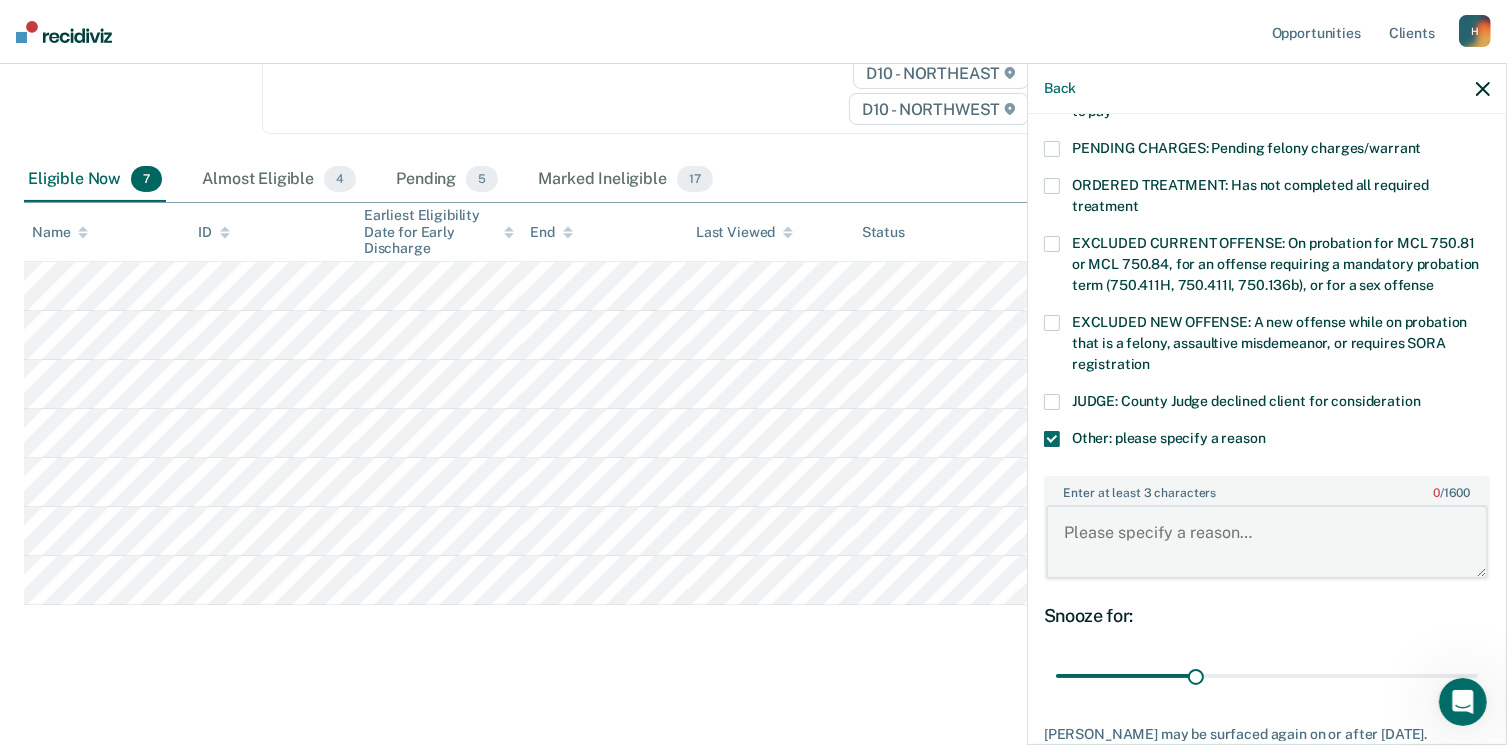 click on "Enter at least 3 characters 0  /  1600" at bounding box center [1267, 542] 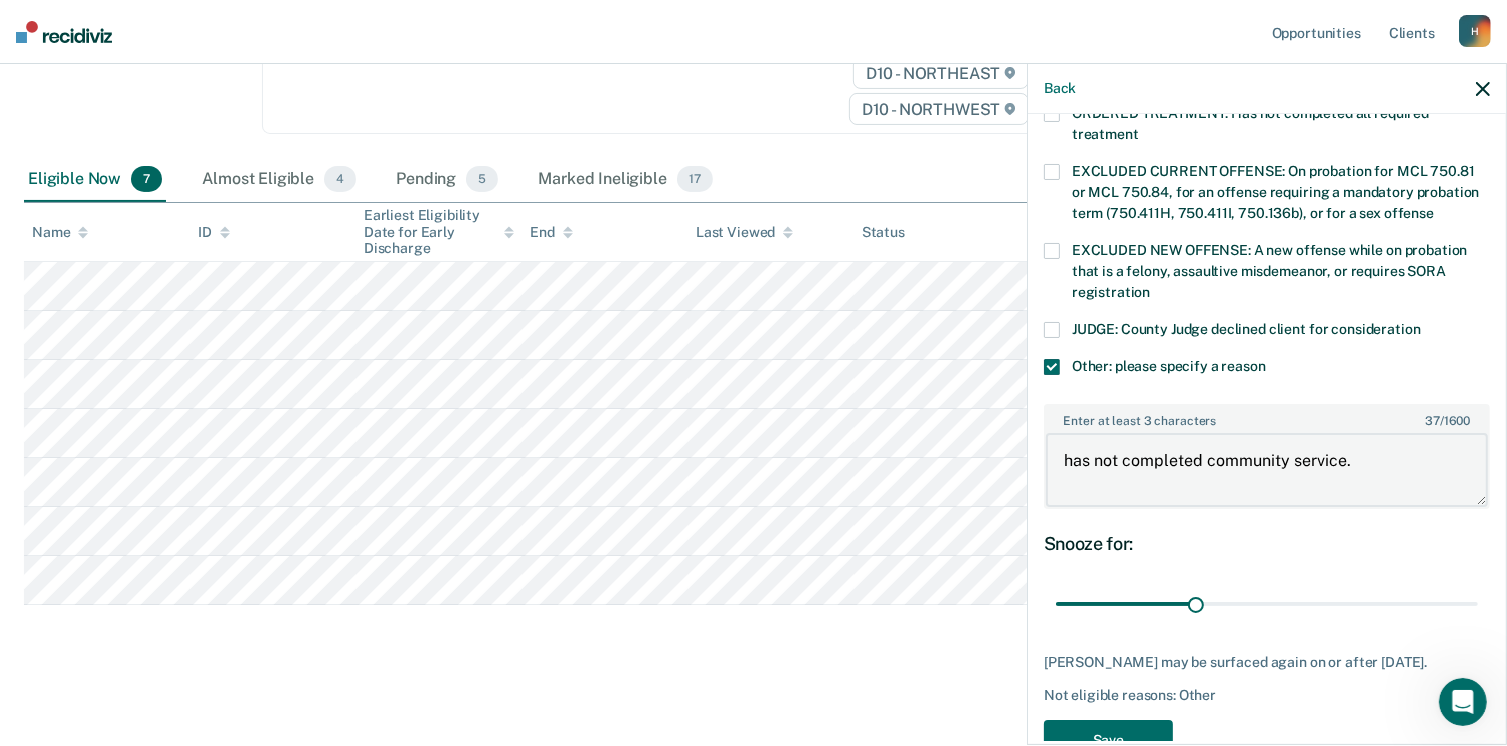scroll, scrollTop: 766, scrollLeft: 0, axis: vertical 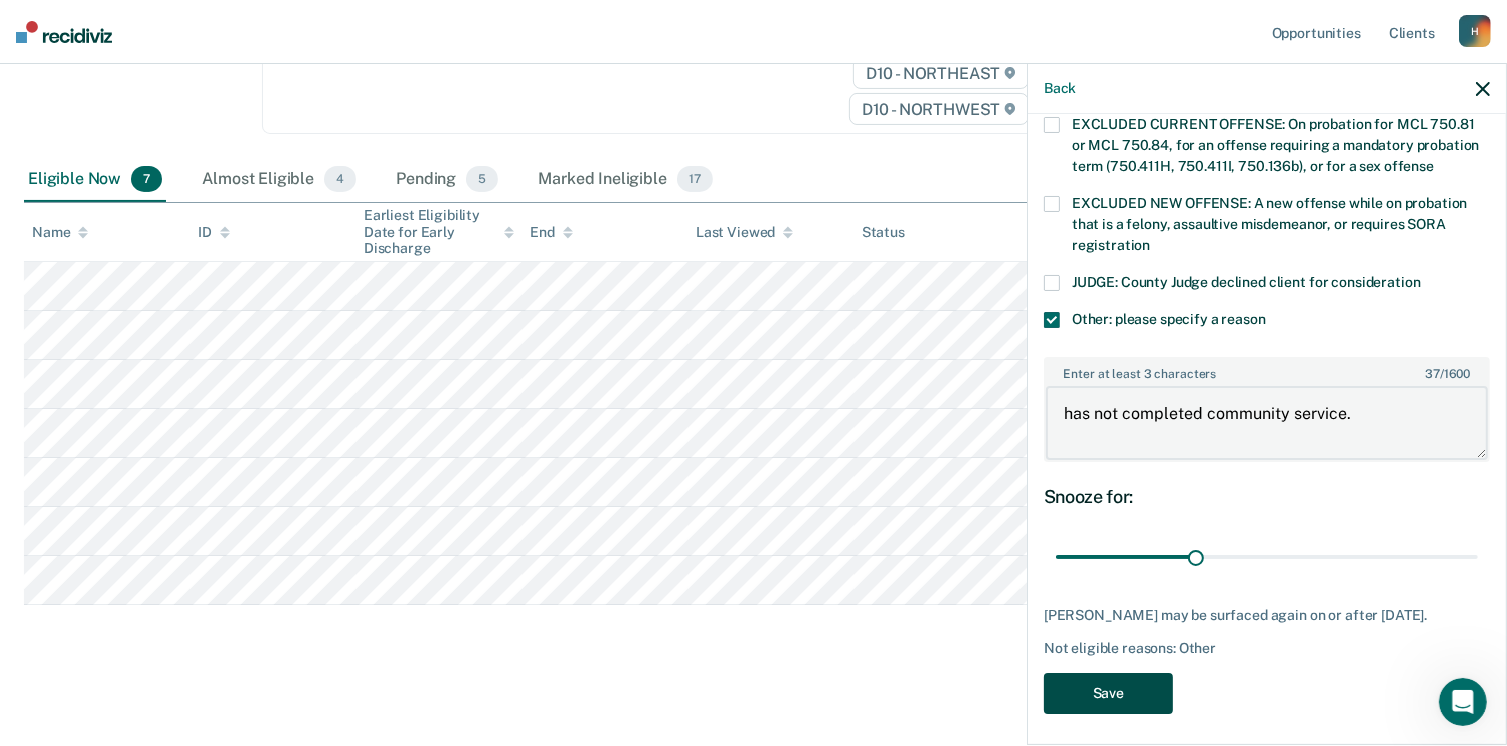 type on "has not completed community service." 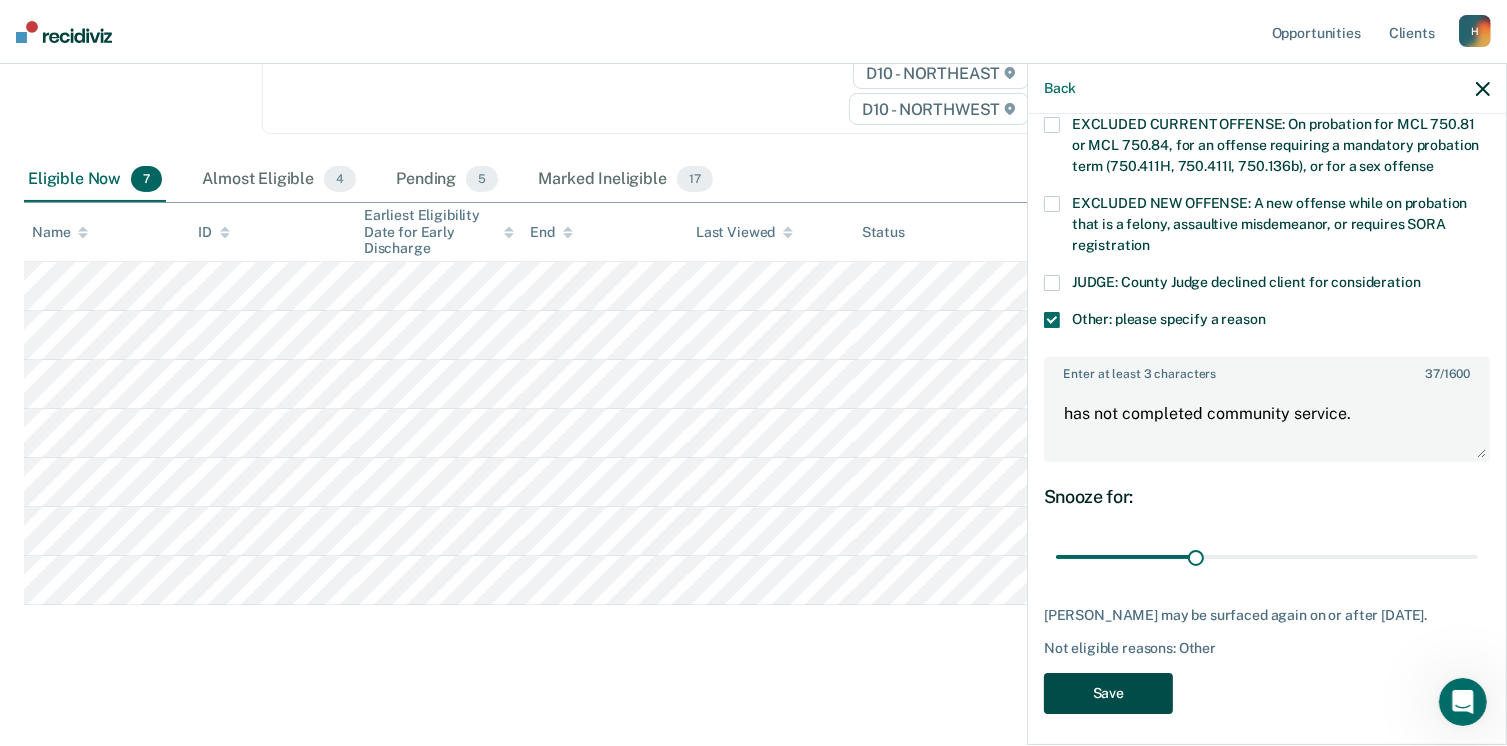 click on "Save" at bounding box center (1108, 693) 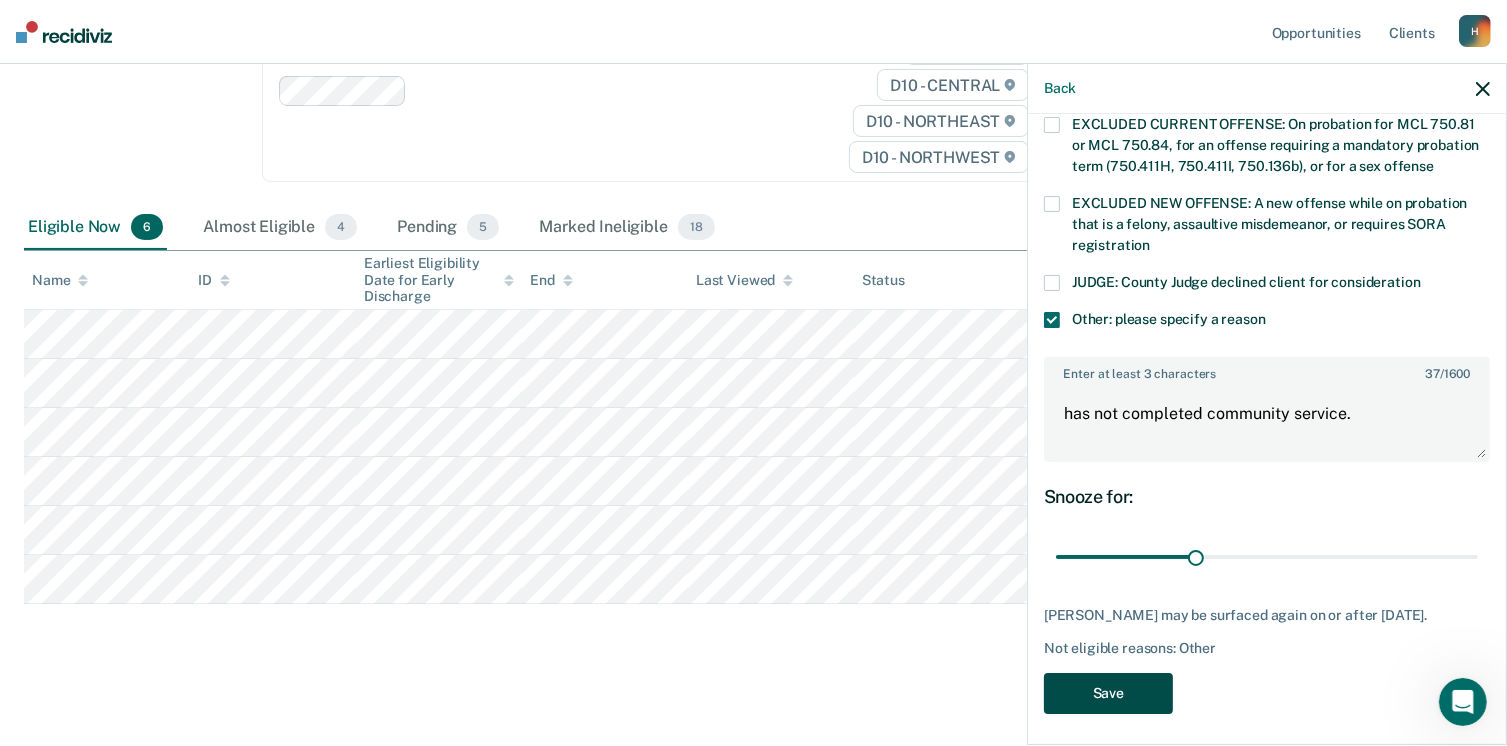 scroll, scrollTop: 552, scrollLeft: 0, axis: vertical 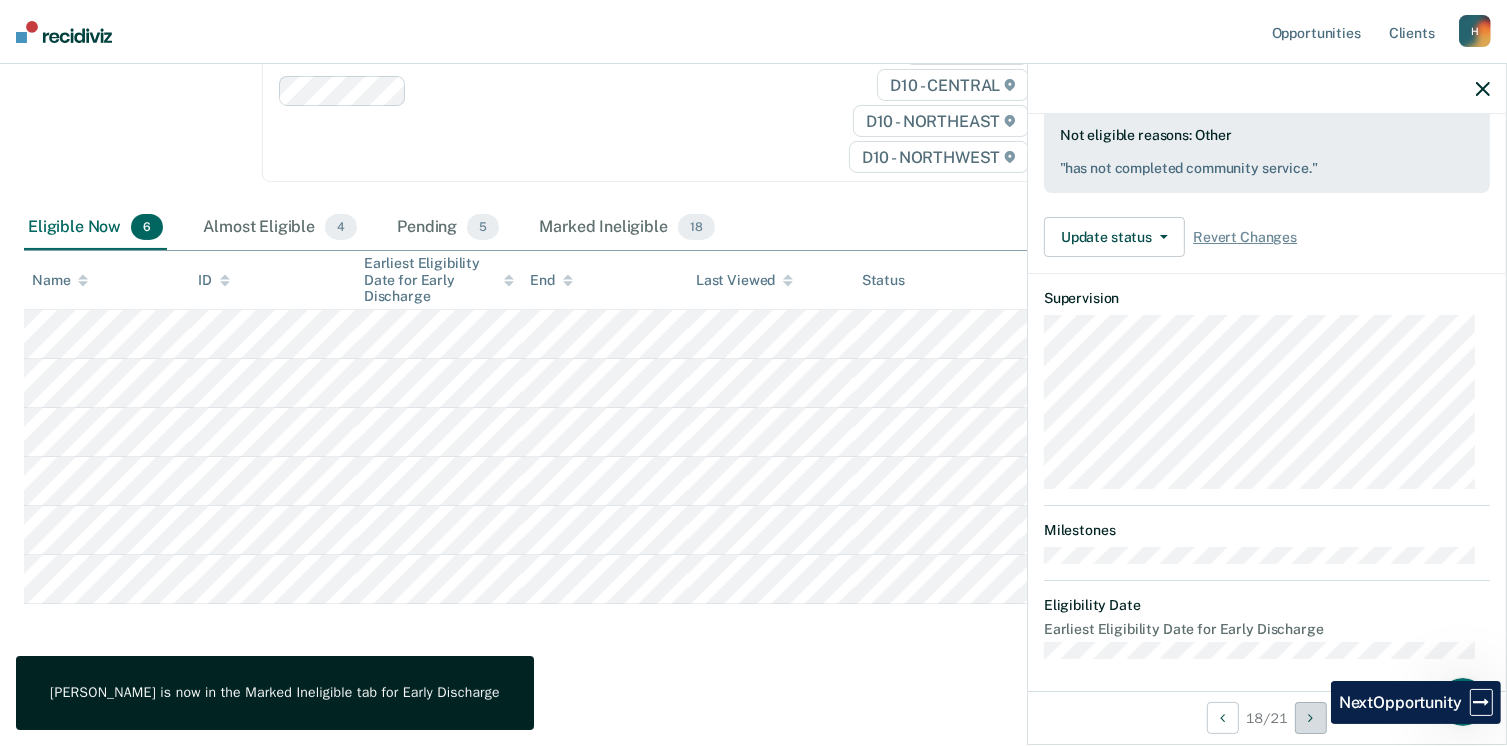click at bounding box center (1311, 718) 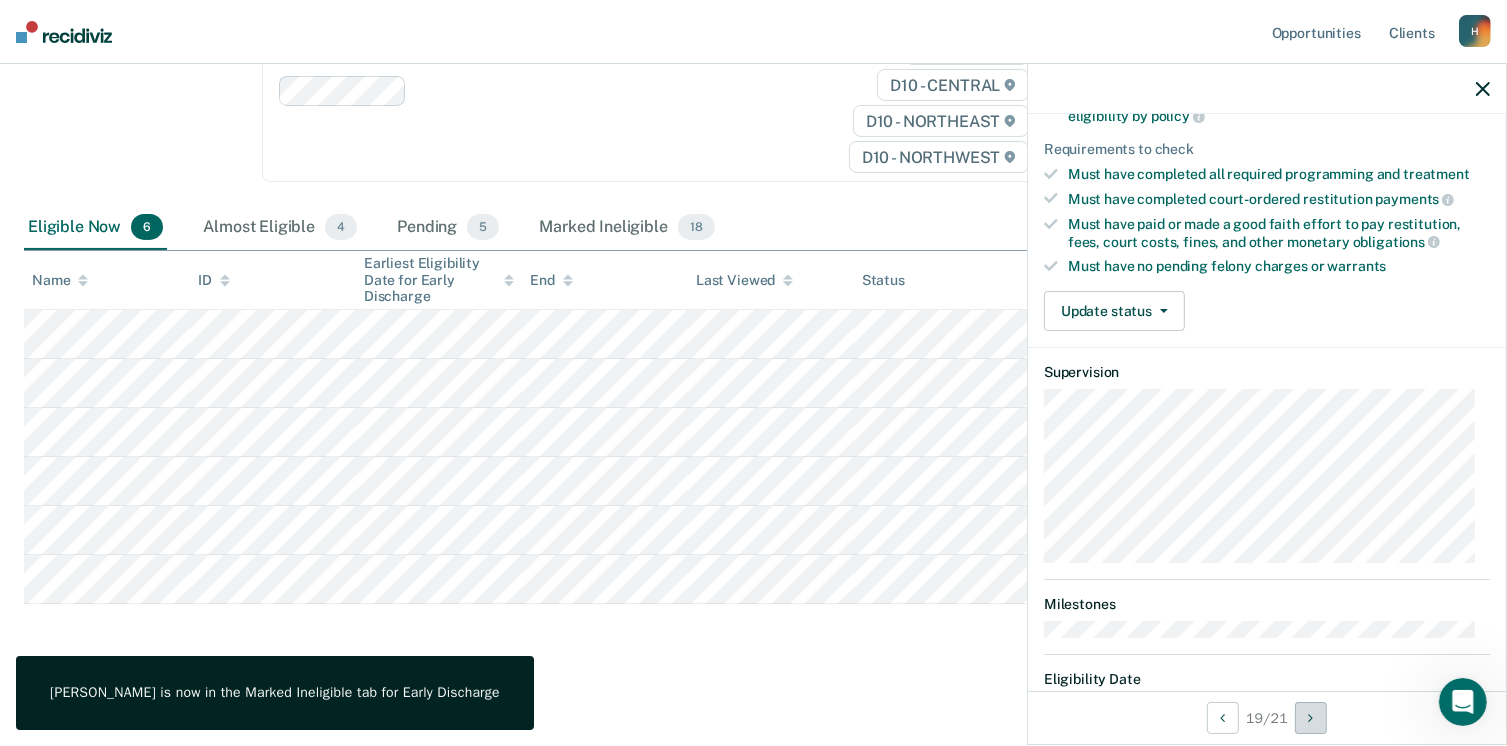 scroll, scrollTop: 171, scrollLeft: 0, axis: vertical 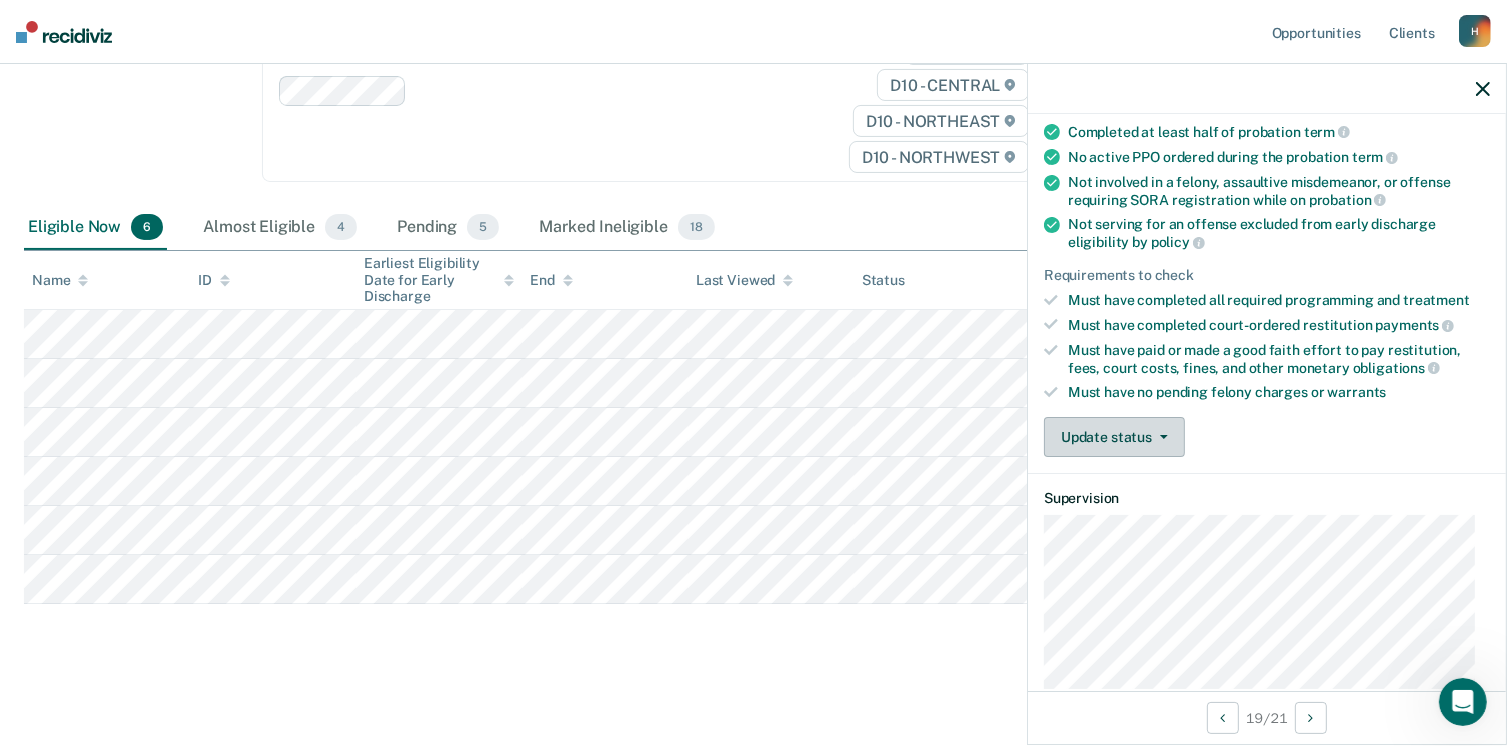 click on "Update status" at bounding box center [1114, 437] 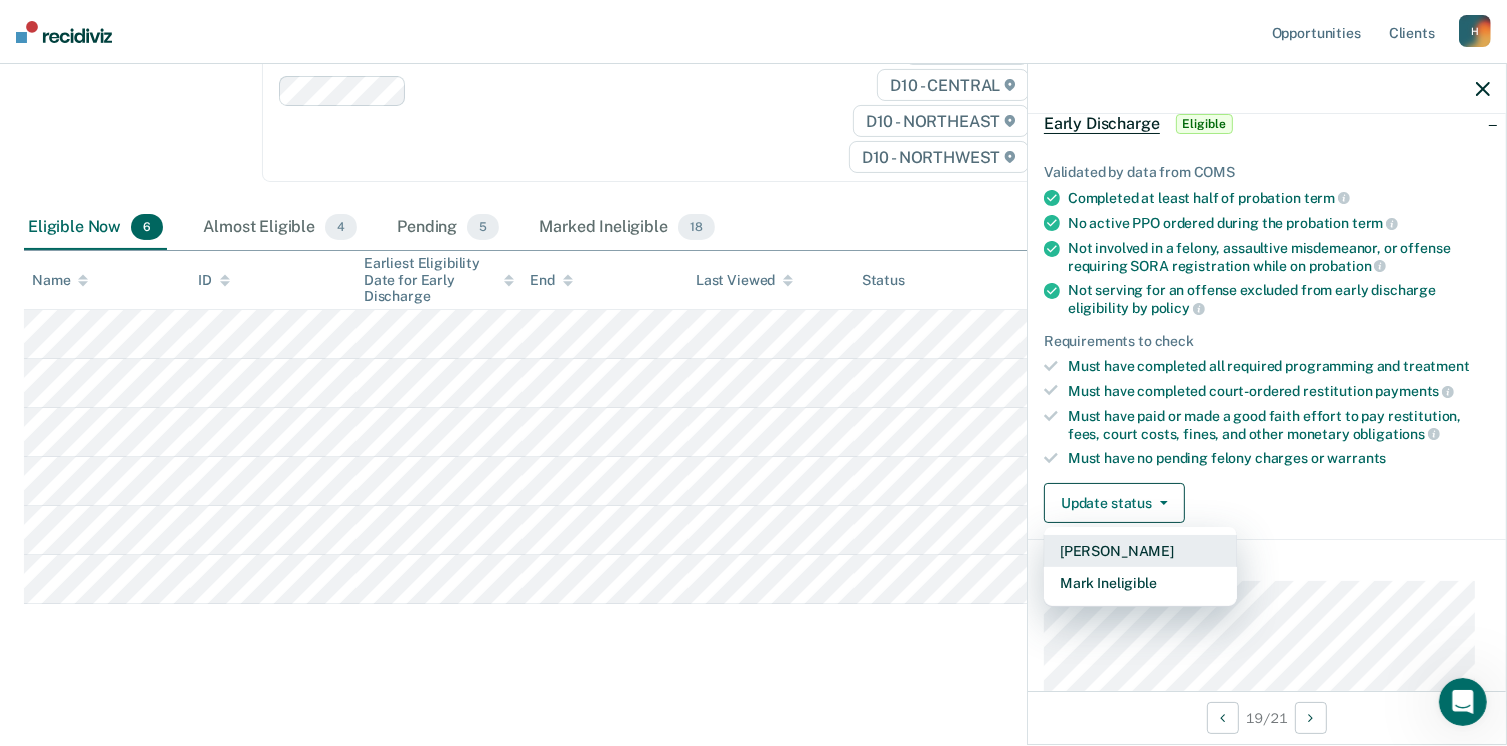 scroll, scrollTop: 71, scrollLeft: 0, axis: vertical 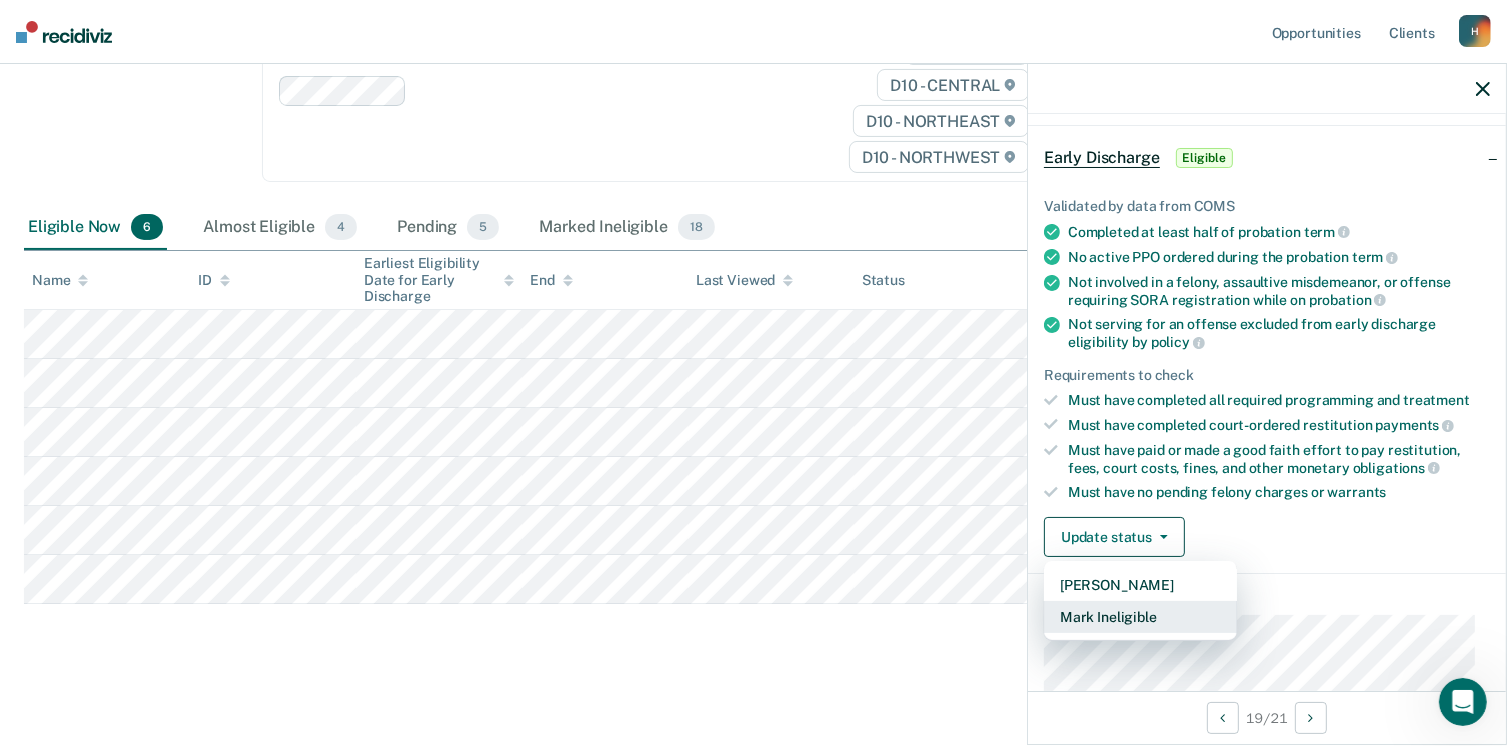 click on "Mark Ineligible" at bounding box center (1140, 617) 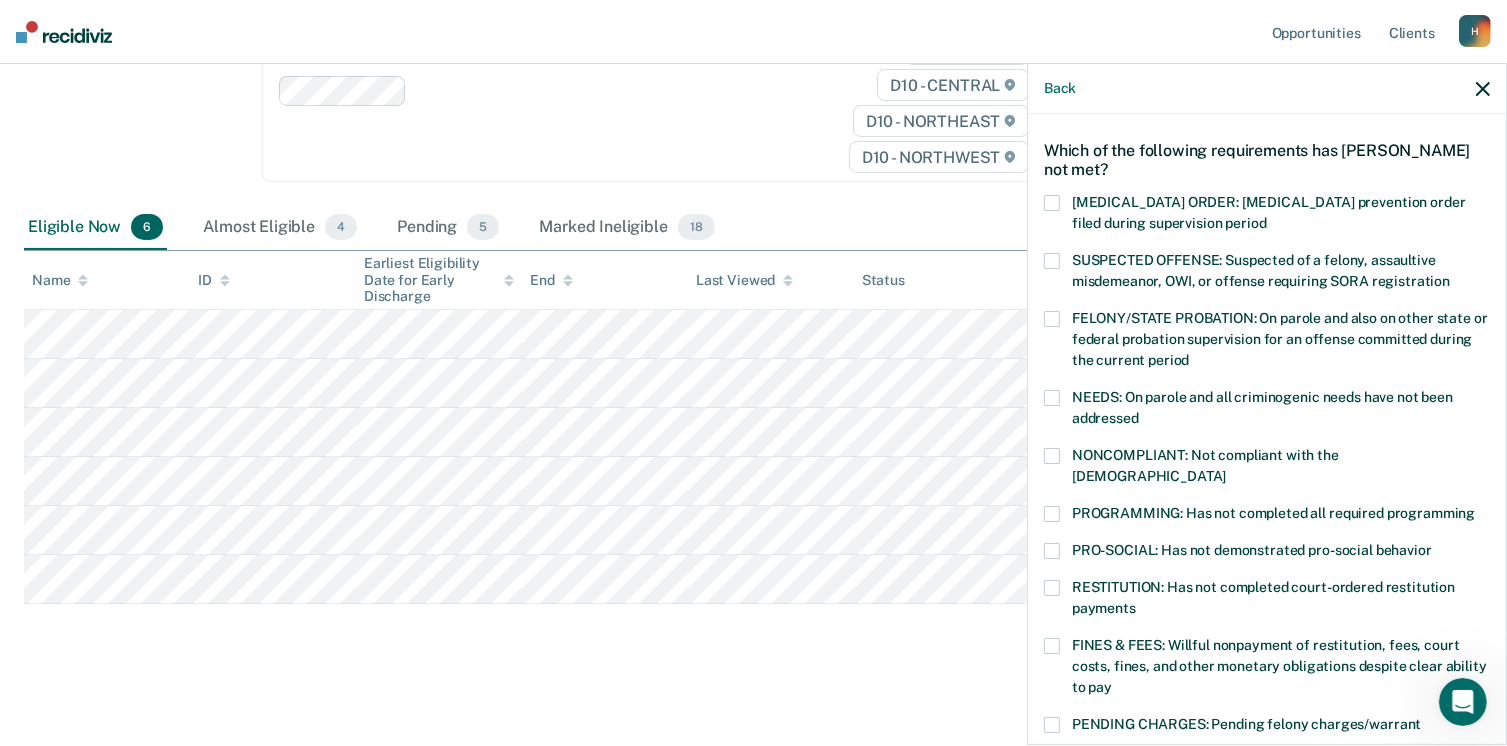 click at bounding box center (1052, 514) 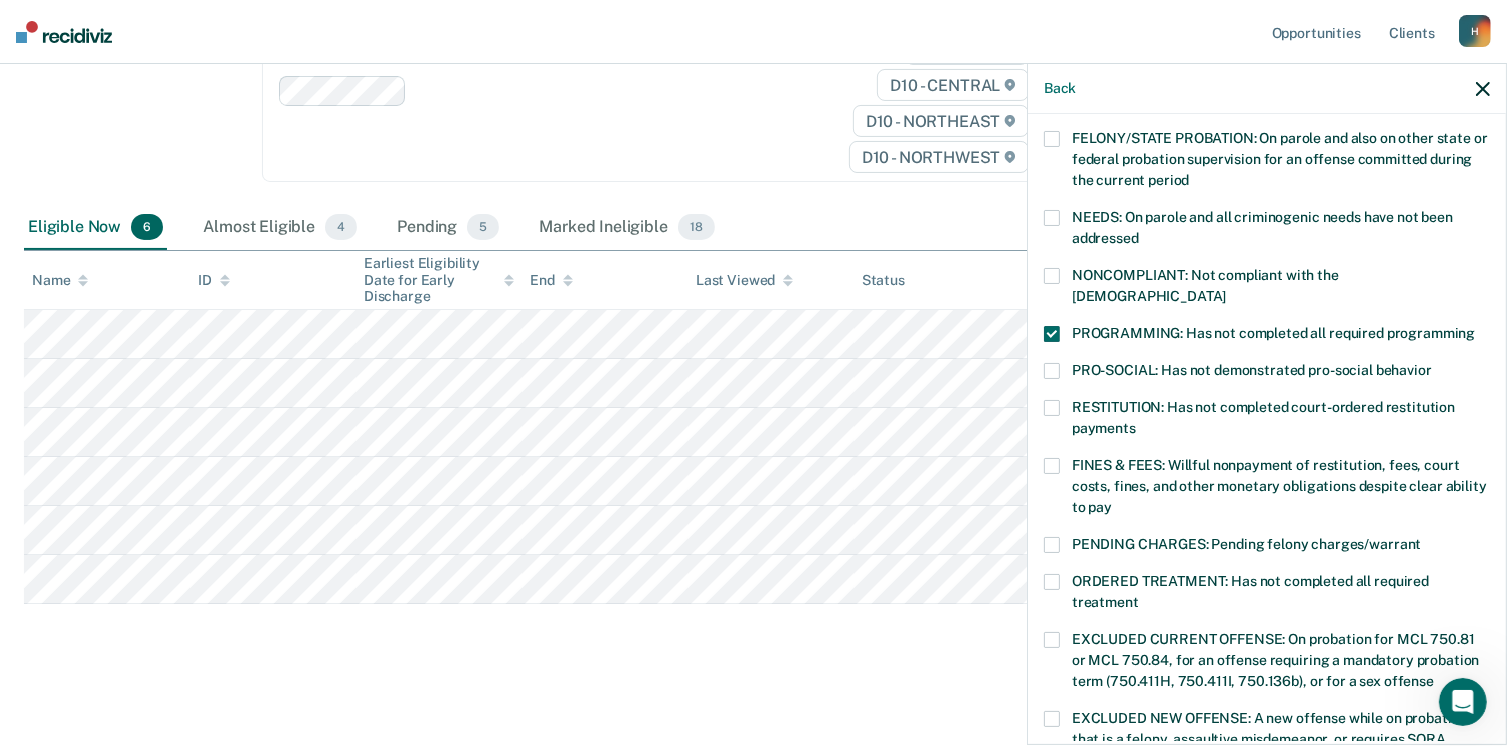 scroll, scrollTop: 300, scrollLeft: 0, axis: vertical 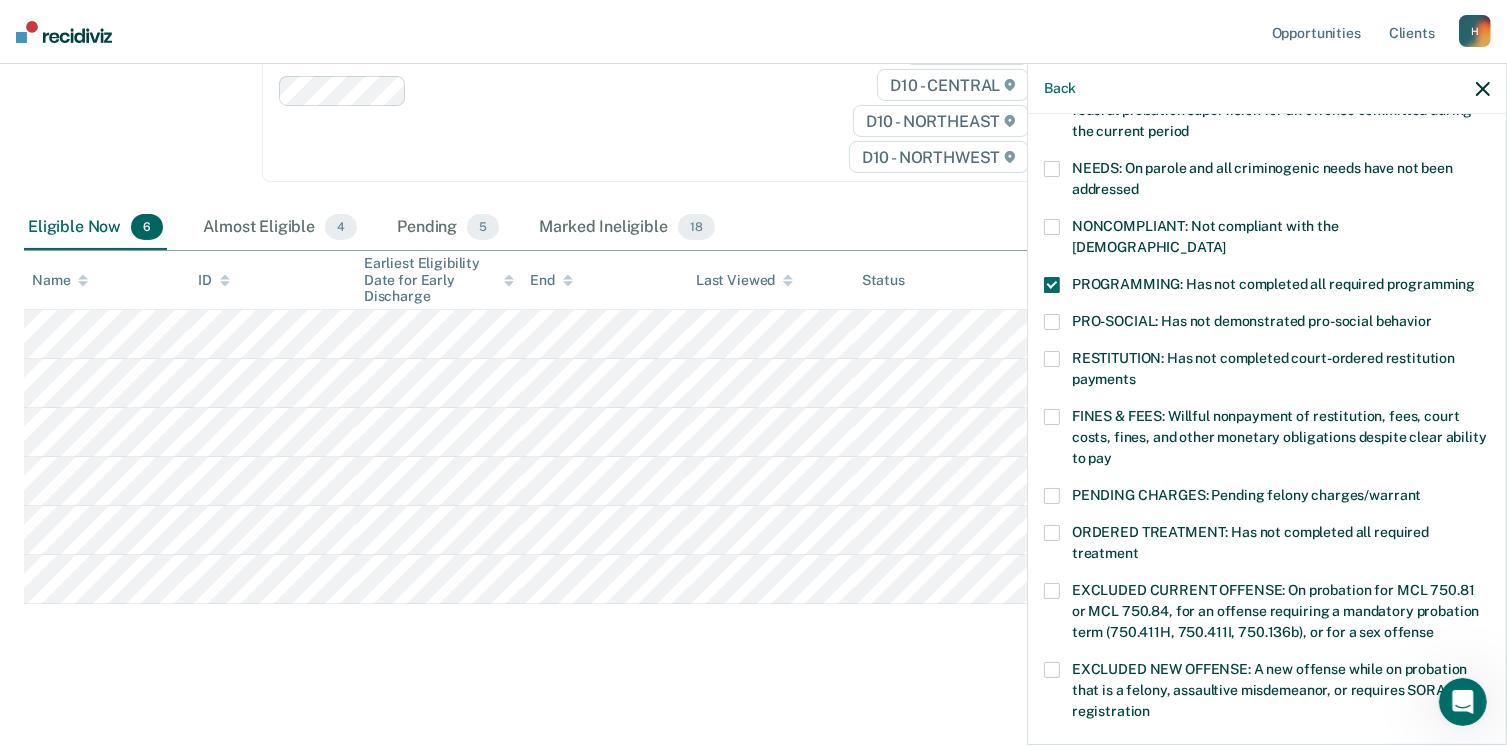 click at bounding box center (1052, 533) 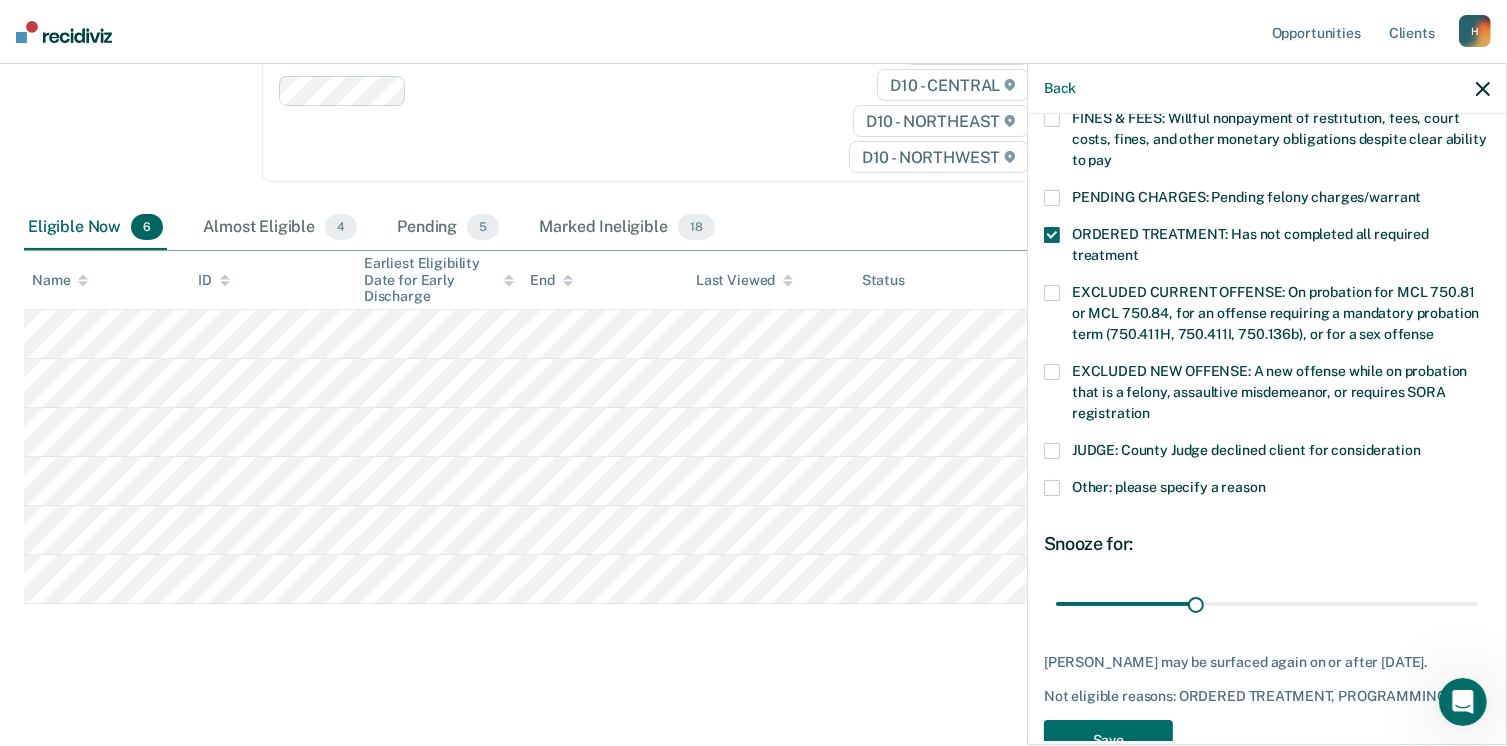 scroll, scrollTop: 600, scrollLeft: 0, axis: vertical 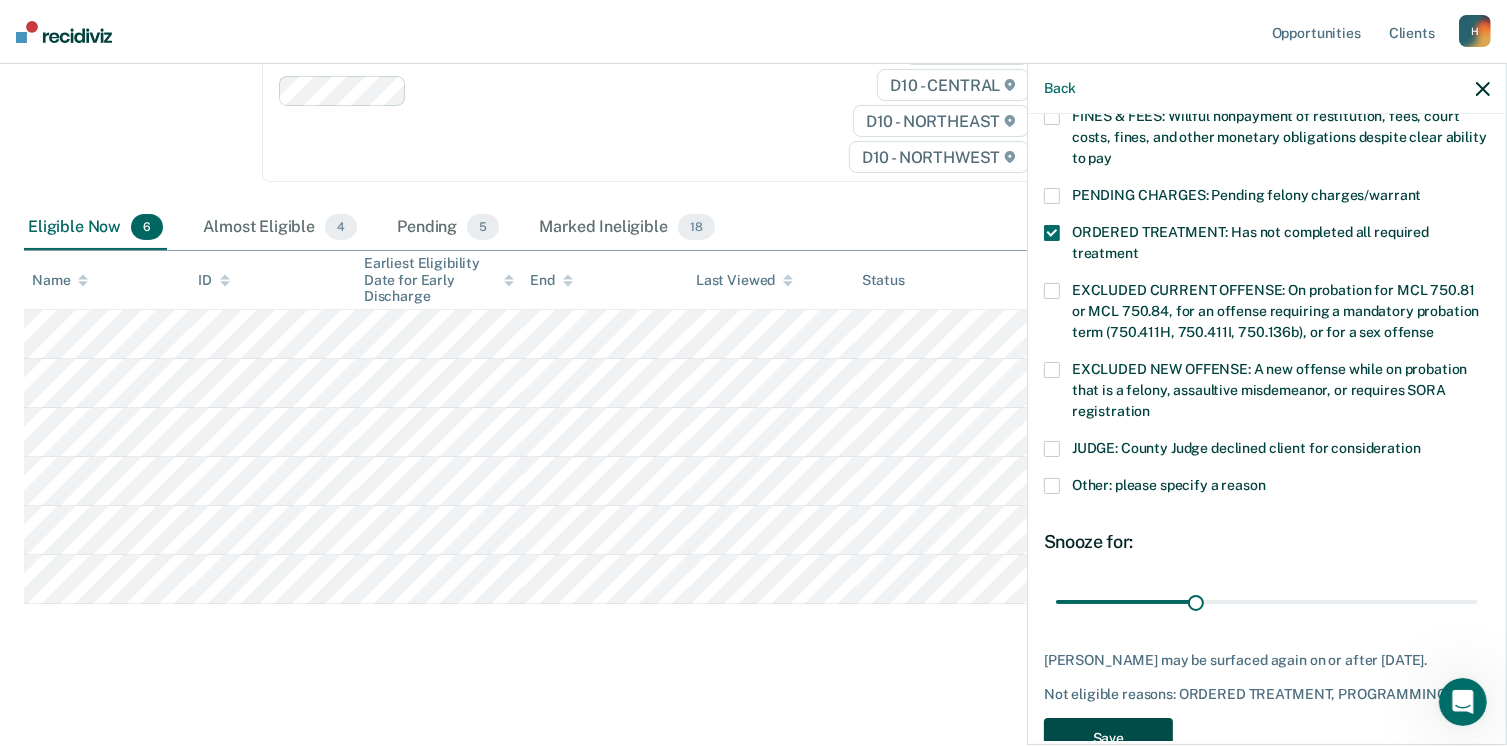 click on "Save" at bounding box center [1108, 738] 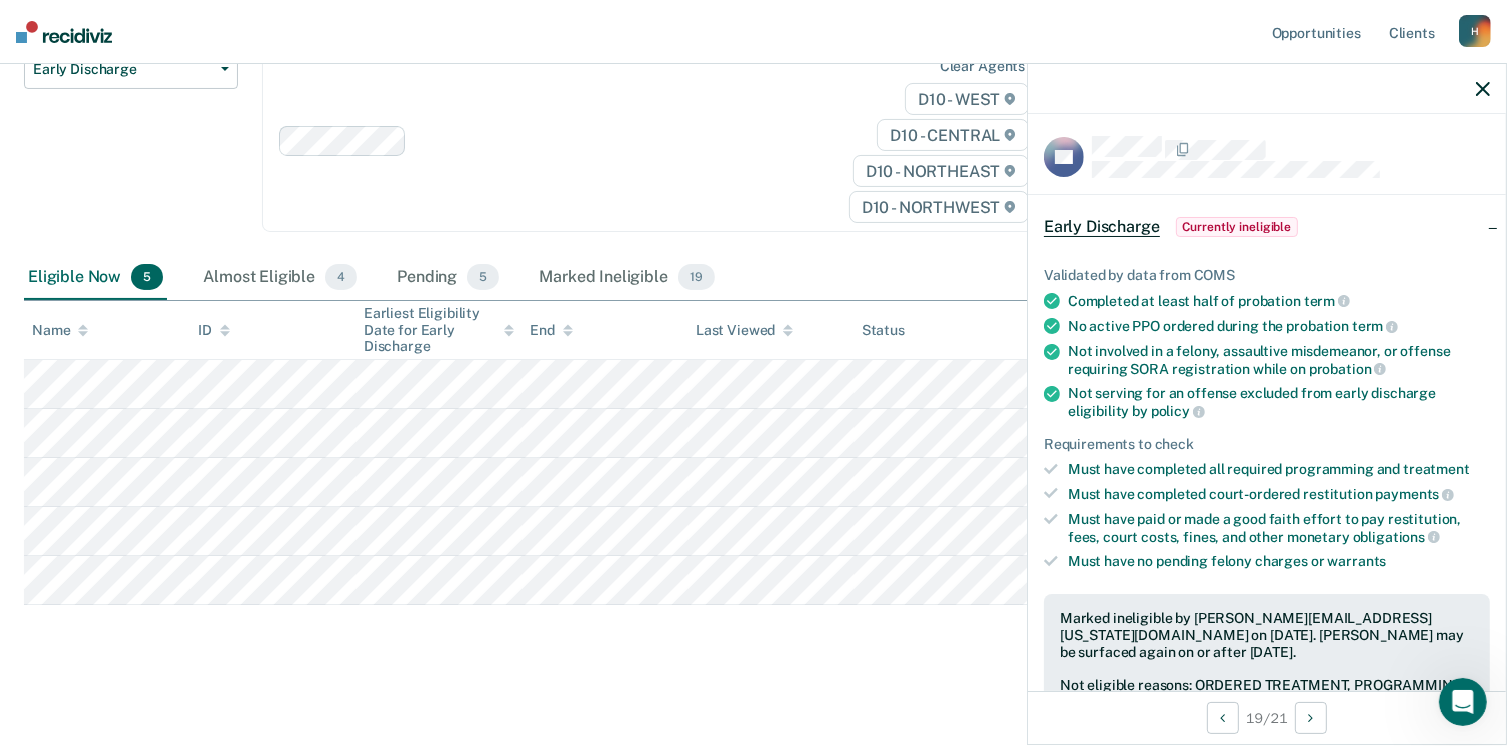 scroll, scrollTop: 0, scrollLeft: 0, axis: both 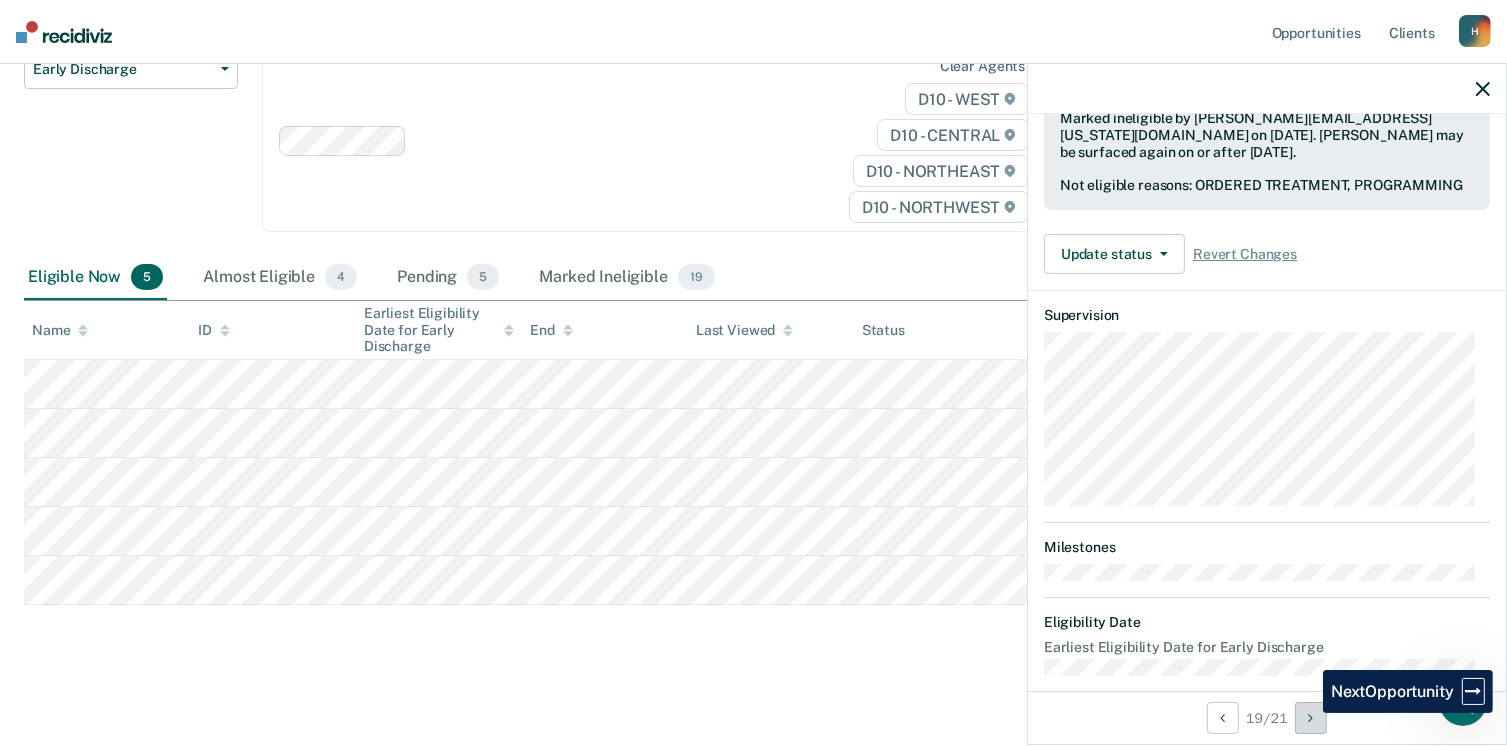click at bounding box center [1311, 718] 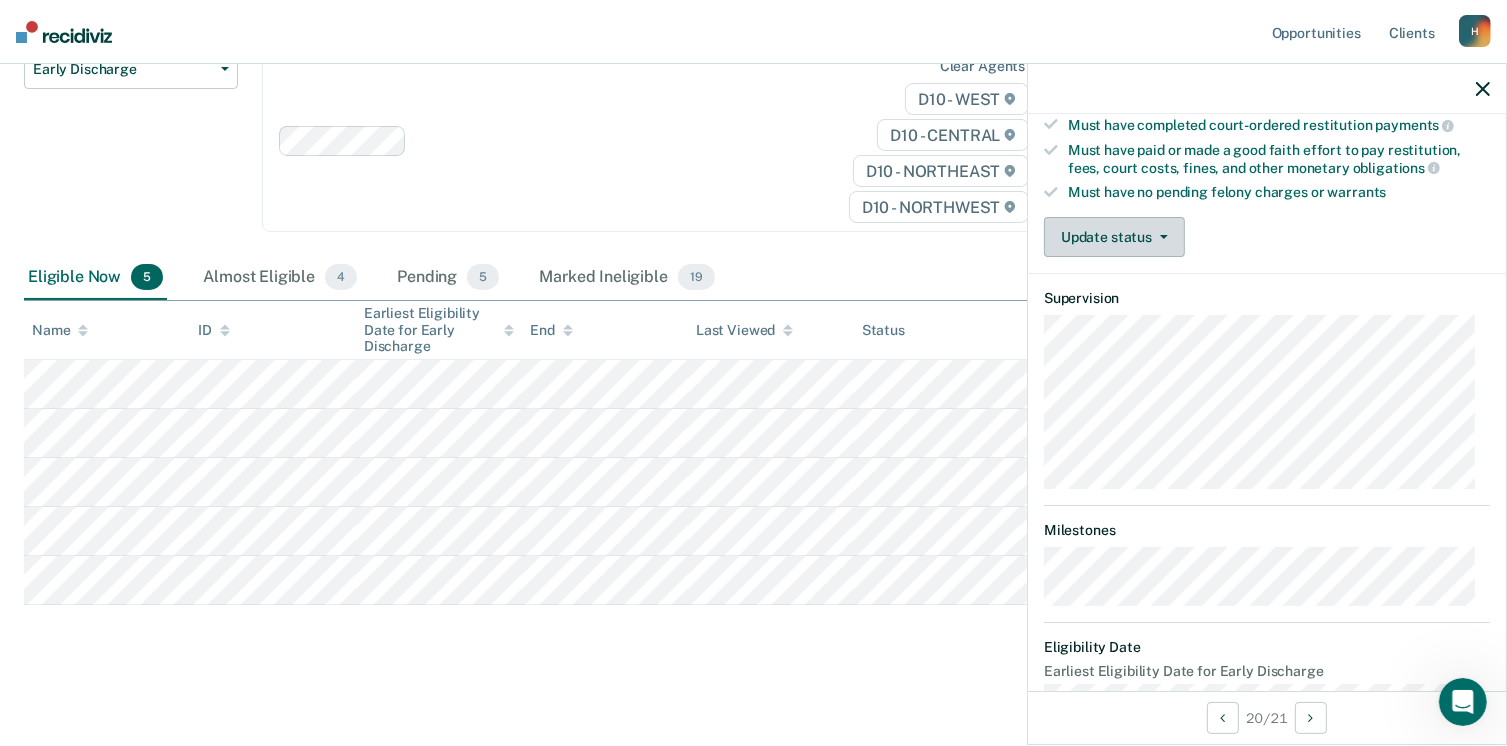click on "Update status" at bounding box center (1114, 237) 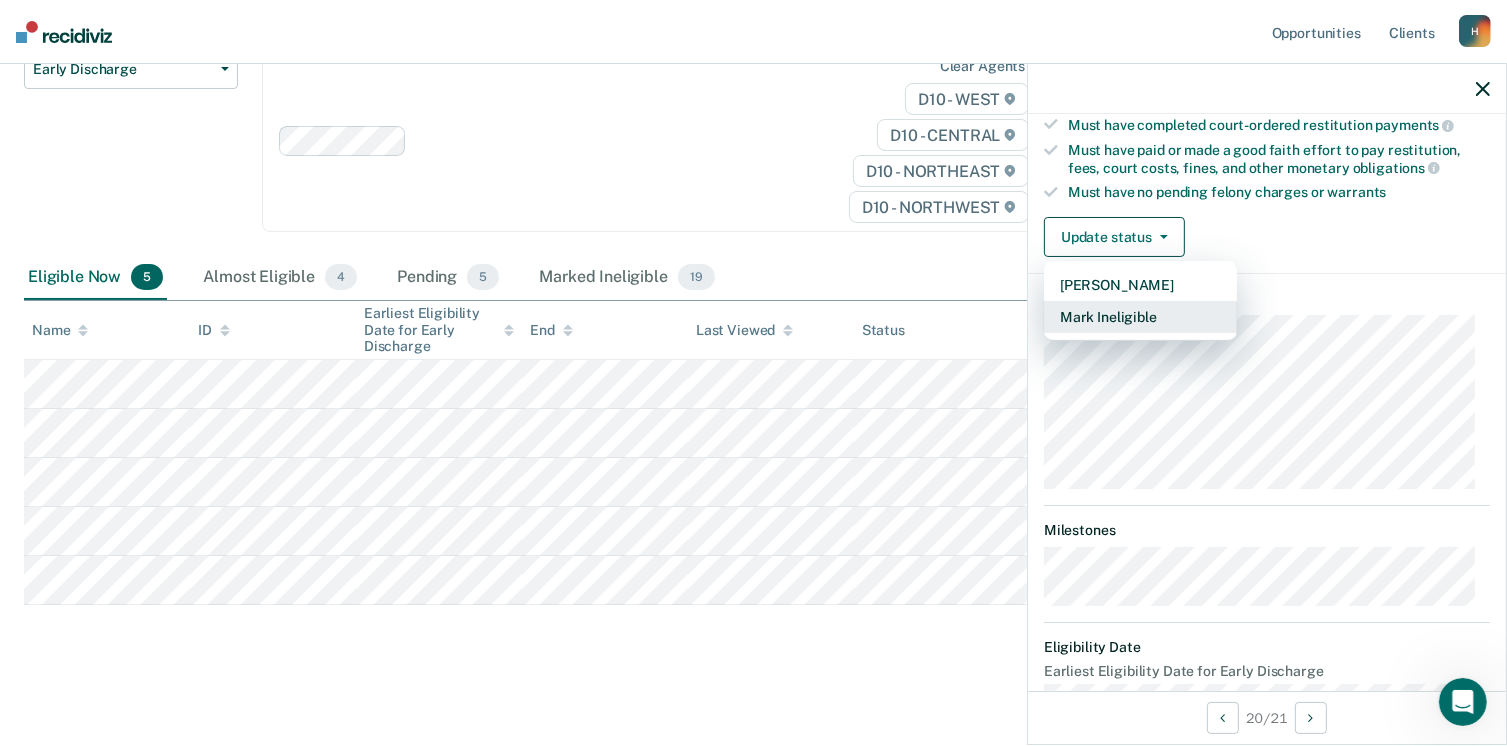 click on "Mark Ineligible" at bounding box center [1140, 317] 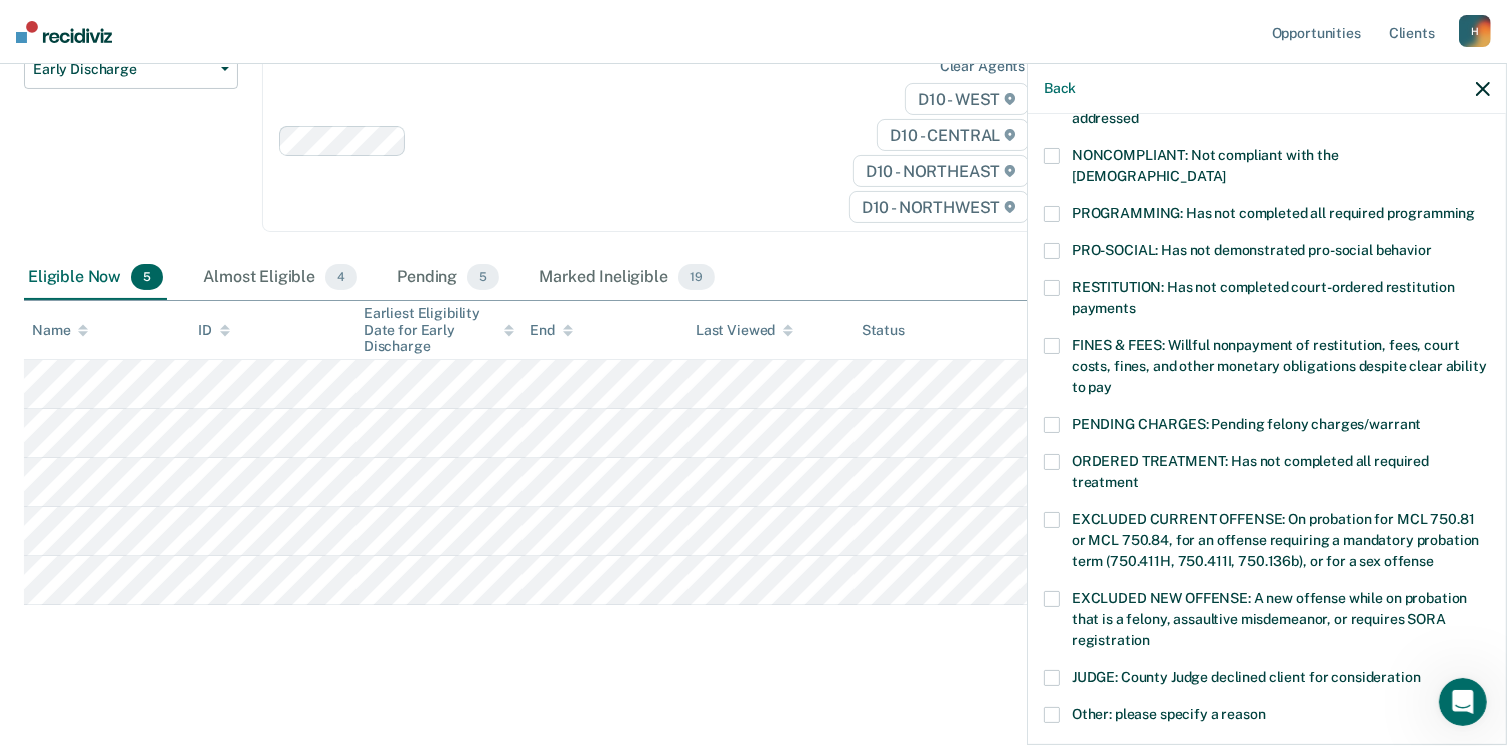 click at bounding box center [1052, 599] 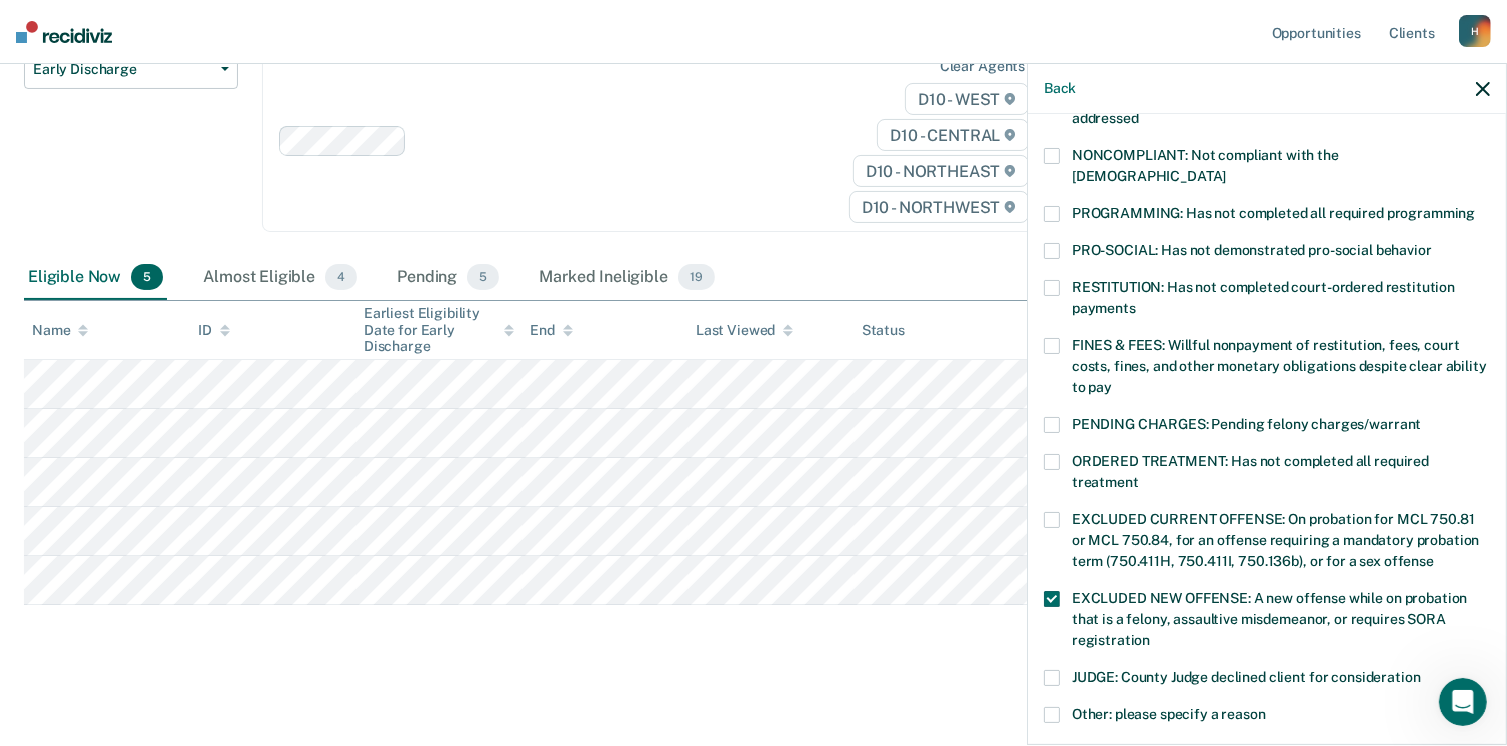 click at bounding box center [1052, 462] 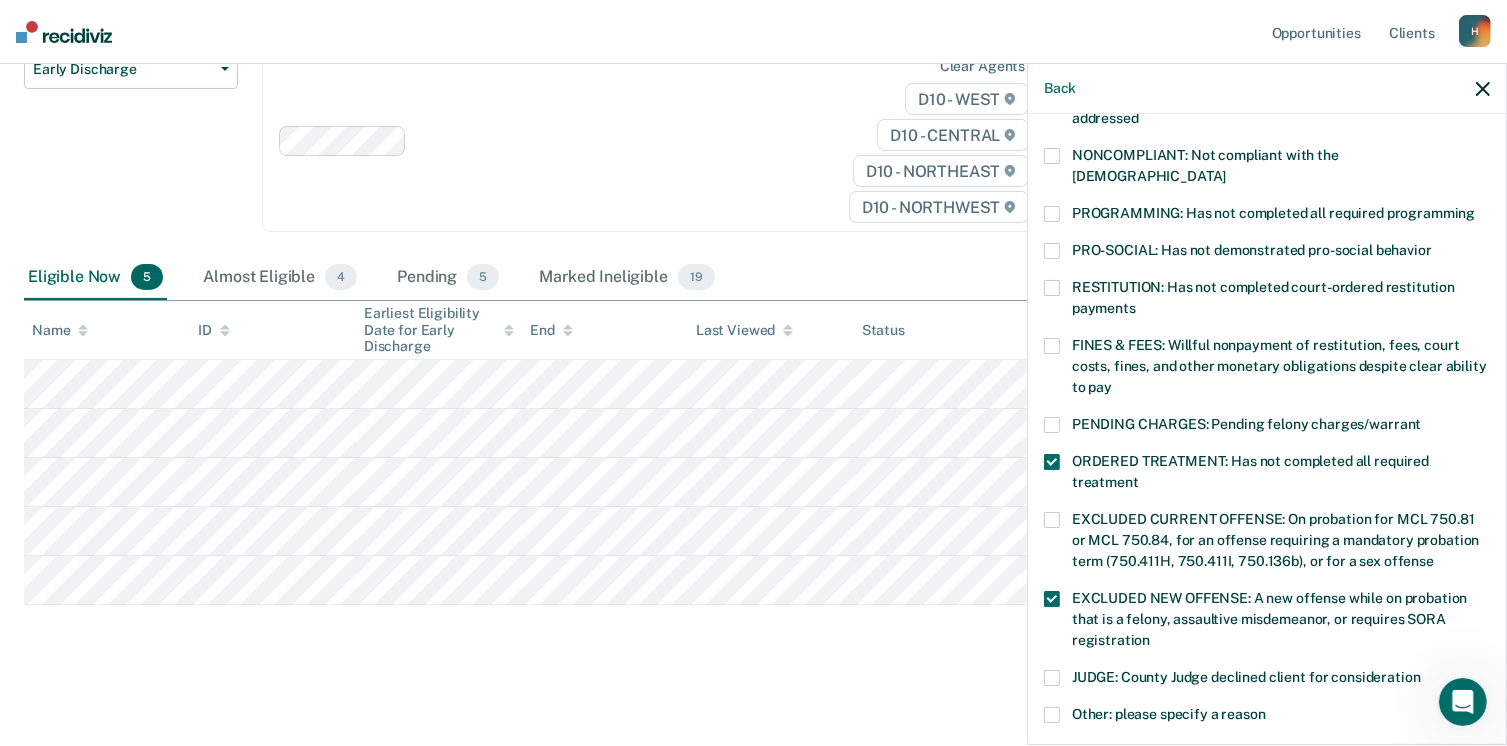 click at bounding box center (1052, 425) 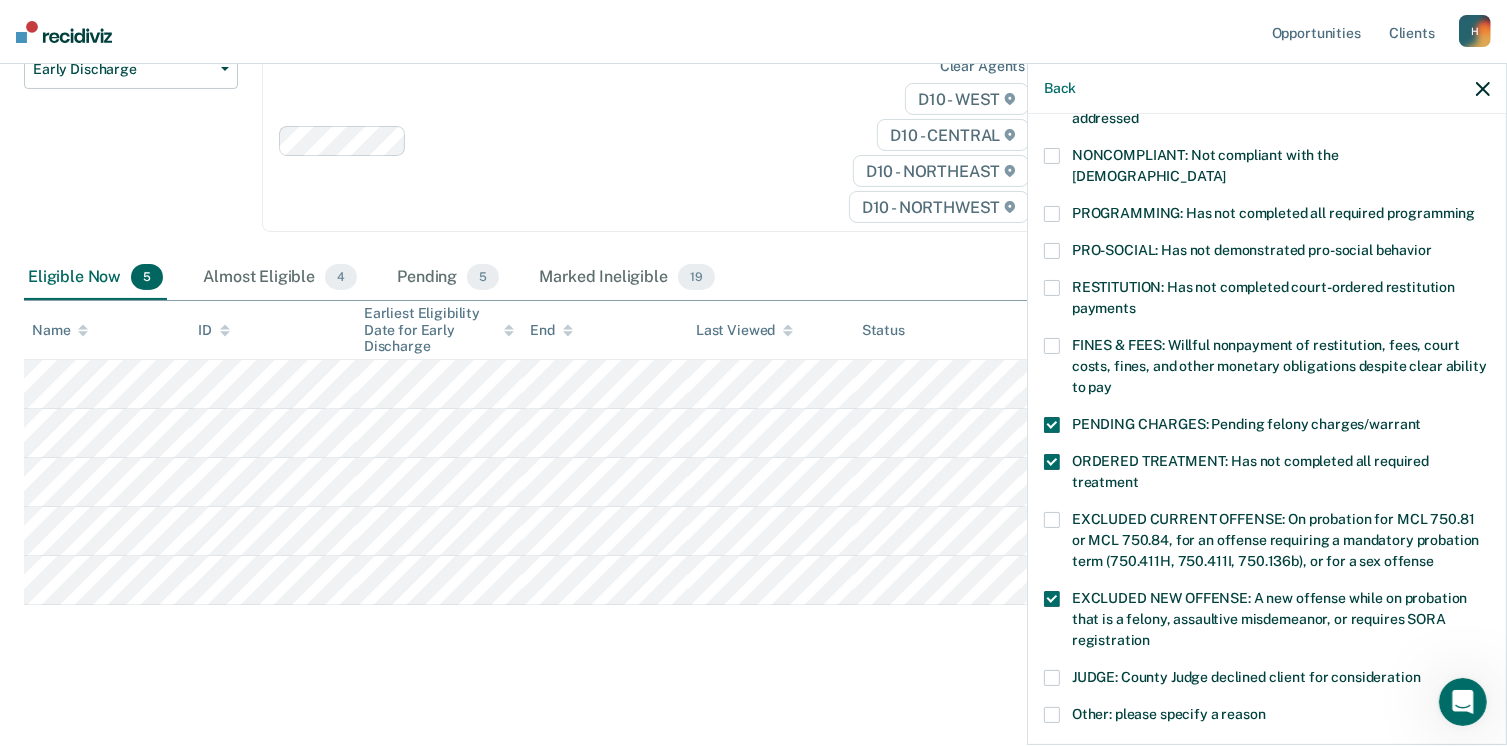 click at bounding box center (1052, 599) 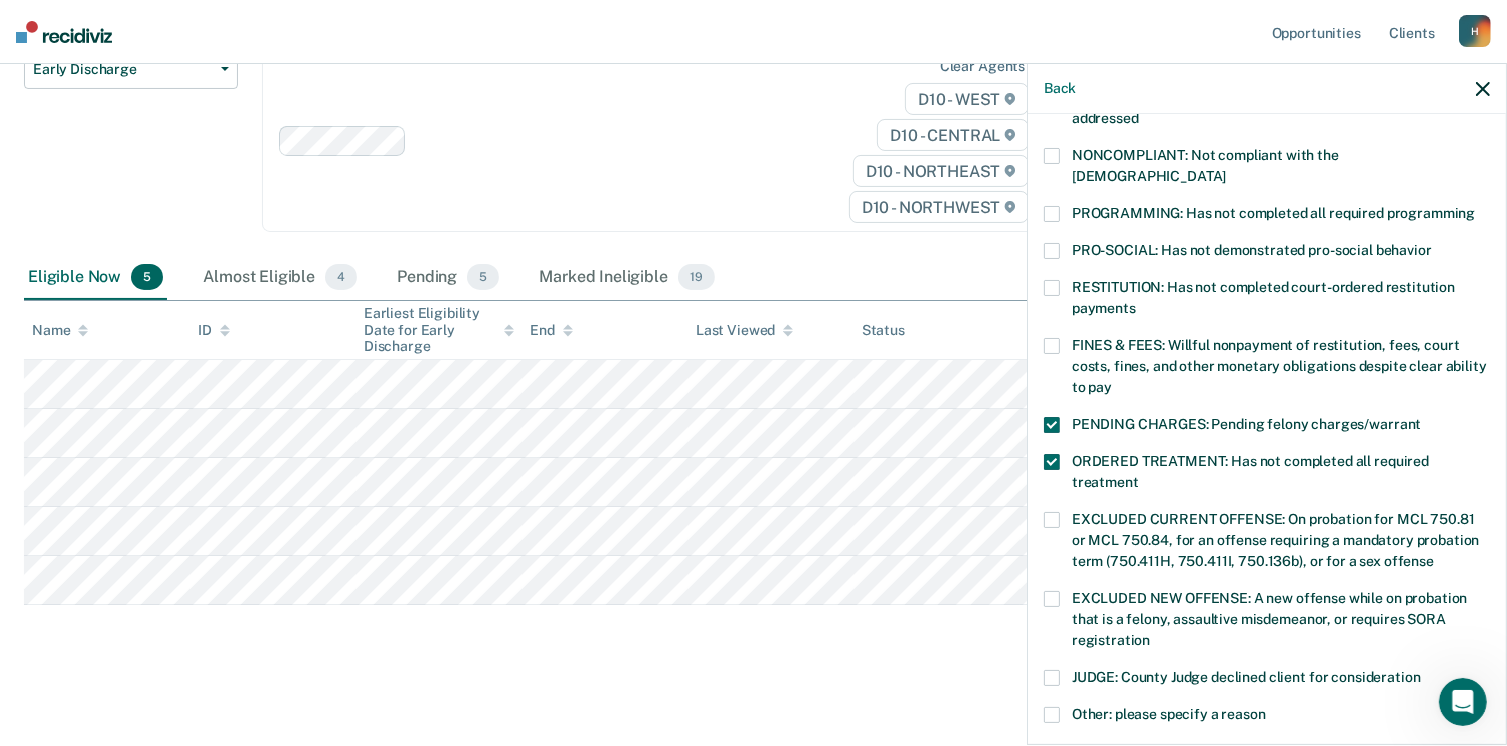 click at bounding box center (1052, 346) 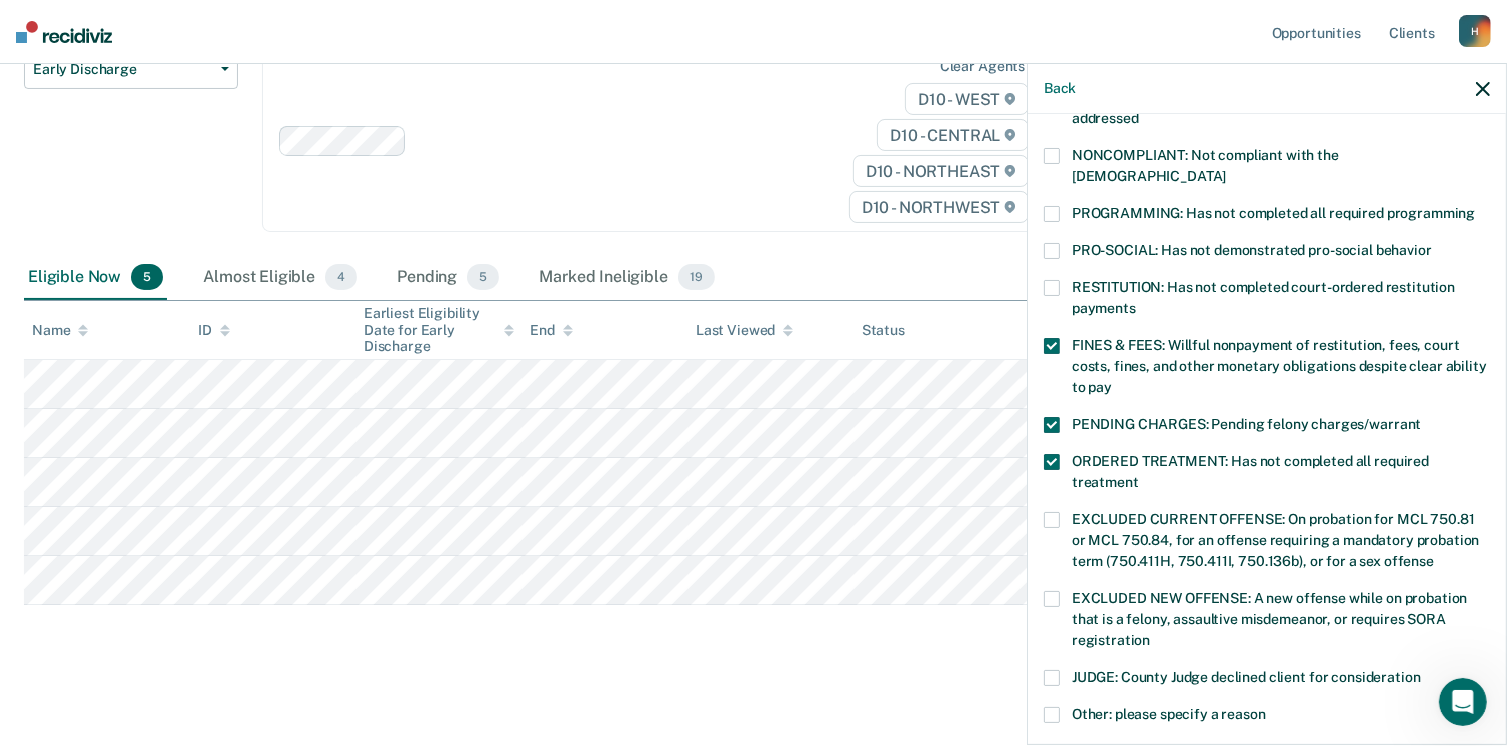 click at bounding box center (1052, 156) 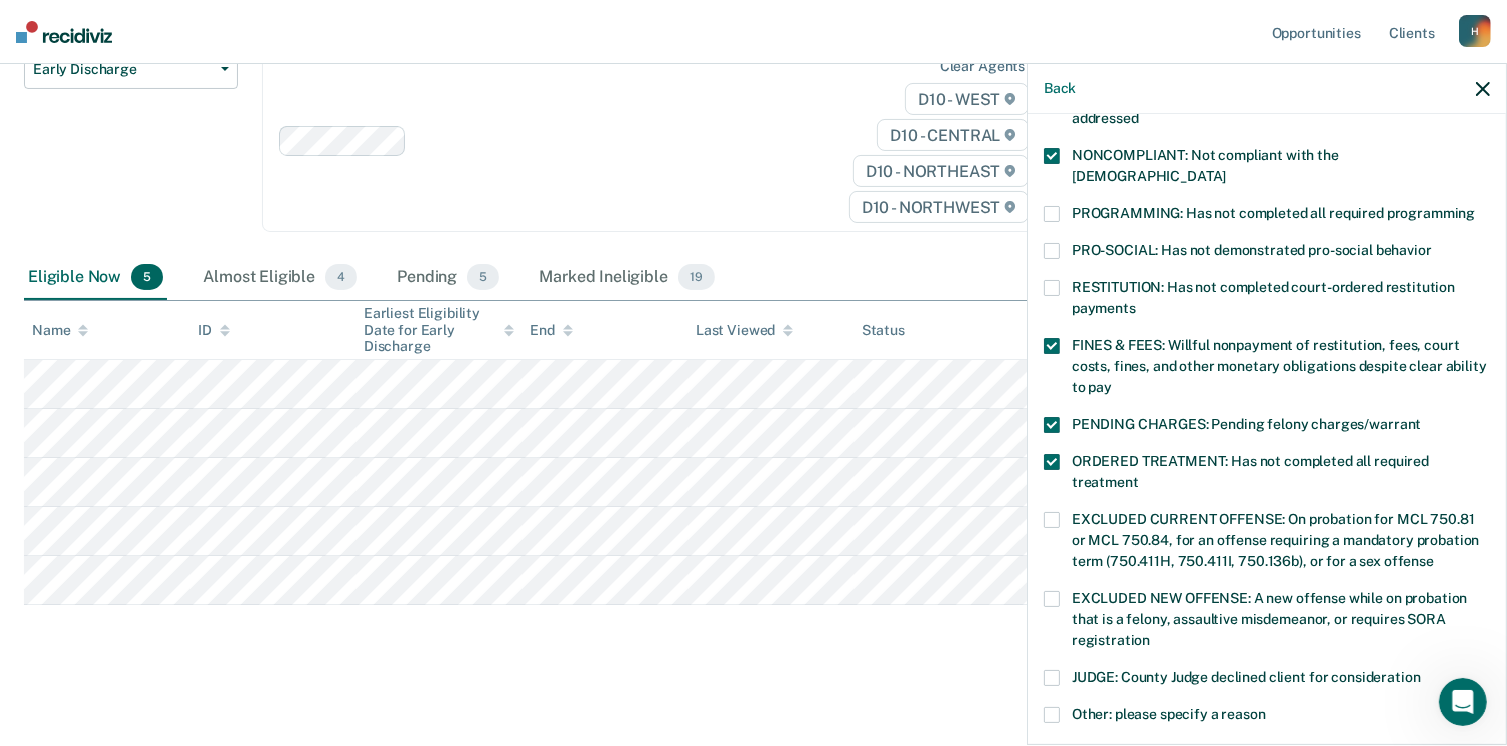 scroll, scrollTop: 647, scrollLeft: 0, axis: vertical 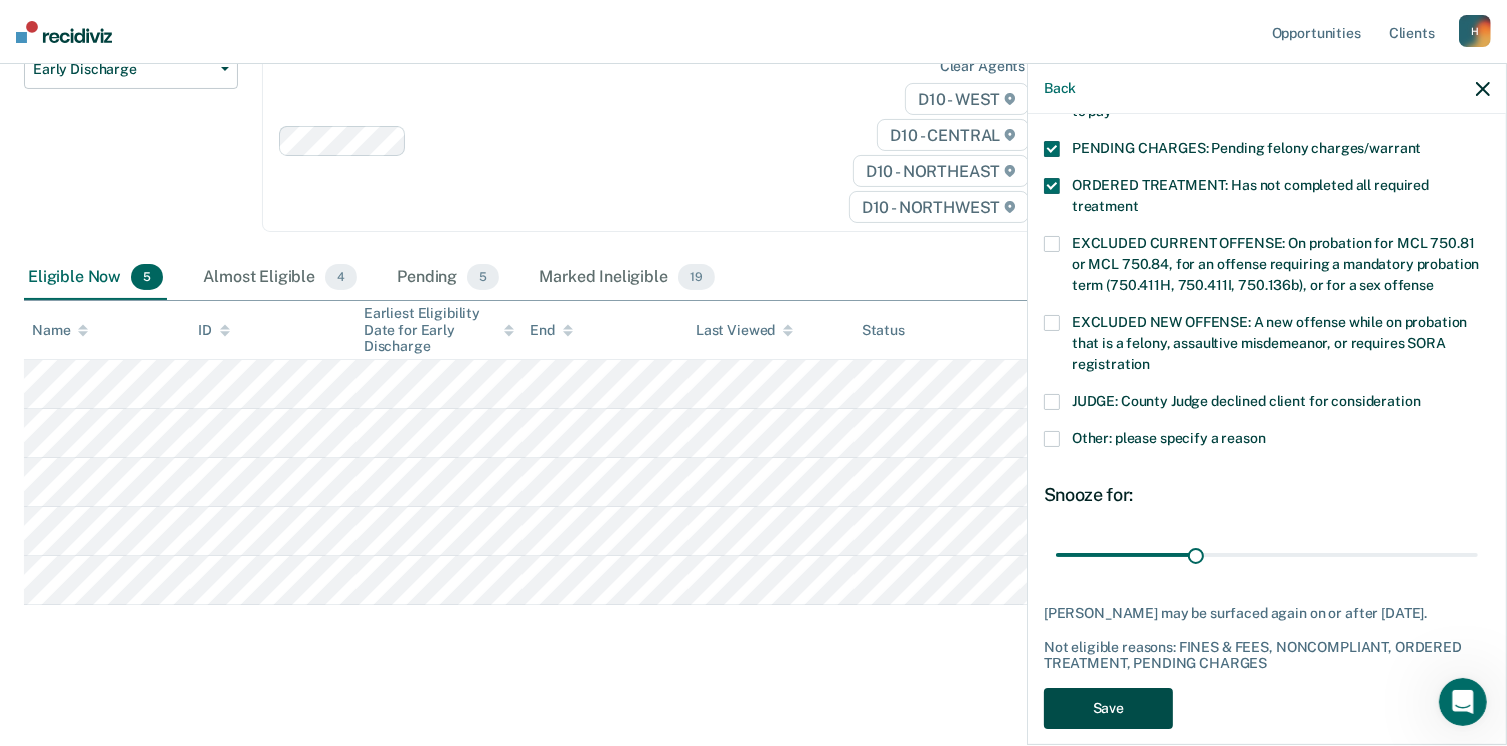 click on "Save" at bounding box center (1108, 708) 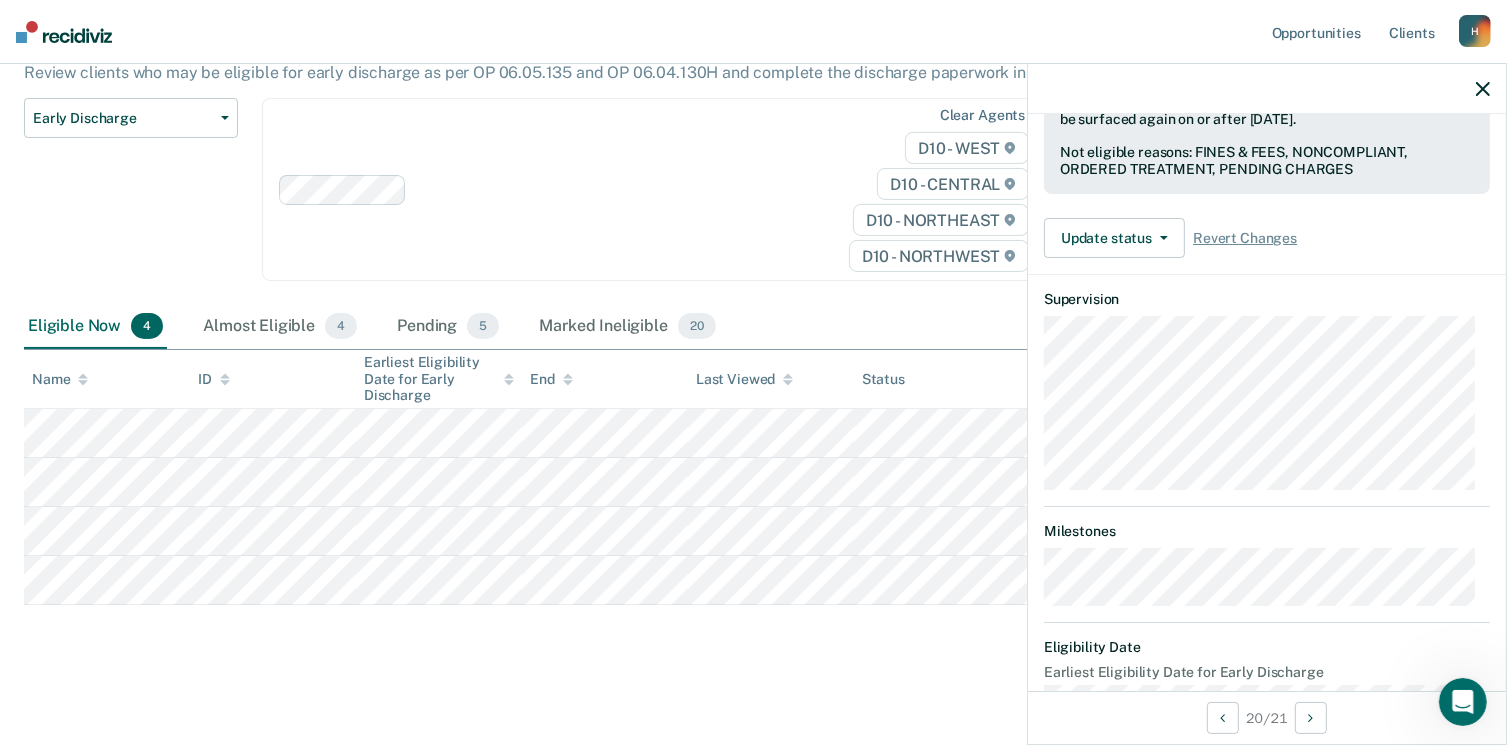 scroll, scrollTop: 577, scrollLeft: 0, axis: vertical 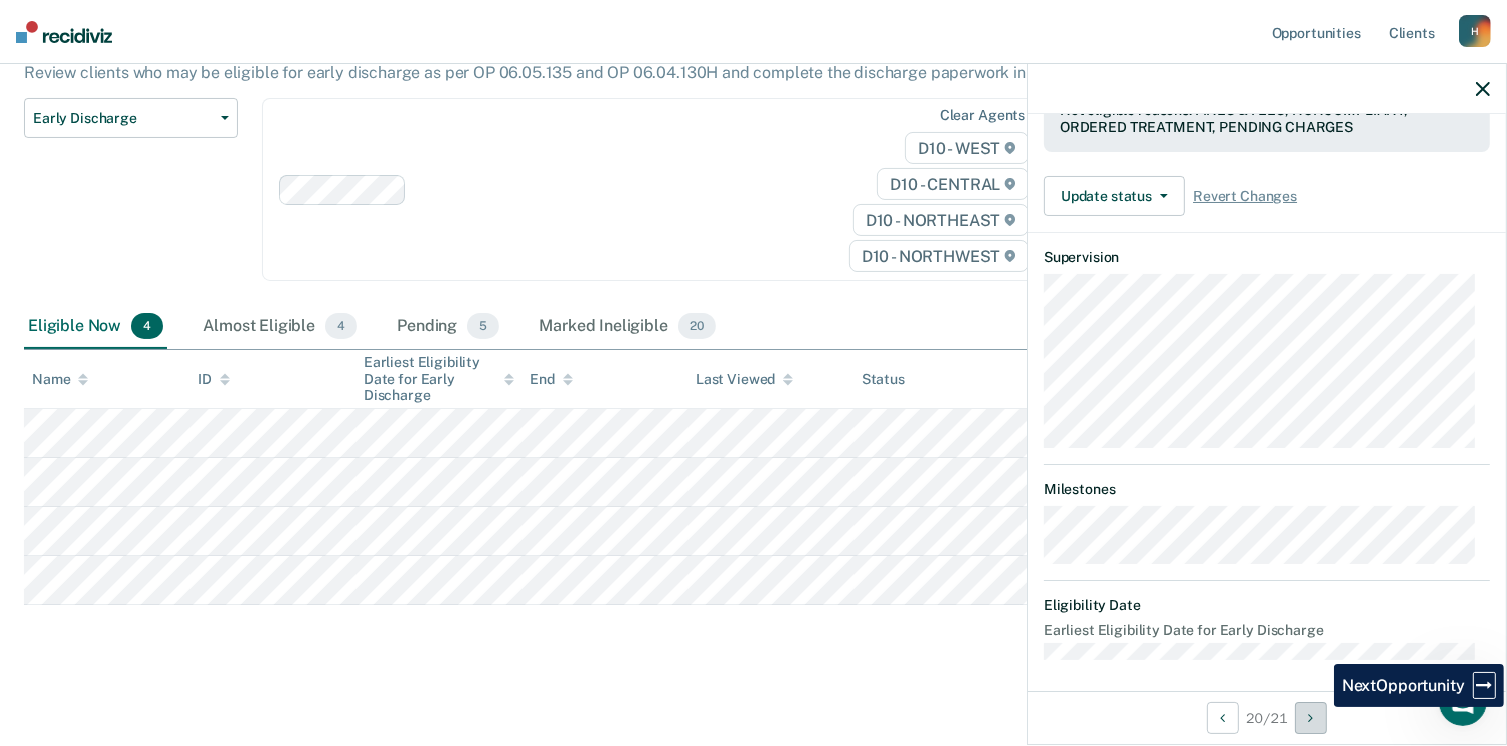 click at bounding box center [1311, 718] 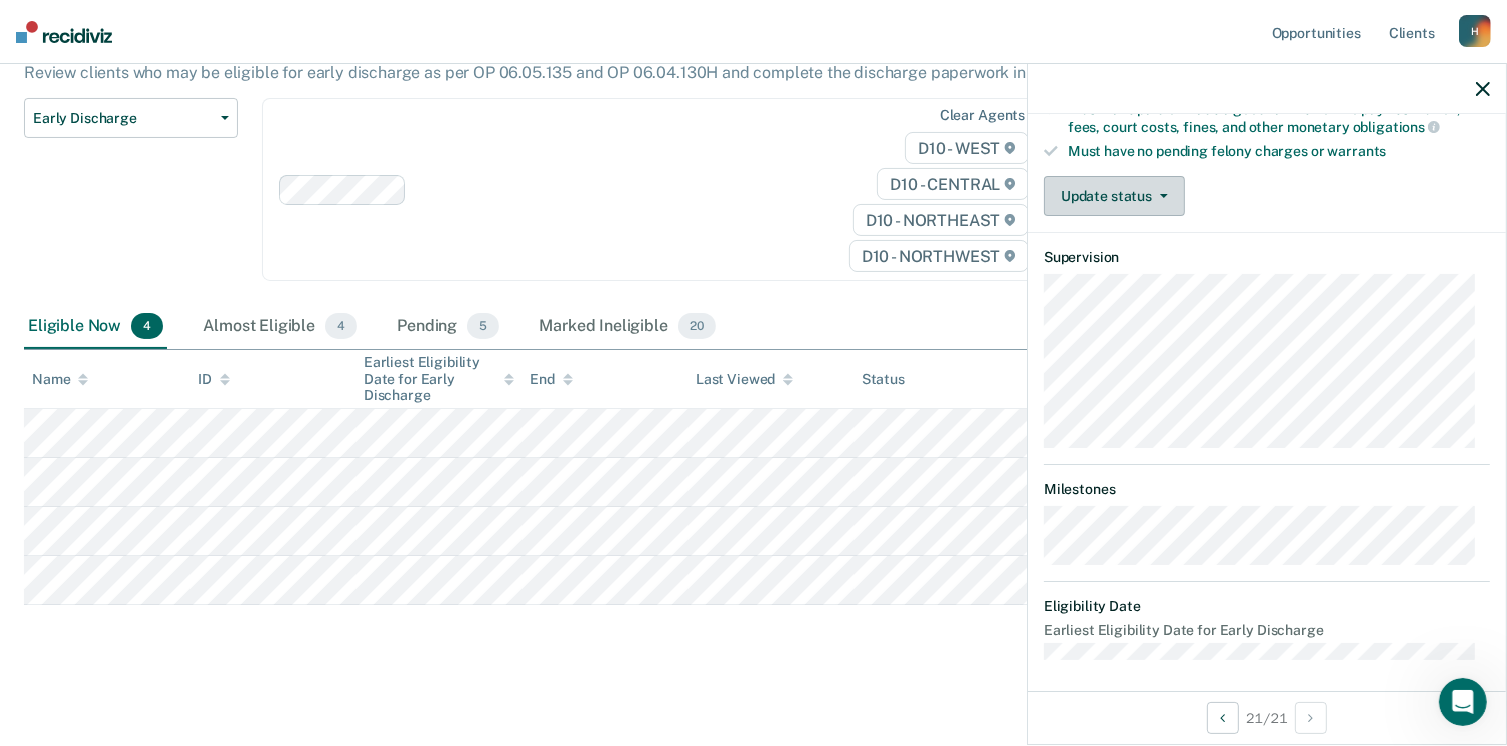 click on "Update status" at bounding box center [1114, 196] 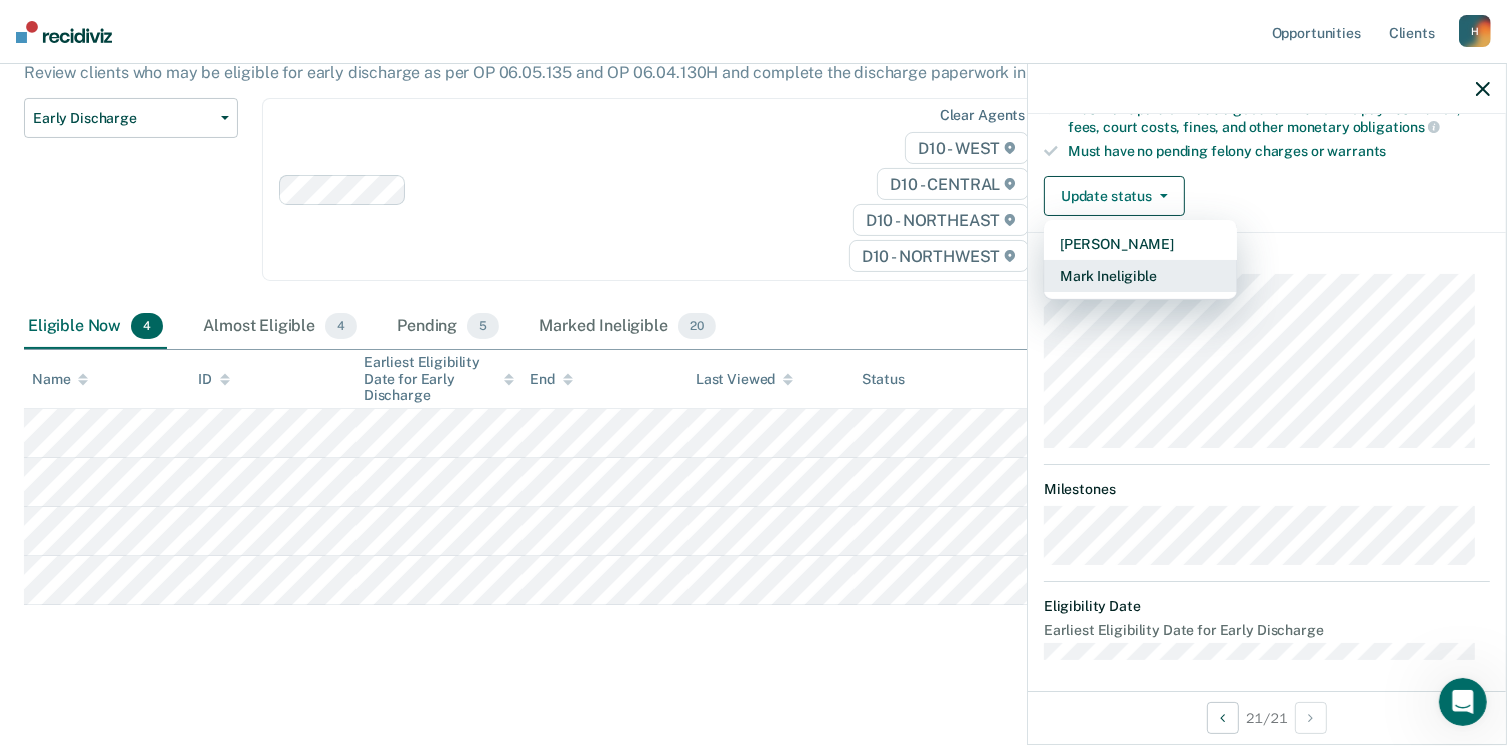 click on "Mark Ineligible" at bounding box center [1140, 276] 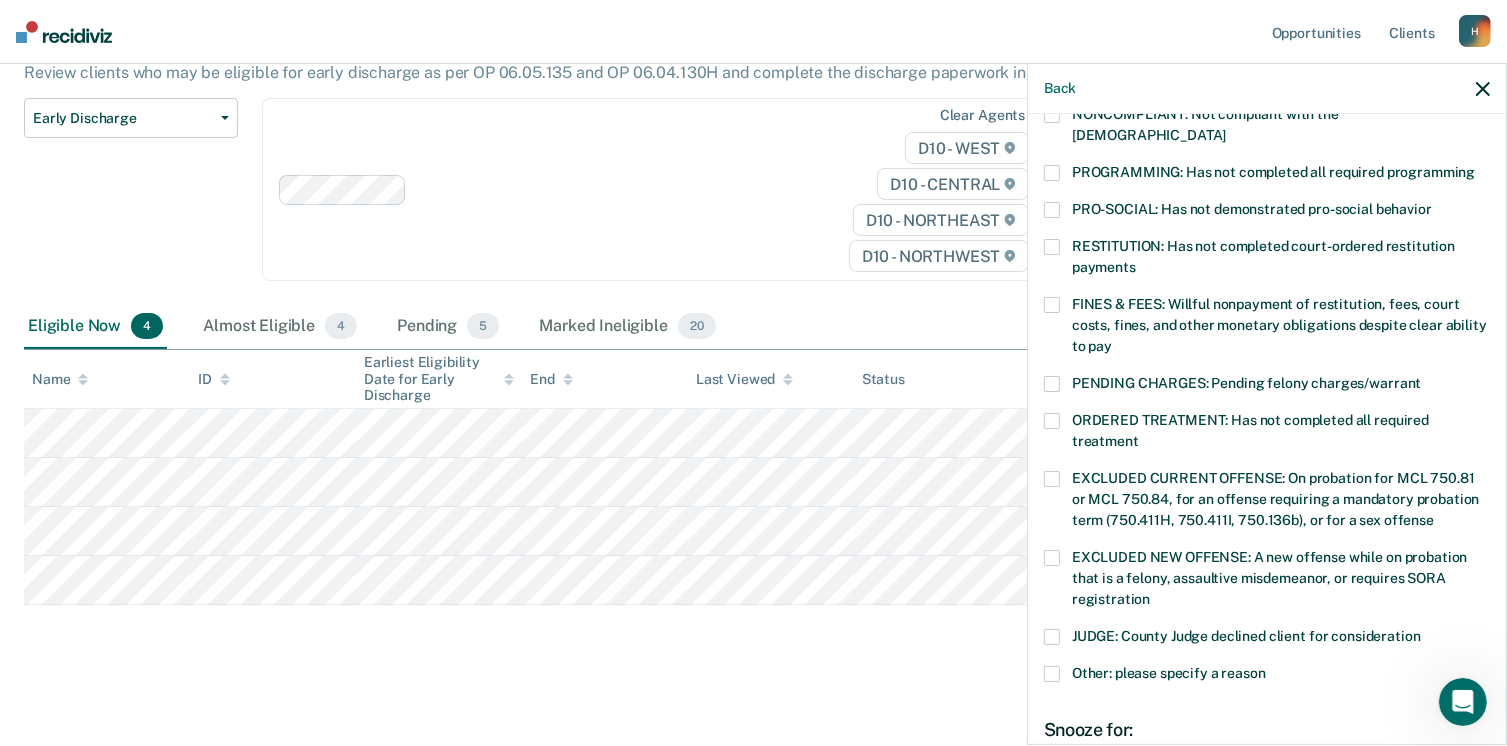 click at bounding box center [1052, 173] 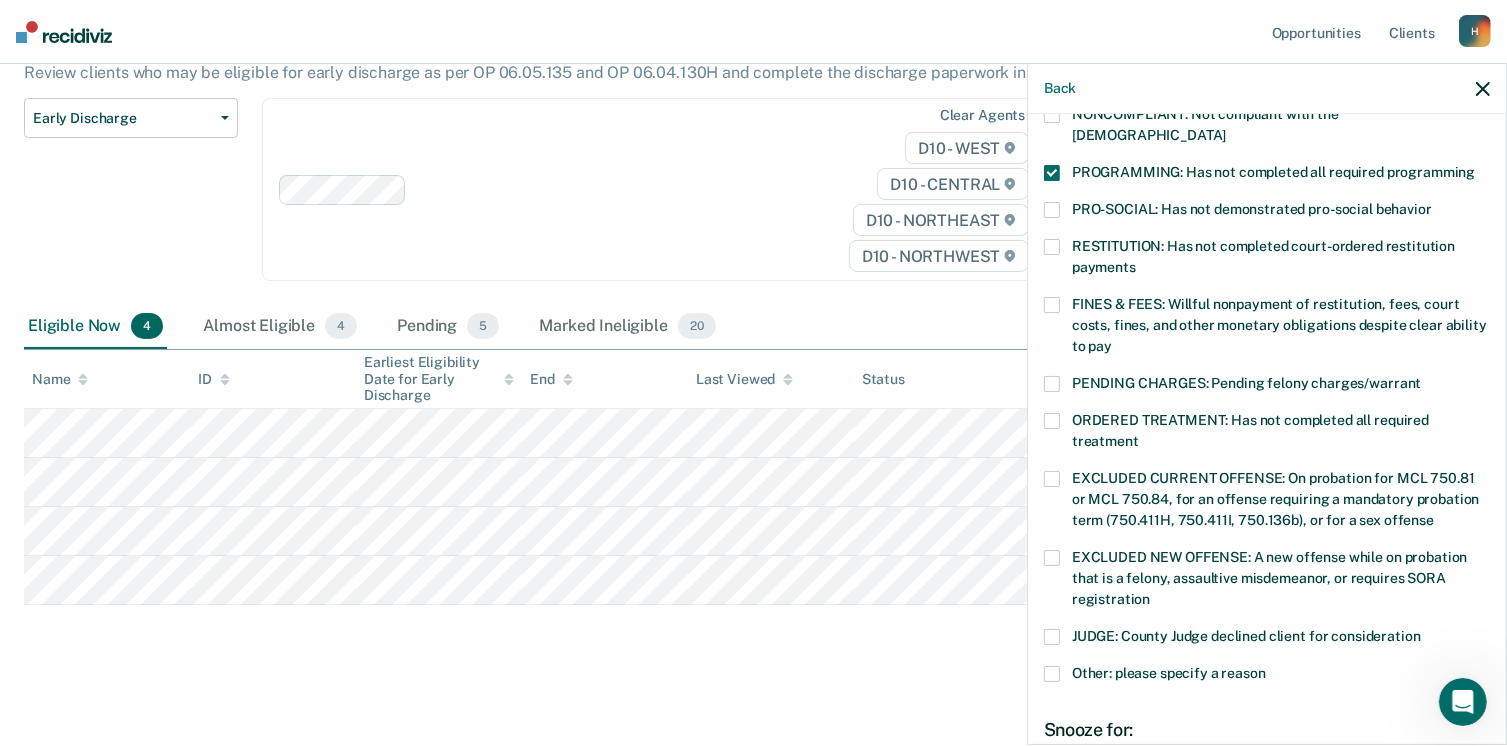 click on "PENDING CHARGES: Pending felony charges/warrant" at bounding box center (1267, 394) 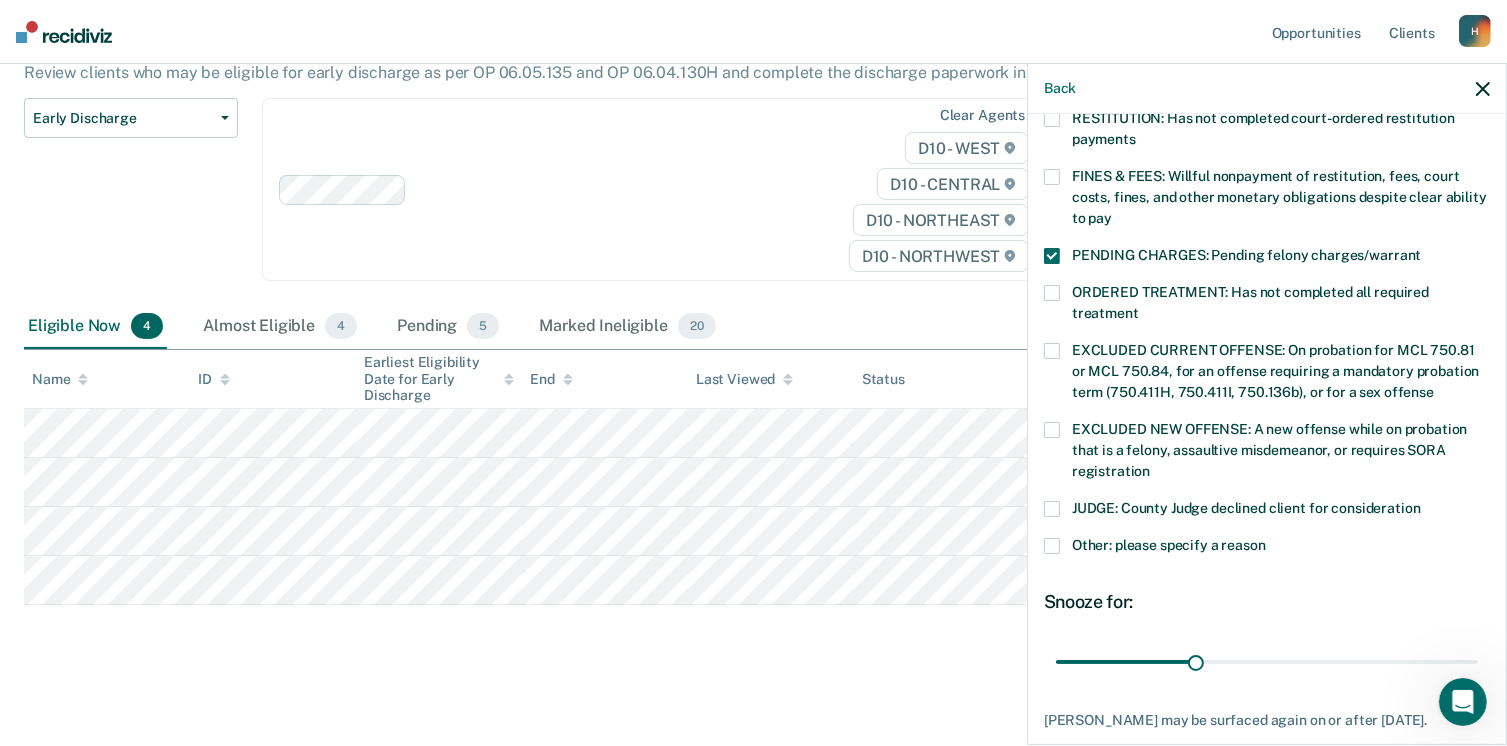 scroll, scrollTop: 647, scrollLeft: 0, axis: vertical 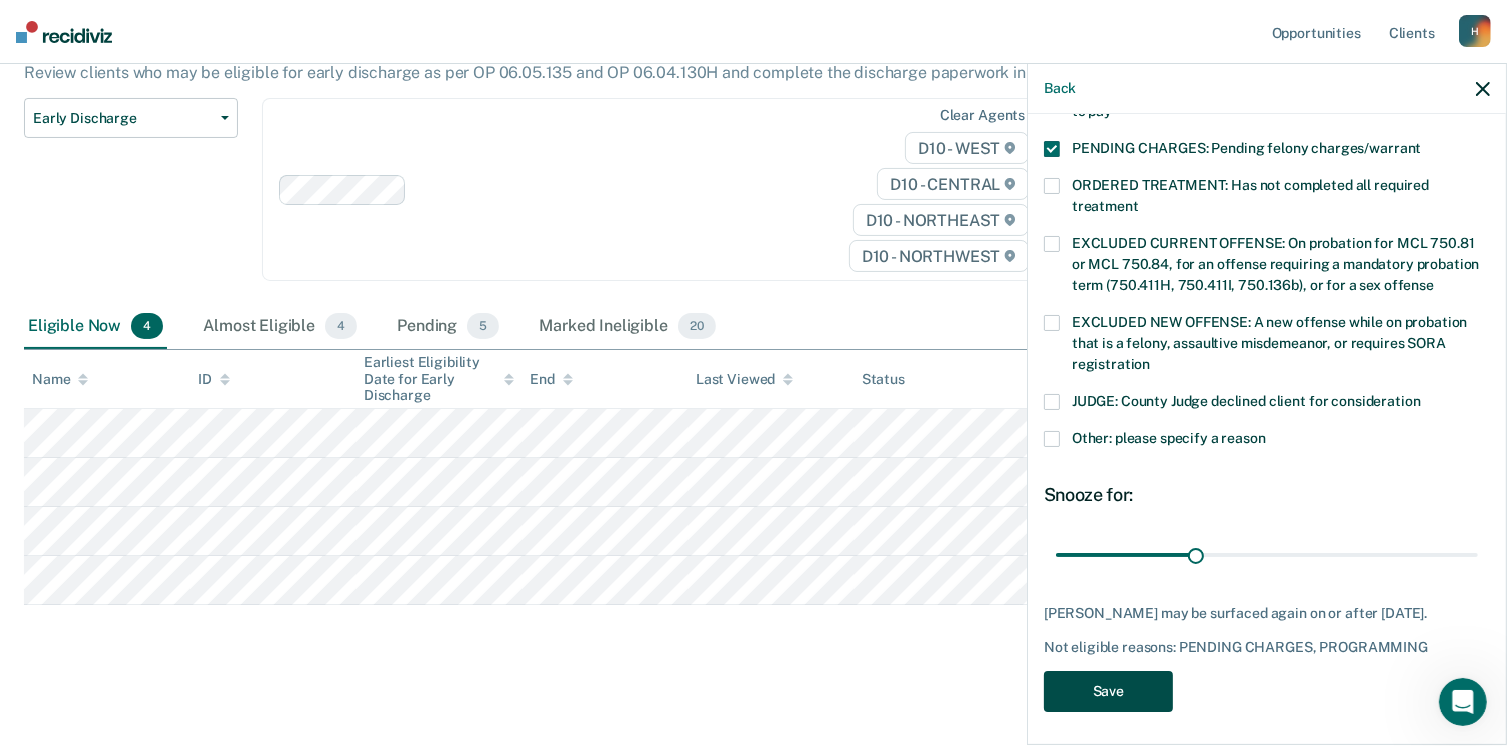 click on "Save" at bounding box center (1108, 691) 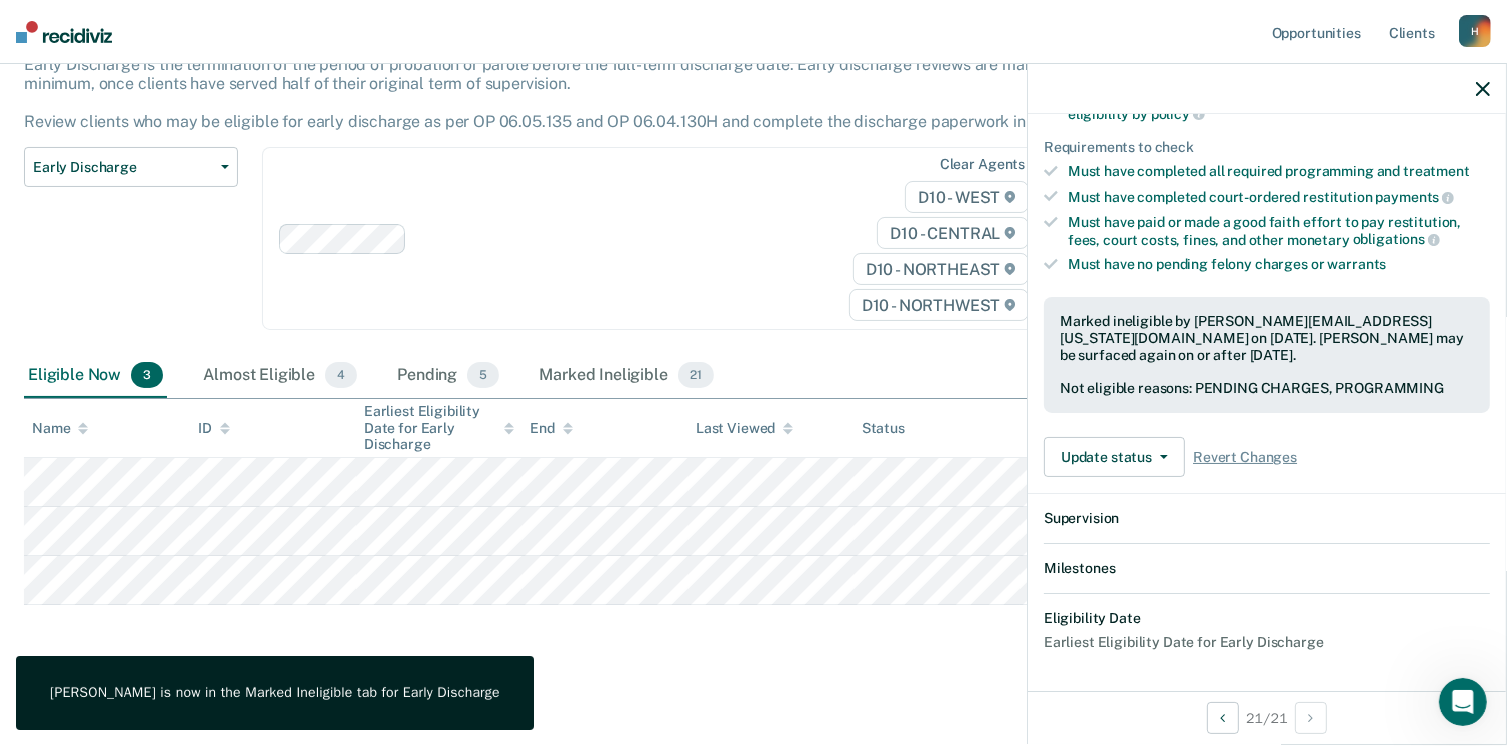 scroll, scrollTop: 560, scrollLeft: 0, axis: vertical 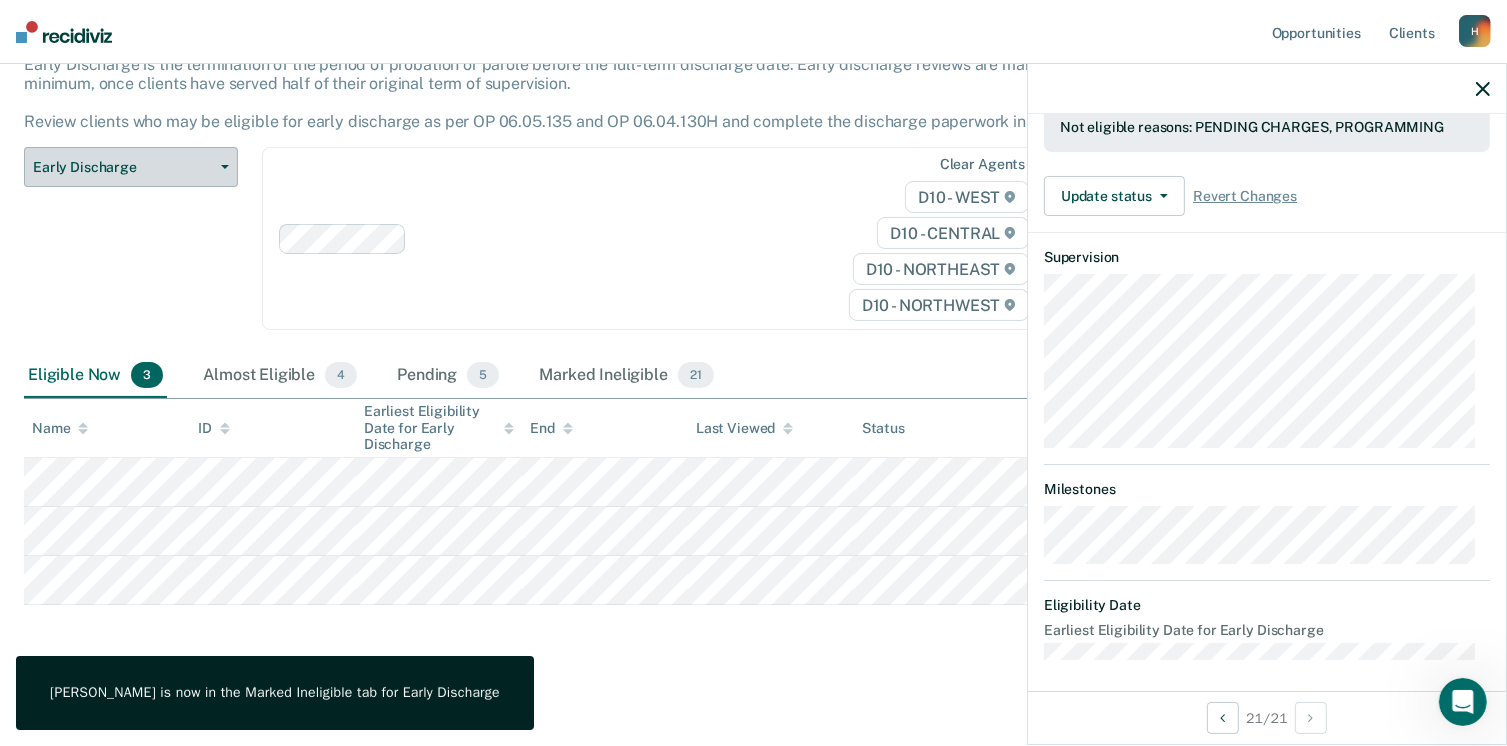 click on "Early Discharge" at bounding box center (131, 167) 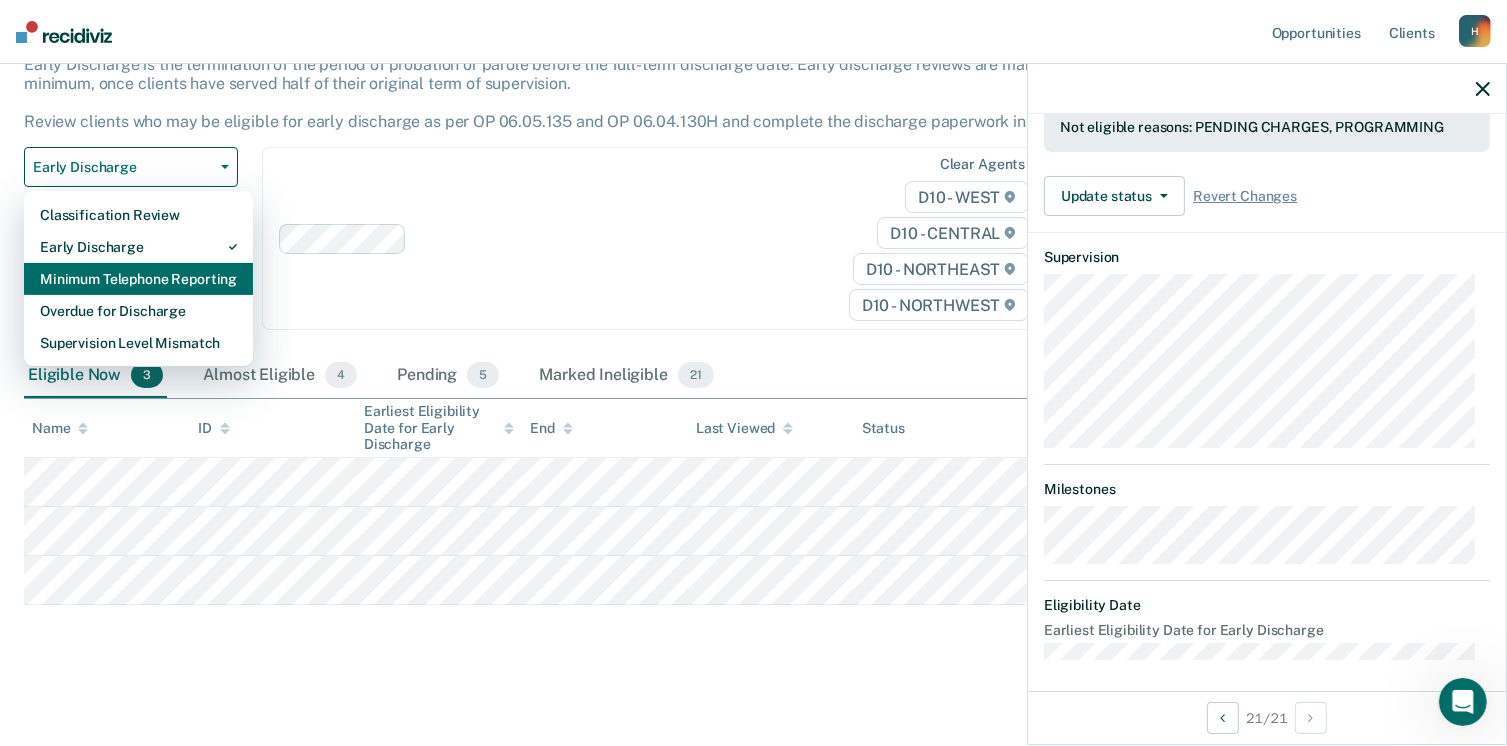 click on "Minimum Telephone Reporting" at bounding box center (138, 279) 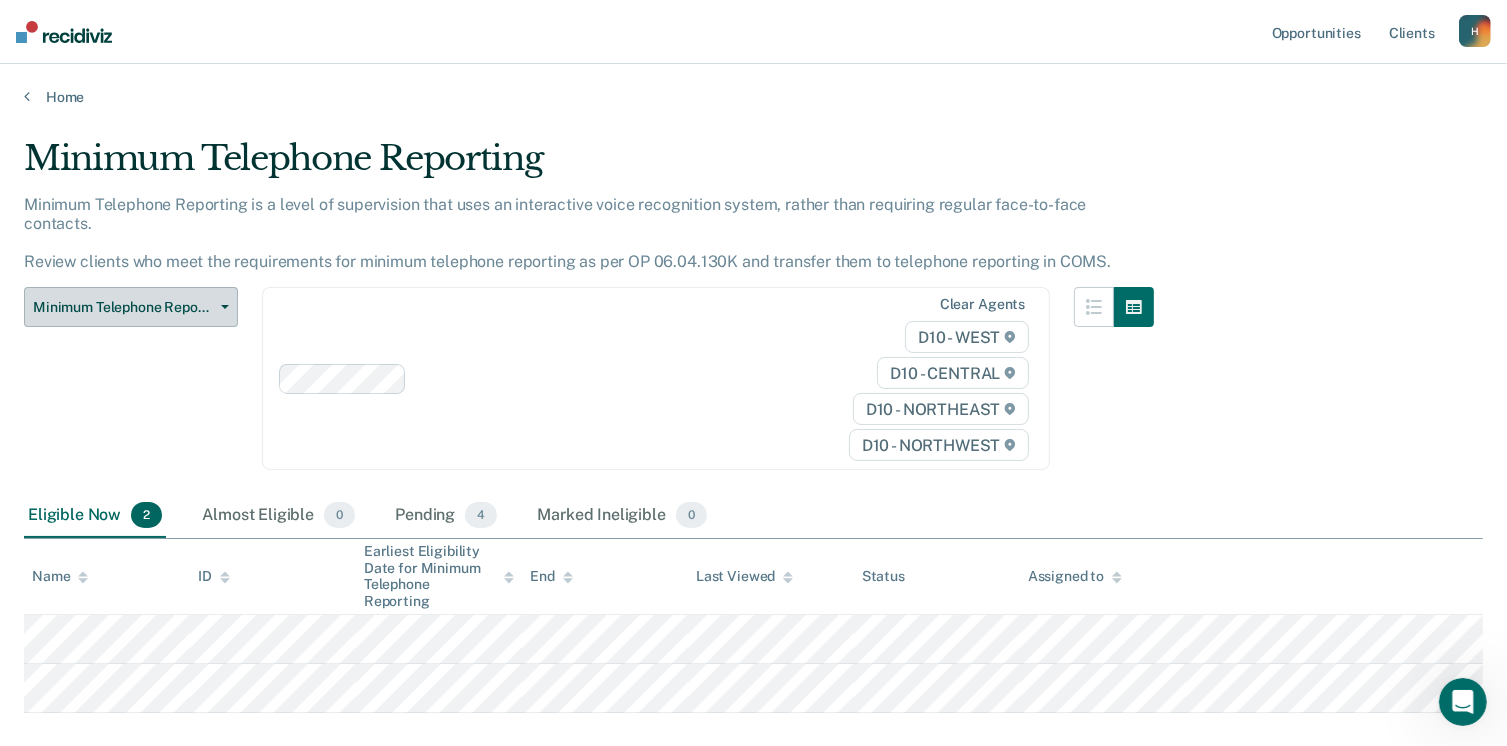 scroll, scrollTop: 89, scrollLeft: 0, axis: vertical 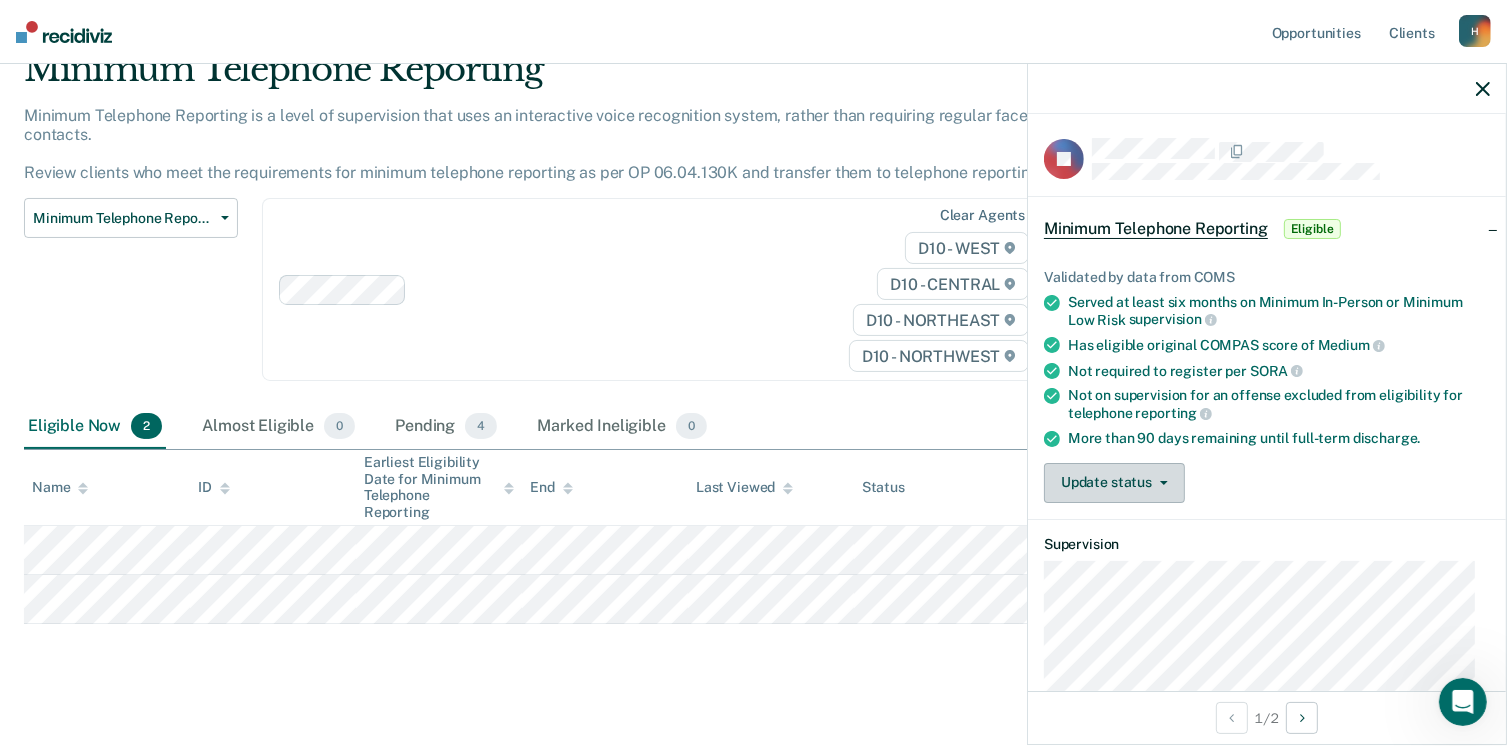 click on "Update status" at bounding box center (1114, 483) 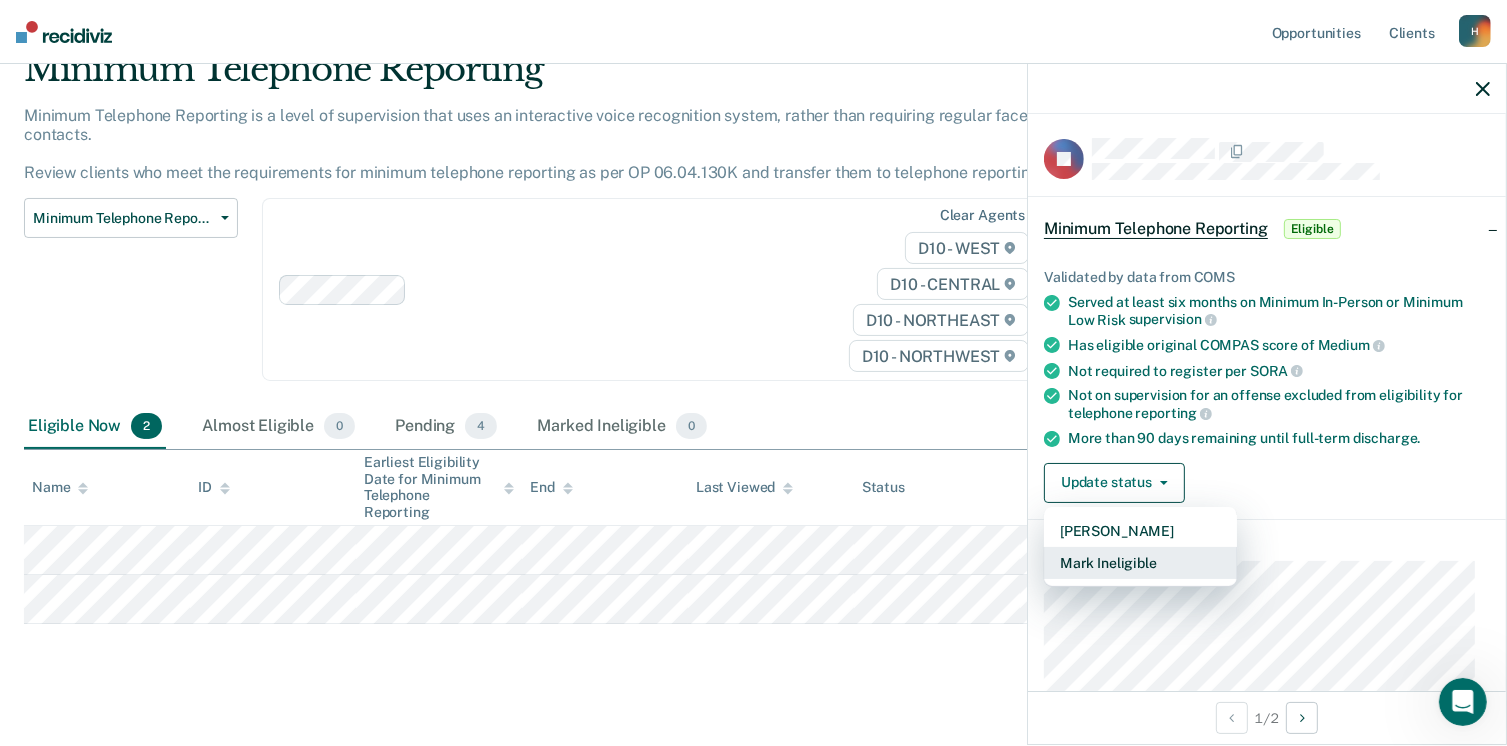 click on "Mark Ineligible" at bounding box center [1140, 563] 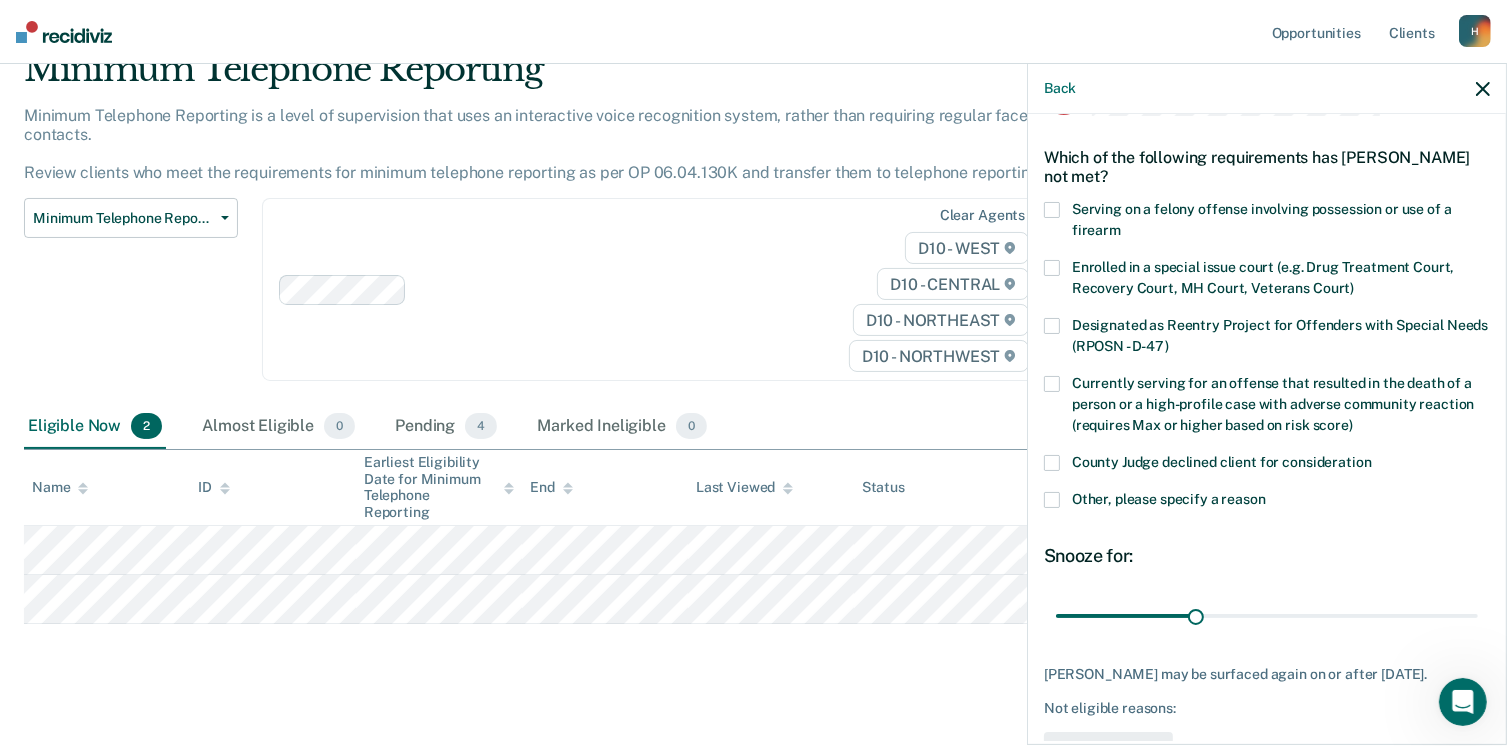 scroll, scrollTop: 100, scrollLeft: 0, axis: vertical 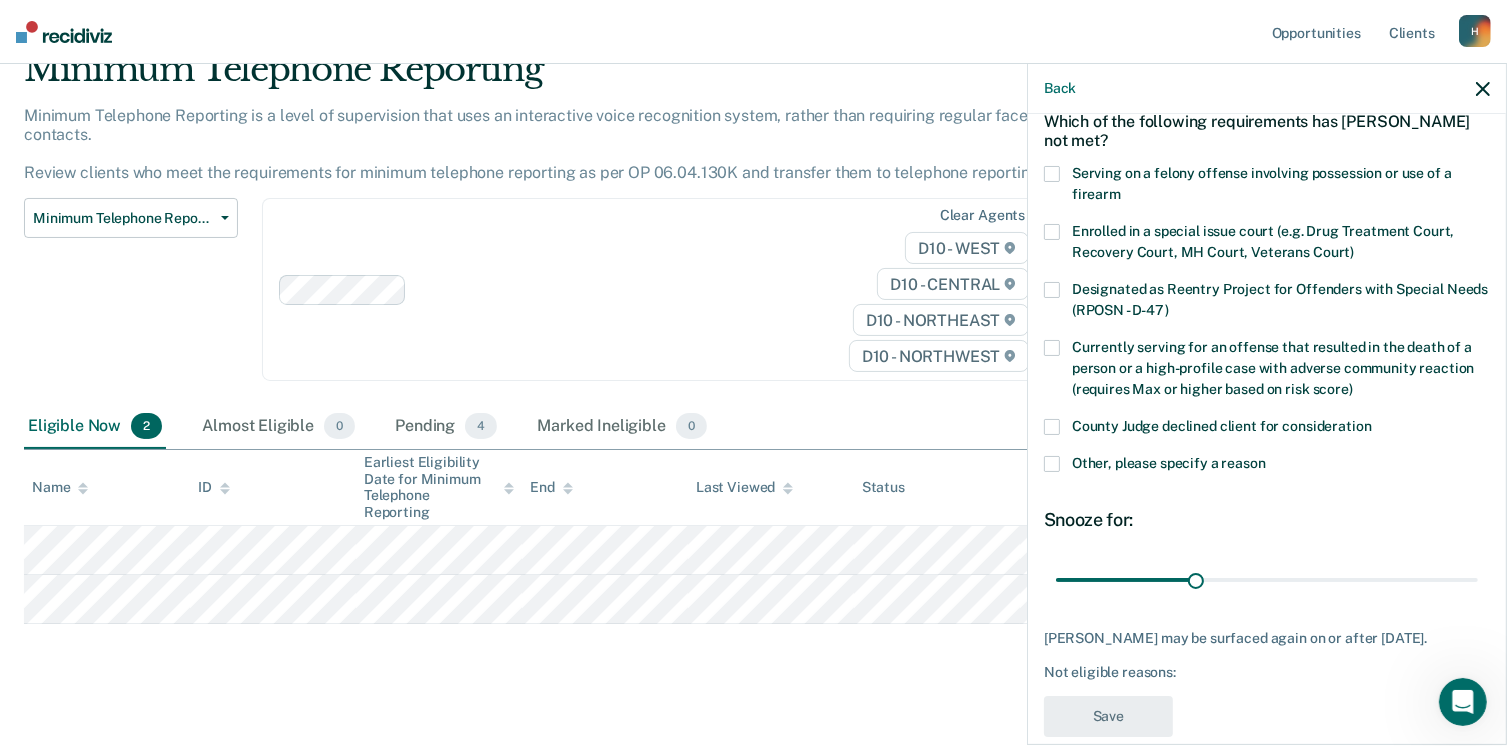 click at bounding box center (1052, 464) 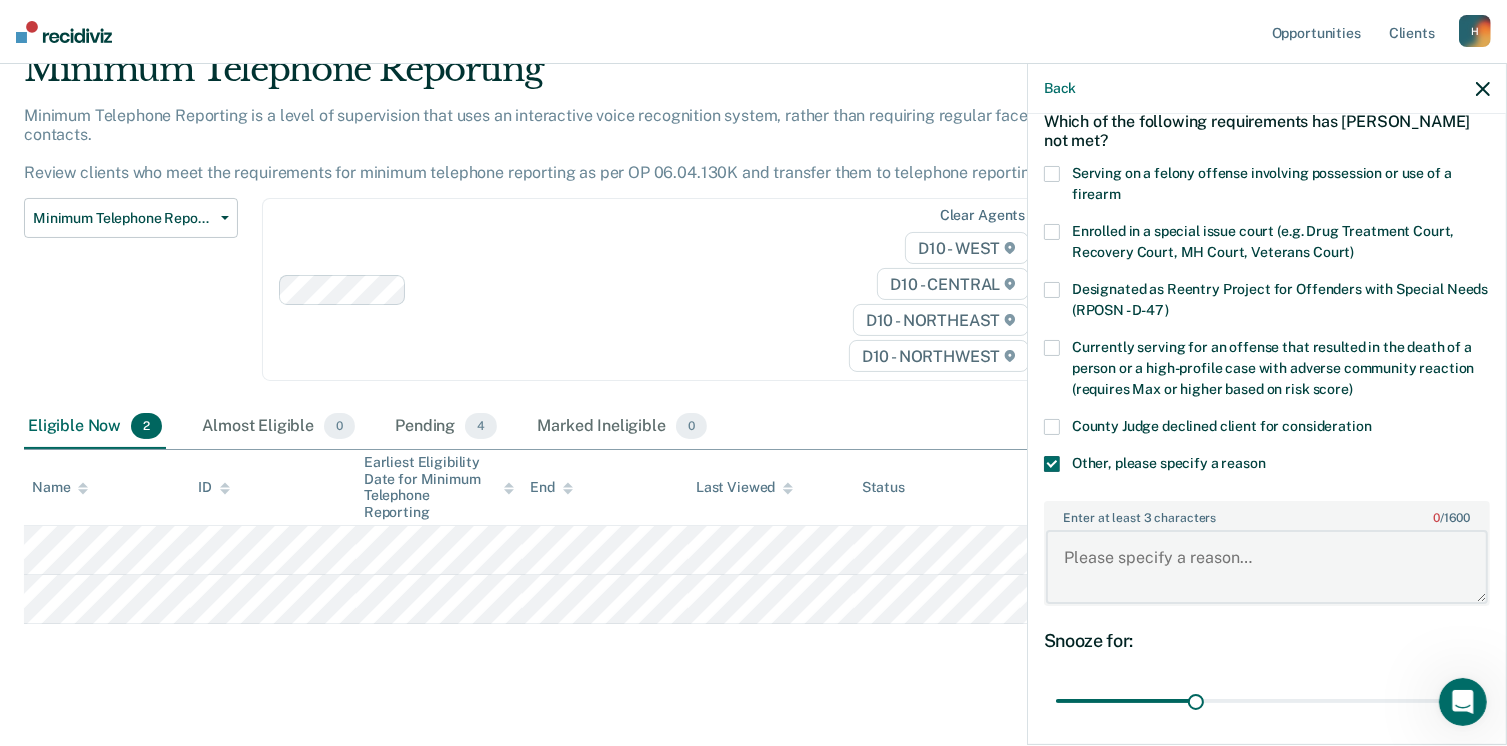 click on "Enter at least 3 characters 0  /  1600" at bounding box center (1267, 567) 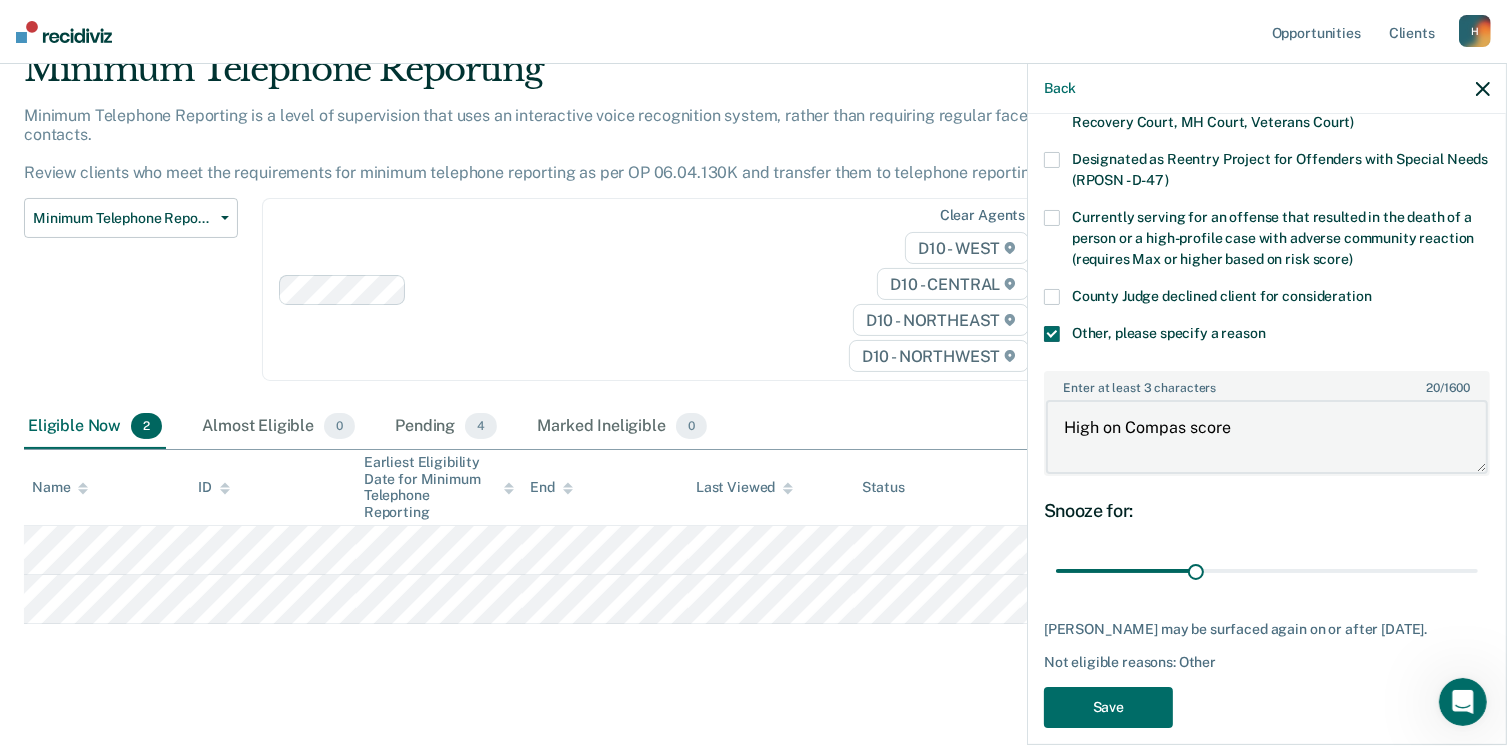 scroll, scrollTop: 248, scrollLeft: 0, axis: vertical 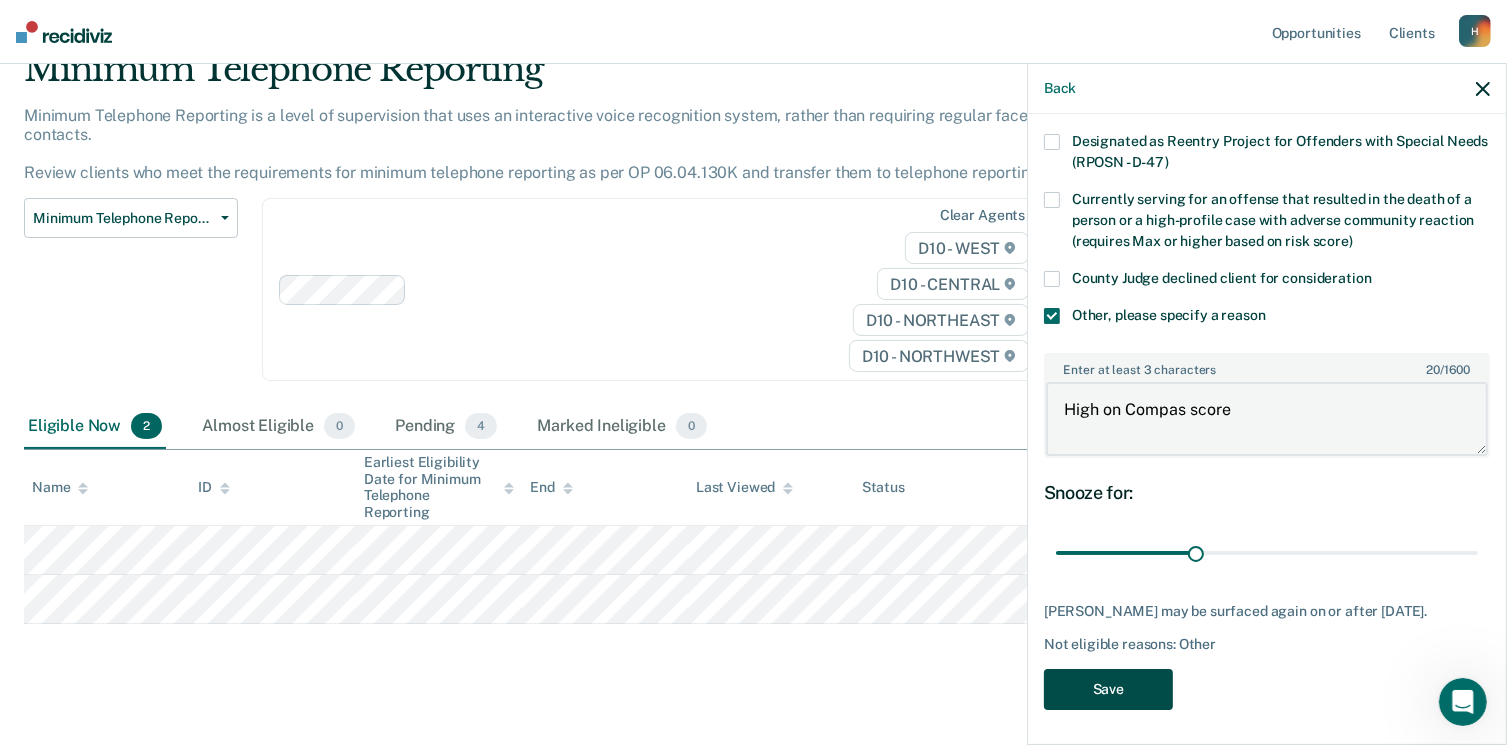 type on "High on Compas score" 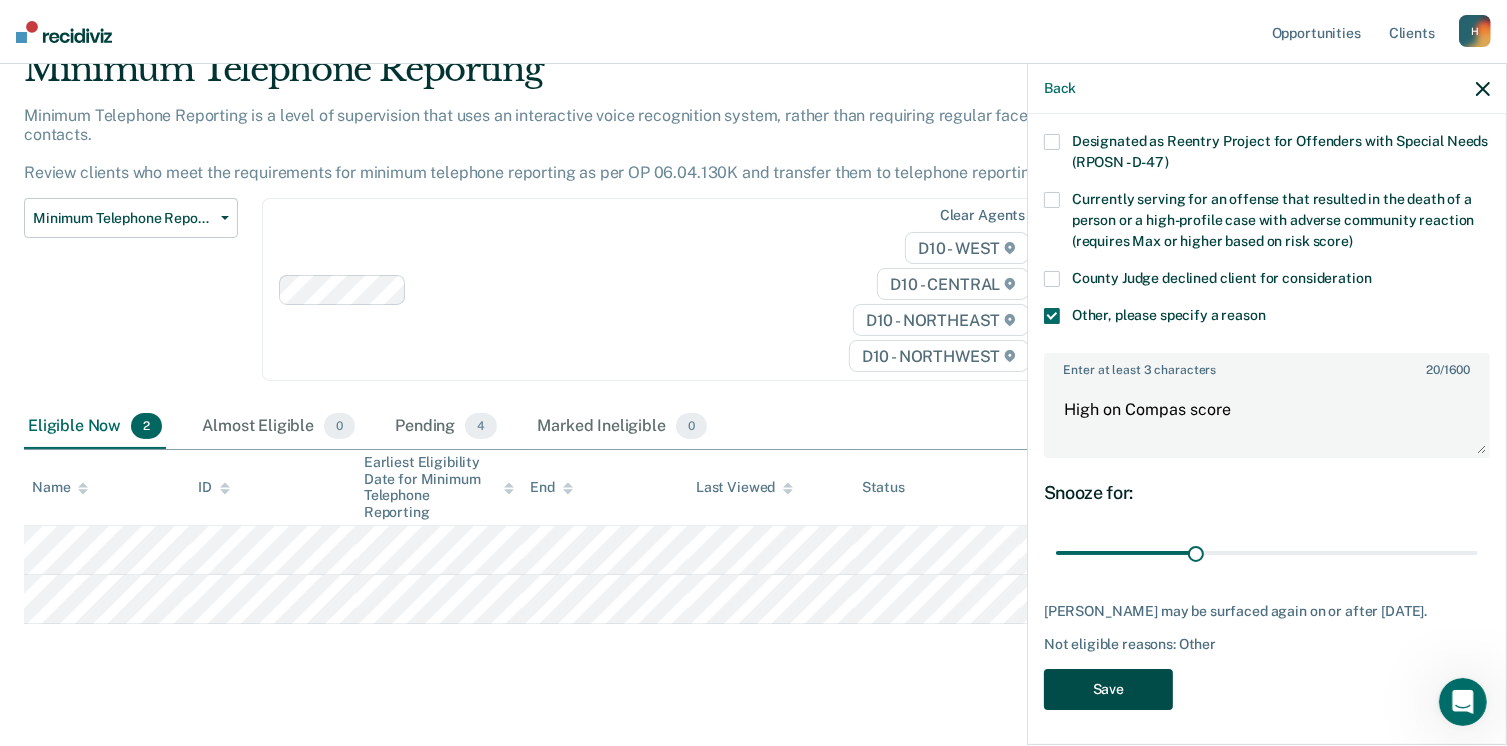 click on "Save" at bounding box center (1108, 689) 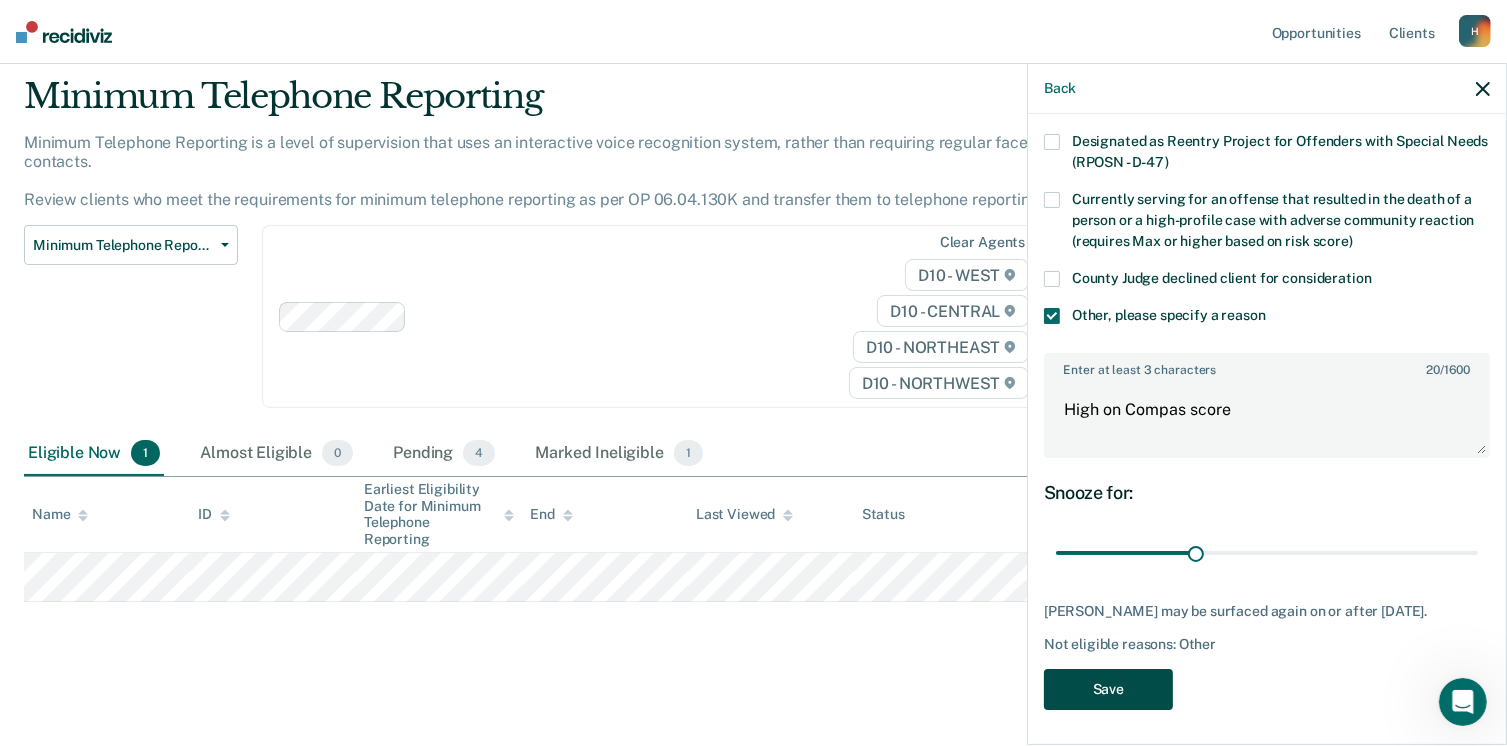 scroll, scrollTop: 40, scrollLeft: 0, axis: vertical 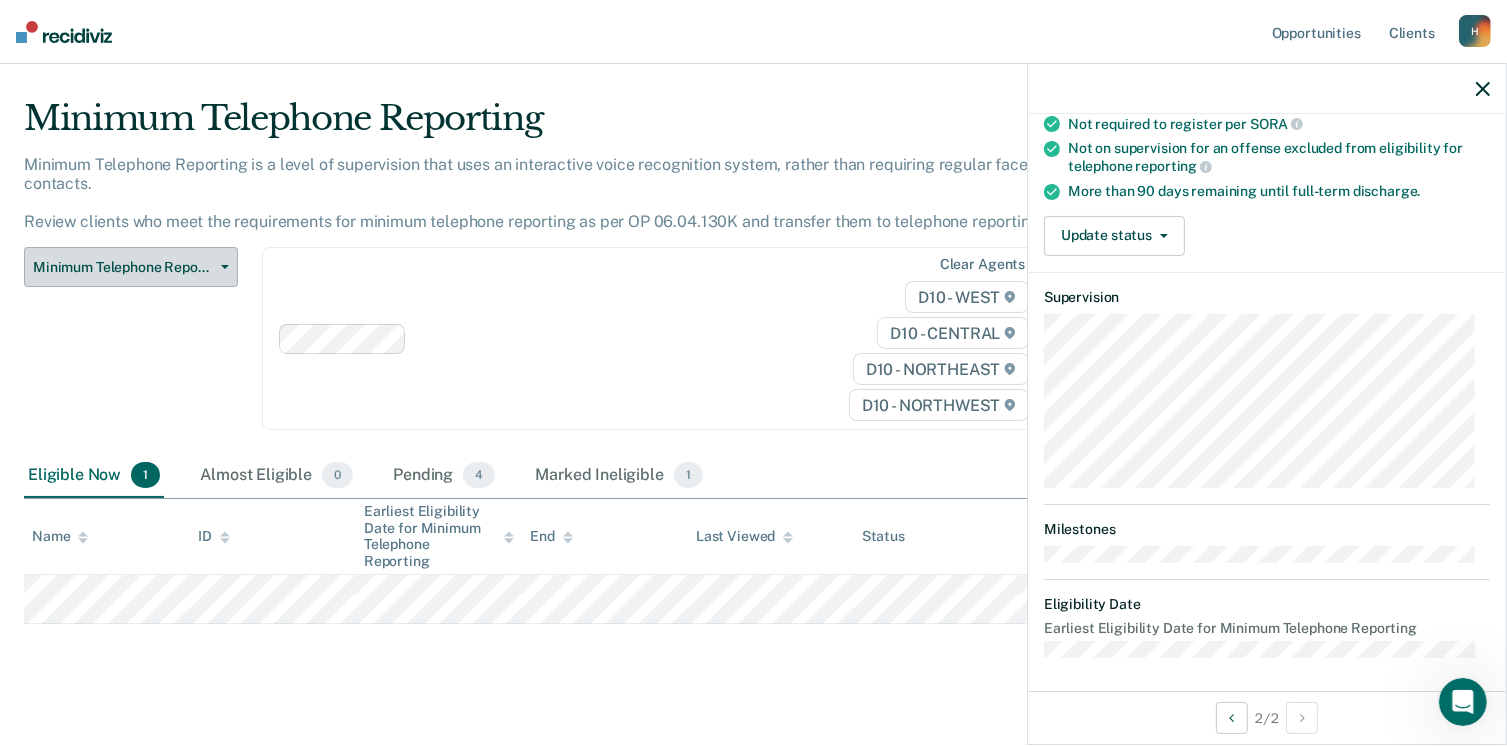 click on "Minimum Telephone Reporting" at bounding box center [123, 267] 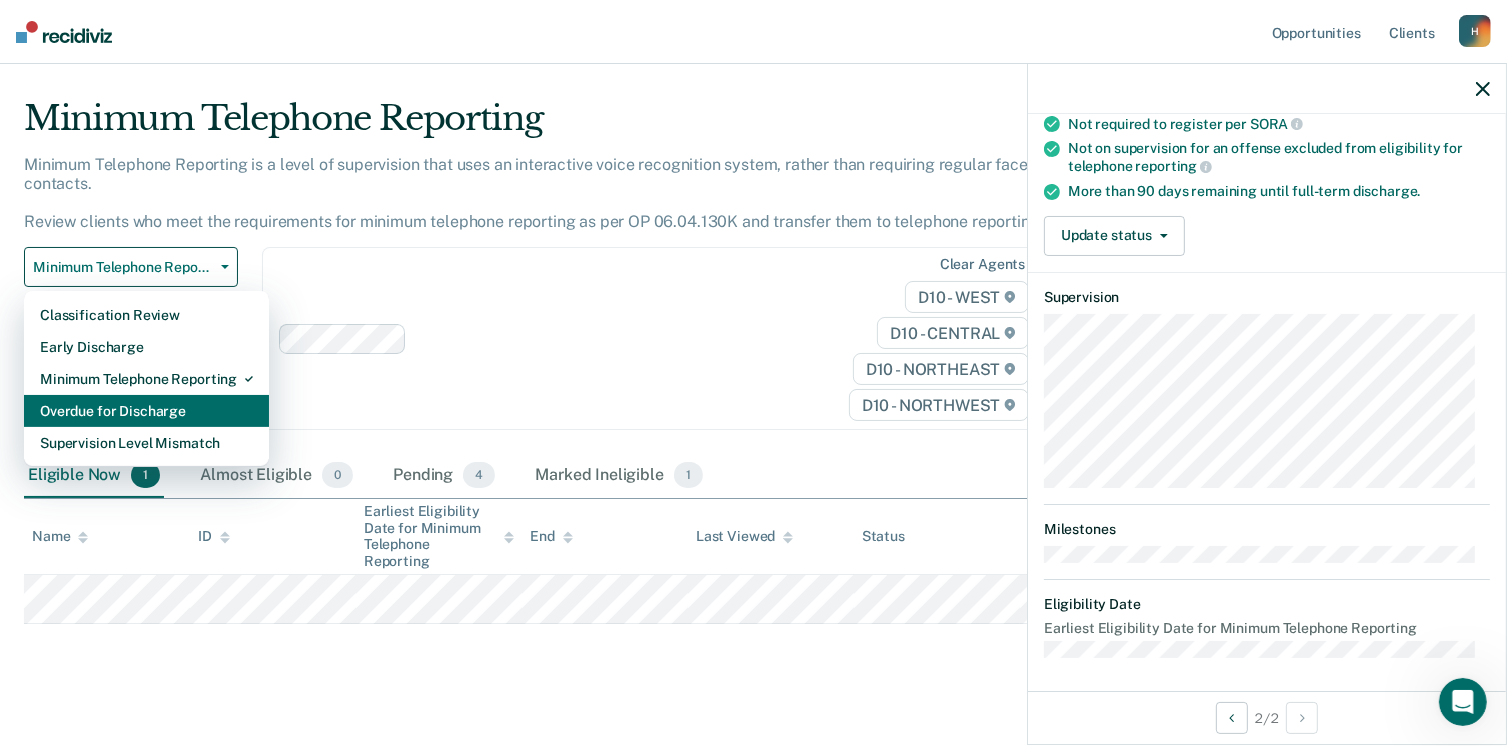 click on "Overdue for Discharge" at bounding box center [146, 411] 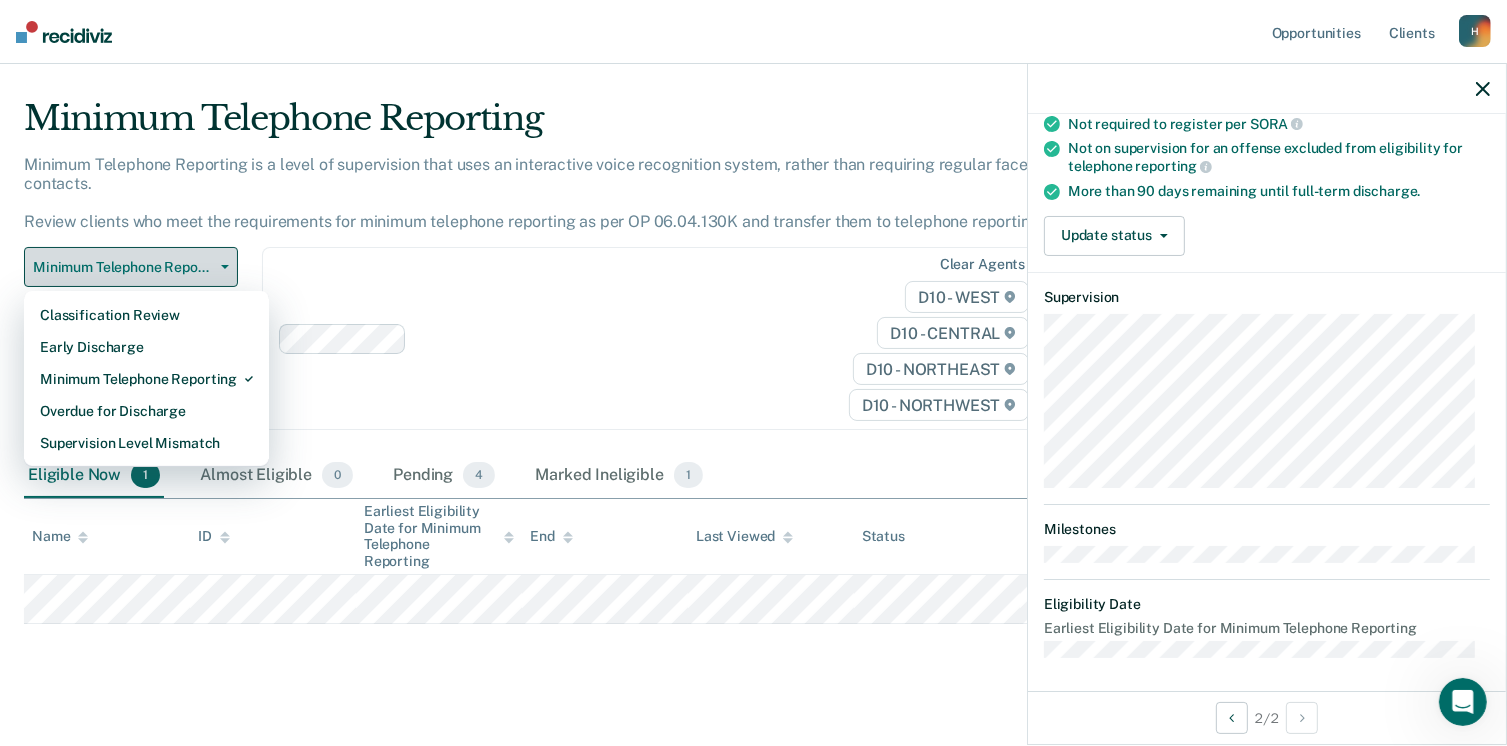 scroll, scrollTop: 0, scrollLeft: 0, axis: both 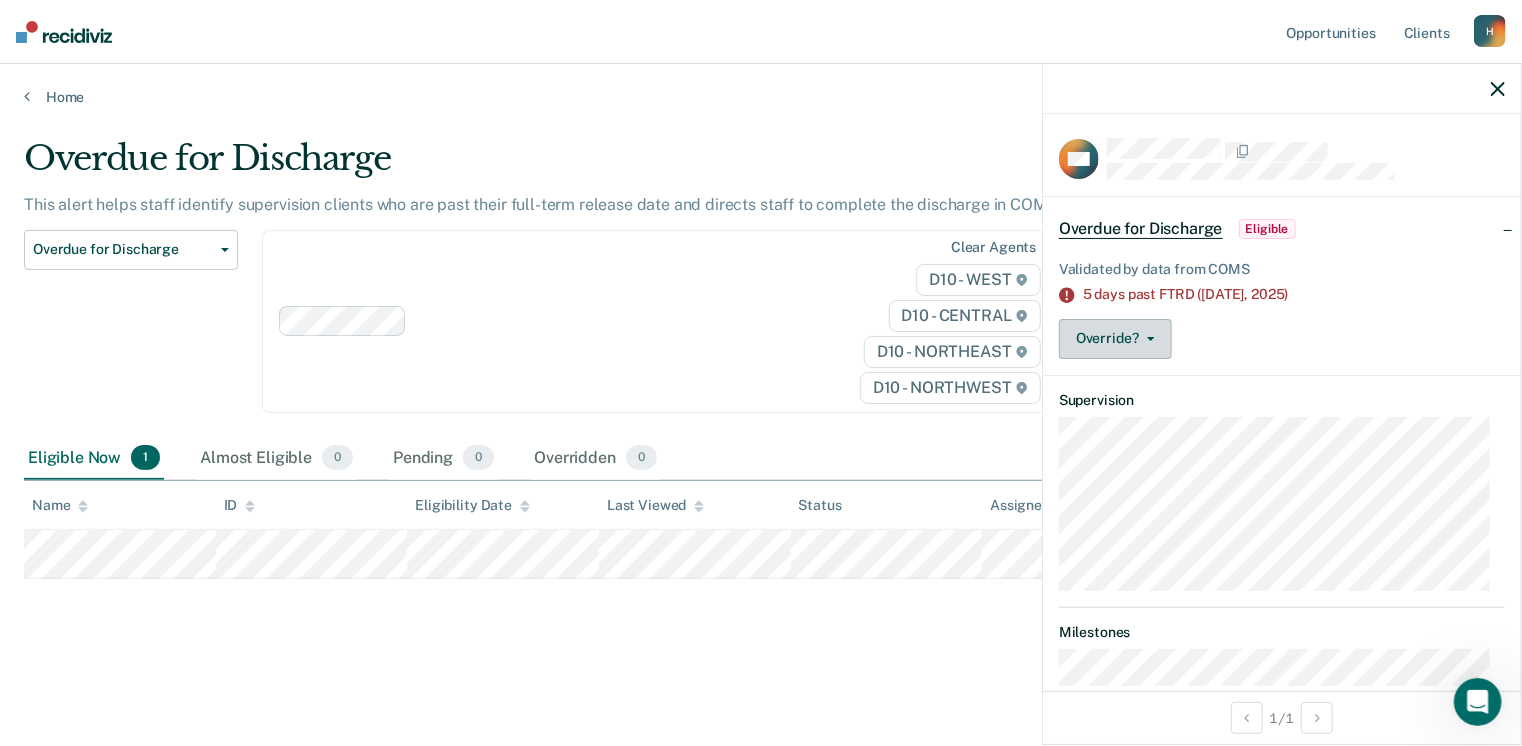click on "Override?" at bounding box center [1115, 339] 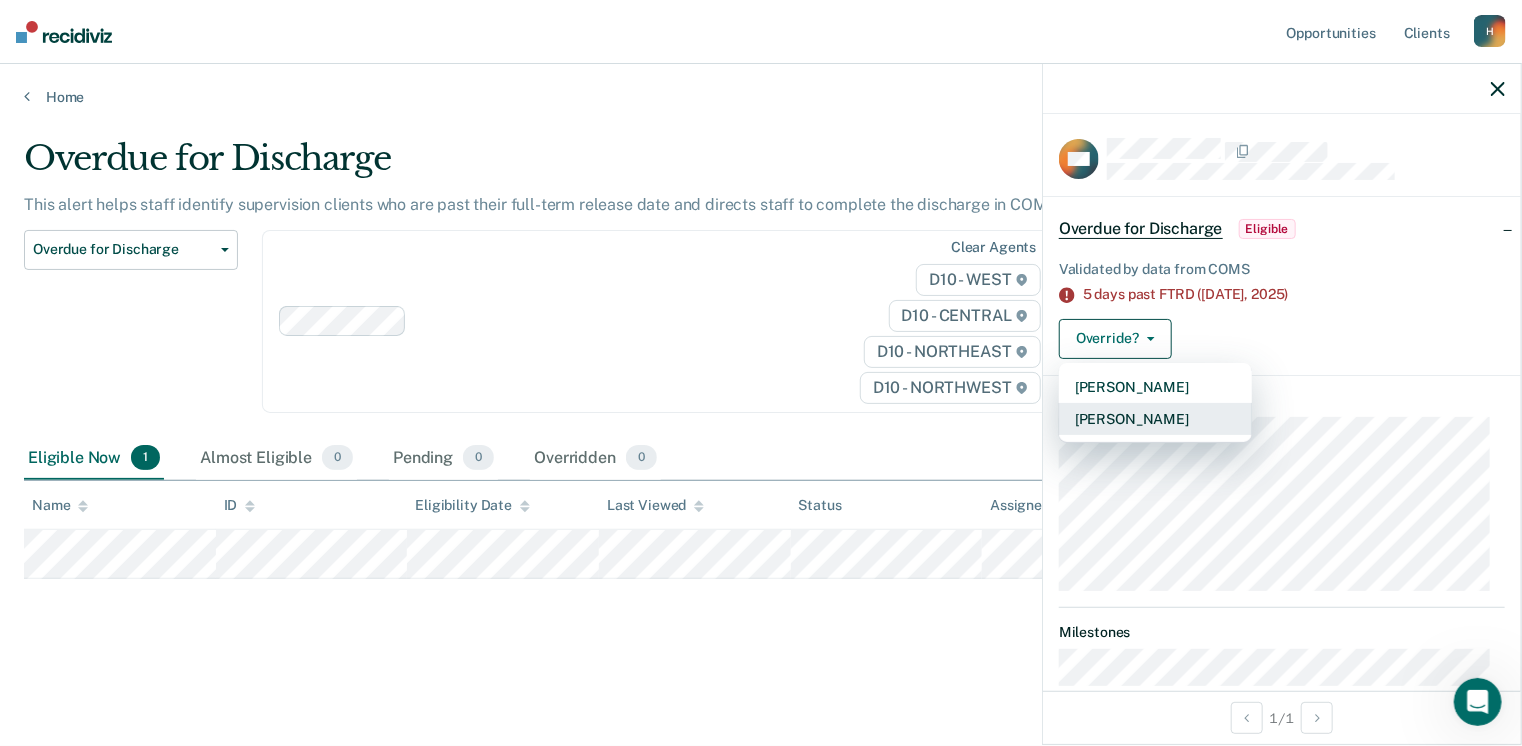 click on "[PERSON_NAME]" at bounding box center [1155, 419] 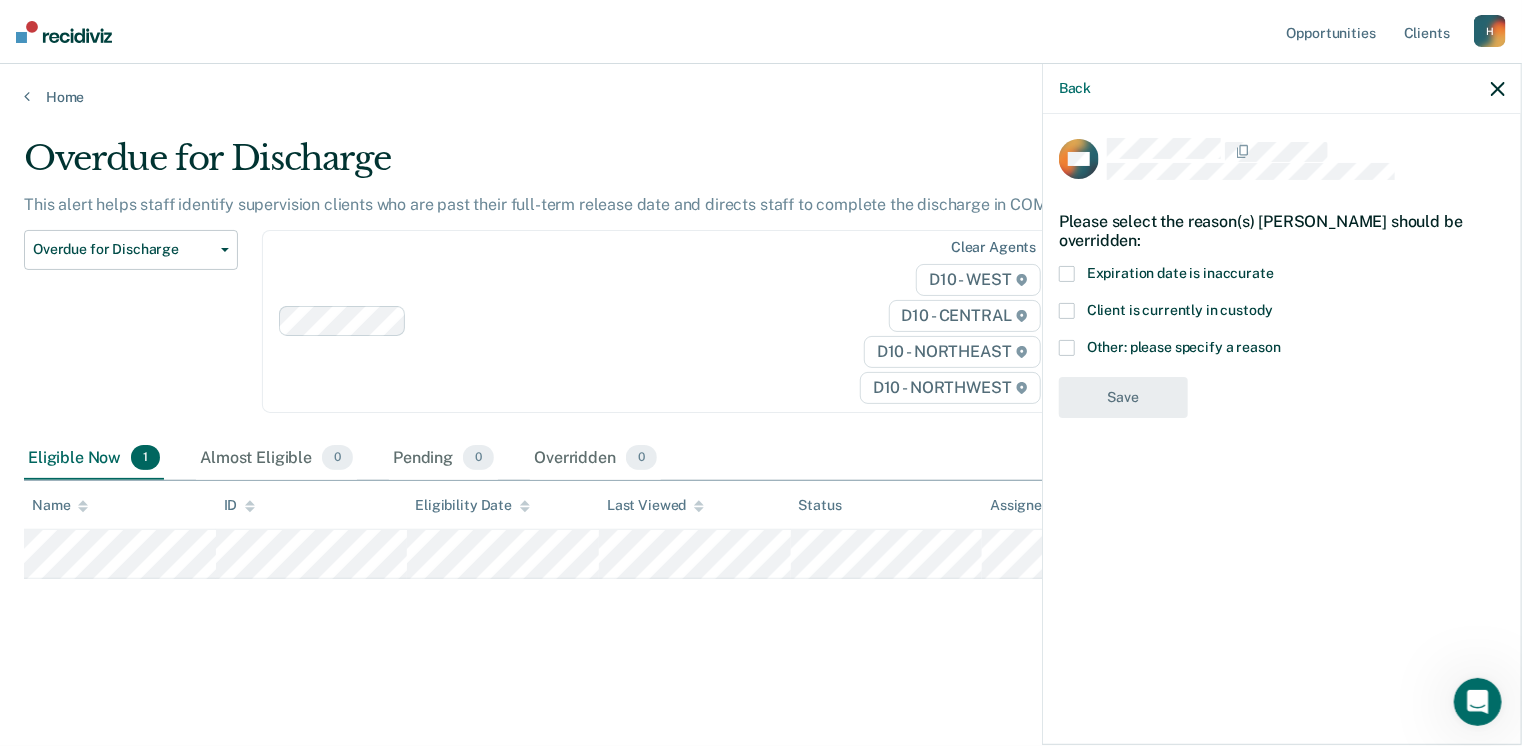 click at bounding box center (1067, 348) 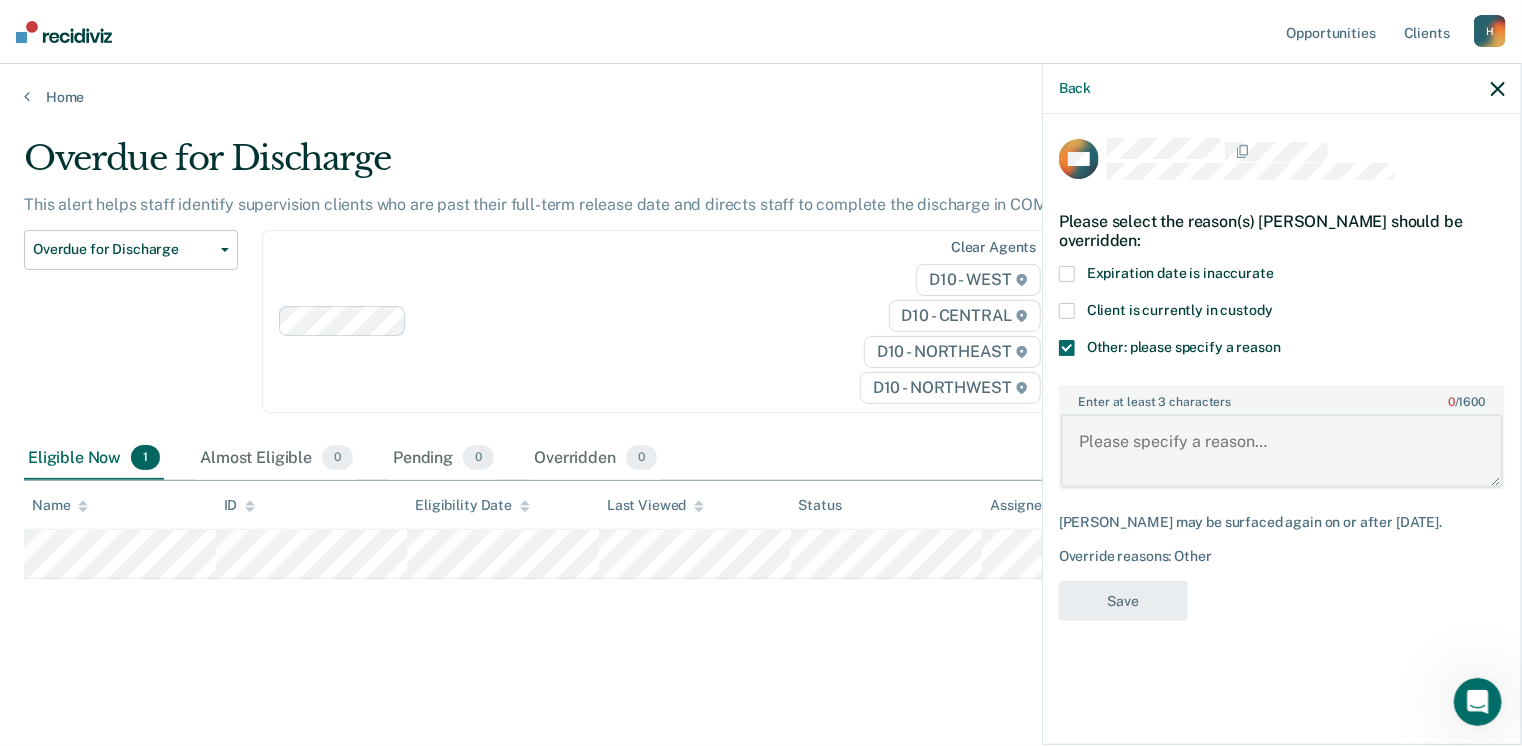 click on "Enter at least 3 characters 0  /  1600" at bounding box center (1282, 451) 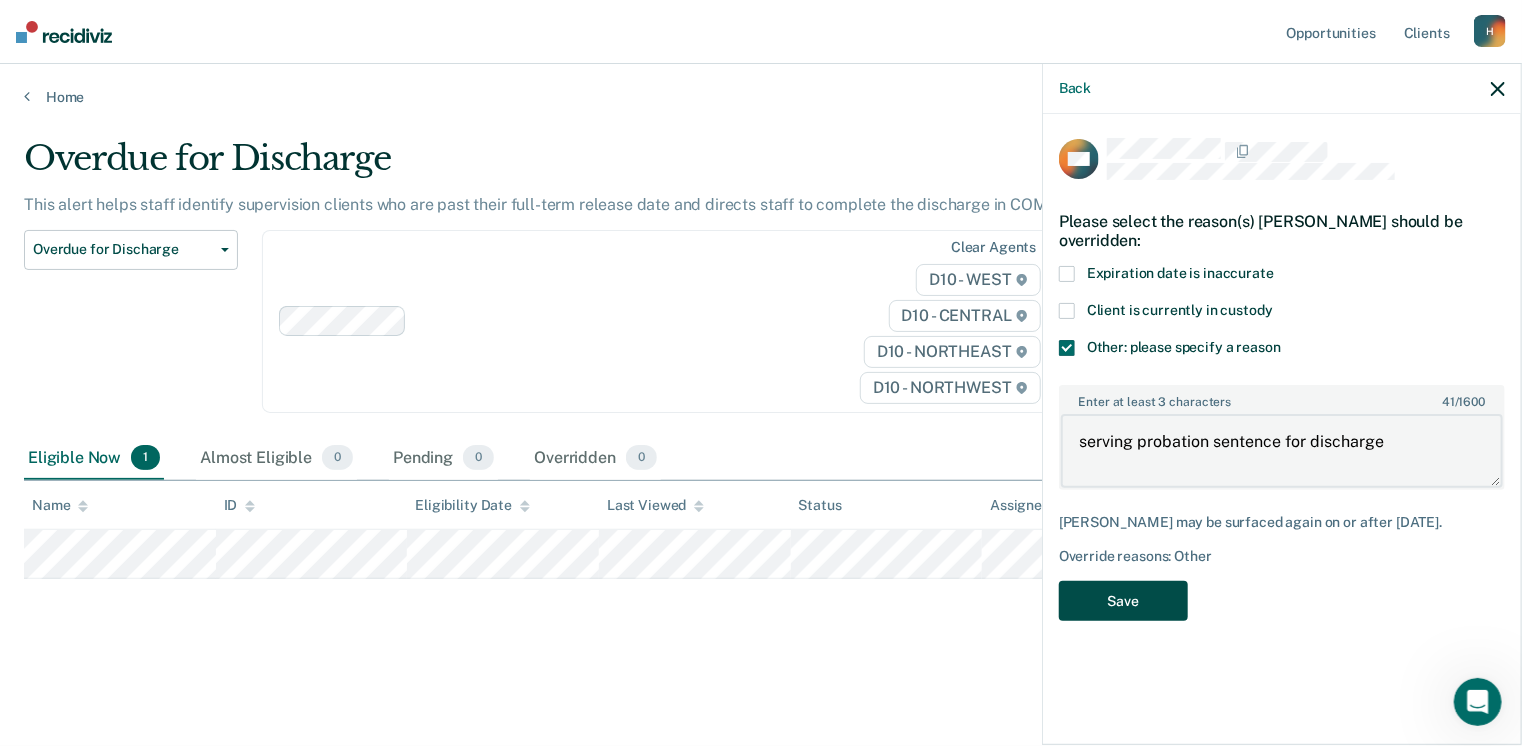 type on "serving probation sentence for discharge" 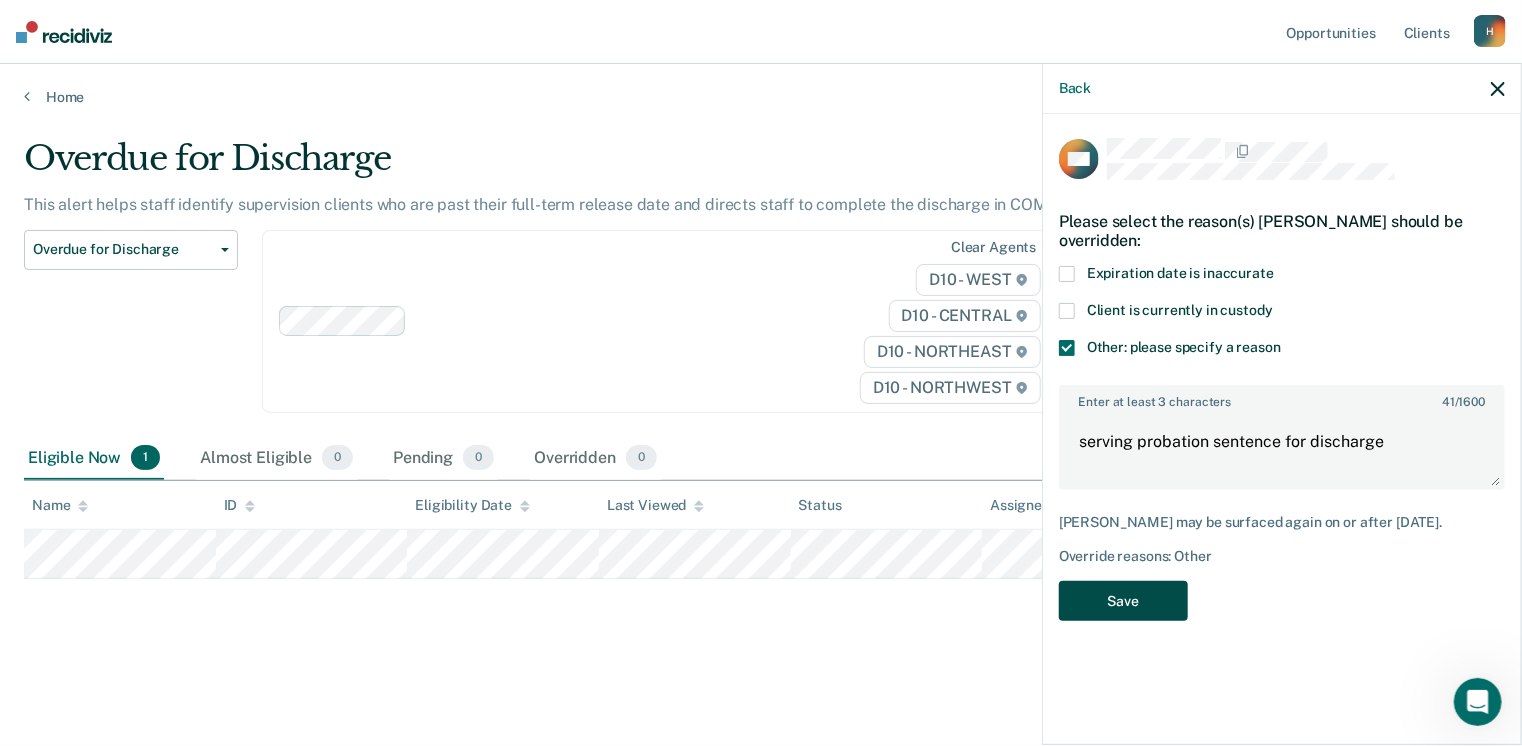 click on "Save" at bounding box center (1123, 601) 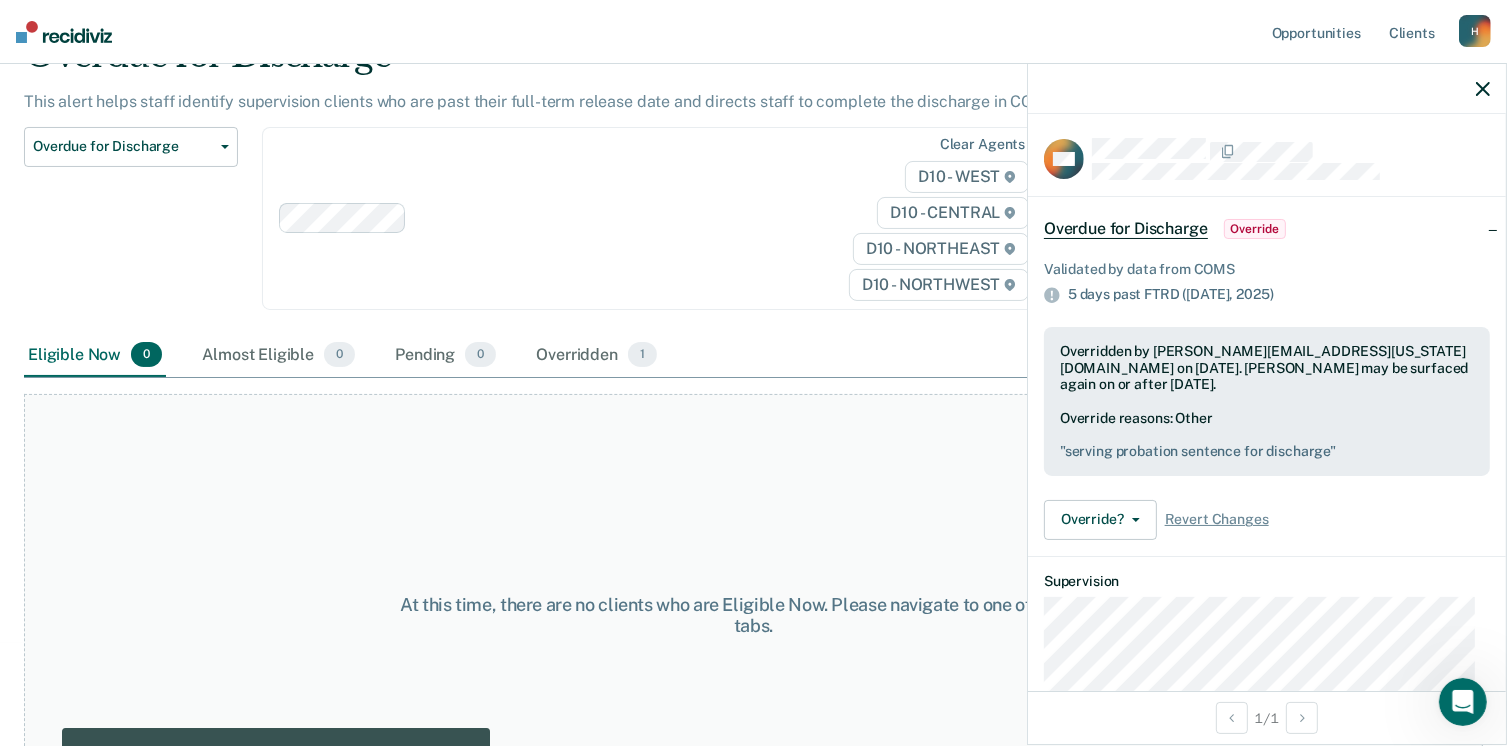 scroll, scrollTop: 0, scrollLeft: 0, axis: both 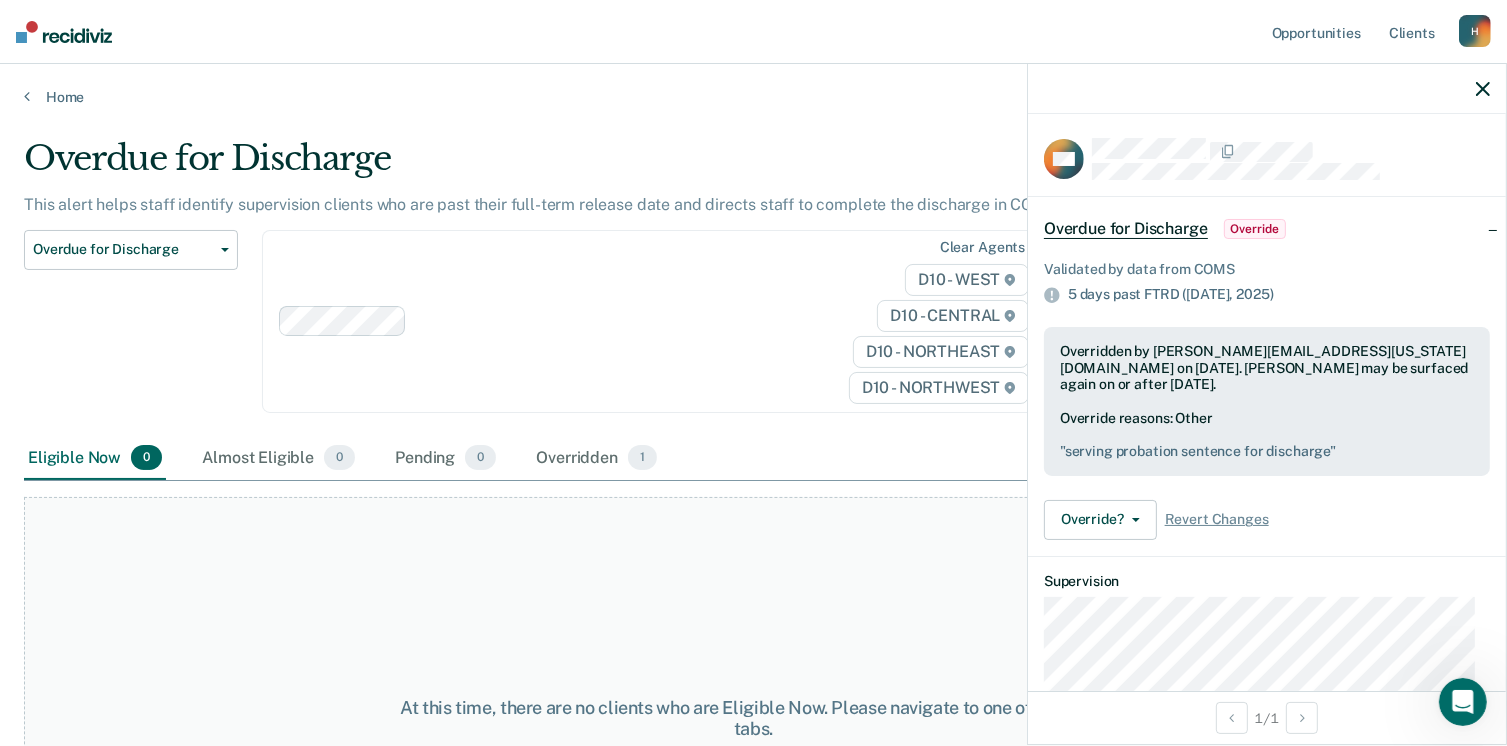 click 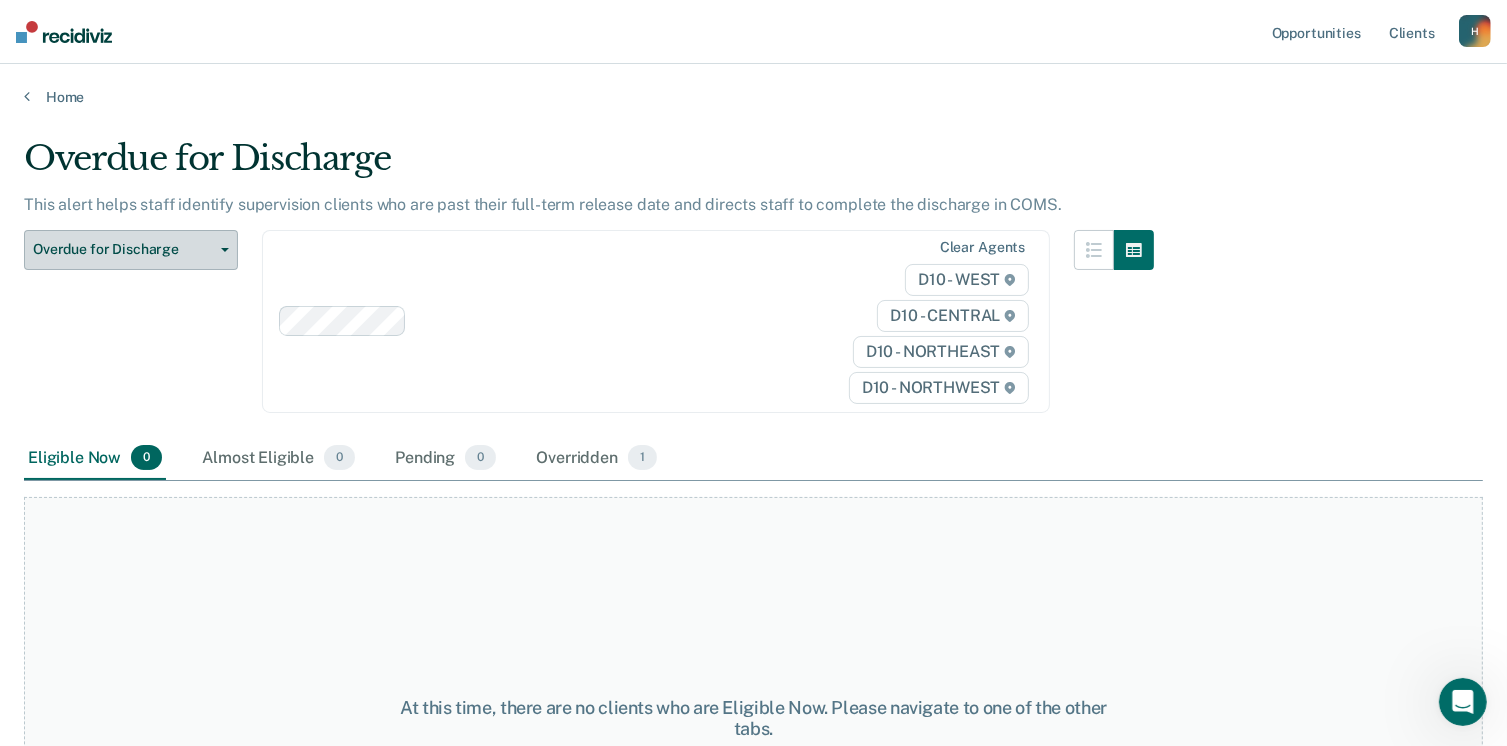 click on "Overdue for Discharge" at bounding box center (123, 249) 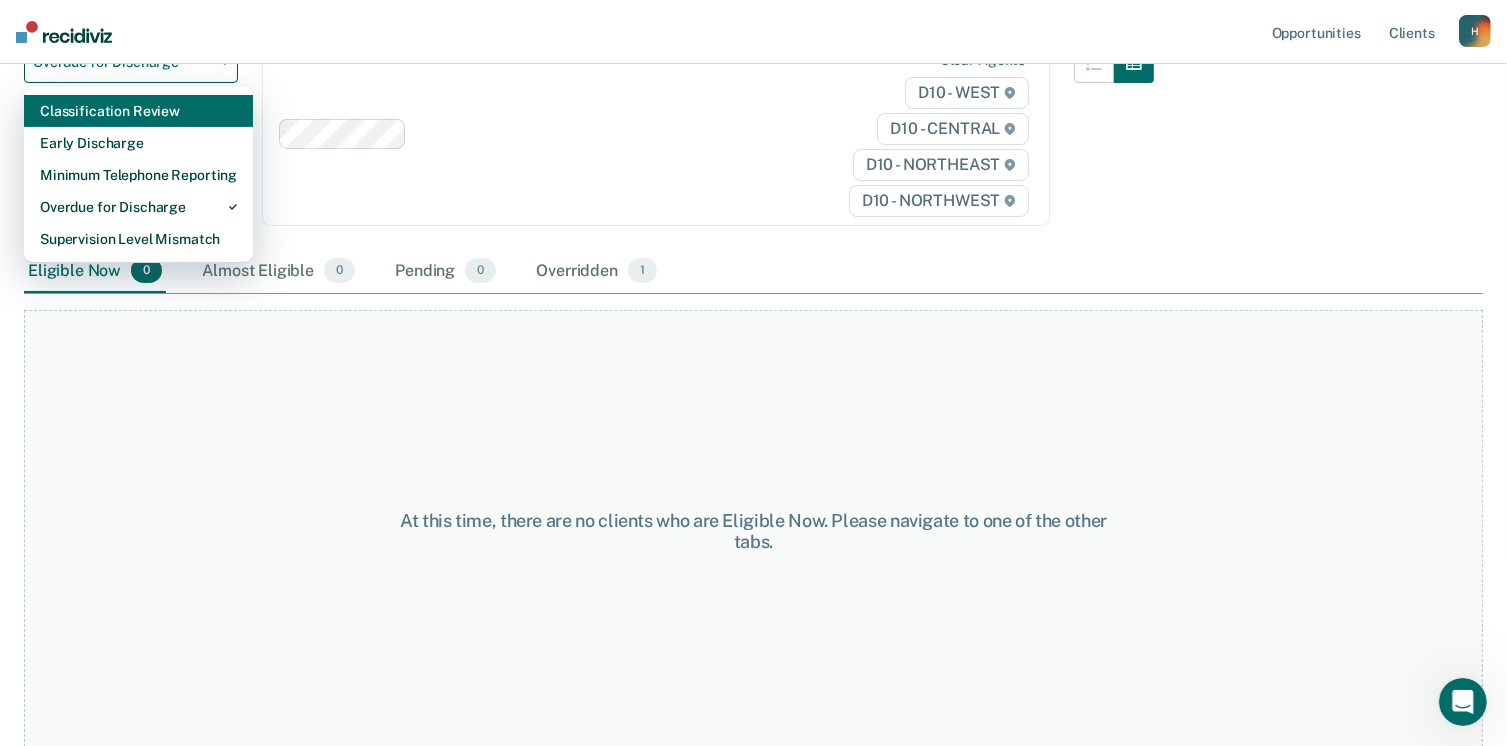 scroll, scrollTop: 191, scrollLeft: 0, axis: vertical 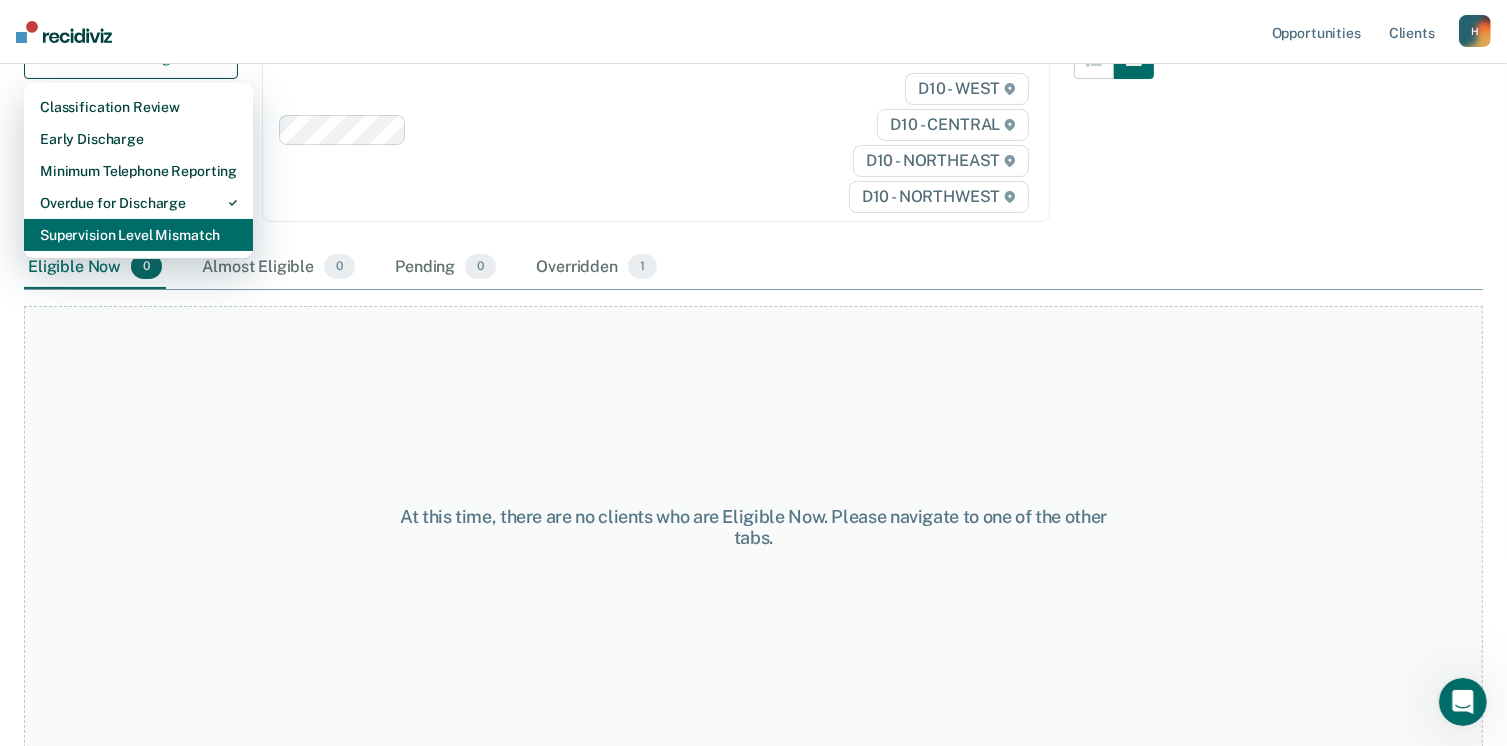 click on "Supervision Level Mismatch" at bounding box center (138, 235) 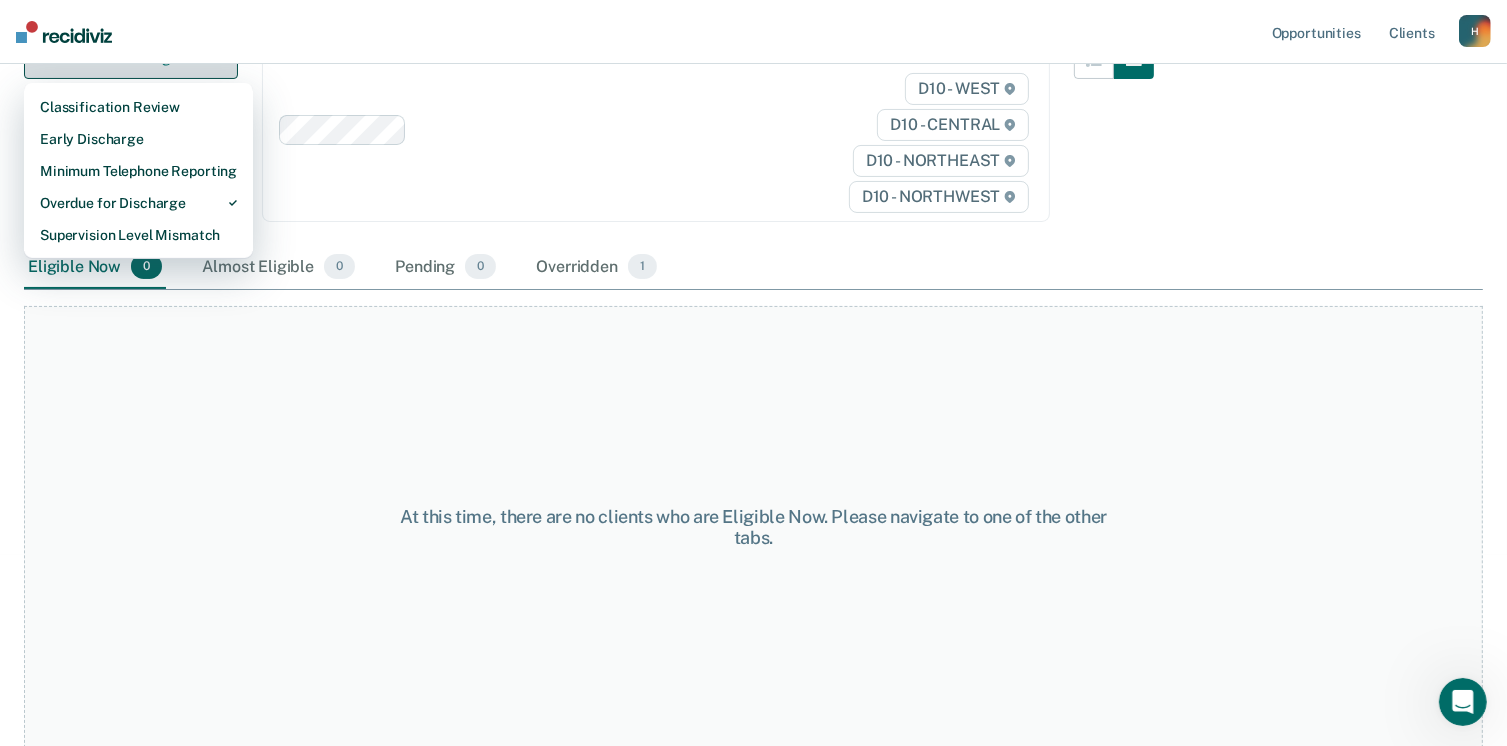 scroll, scrollTop: 0, scrollLeft: 0, axis: both 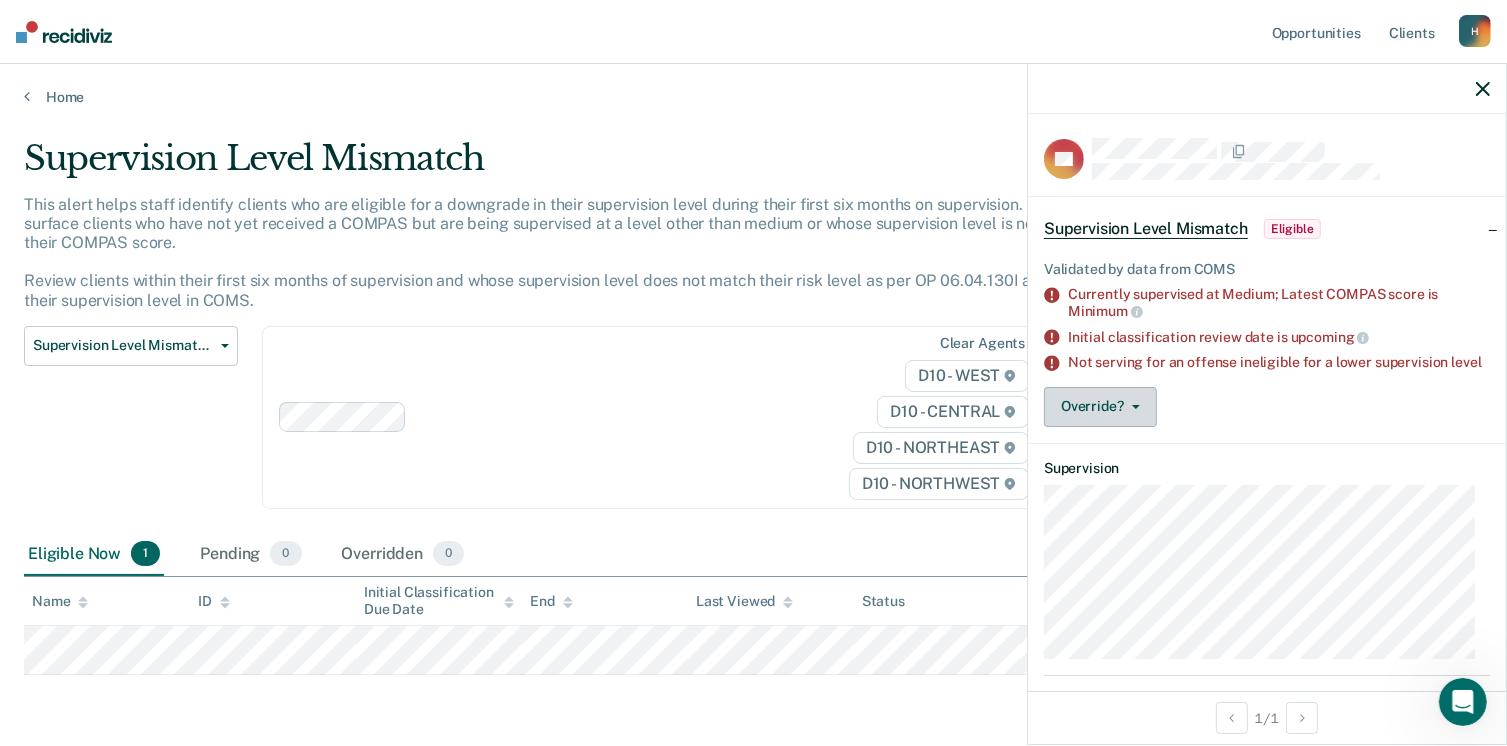 click on "Override?" at bounding box center (1100, 407) 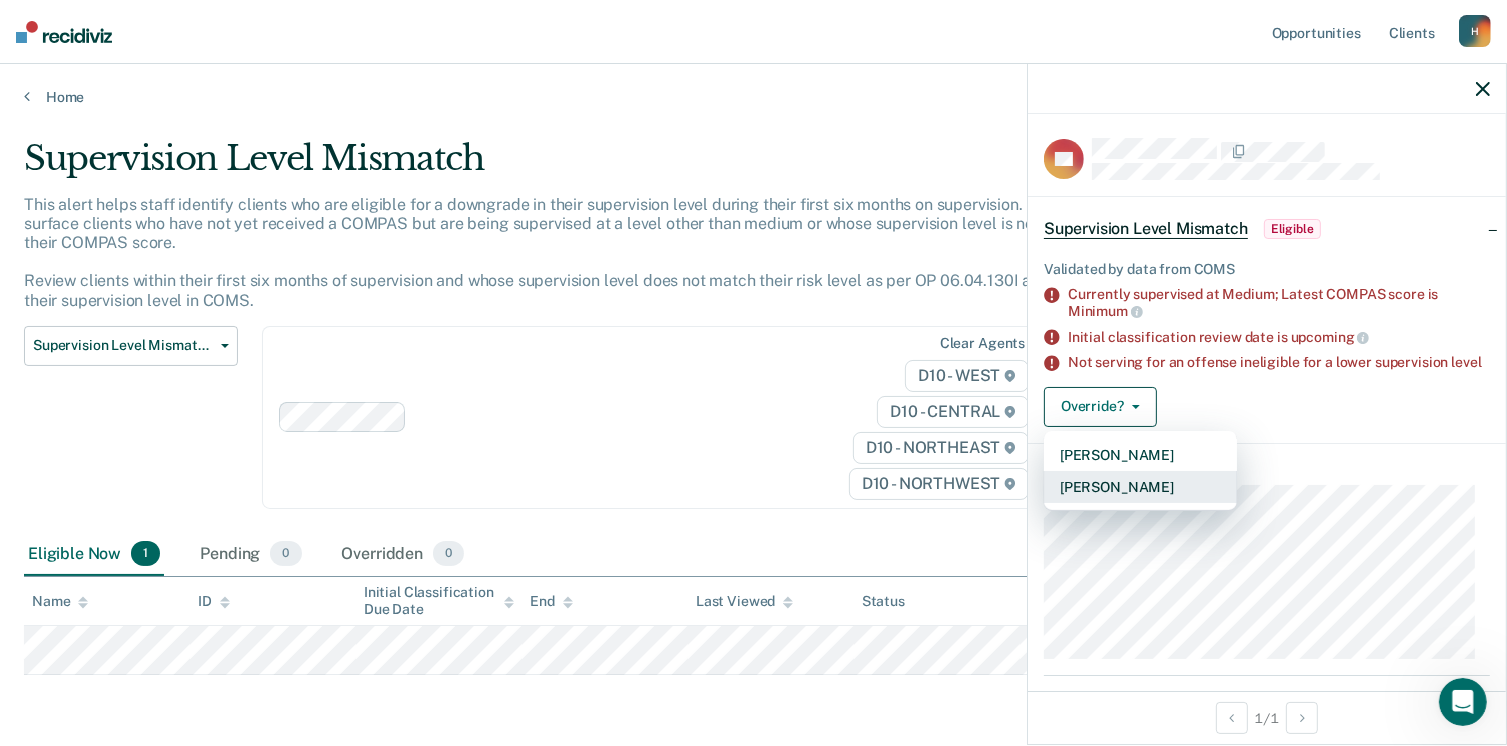 click on "[PERSON_NAME]" at bounding box center [1140, 487] 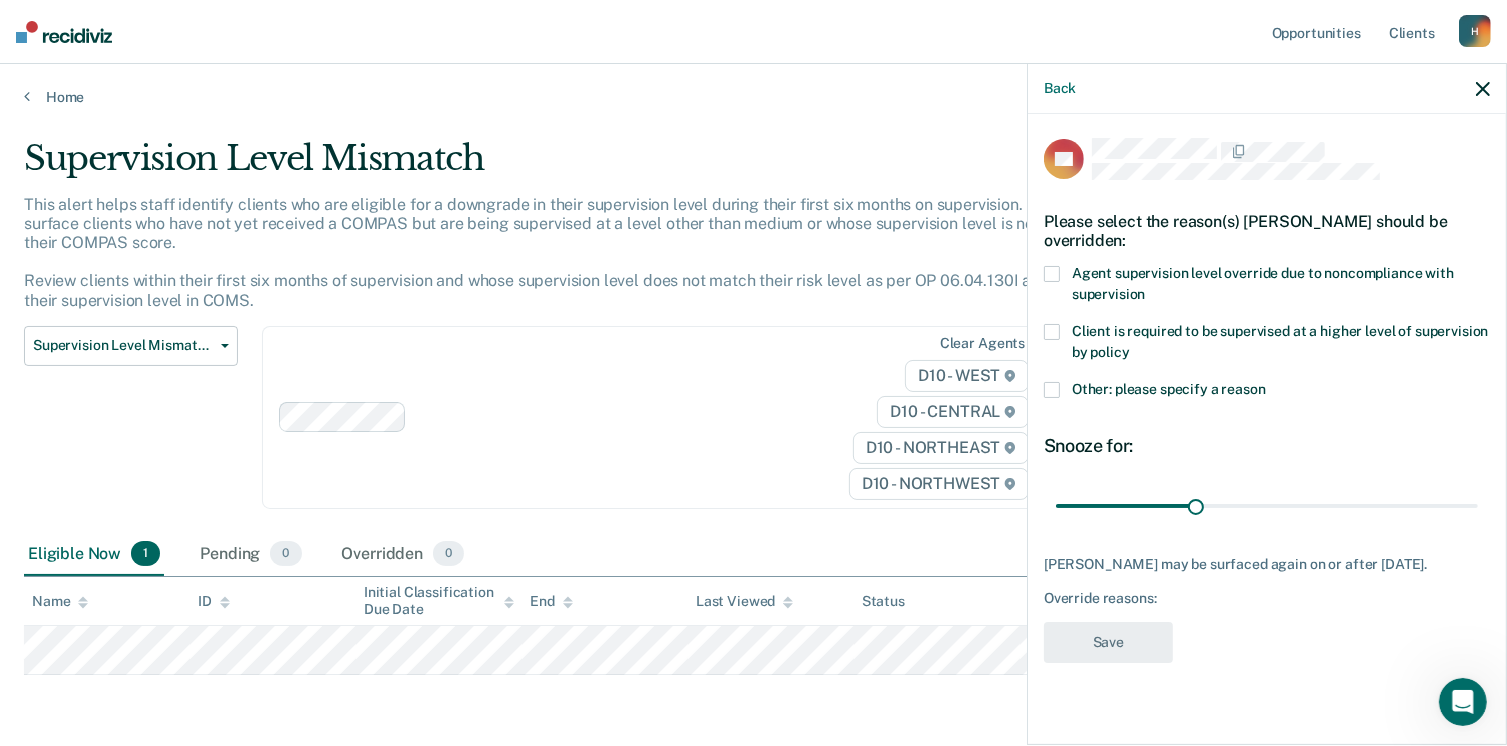click at bounding box center (1052, 390) 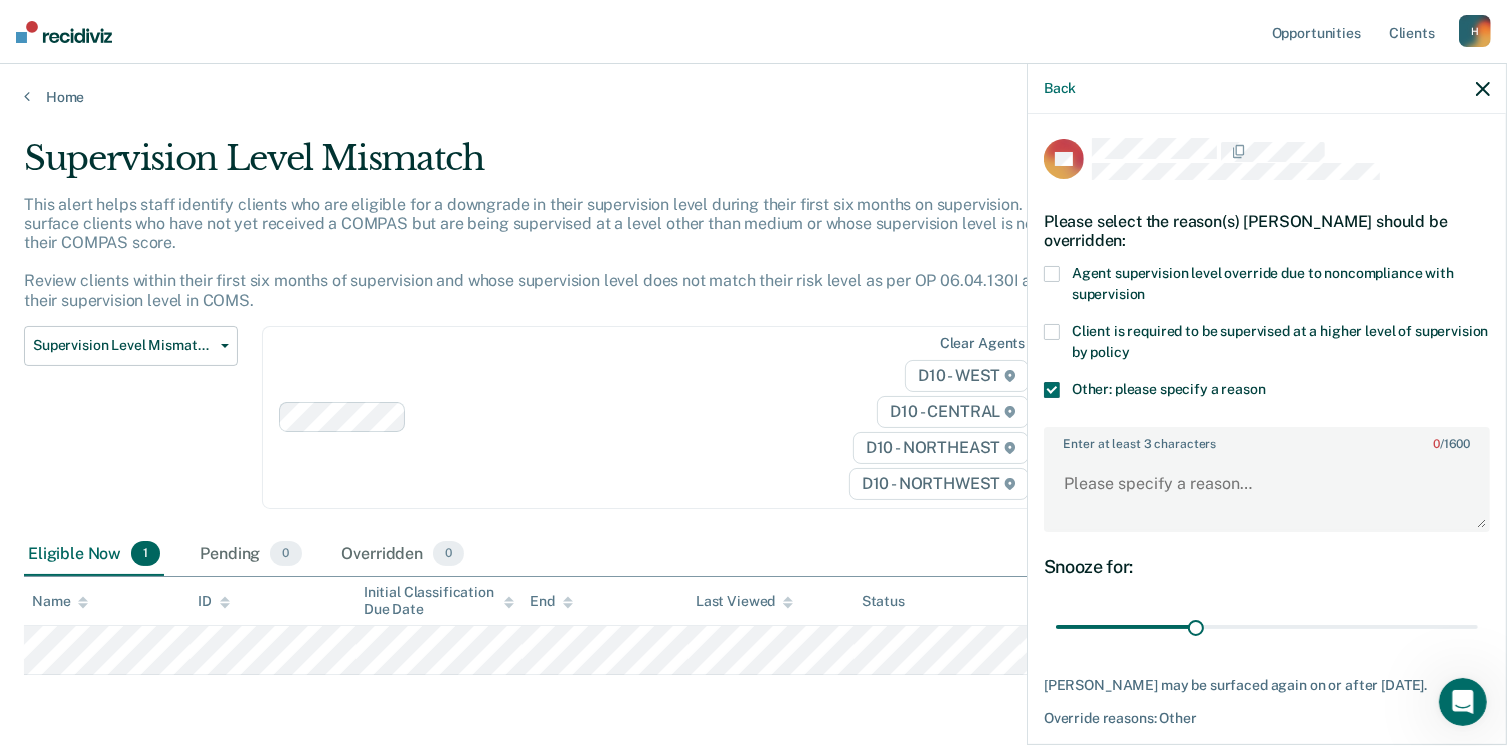 click on "Enter at least 3 characters 0  /  1600" at bounding box center [1267, 479] 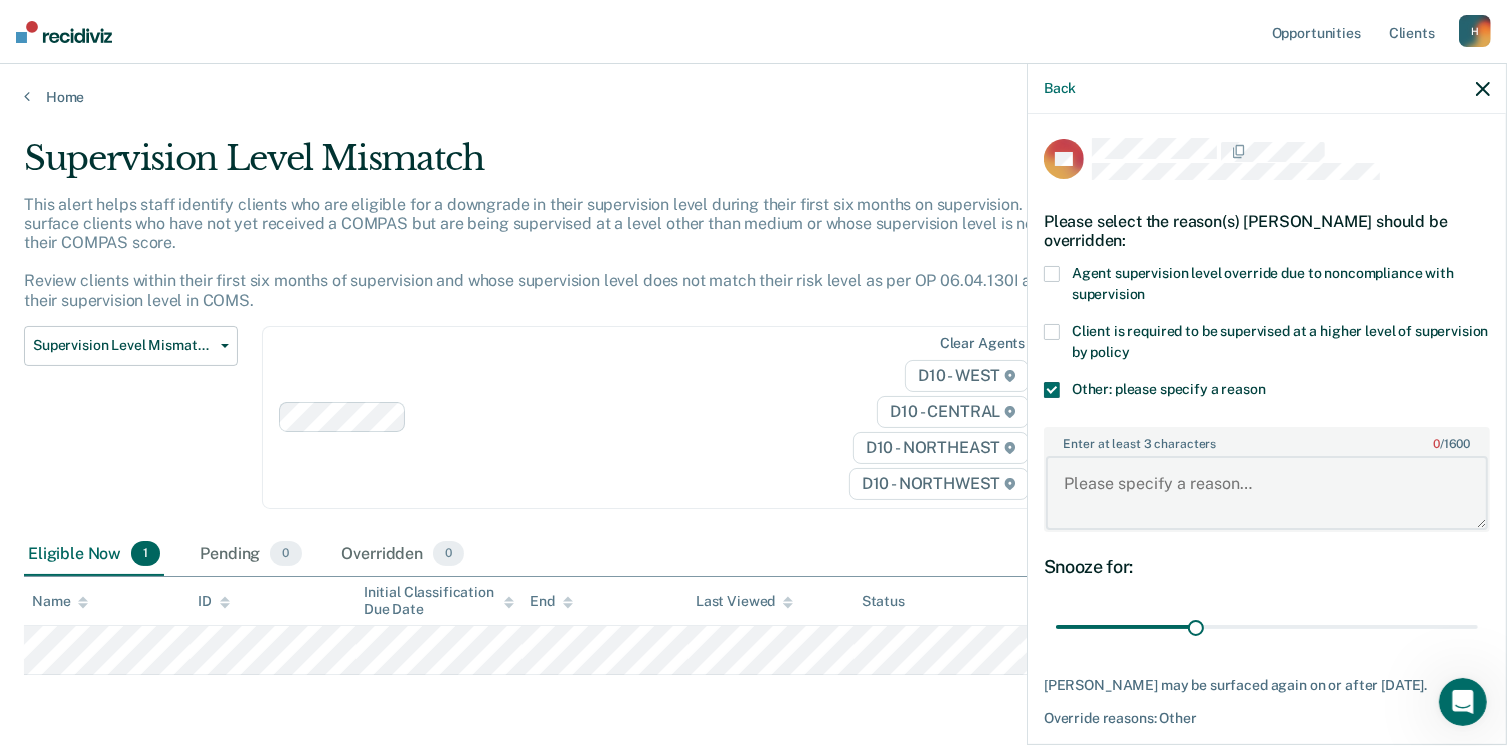 click on "Enter at least 3 characters 0  /  1600" at bounding box center (1267, 493) 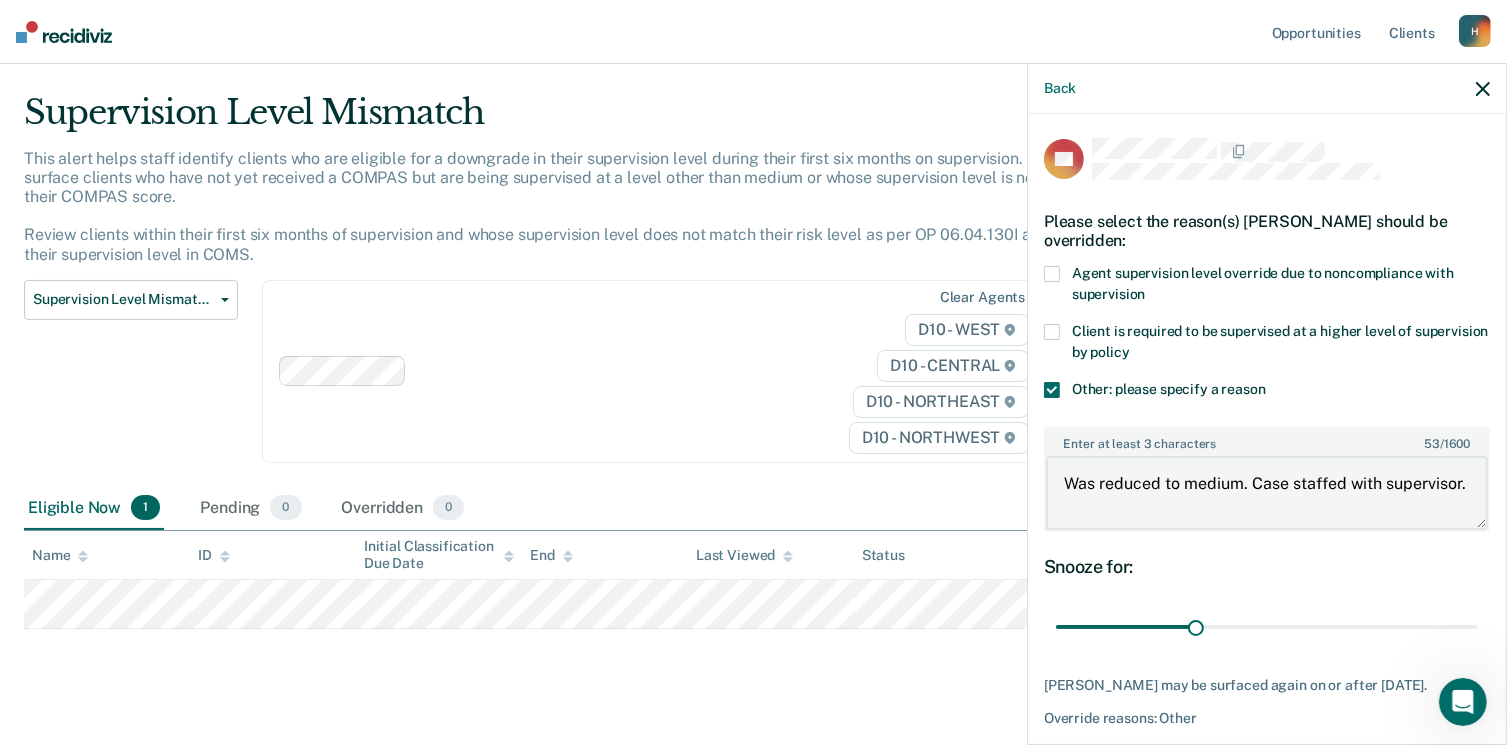 scroll, scrollTop: 71, scrollLeft: 0, axis: vertical 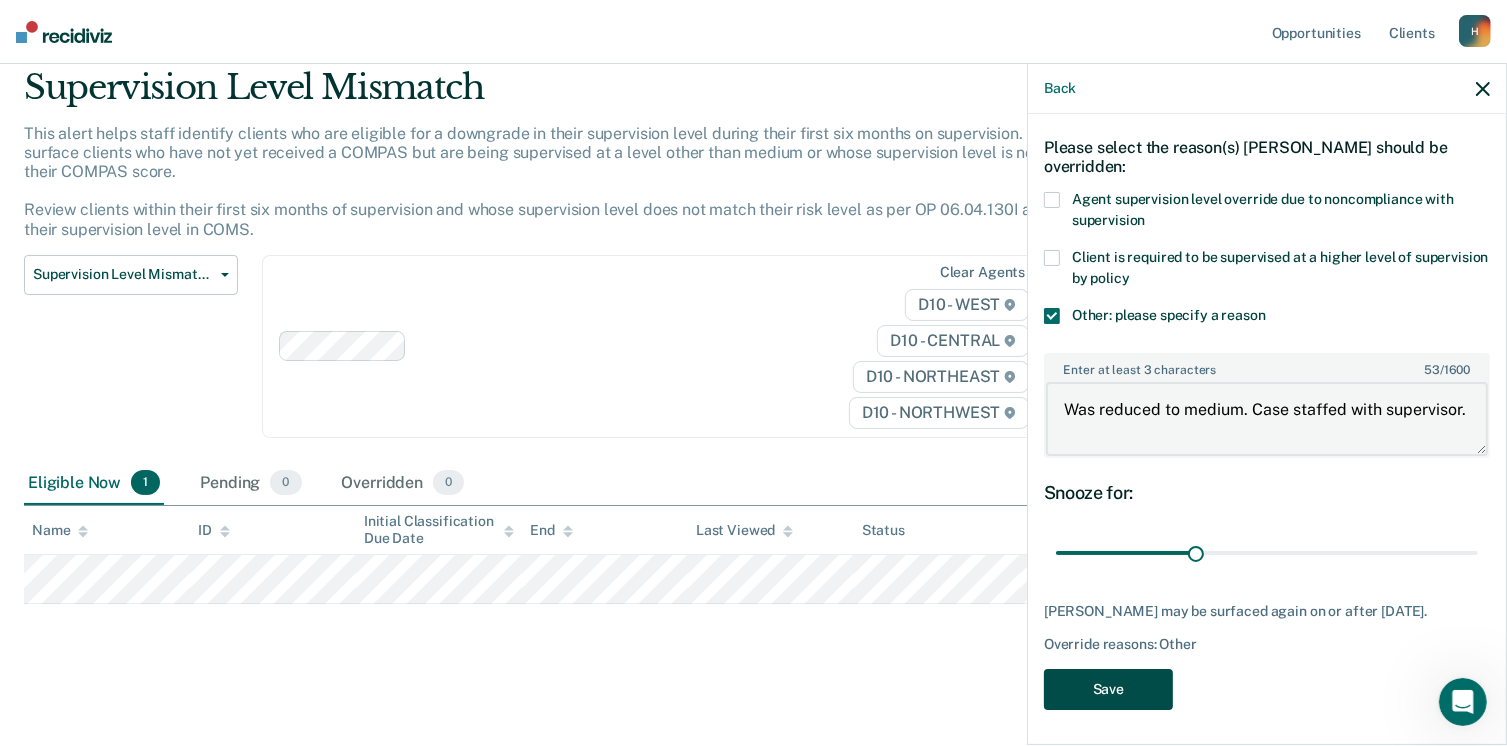 type on "Was reduced to medium. Case staffed with supervisor." 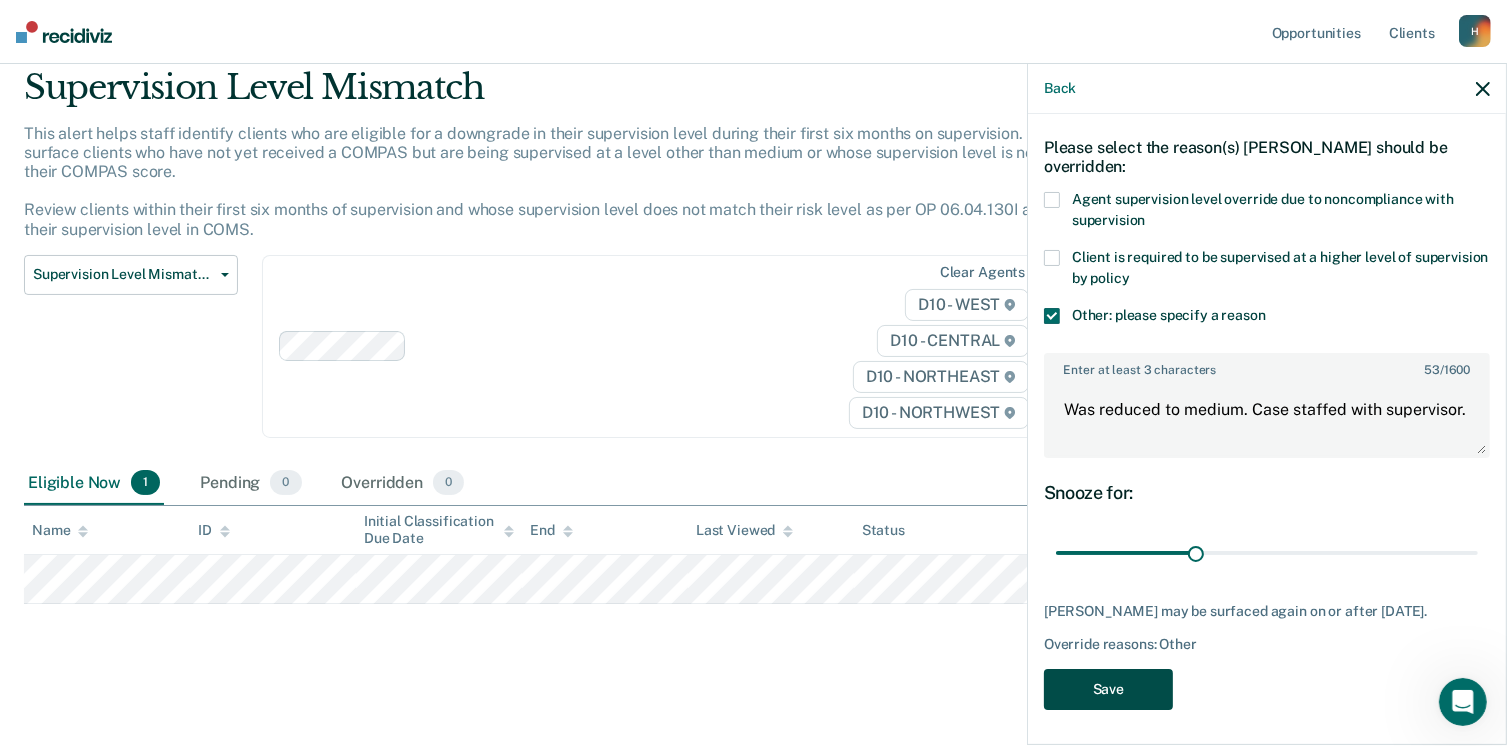 click on "Save" at bounding box center [1108, 689] 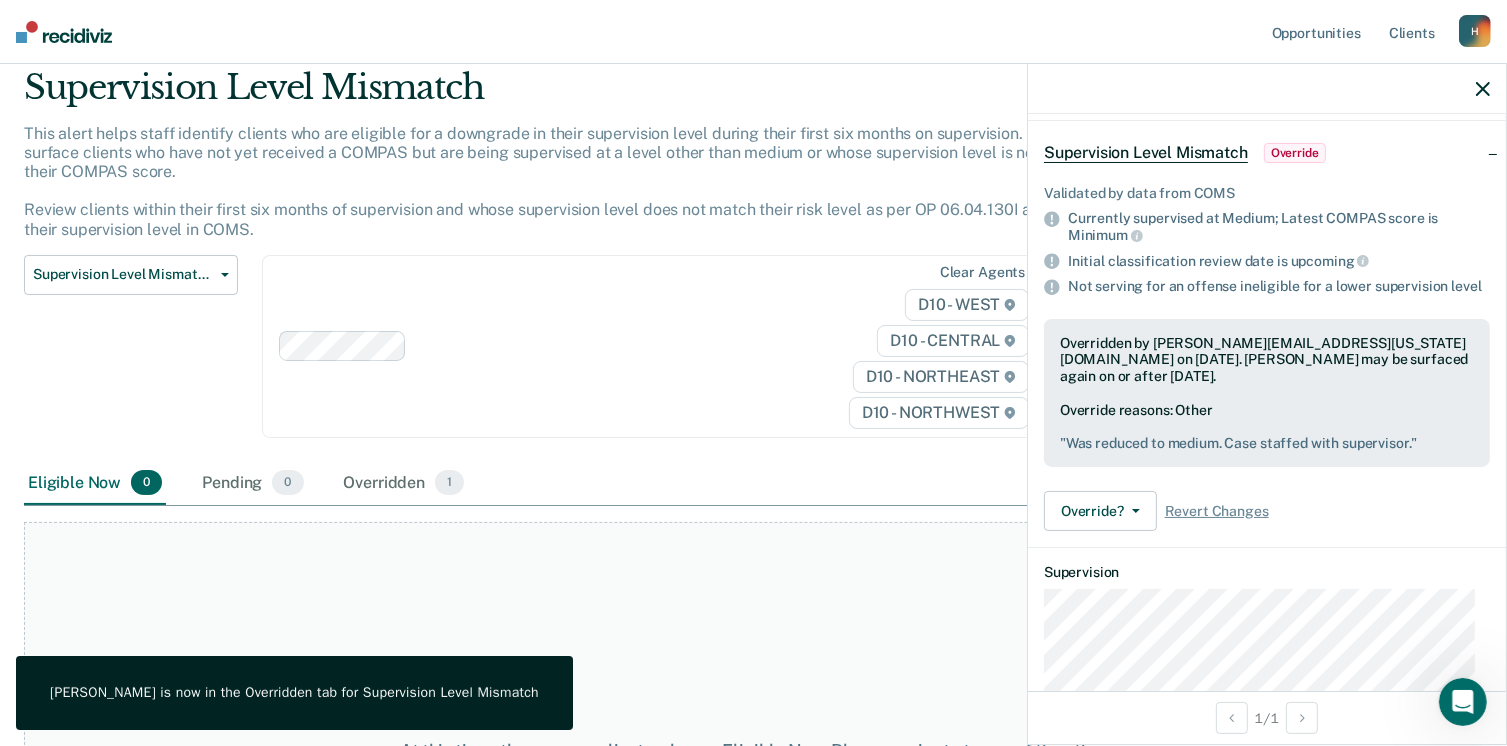 click on "Clear   agents D10 - WEST   D10 - CENTRAL   D10 - NORTHEAST   D10 - NORTHWEST" at bounding box center (656, 346) 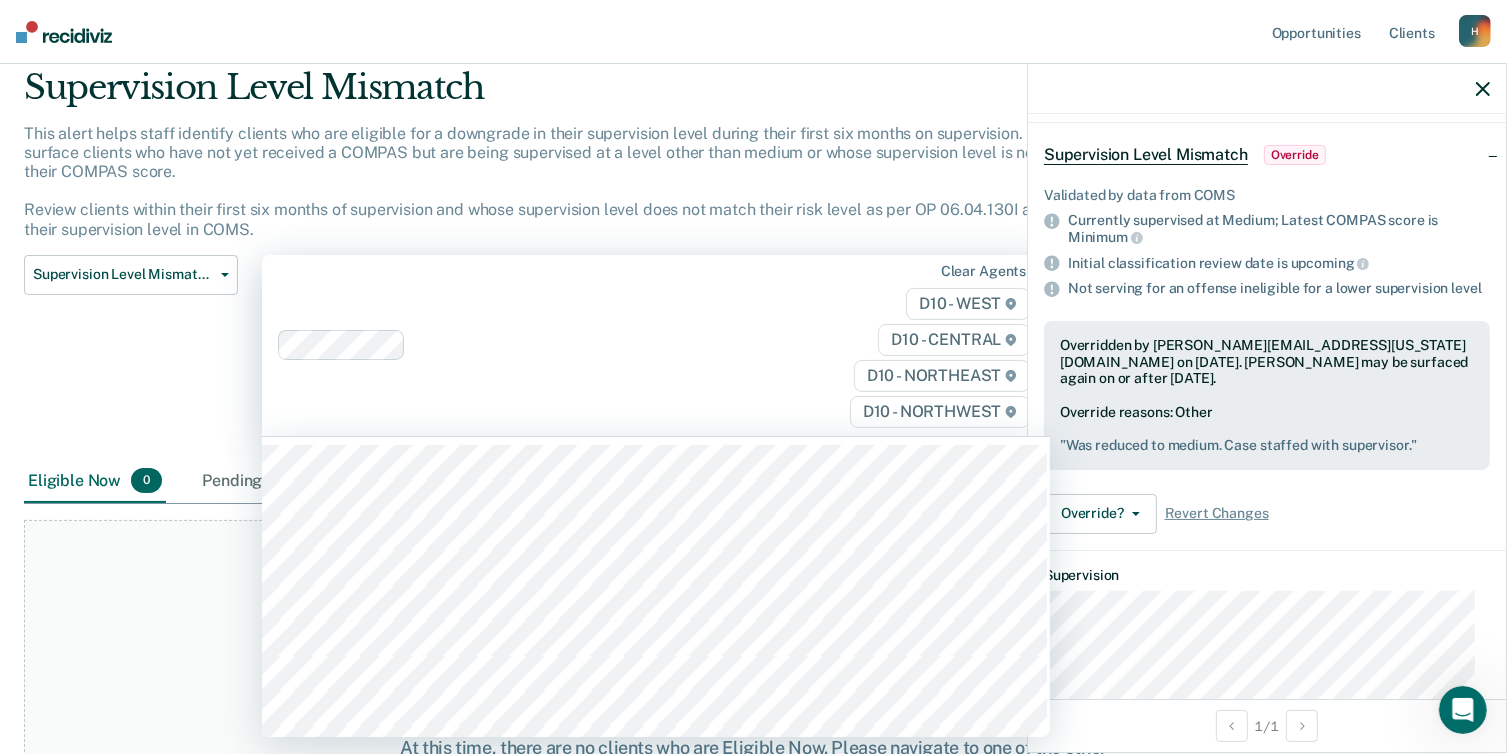 click on "Supervision Level Mismatch Classification Review Early Discharge Minimum Telephone Reporting Overdue for Discharge Supervision Level Mismatch" at bounding box center [131, 357] 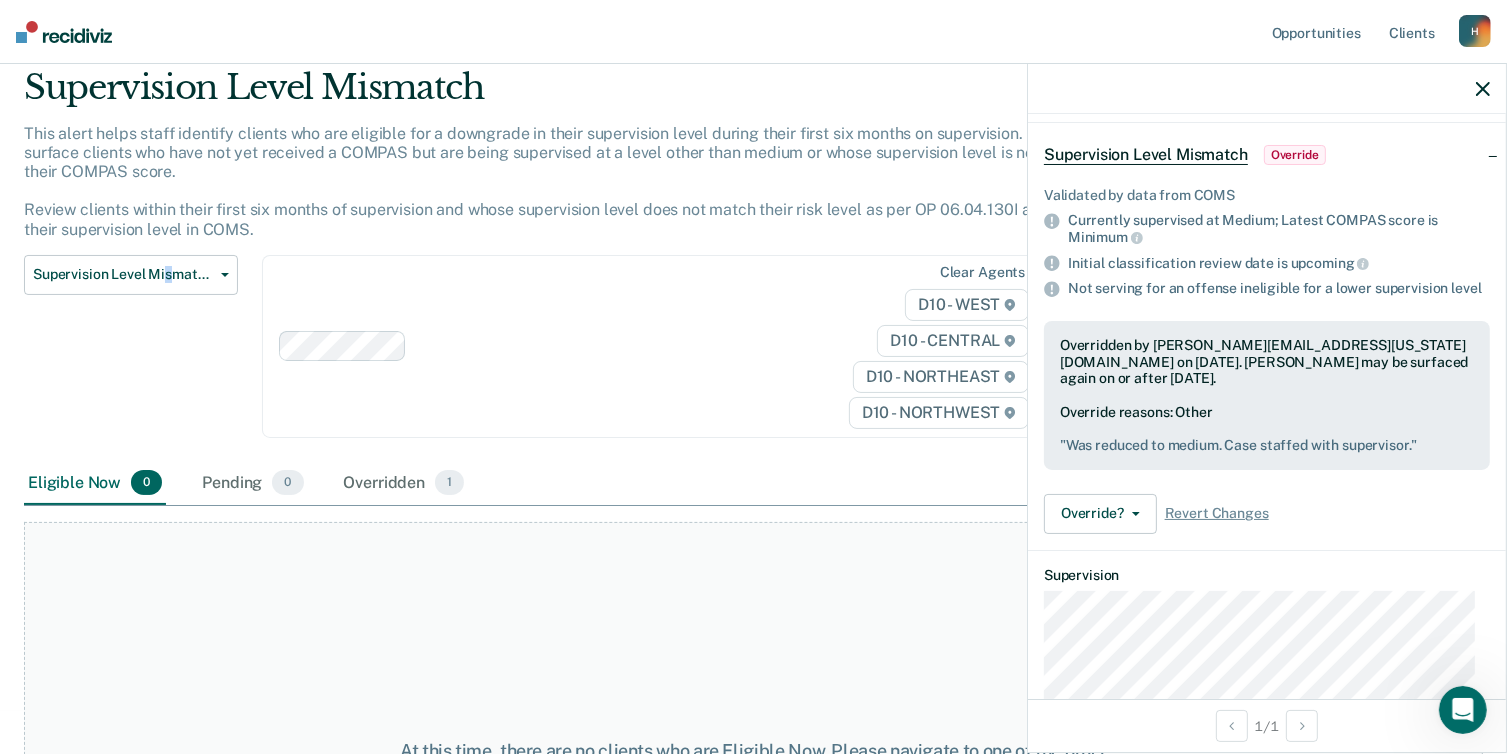 click at bounding box center [543, 346] 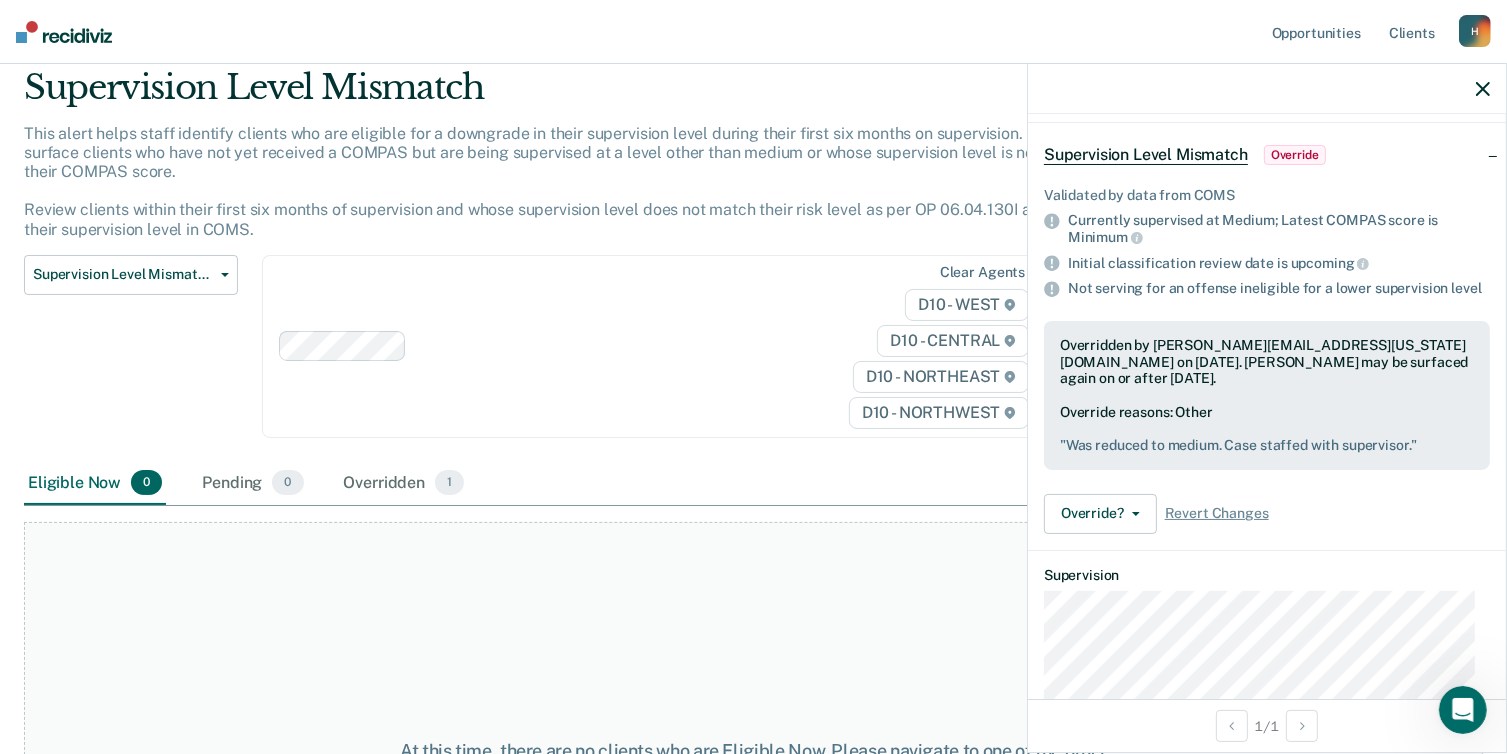 click on "Supervision Level Mismatch Classification Review Early Discharge Minimum Telephone Reporting Overdue for Discharge Supervision Level Mismatch" at bounding box center [131, 358] 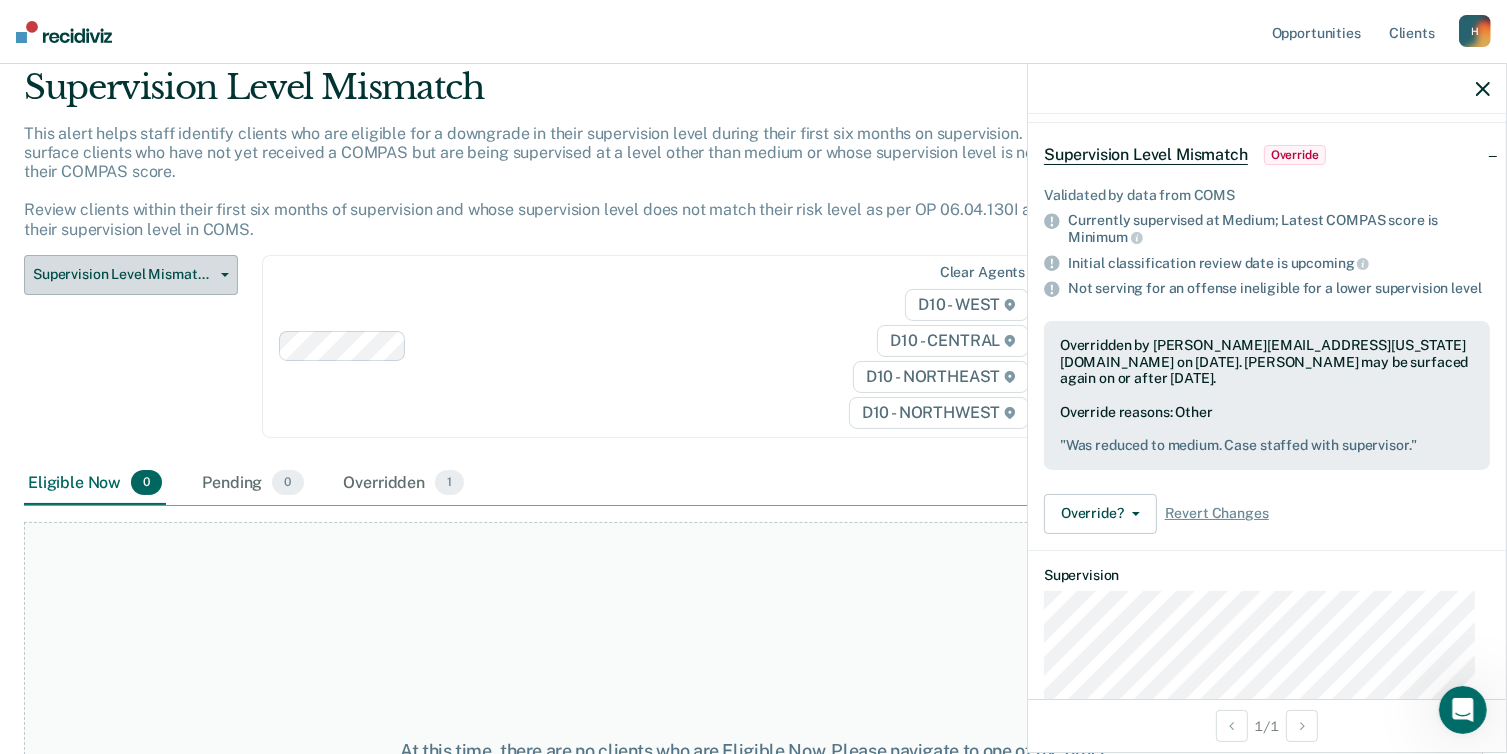 click on "Supervision Level Mismatch" at bounding box center (131, 275) 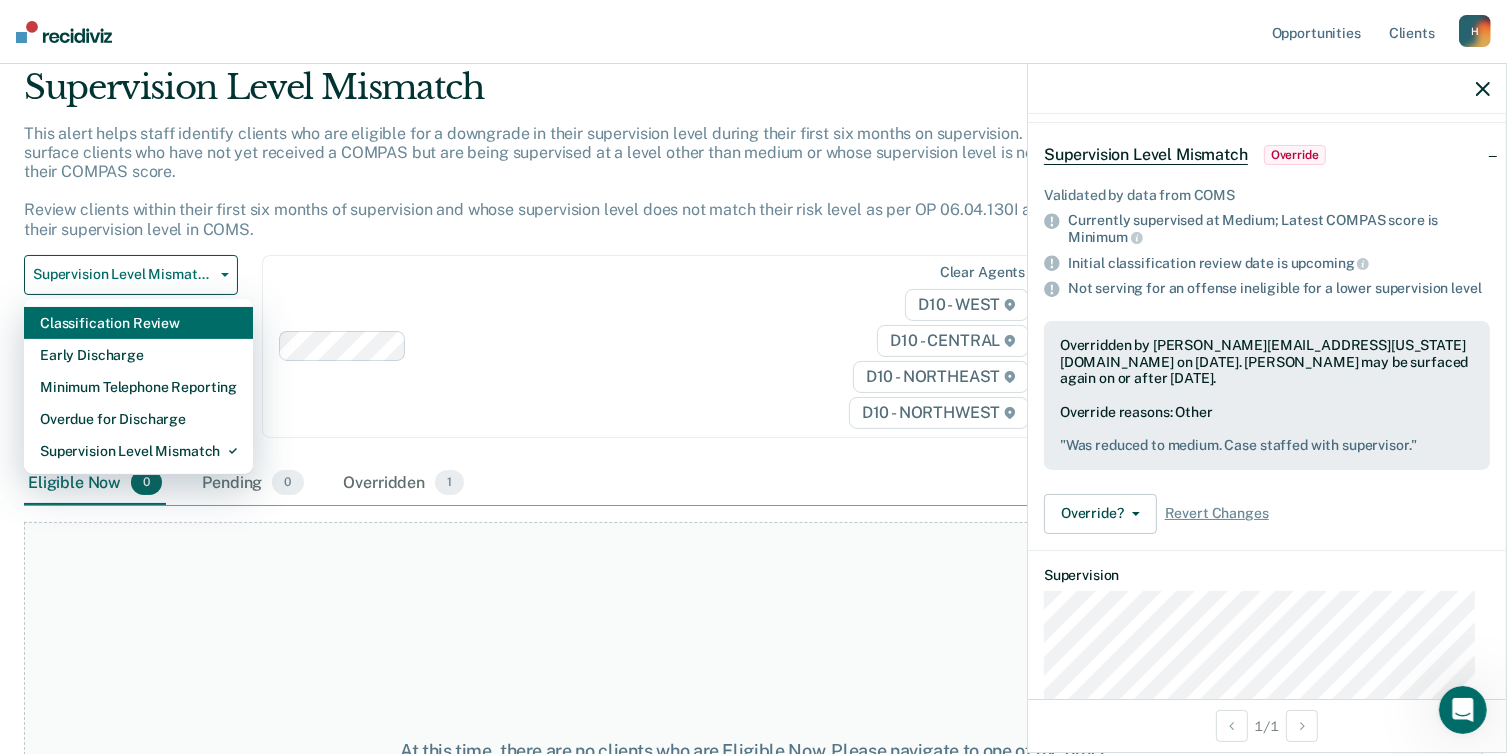 click on "Classification Review" at bounding box center [138, 323] 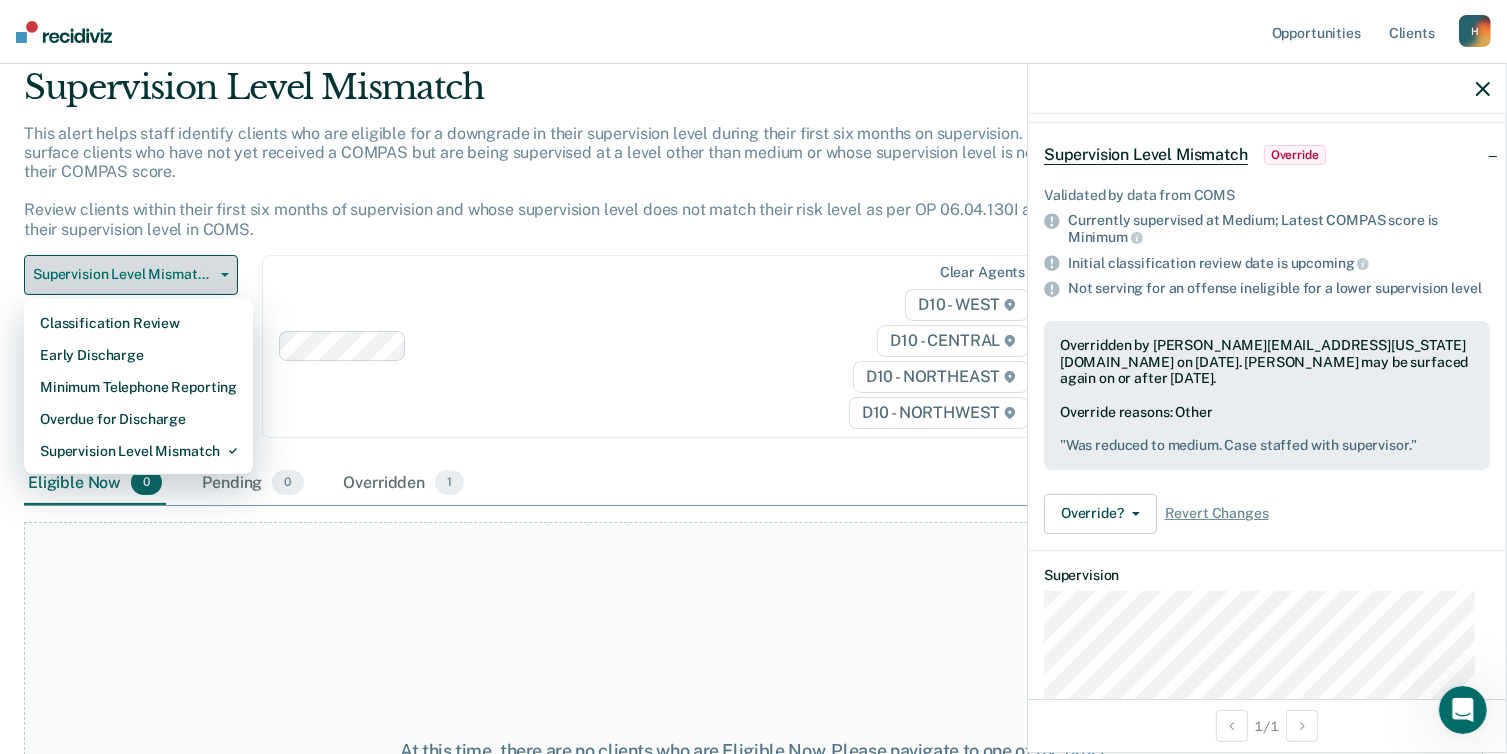 scroll, scrollTop: 0, scrollLeft: 0, axis: both 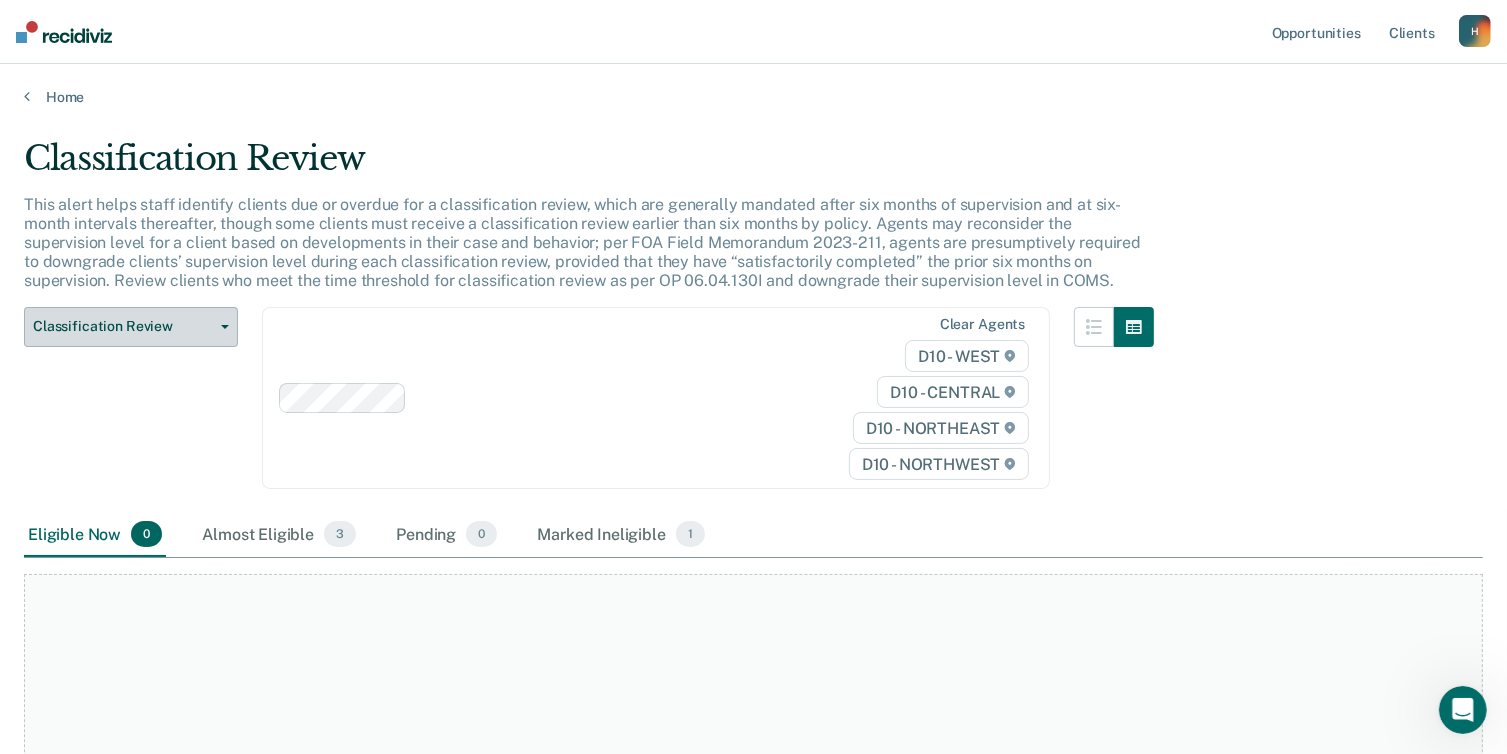 click on "Classification Review" at bounding box center (131, 327) 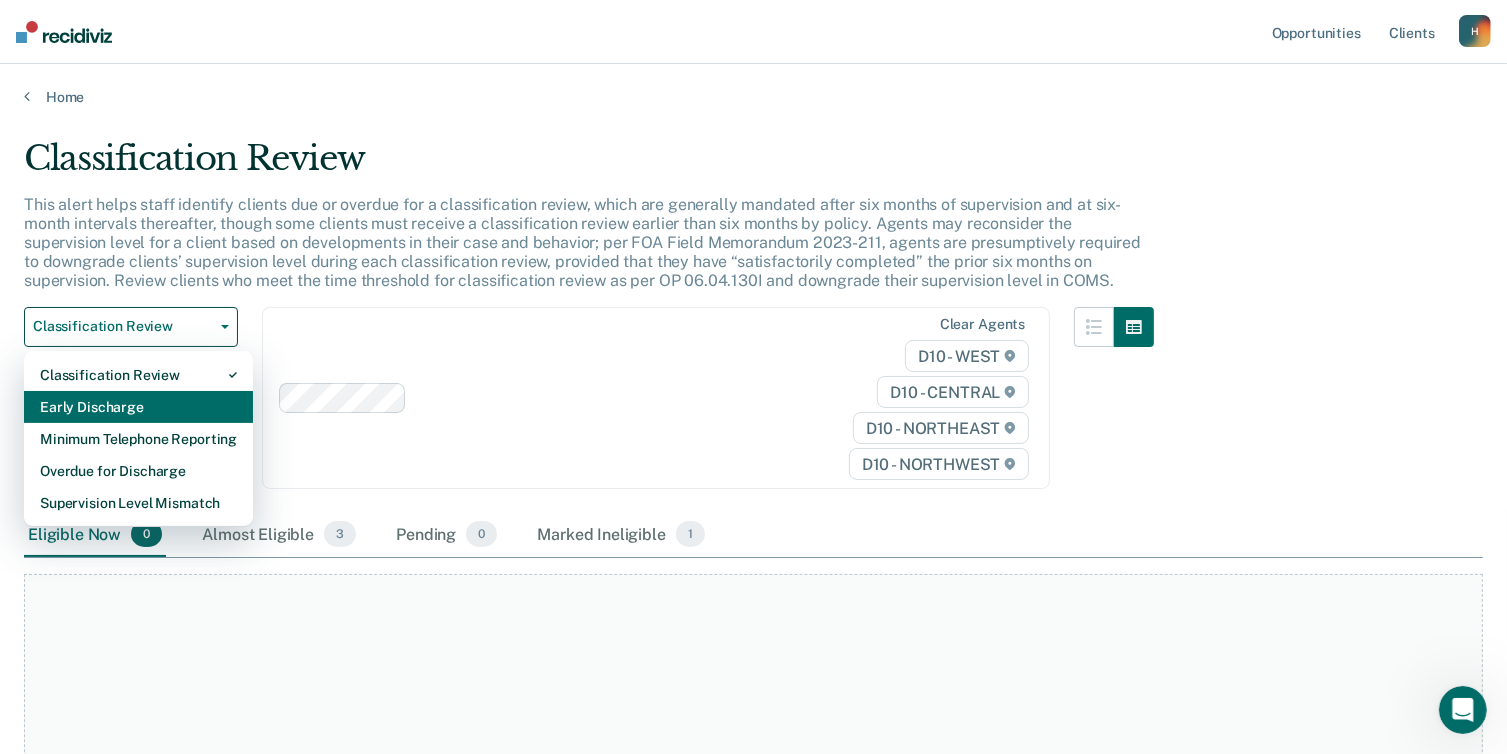 click on "Early Discharge" at bounding box center (138, 407) 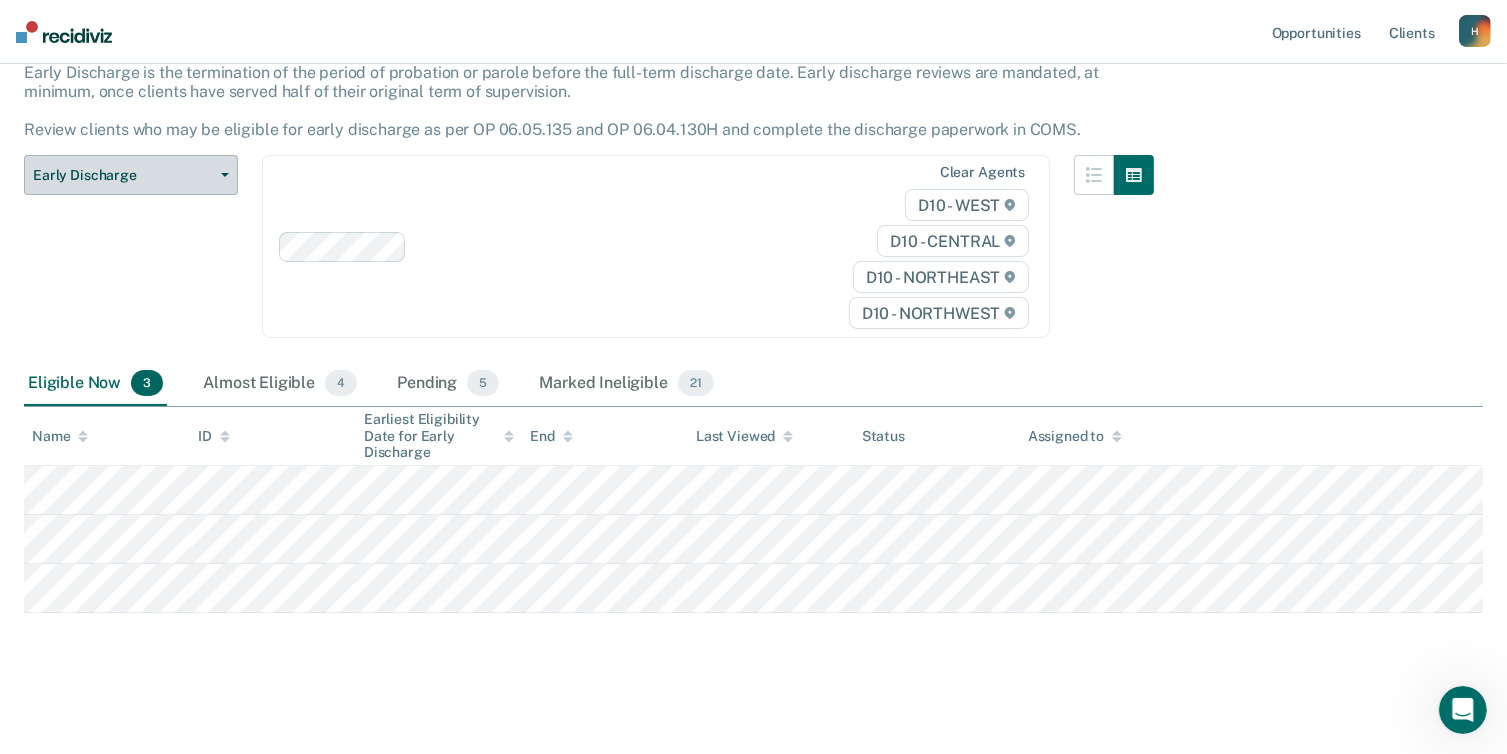 scroll, scrollTop: 133, scrollLeft: 0, axis: vertical 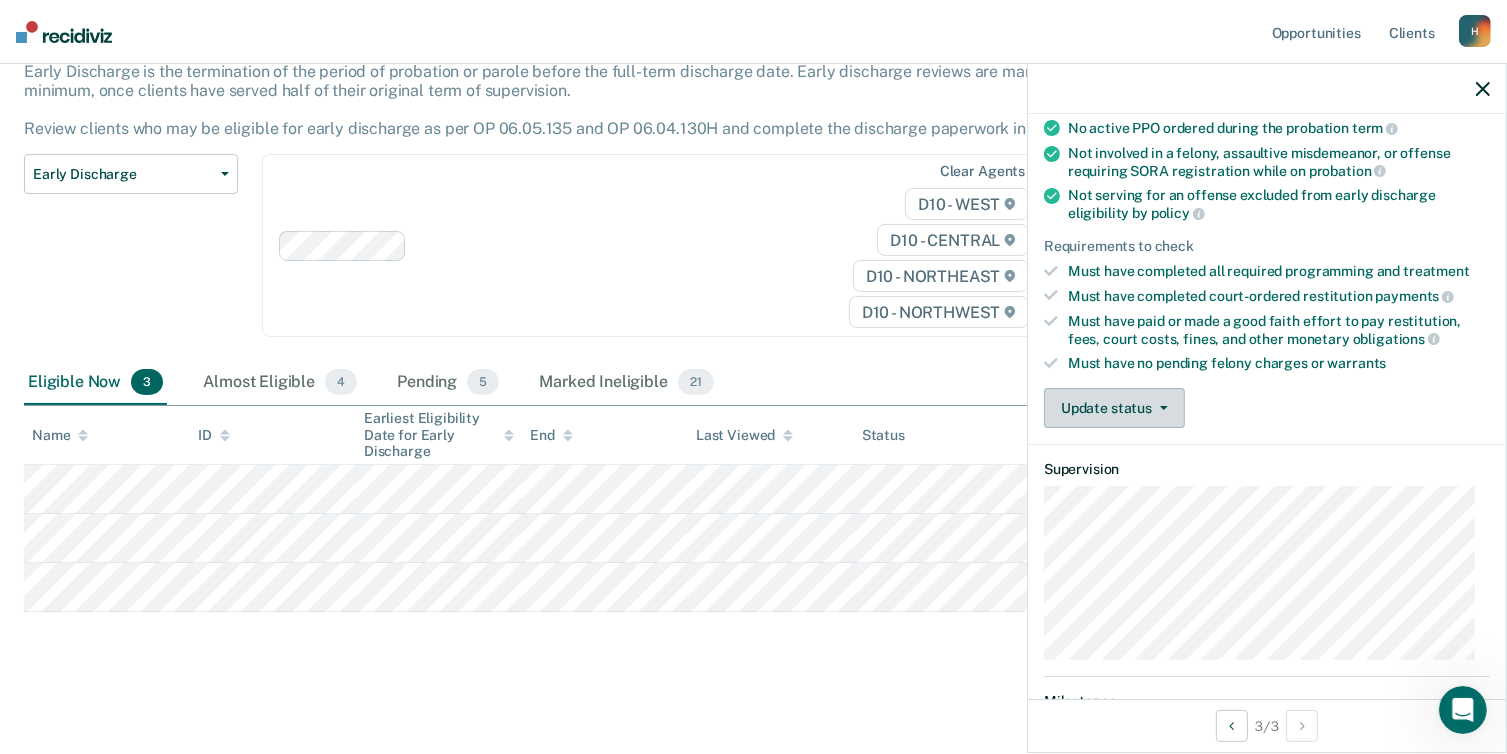 click on "Update status" at bounding box center [1114, 408] 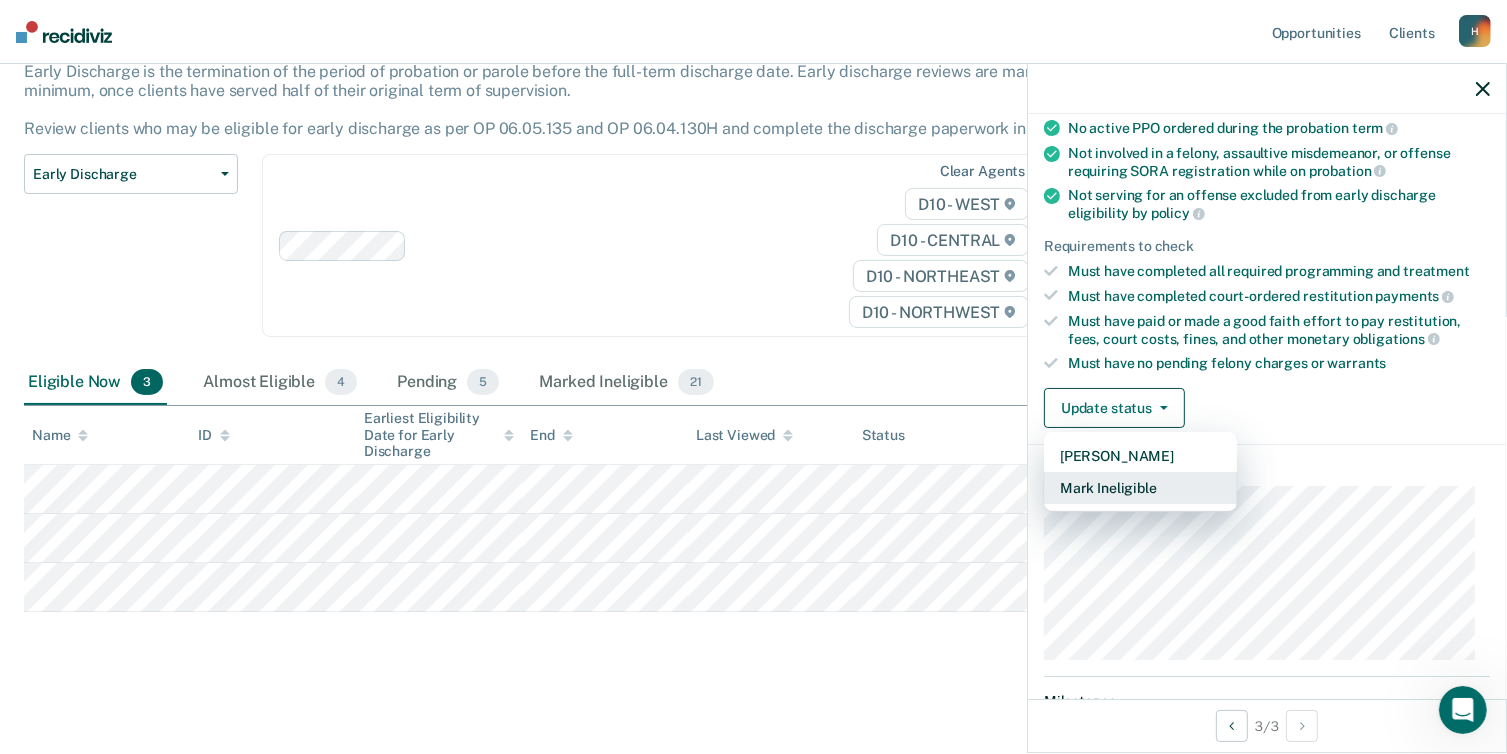 click on "Mark Ineligible" at bounding box center (1140, 488) 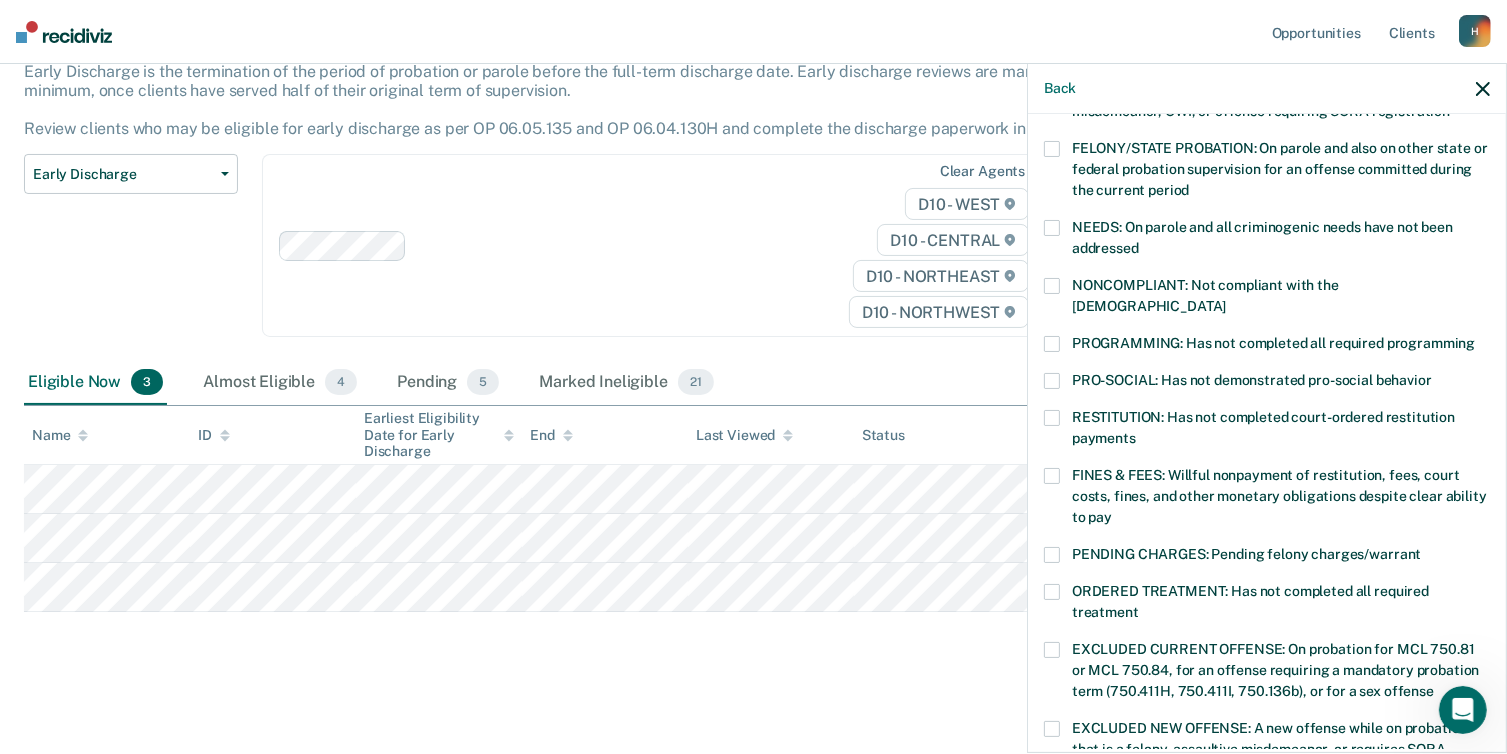 scroll, scrollTop: 240, scrollLeft: 0, axis: vertical 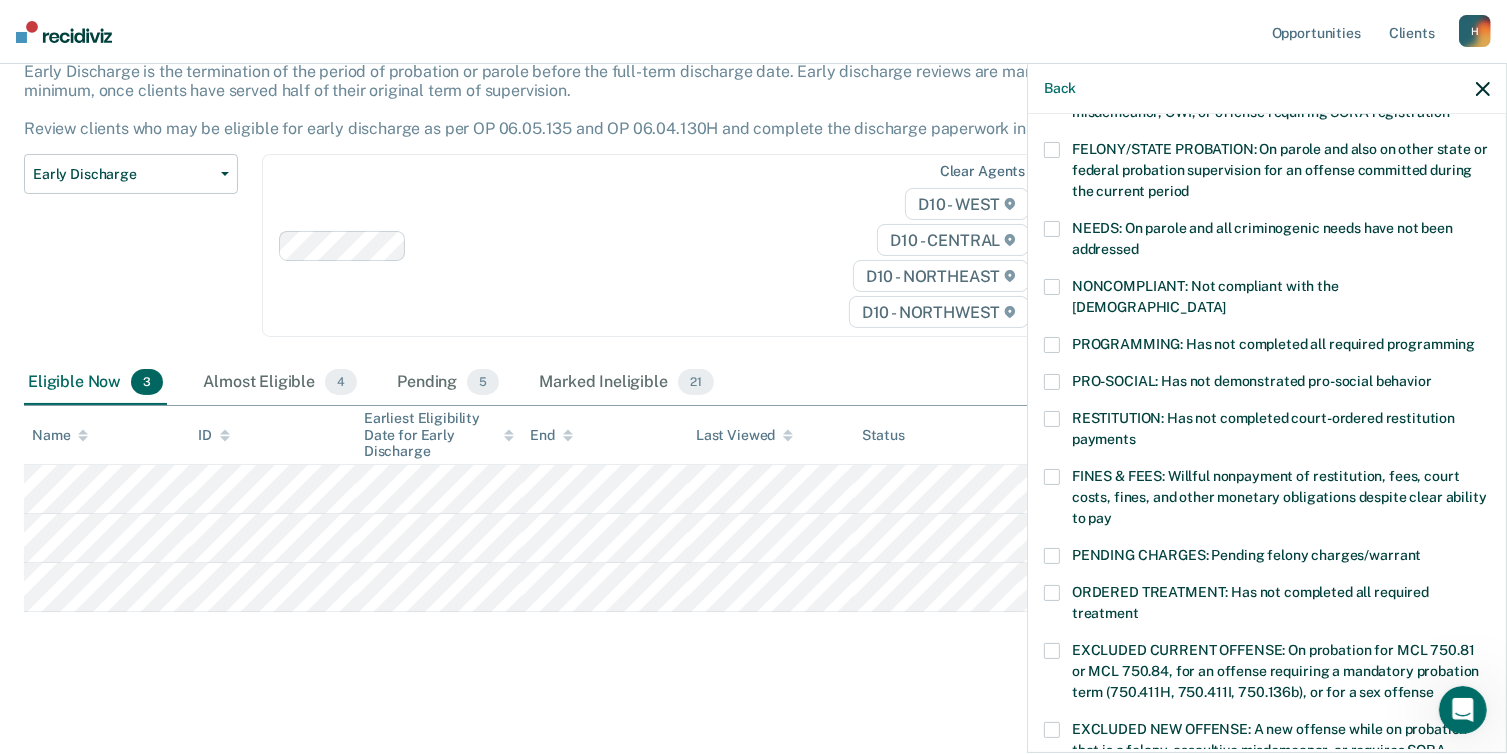 click at bounding box center (1052, 477) 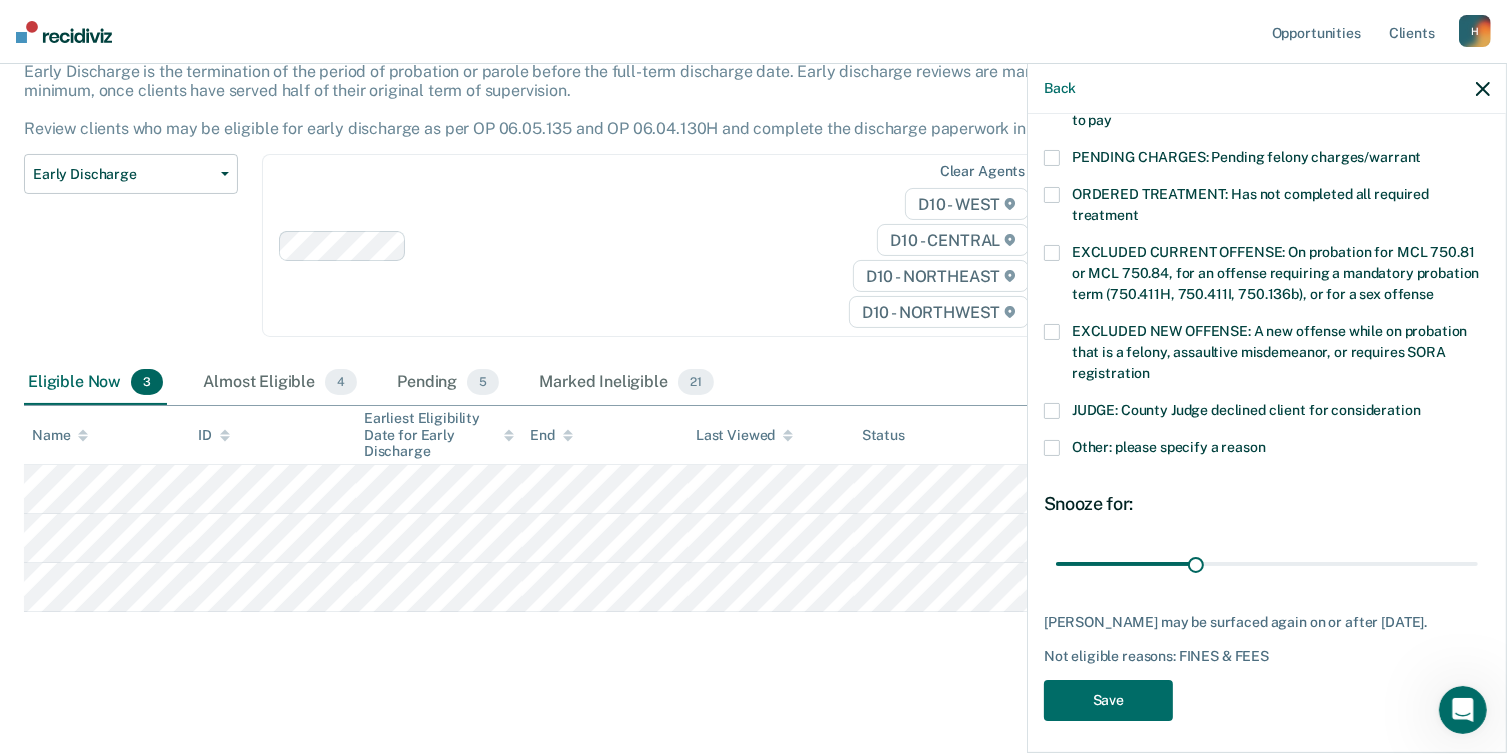 scroll, scrollTop: 640, scrollLeft: 0, axis: vertical 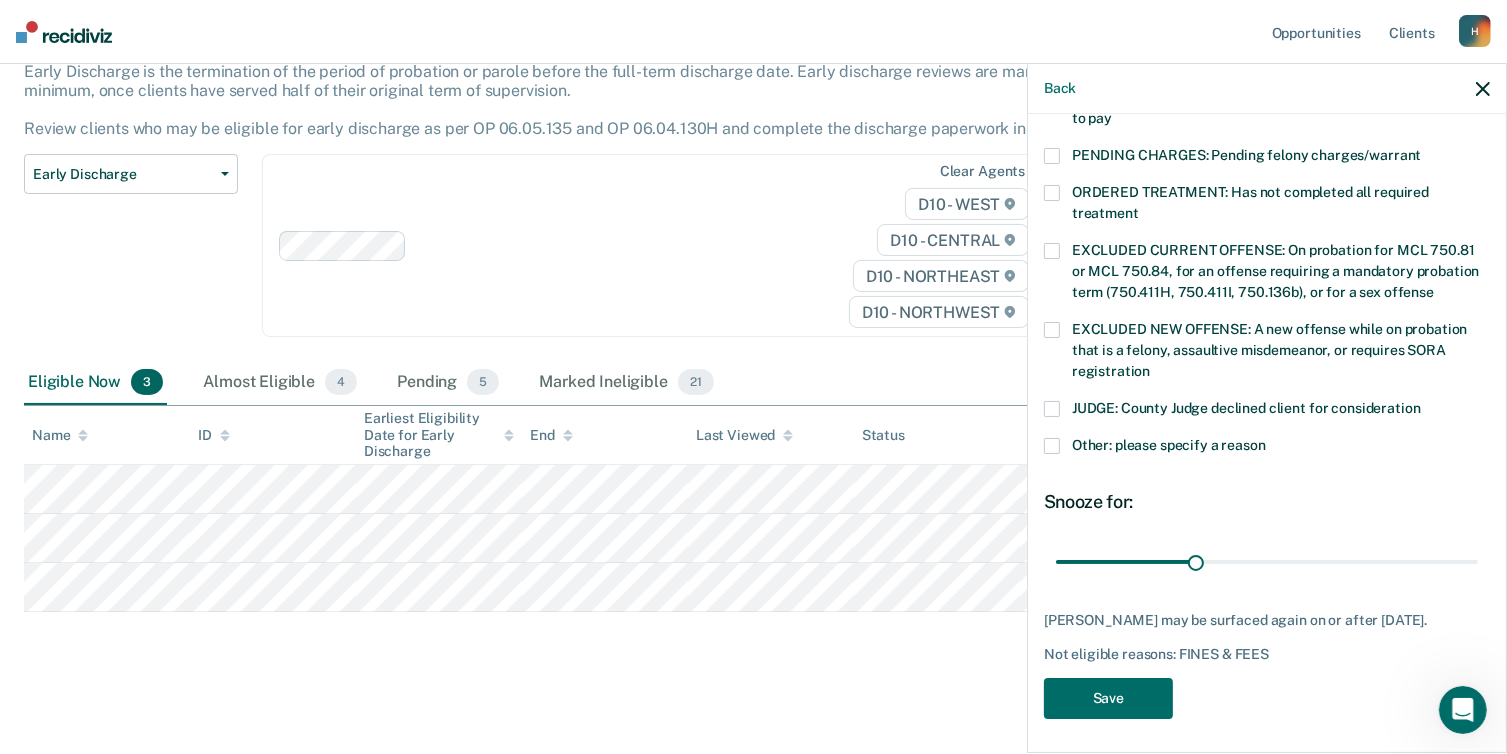 click at bounding box center (1052, 446) 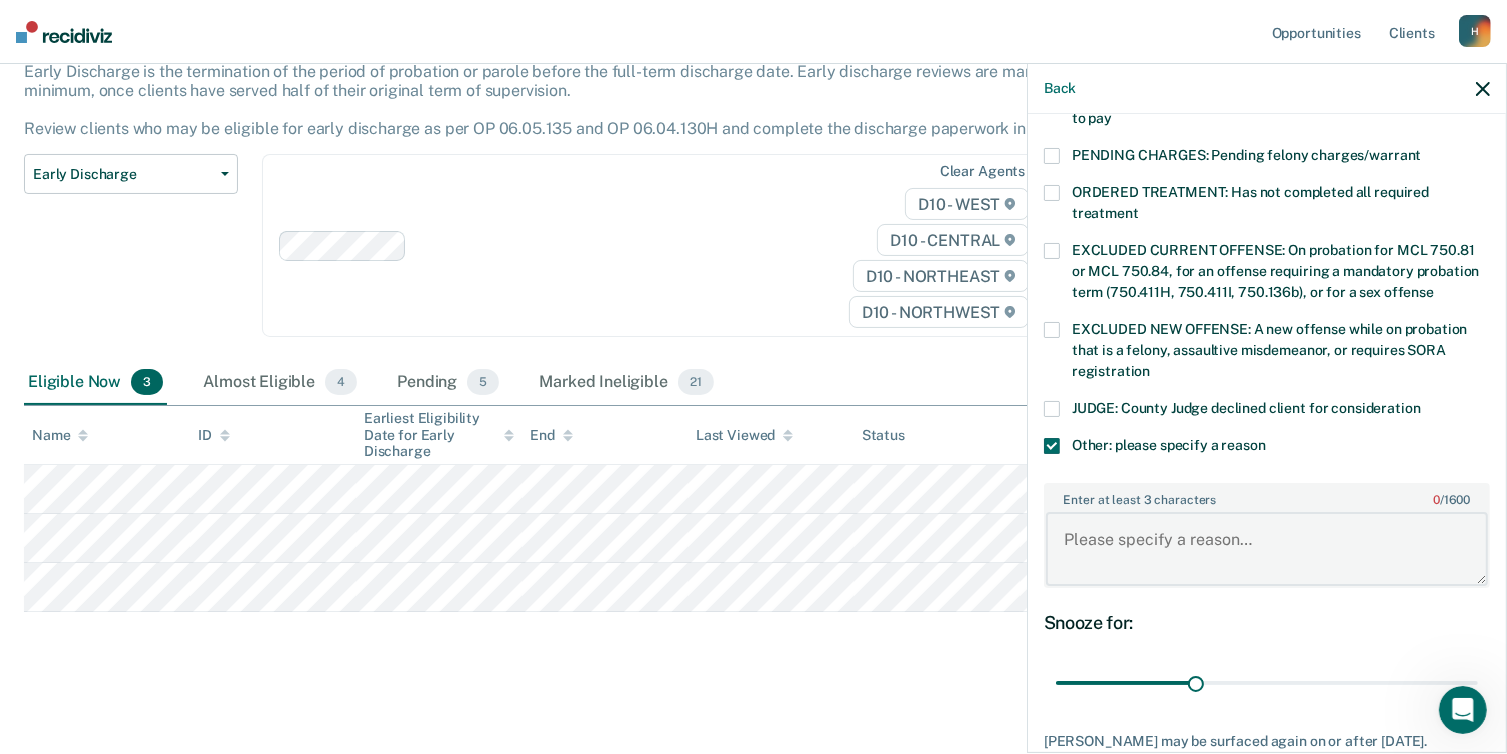 click on "Enter at least 3 characters 0  /  1600" at bounding box center [1267, 549] 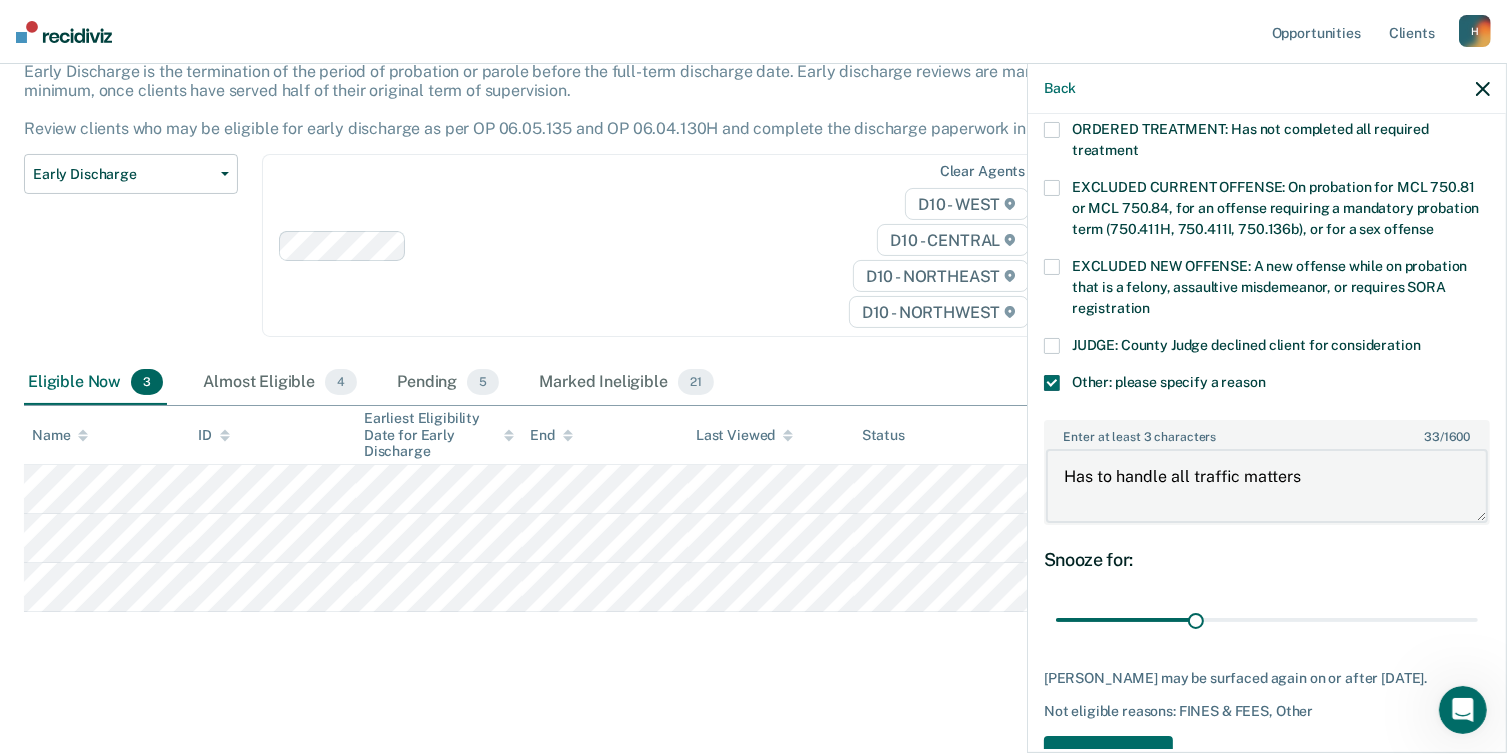 scroll, scrollTop: 759, scrollLeft: 0, axis: vertical 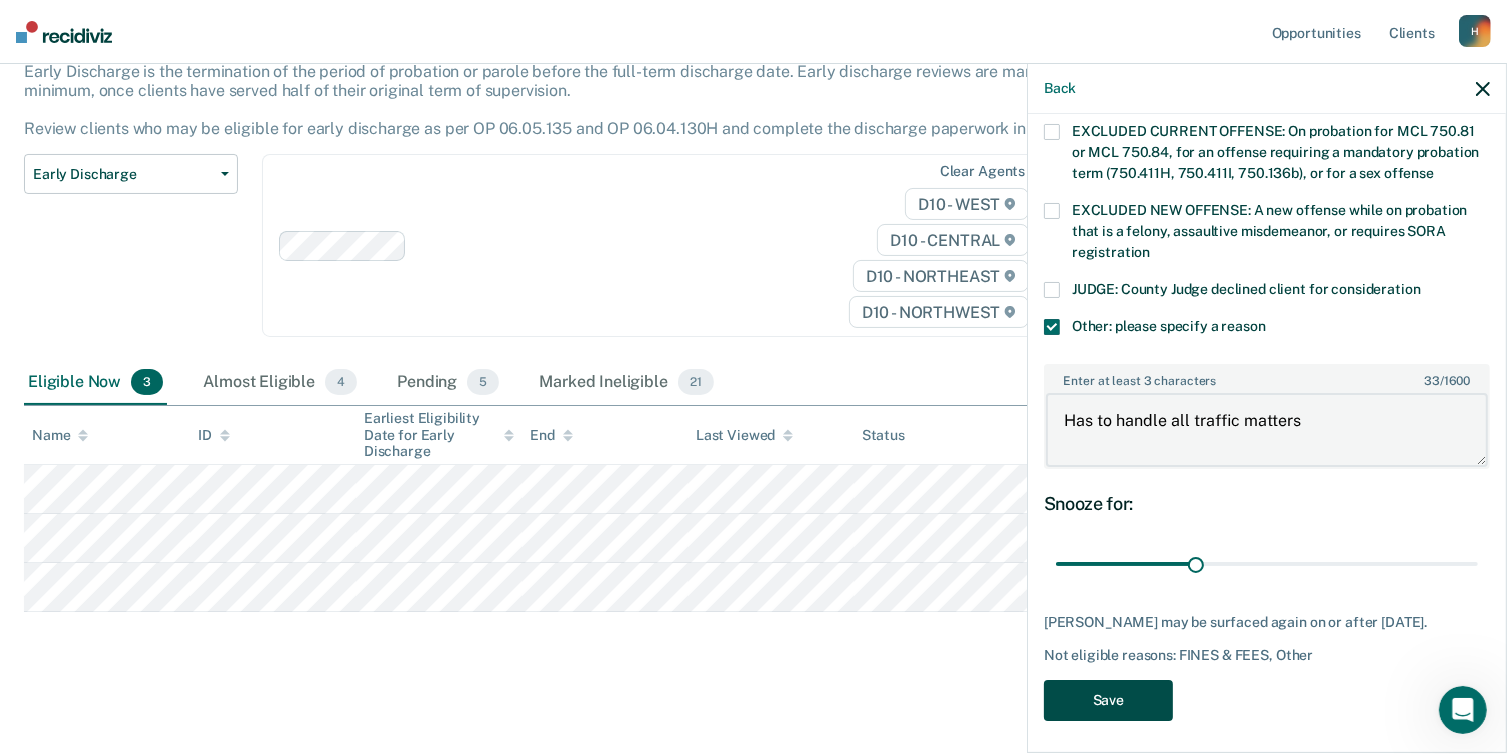type on "Has to handle all traffic matters" 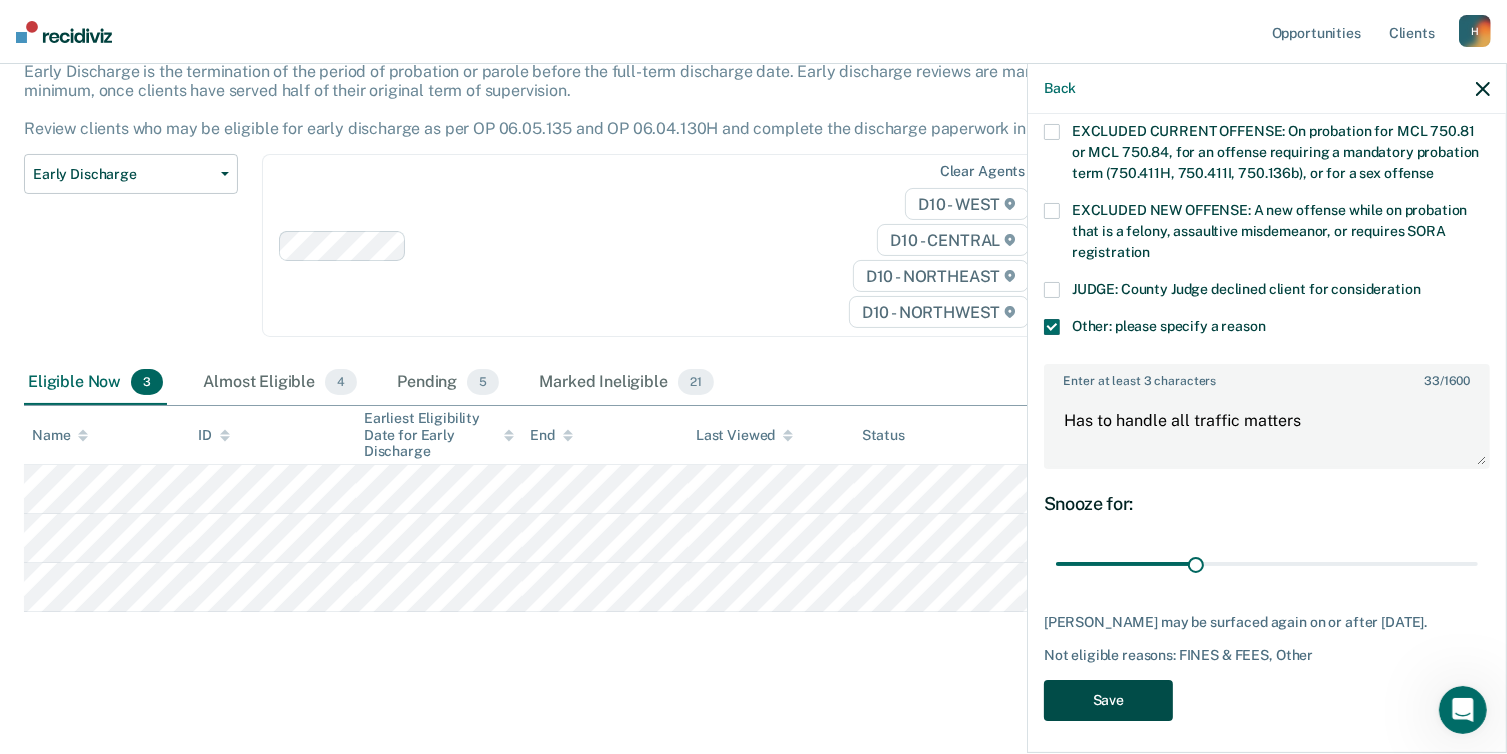 click on "Save" at bounding box center (1108, 700) 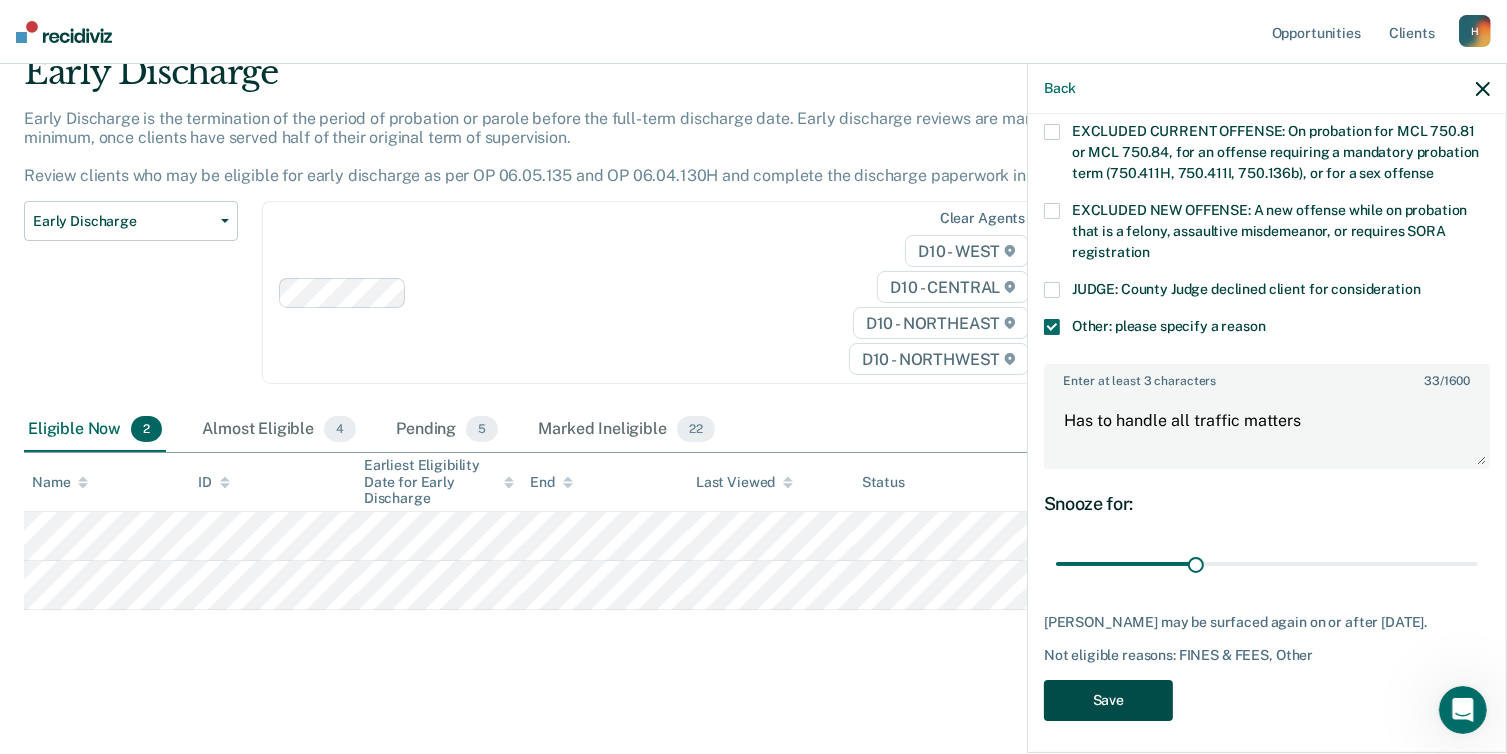scroll, scrollTop: 84, scrollLeft: 0, axis: vertical 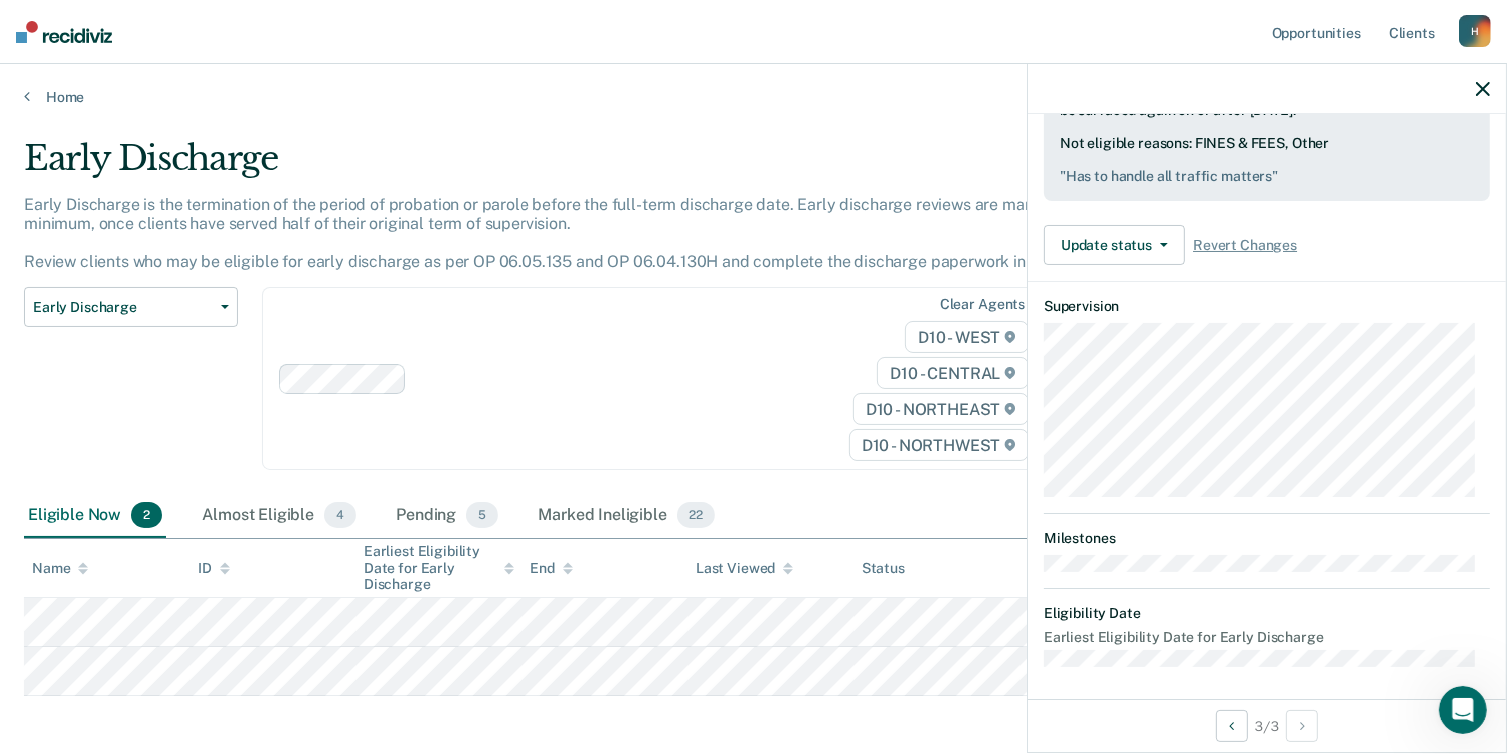 drag, startPoint x: 809, startPoint y: 398, endPoint x: 789, endPoint y: 393, distance: 20.615528 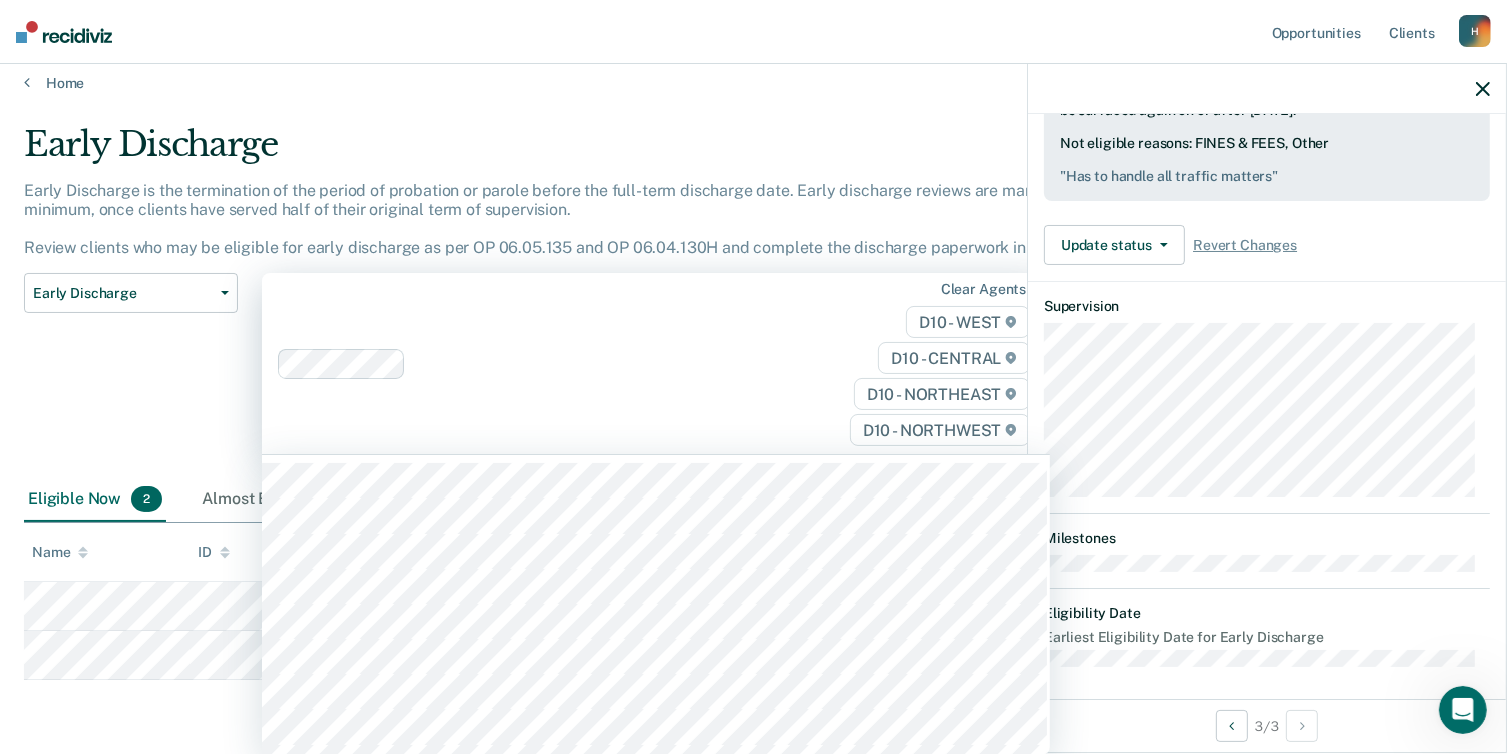 scroll, scrollTop: 16, scrollLeft: 0, axis: vertical 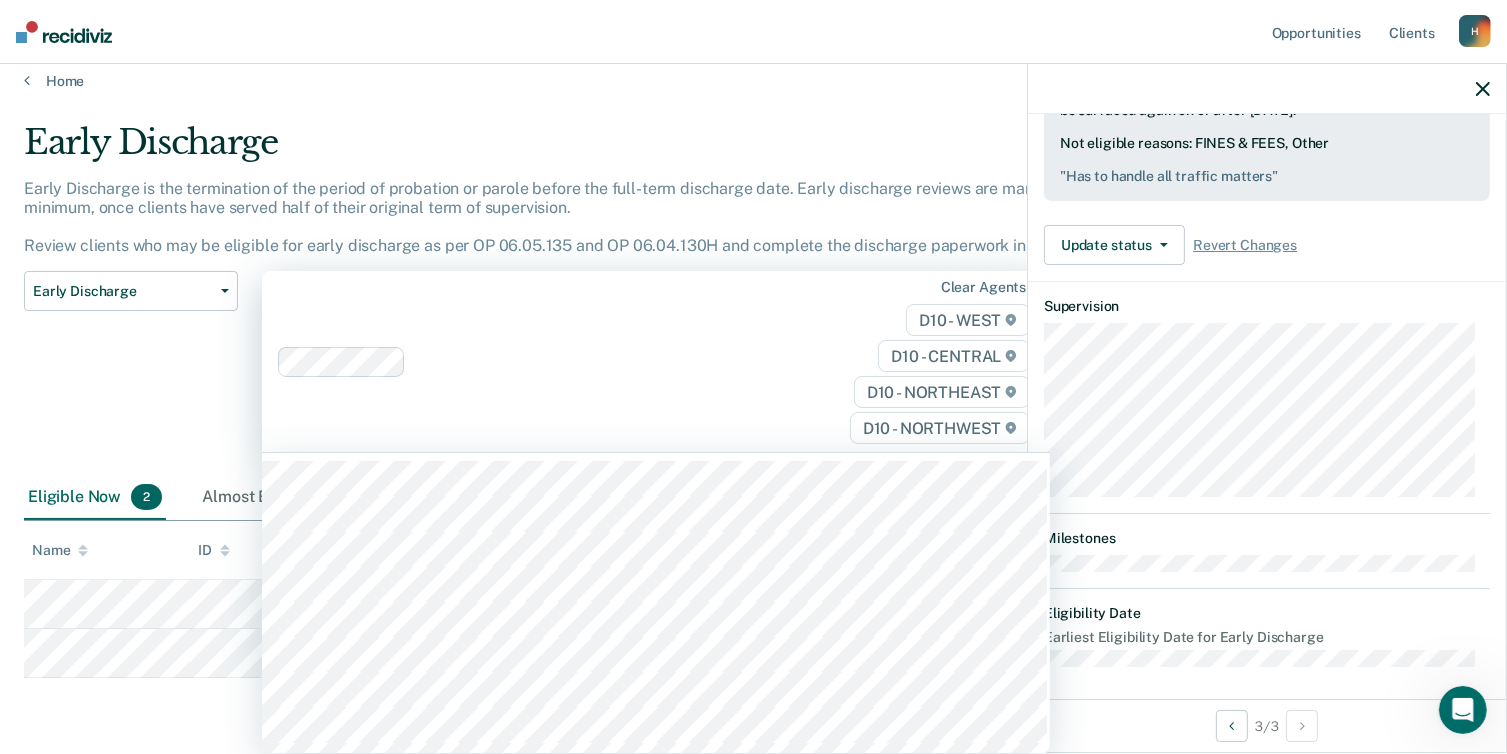 click on "Opportunities Client s [EMAIL_ADDRESS][US_STATE][DOMAIN_NAME] H Profile How it works Log Out" at bounding box center (753, 32) 